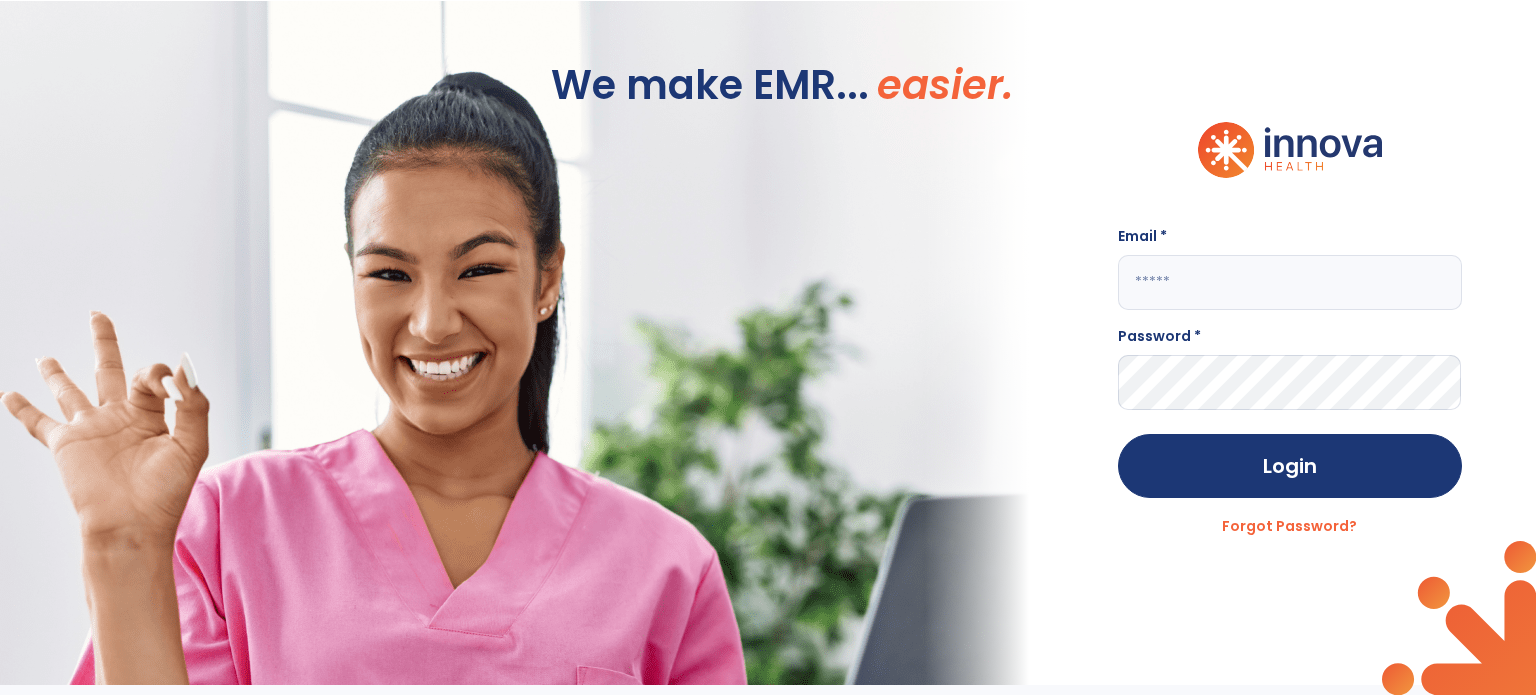 scroll, scrollTop: 0, scrollLeft: 0, axis: both 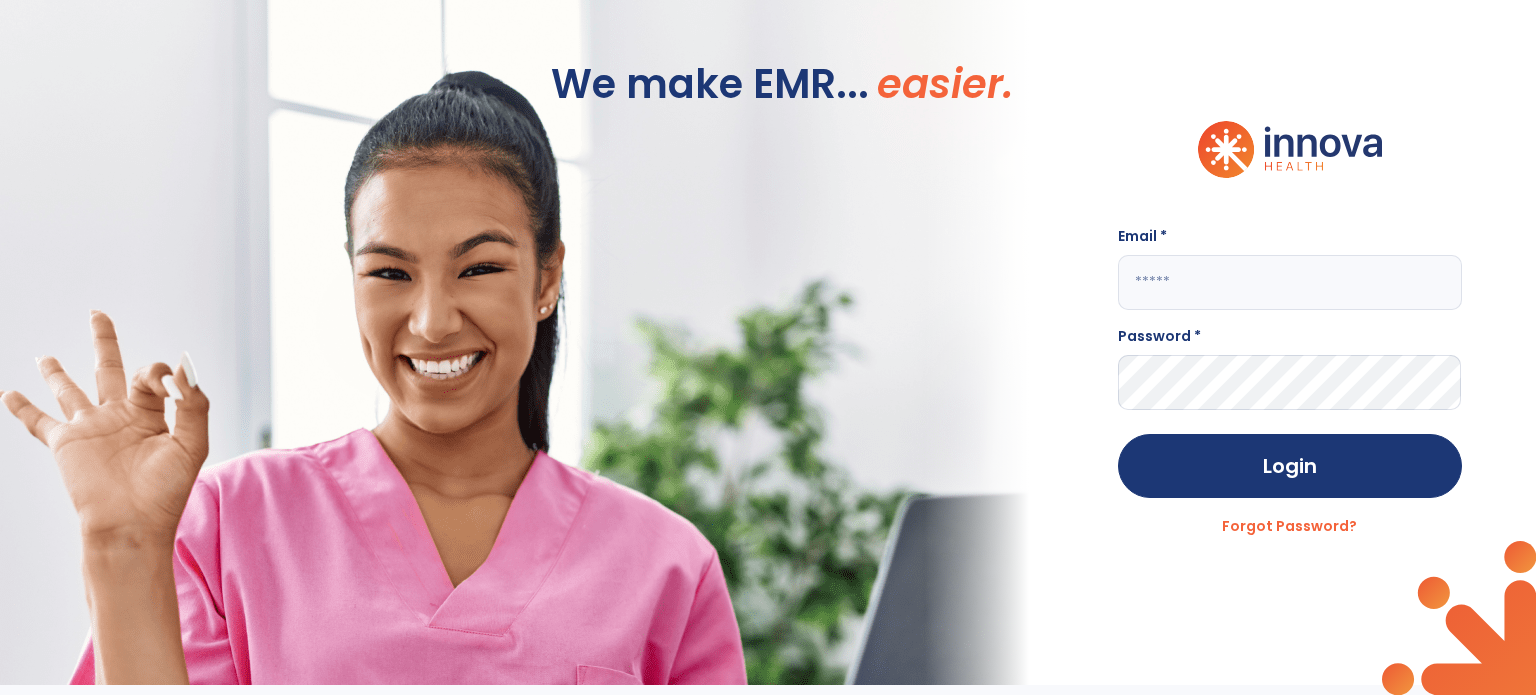 click 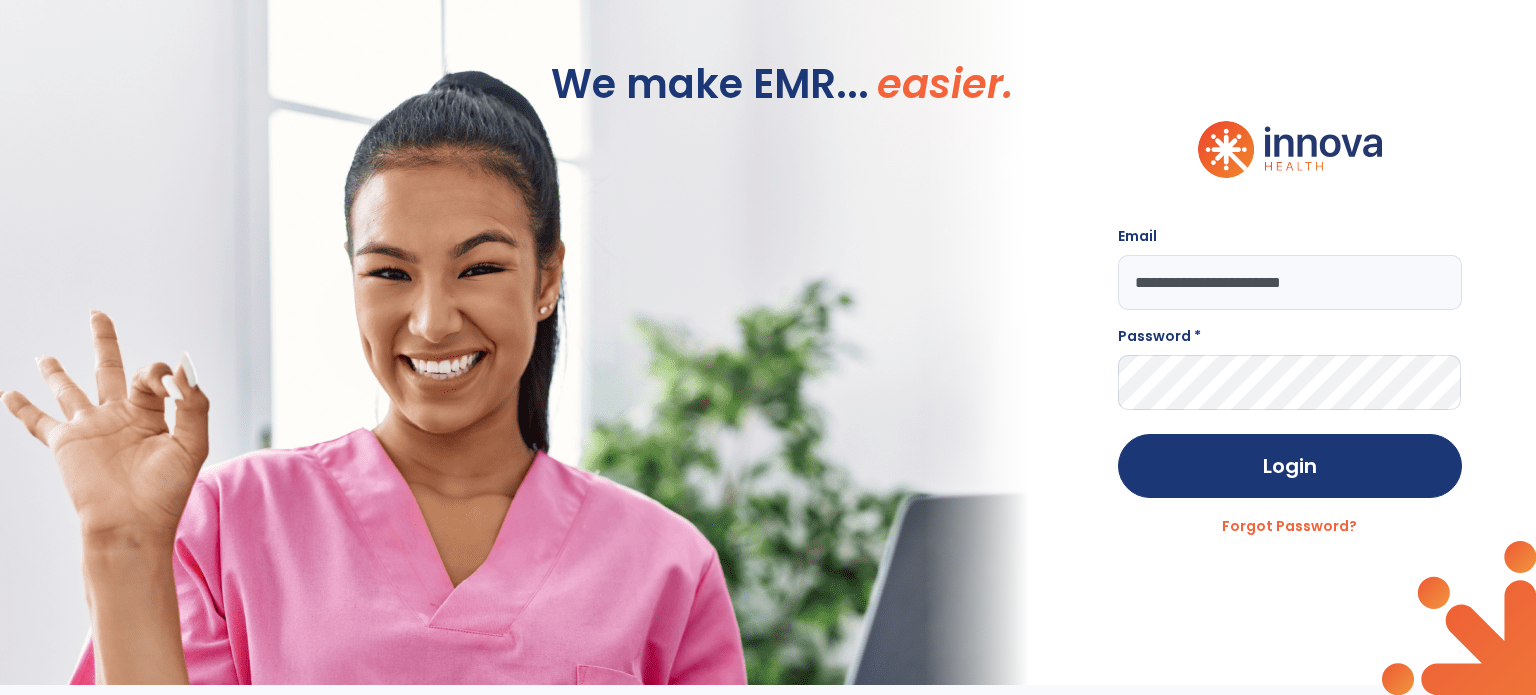 type on "**********" 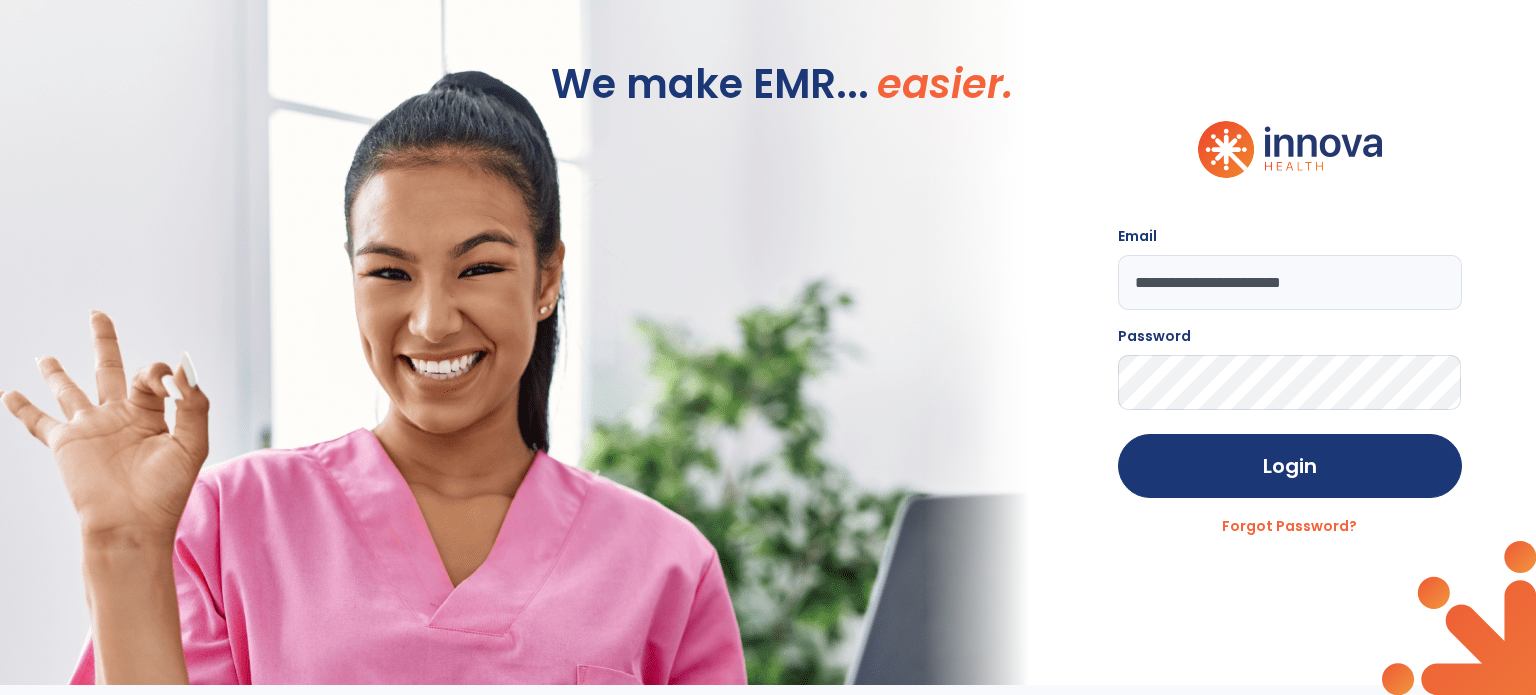 click on "Login" 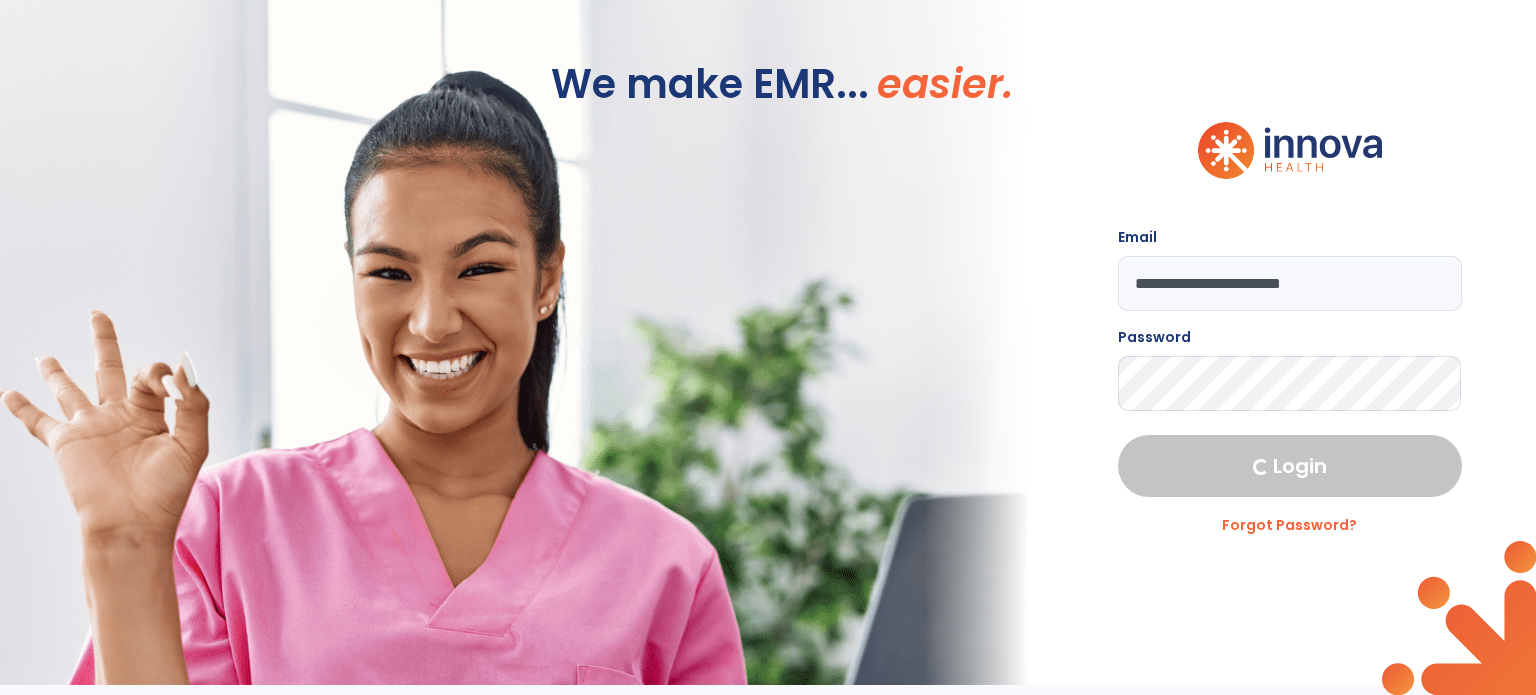 select on "***" 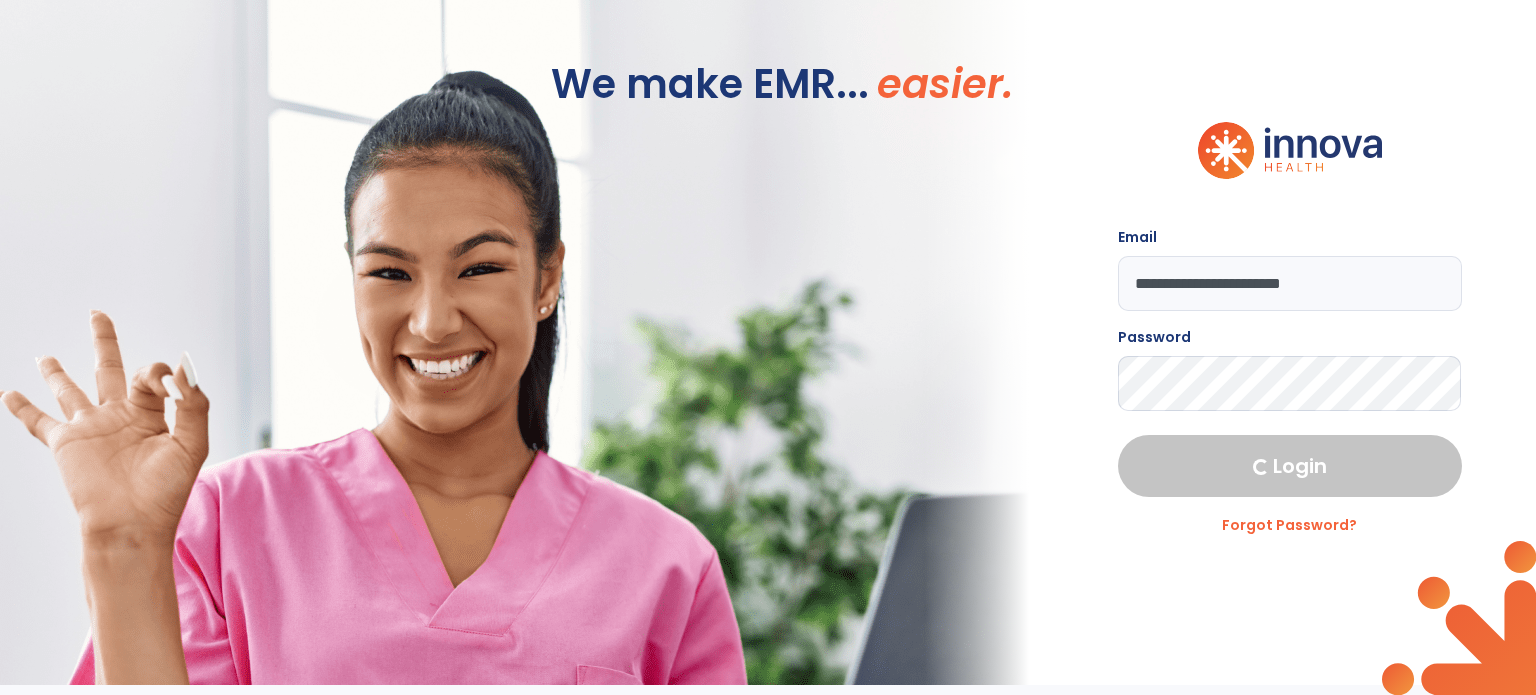 select on "****" 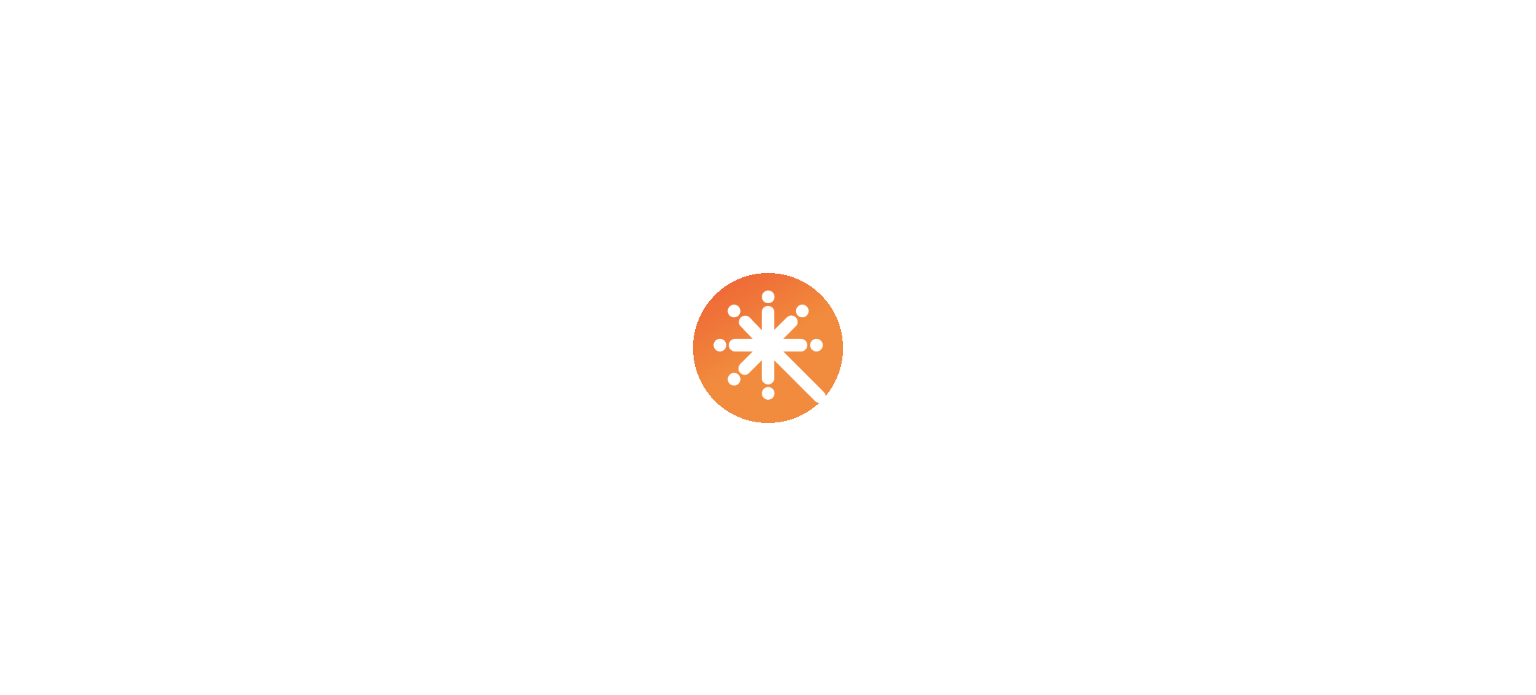 scroll, scrollTop: 0, scrollLeft: 0, axis: both 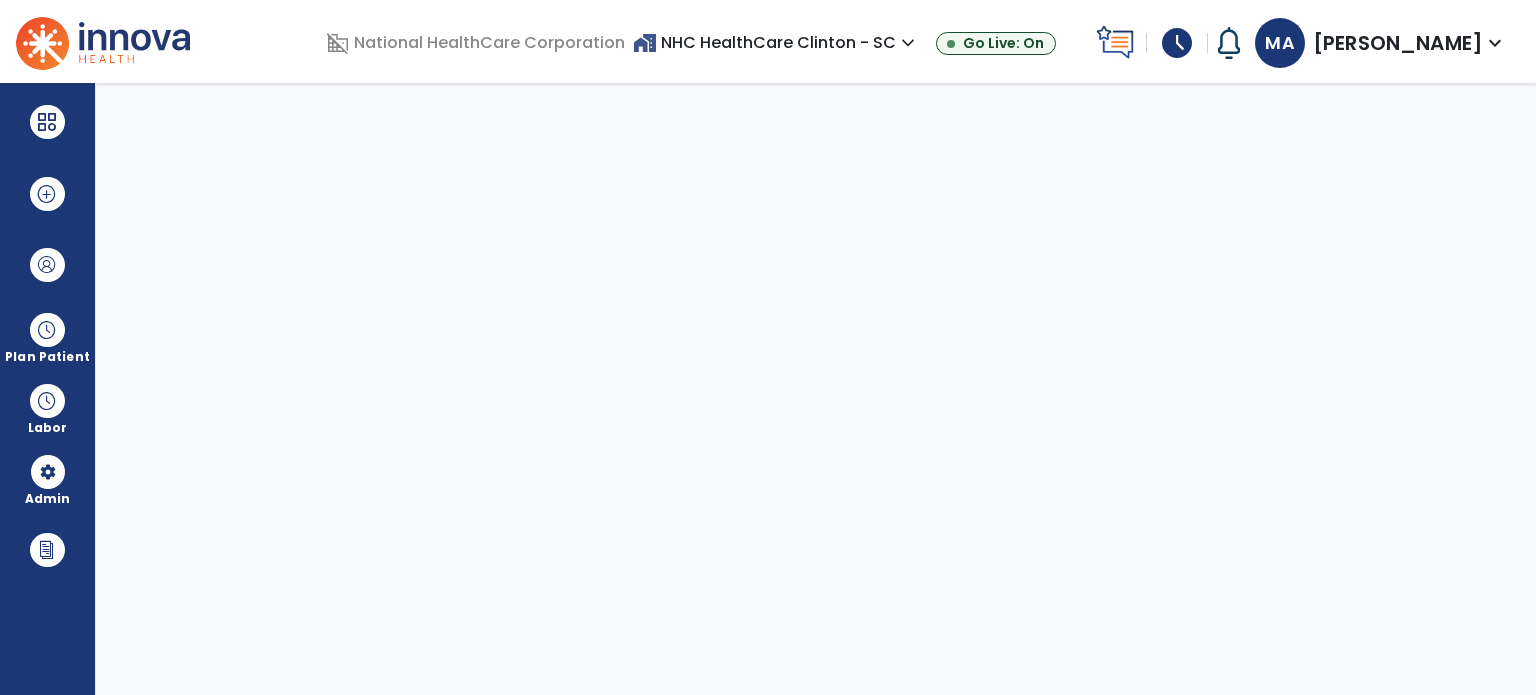 select on "***" 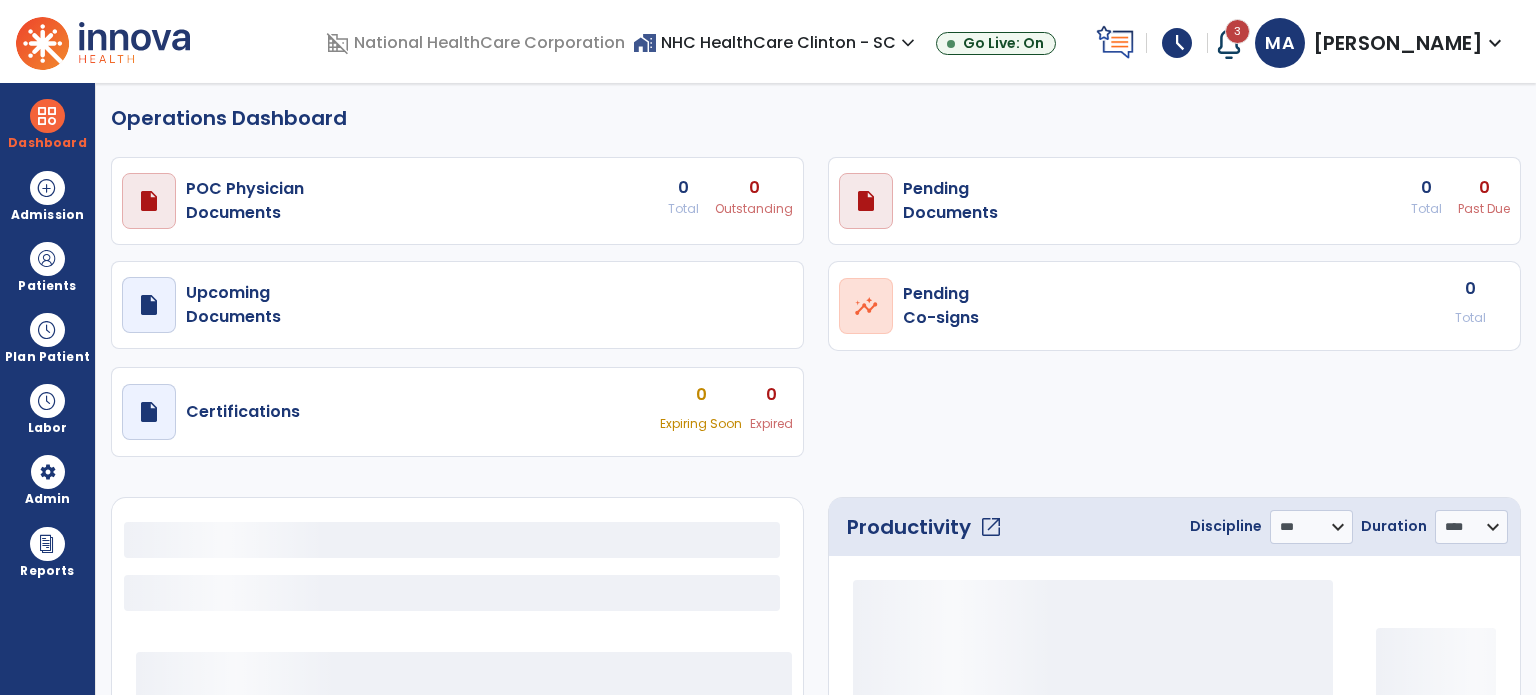 select on "***" 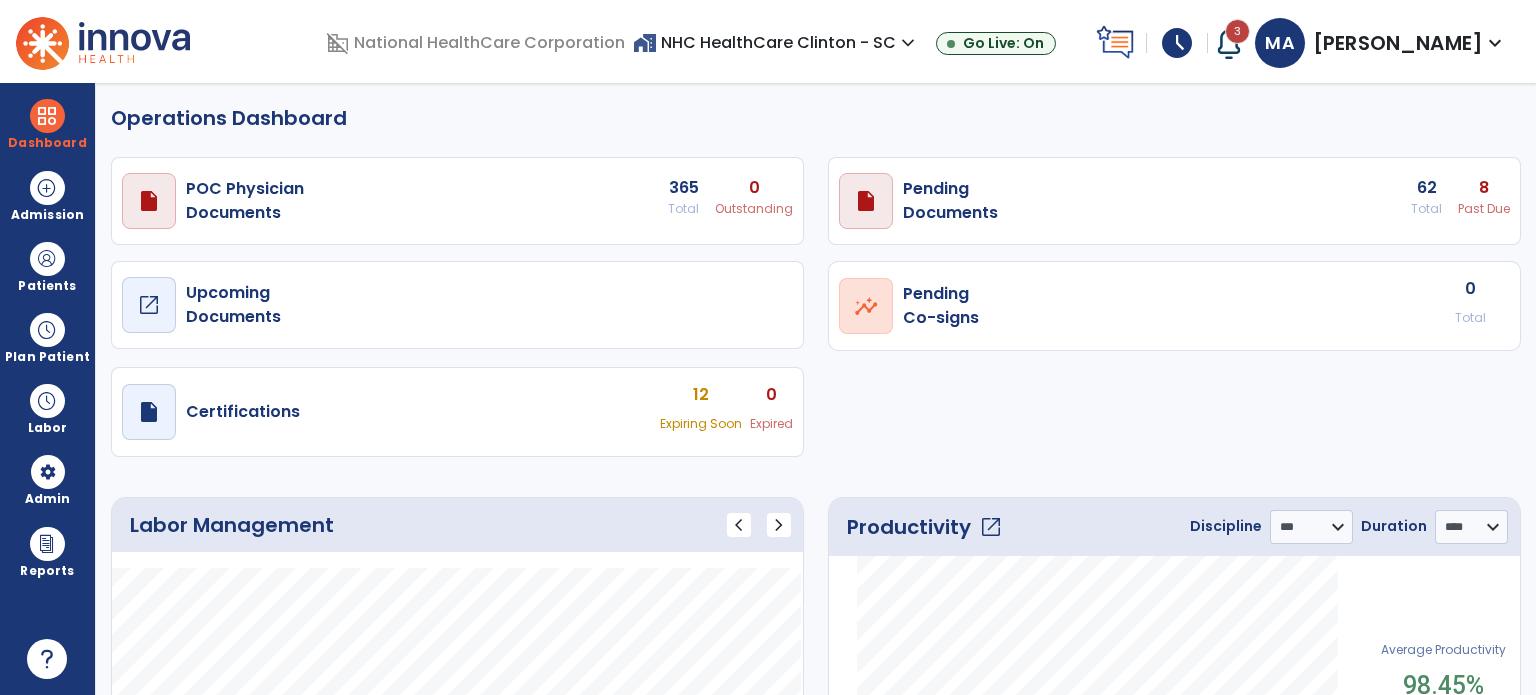click on "open_in_new" at bounding box center [149, 305] 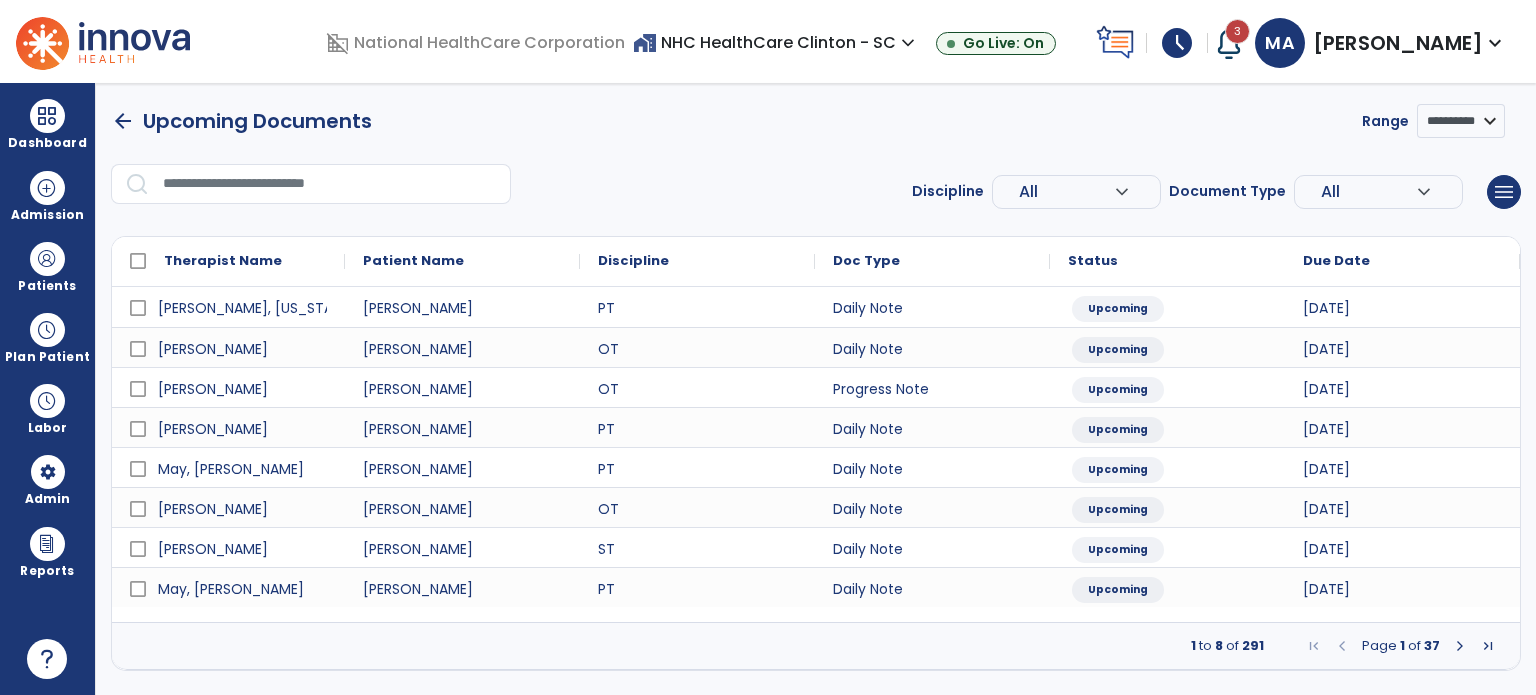 click on "expand_more" at bounding box center (1122, 192) 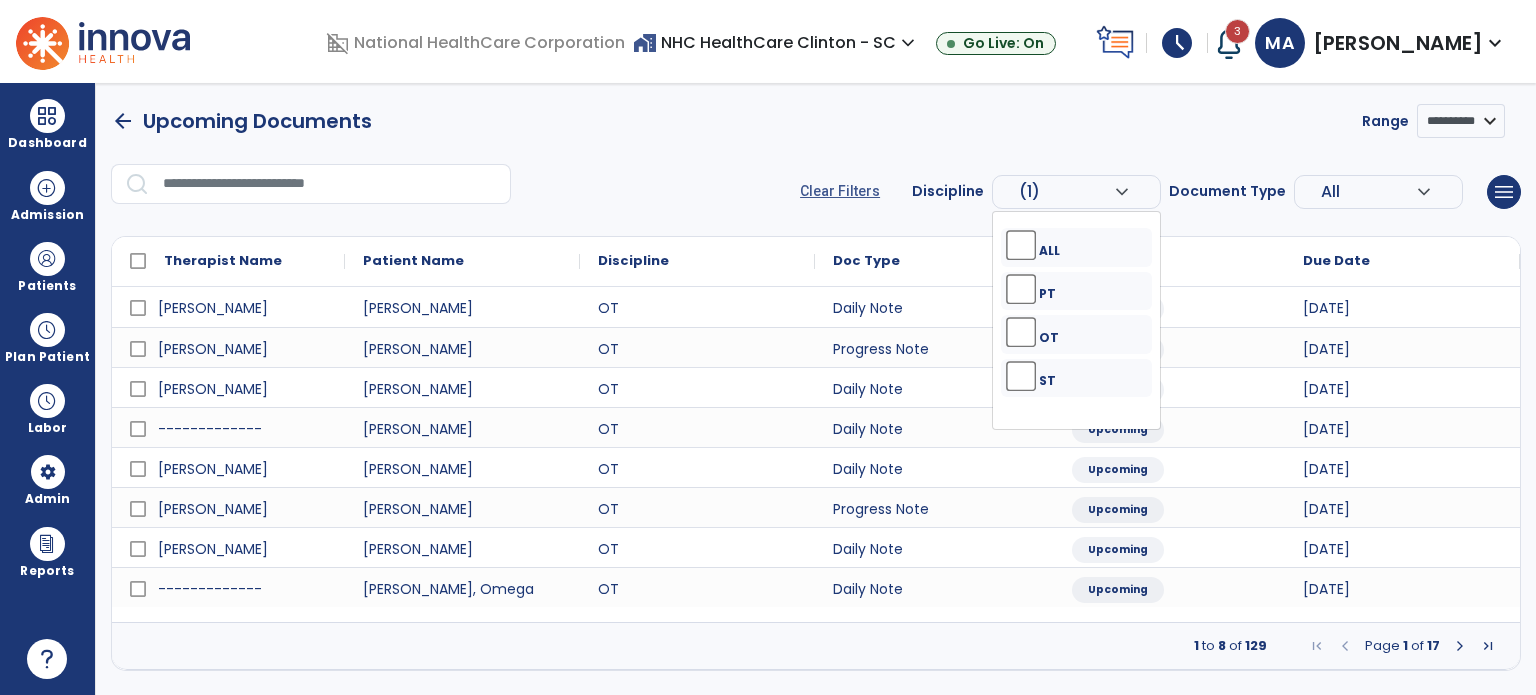 click on "expand_more" at bounding box center (1122, 192) 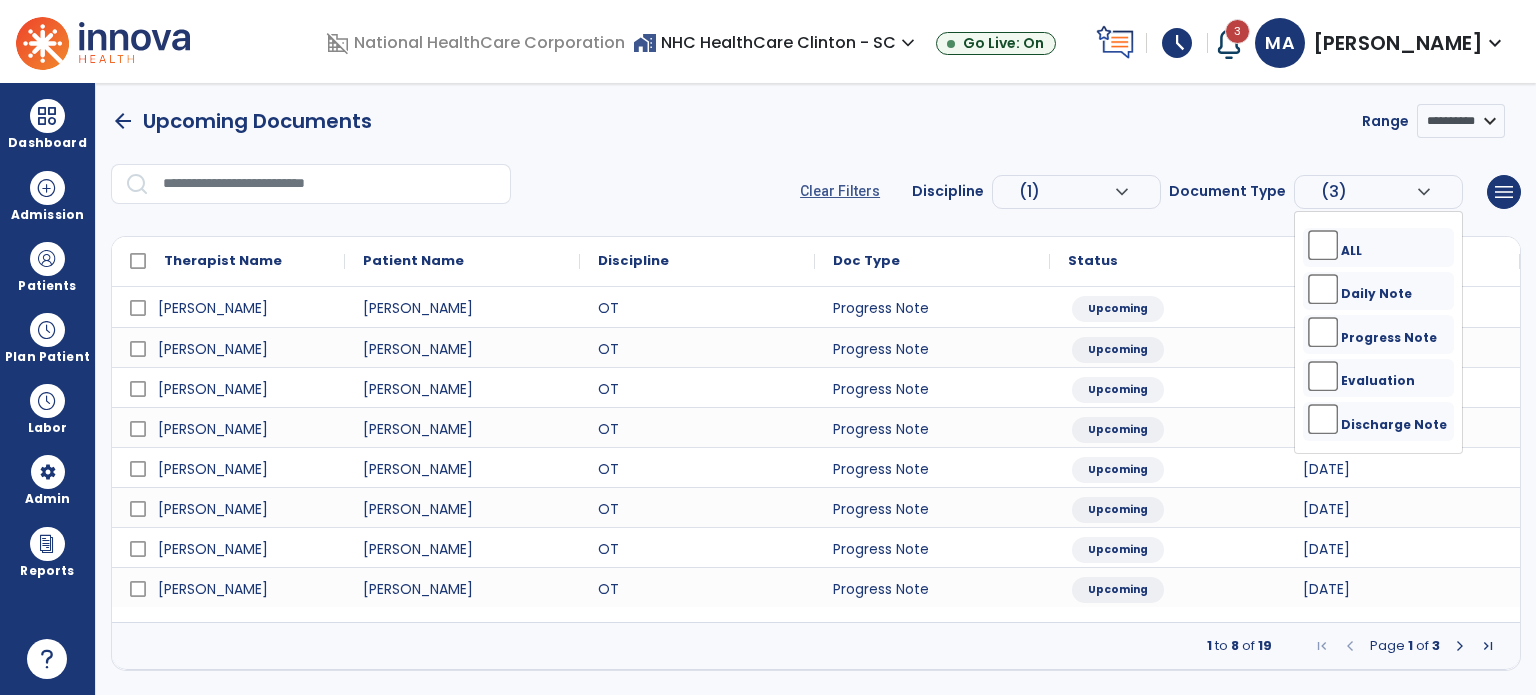click at bounding box center (1460, 646) 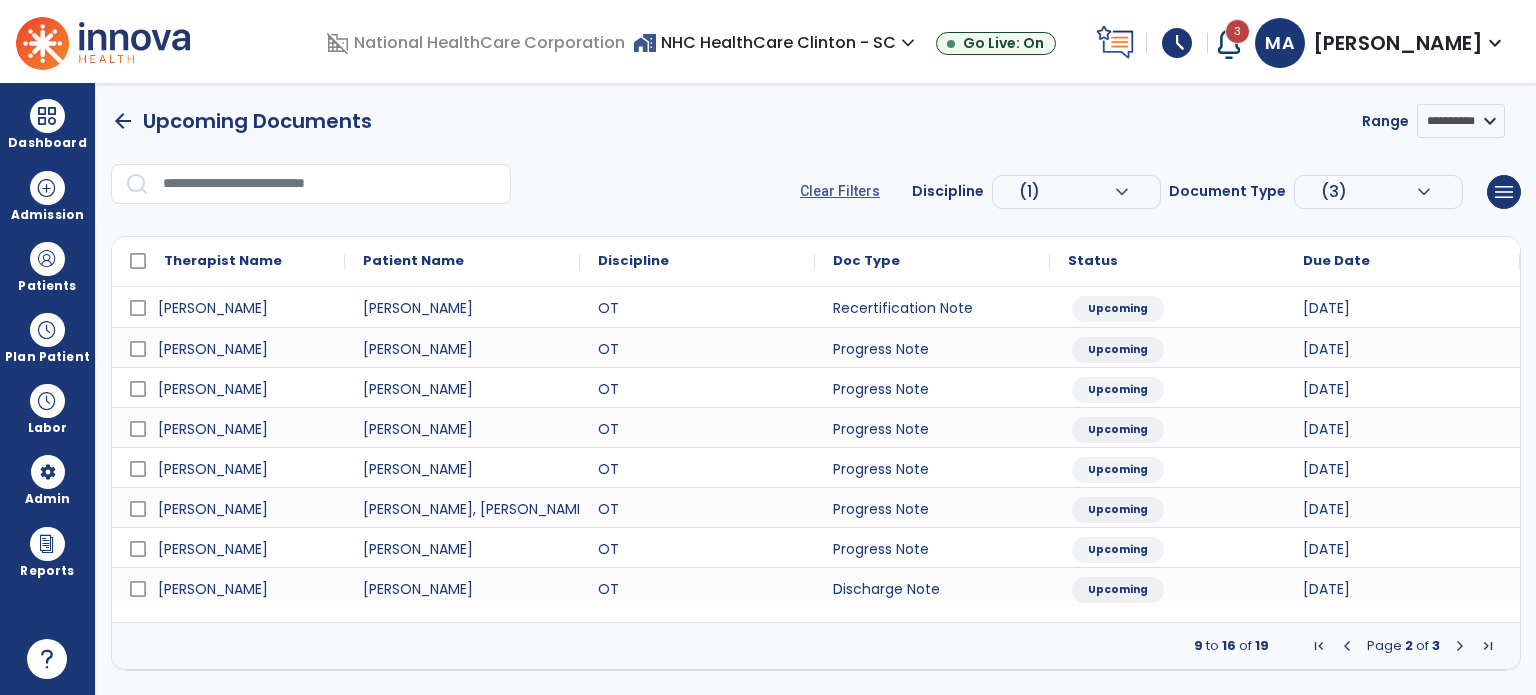 click at bounding box center [1460, 646] 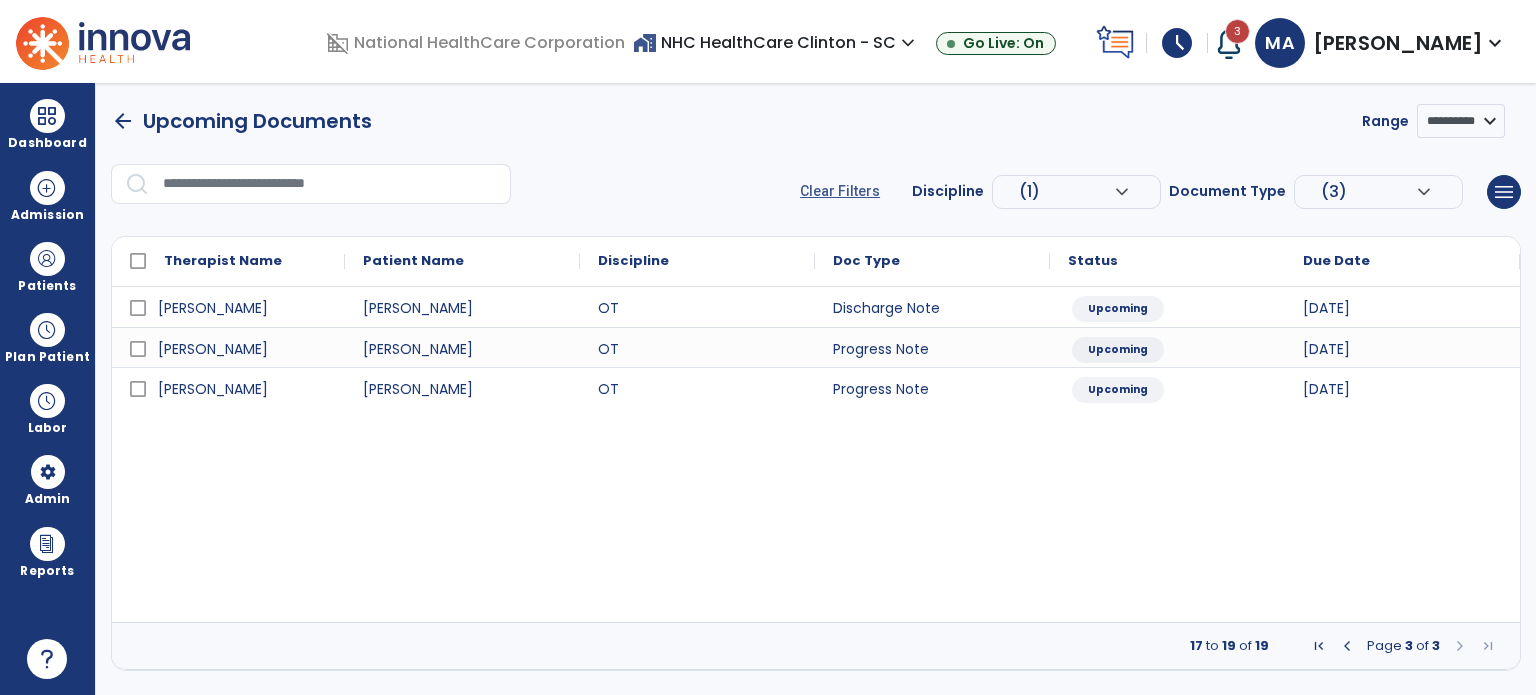 click at bounding box center (1347, 646) 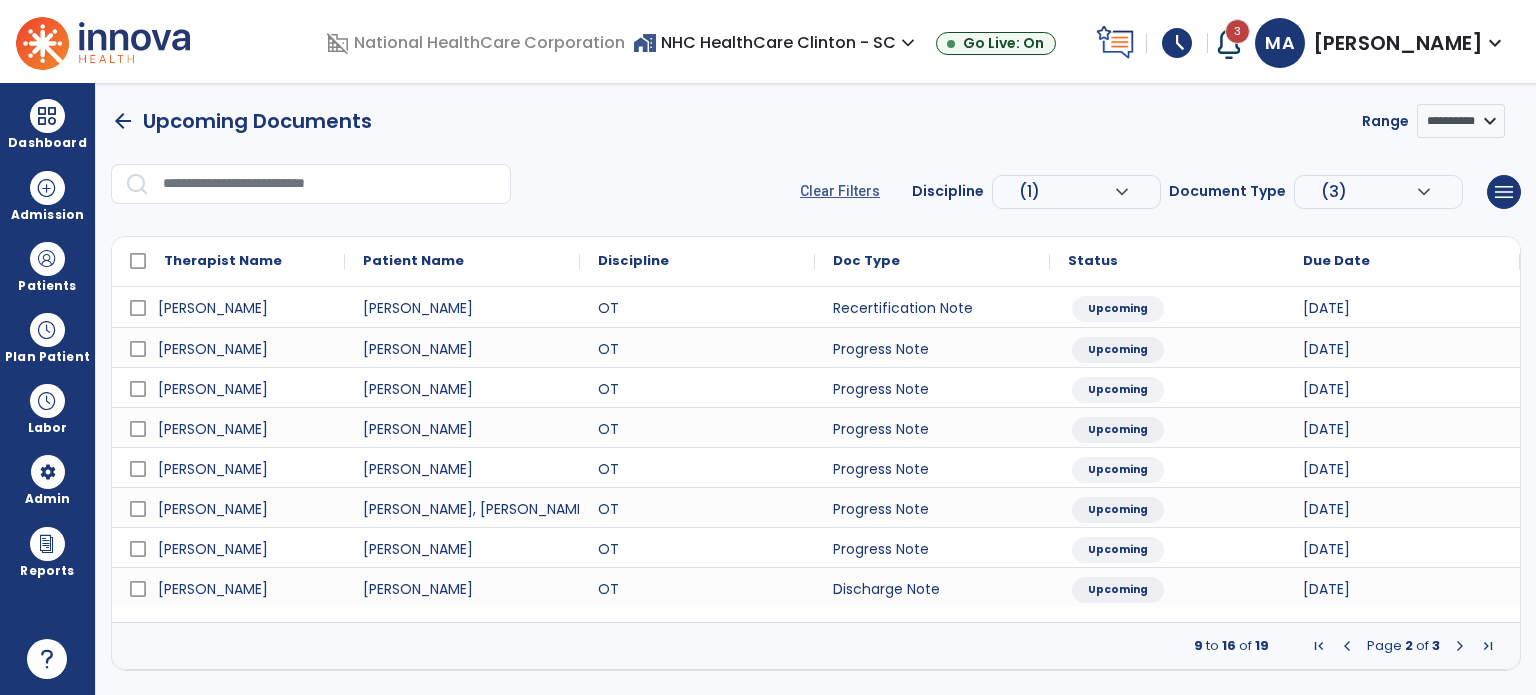click on "arrow_back" at bounding box center [123, 121] 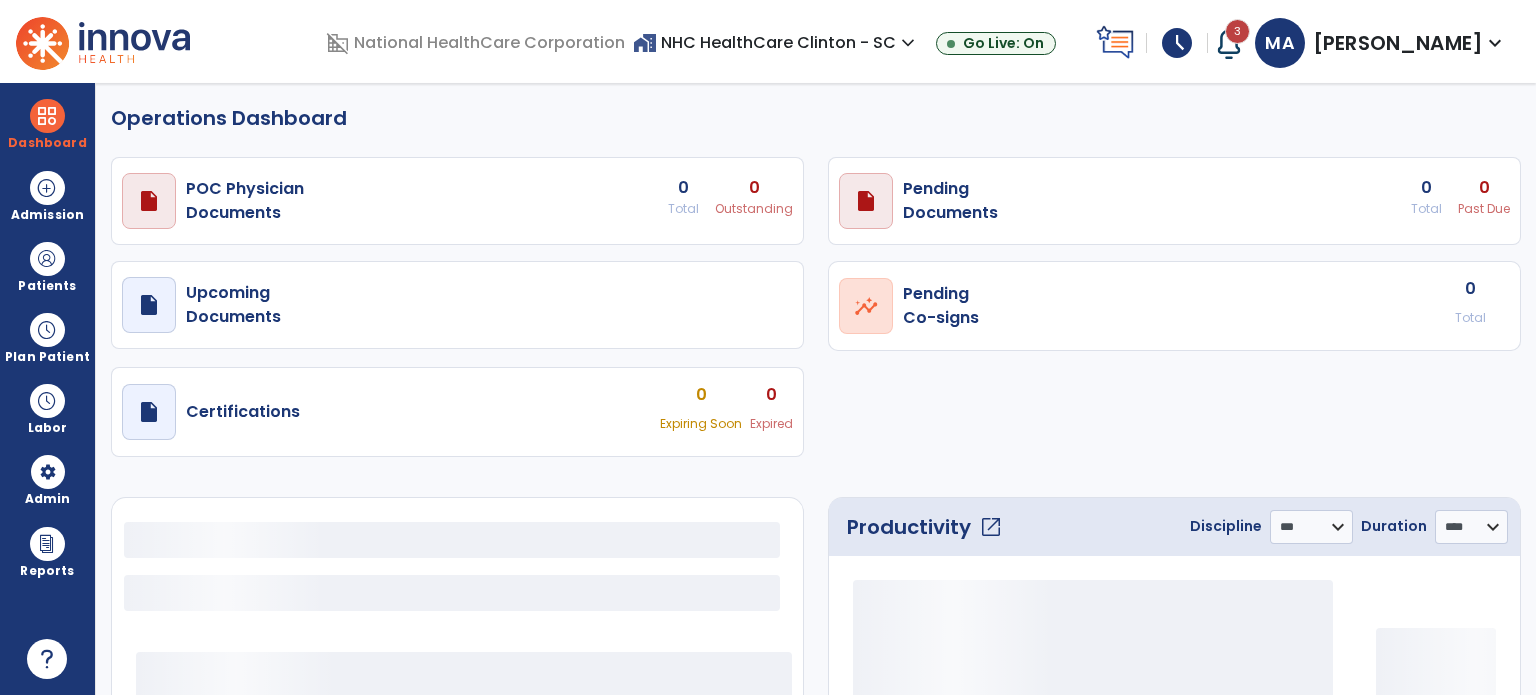 select on "***" 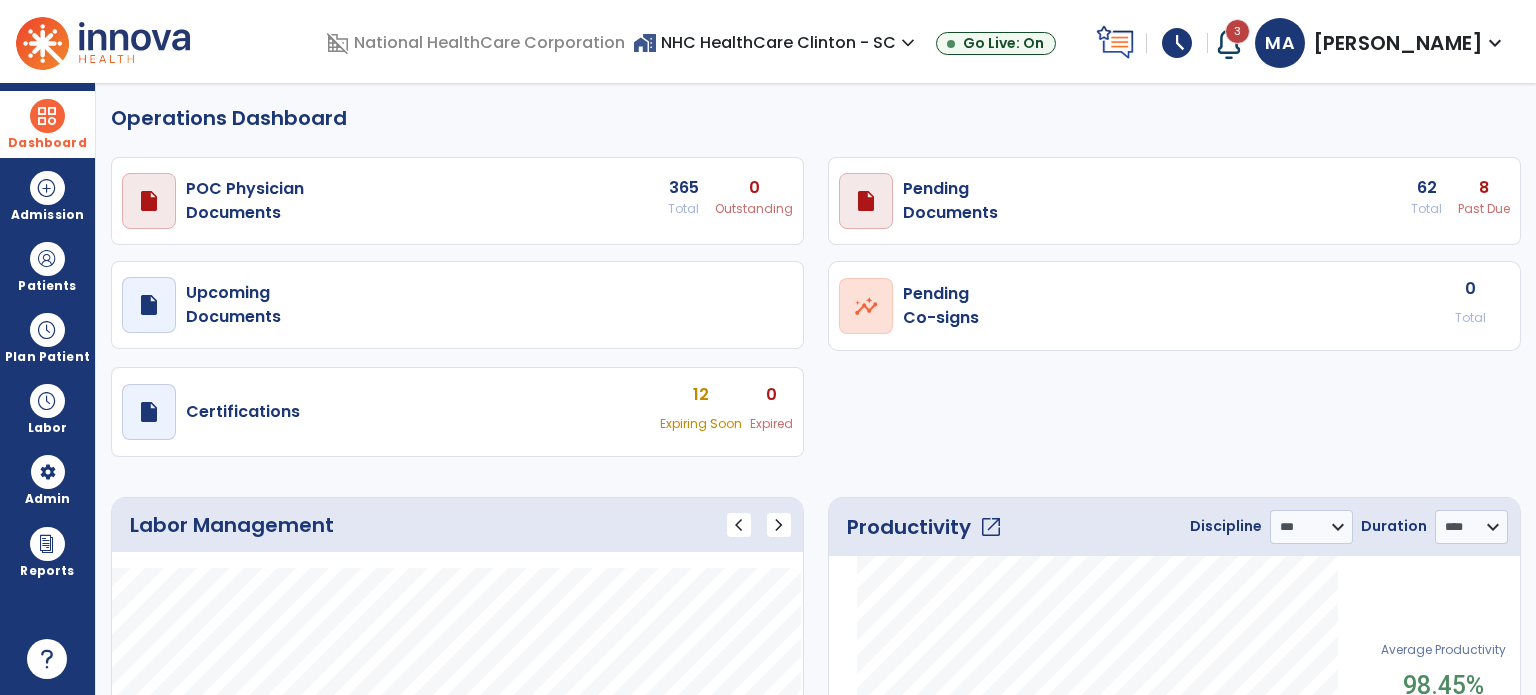 click at bounding box center (47, 116) 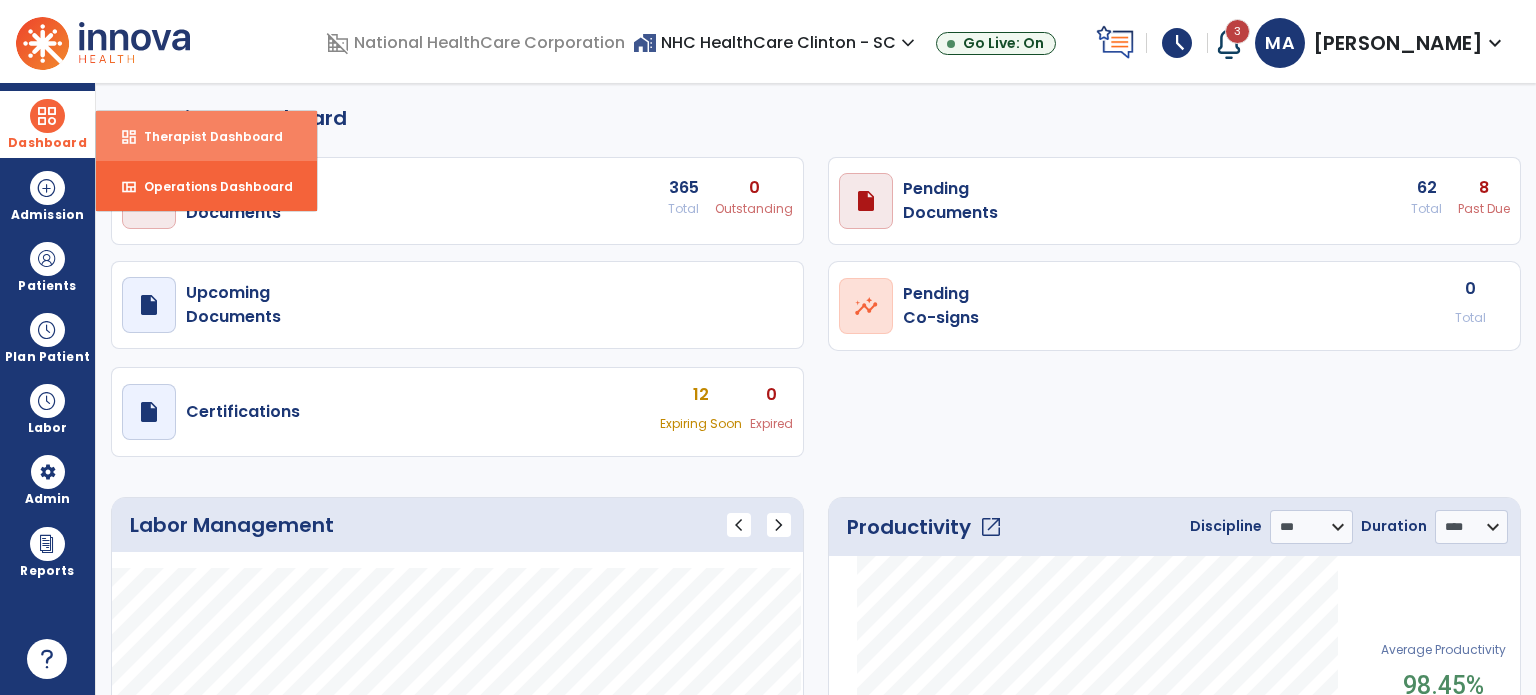 click on "Therapist Dashboard" at bounding box center (205, 136) 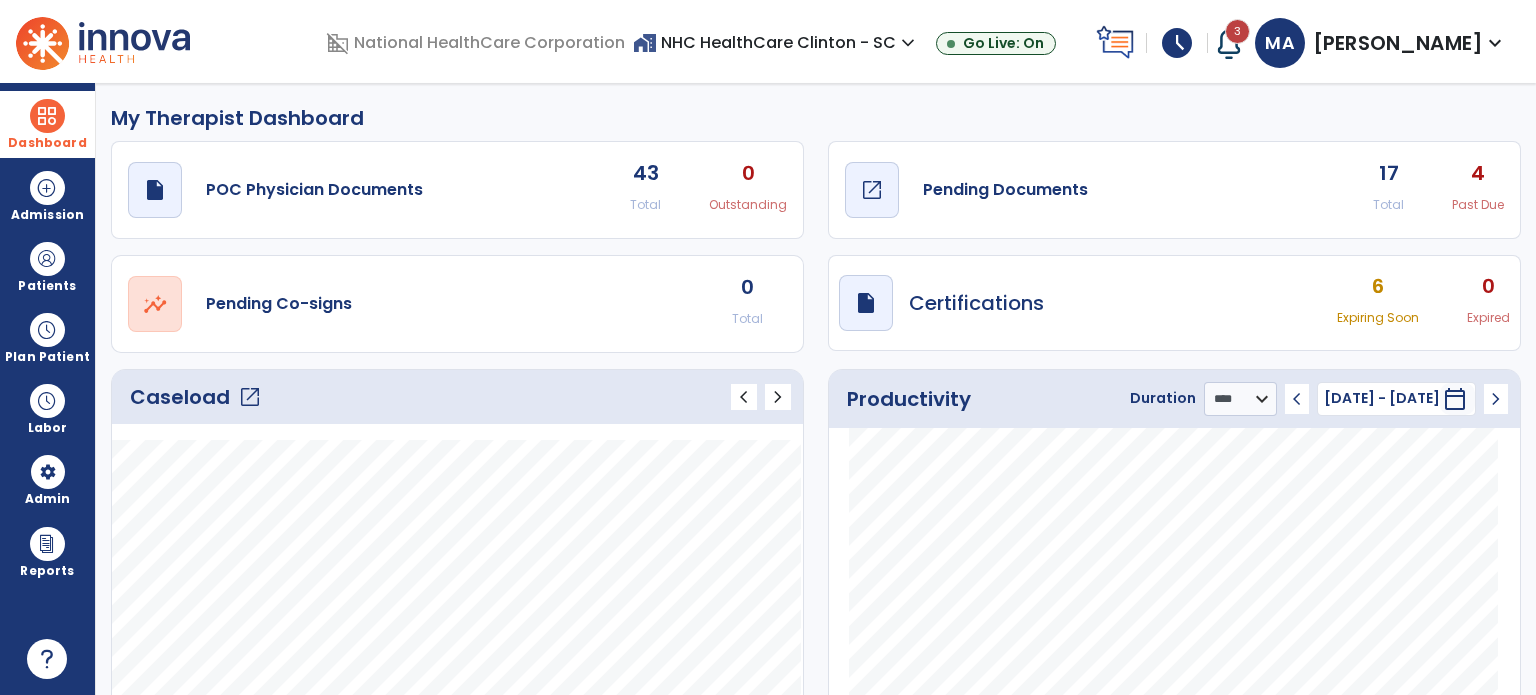 click on "open_in_new" 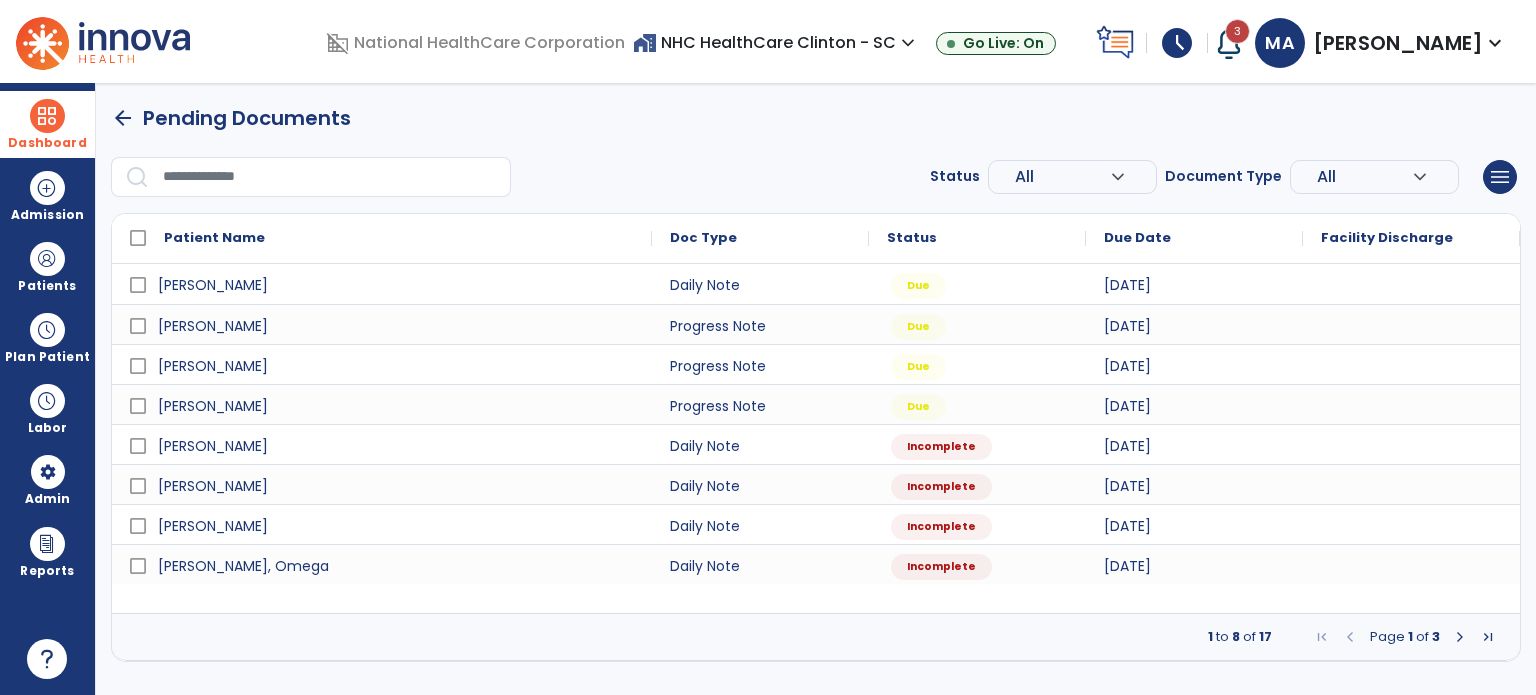 click on "arrow_back" at bounding box center (123, 118) 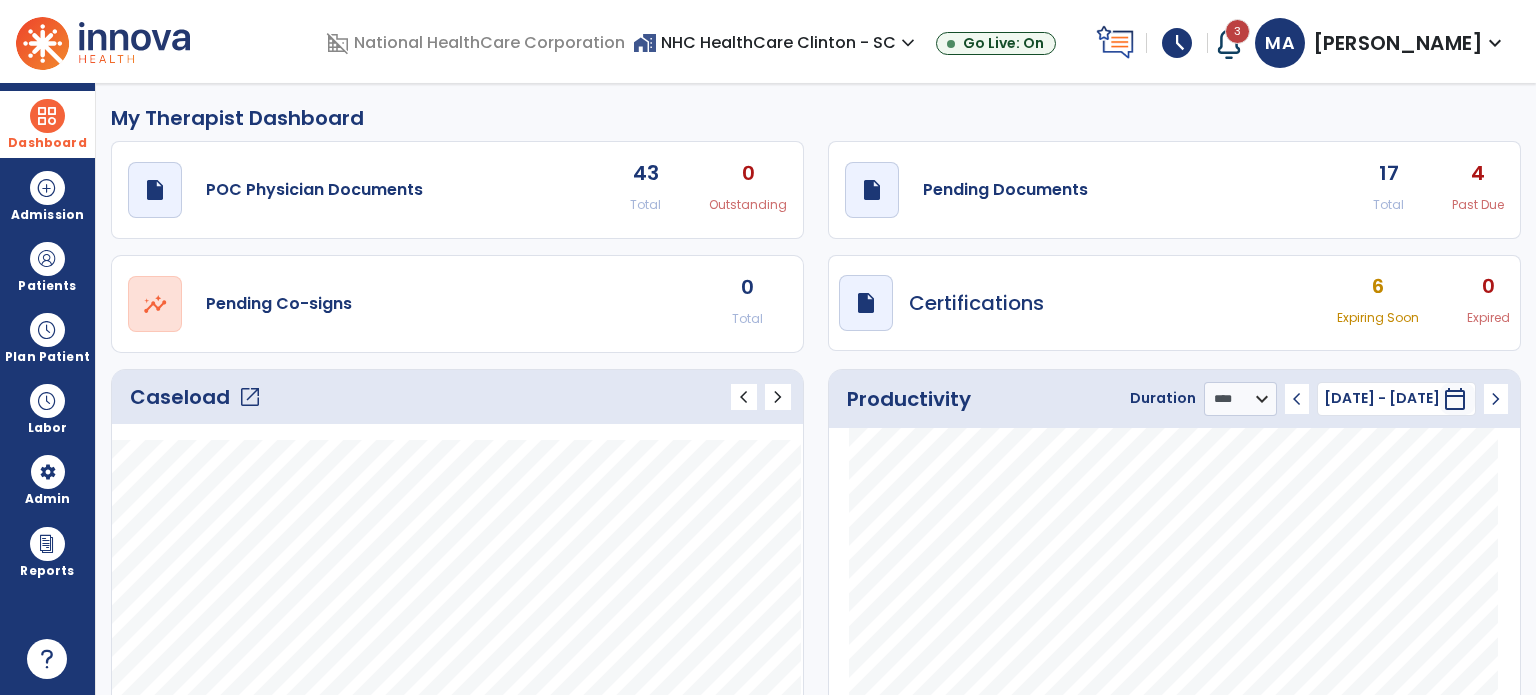 click on "open_in_new" 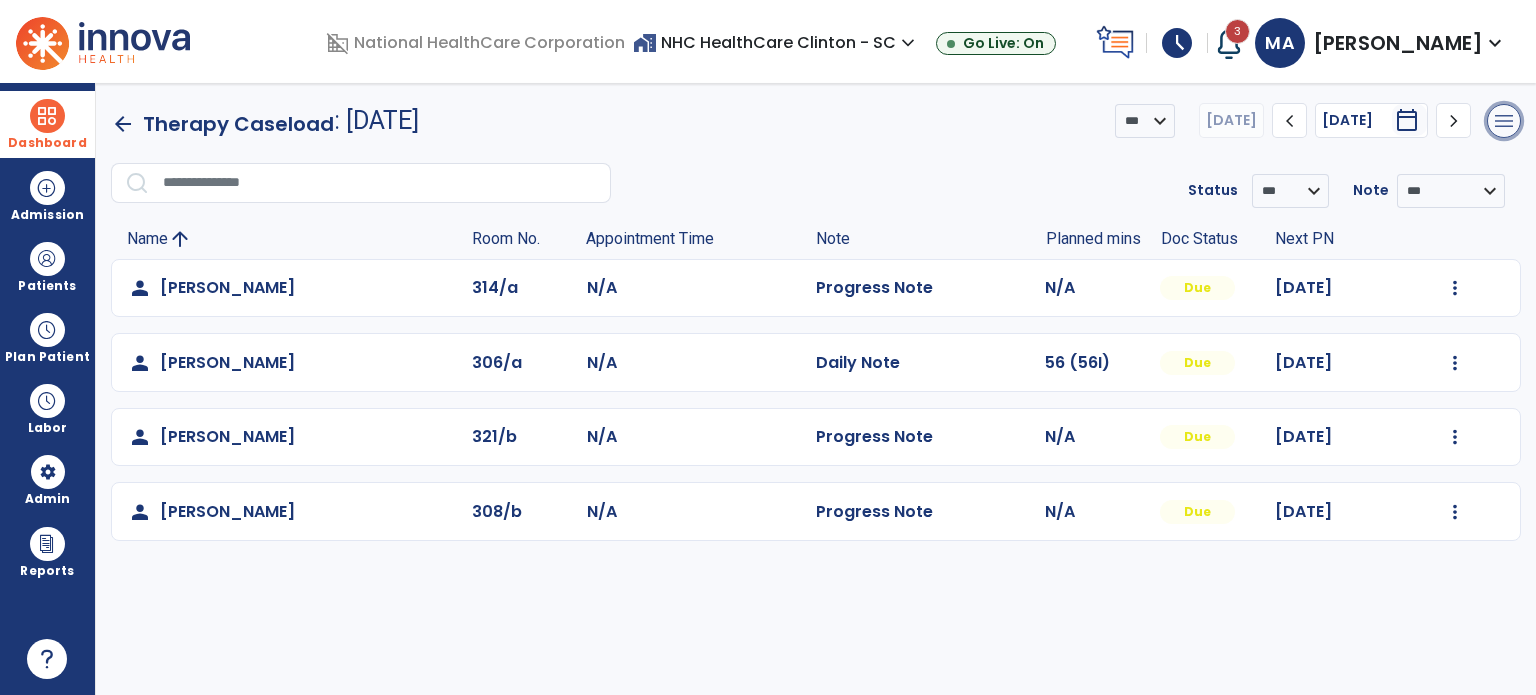 click on "menu" at bounding box center (1504, 121) 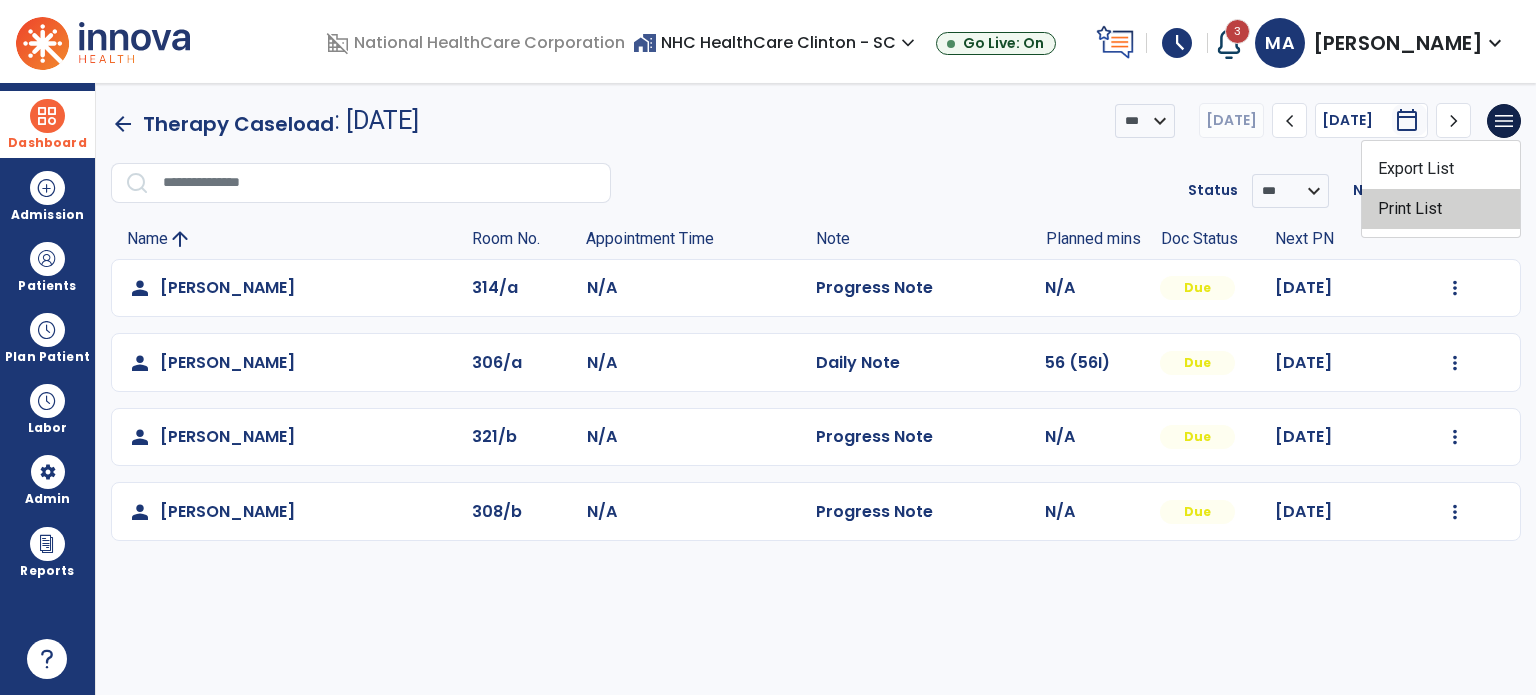 click on "Print List" 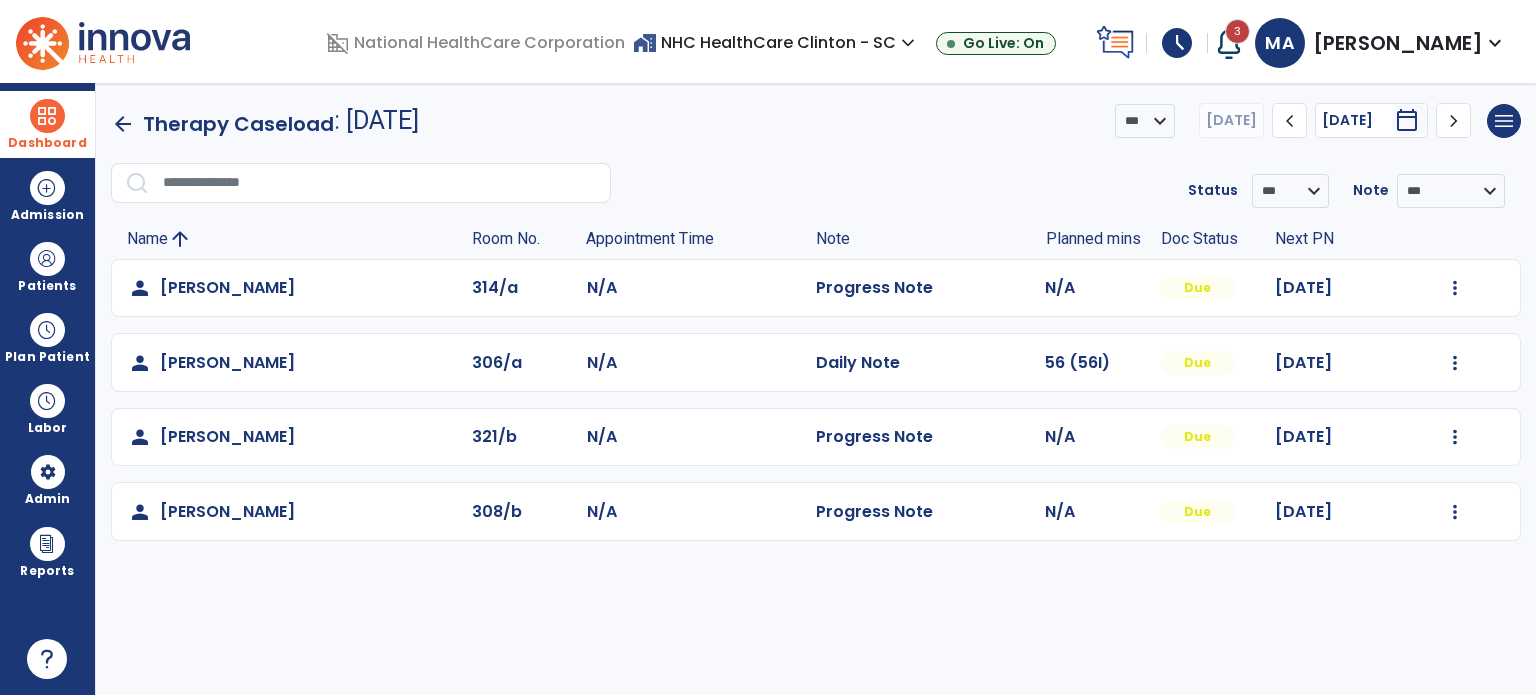 click on "arrow_back" 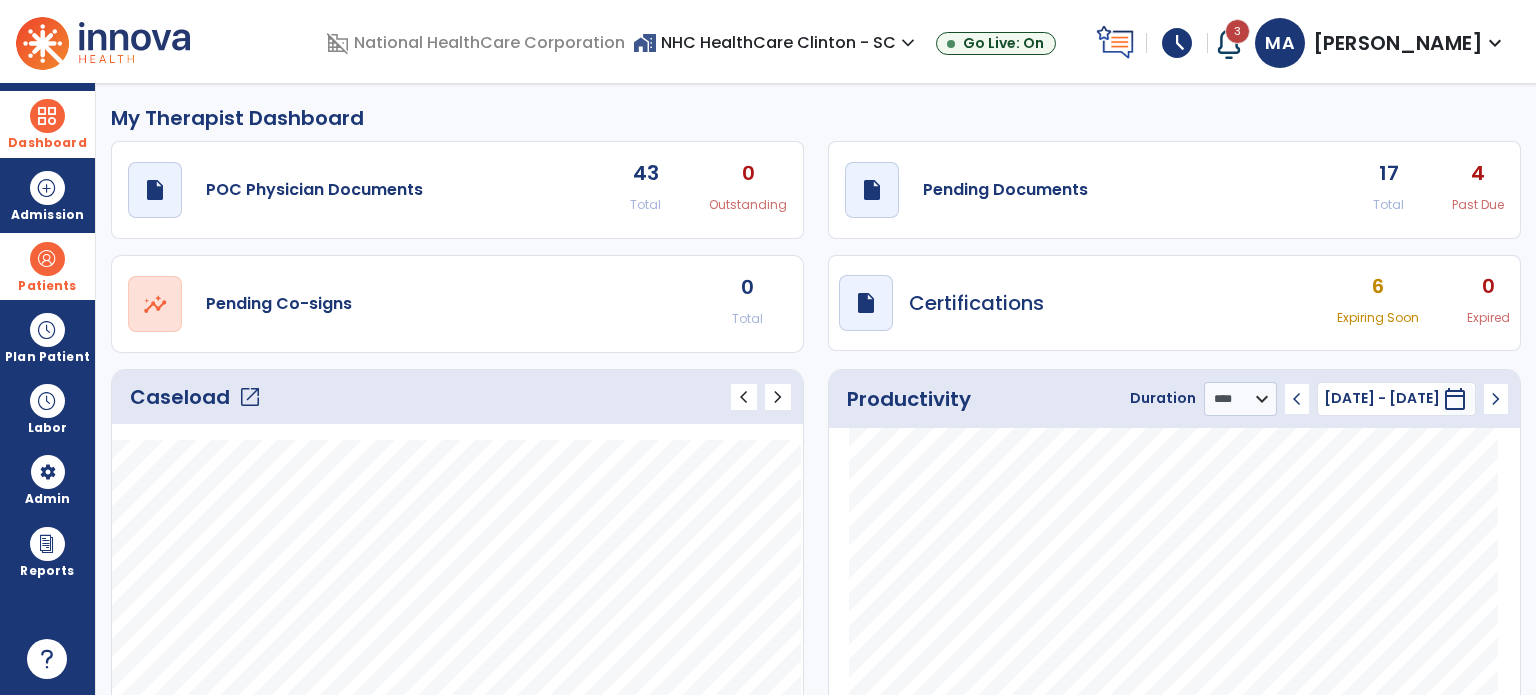 click at bounding box center [47, 259] 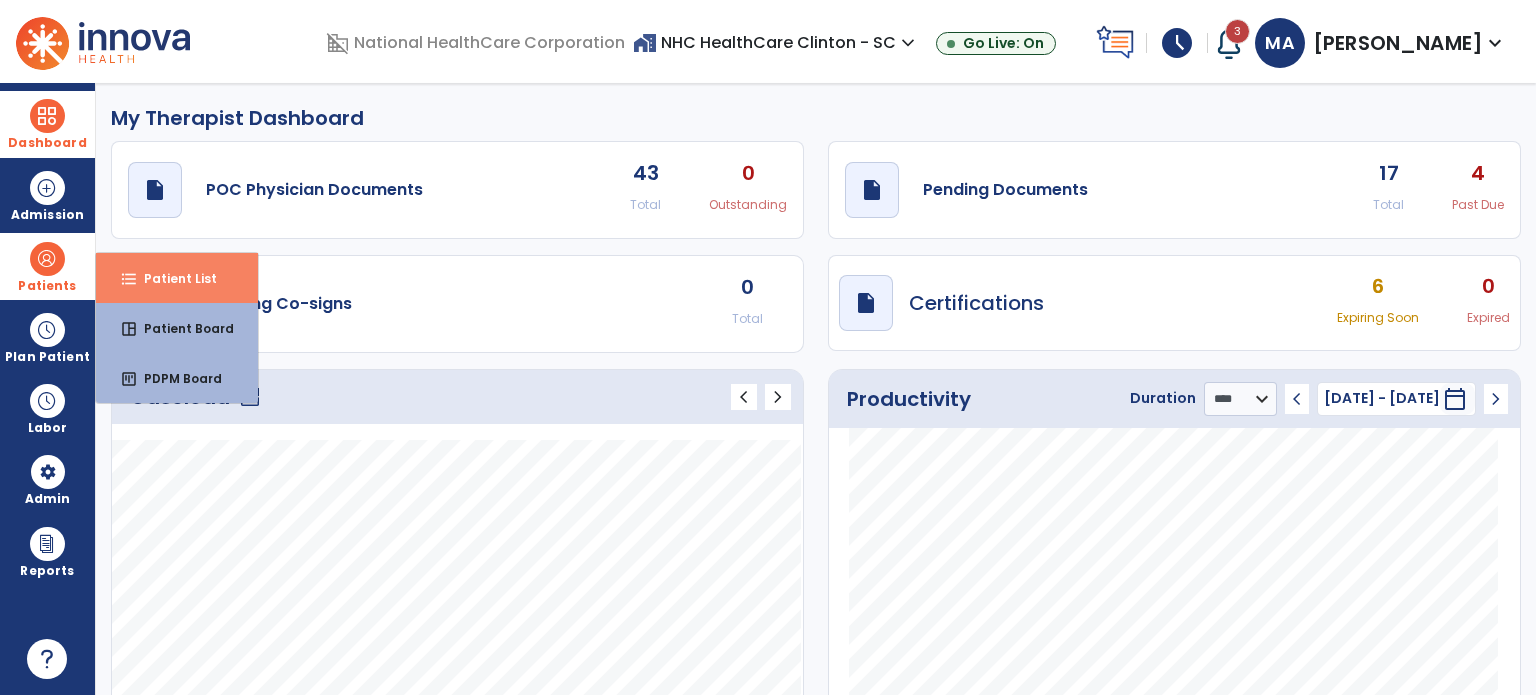 click on "format_list_bulleted  Patient List" at bounding box center [177, 278] 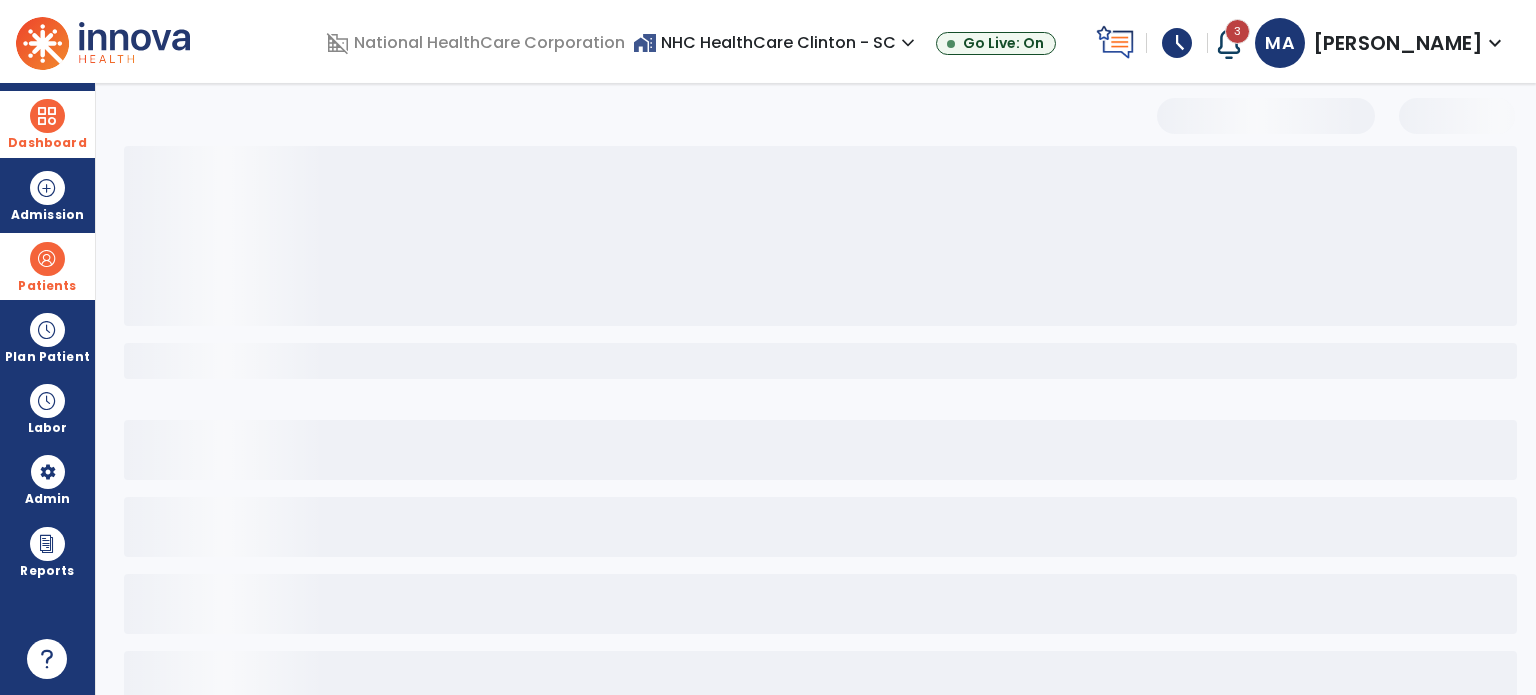select on "***" 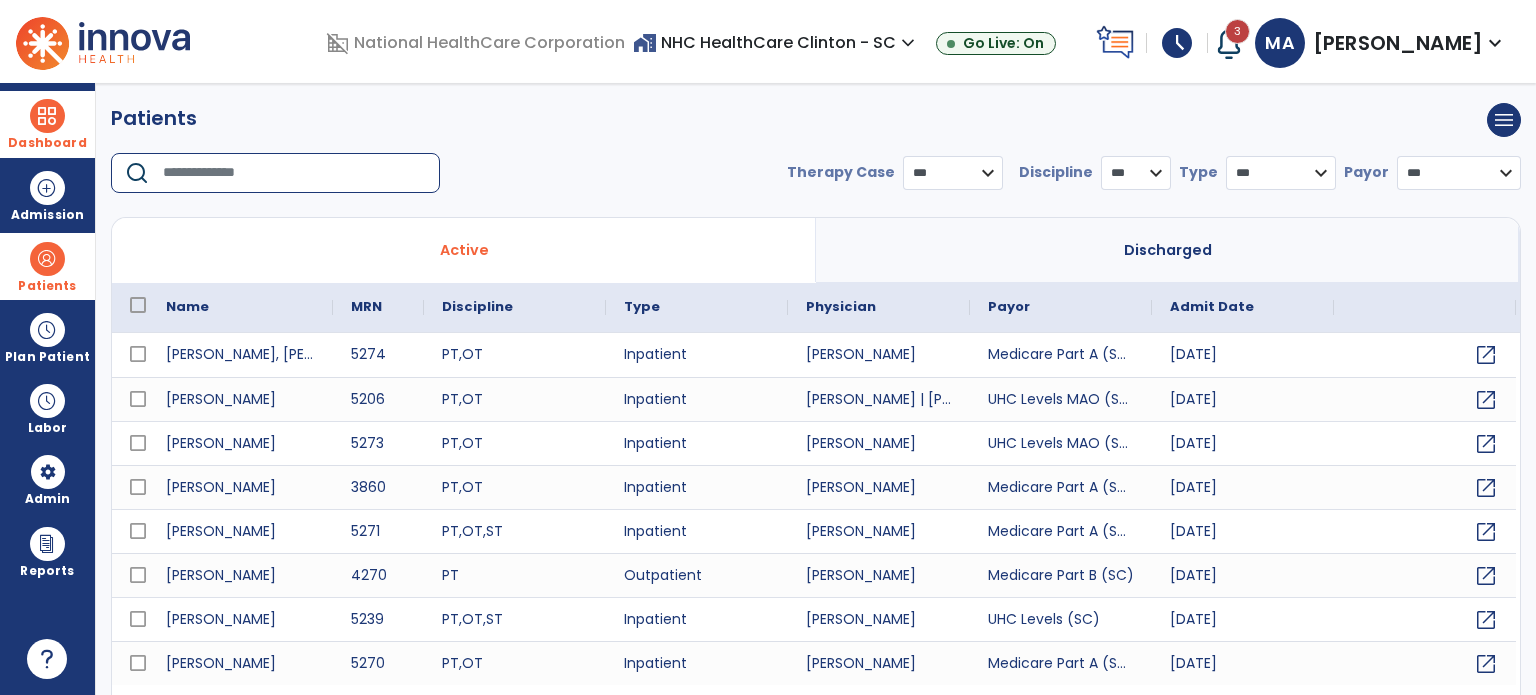 click at bounding box center (294, 173) 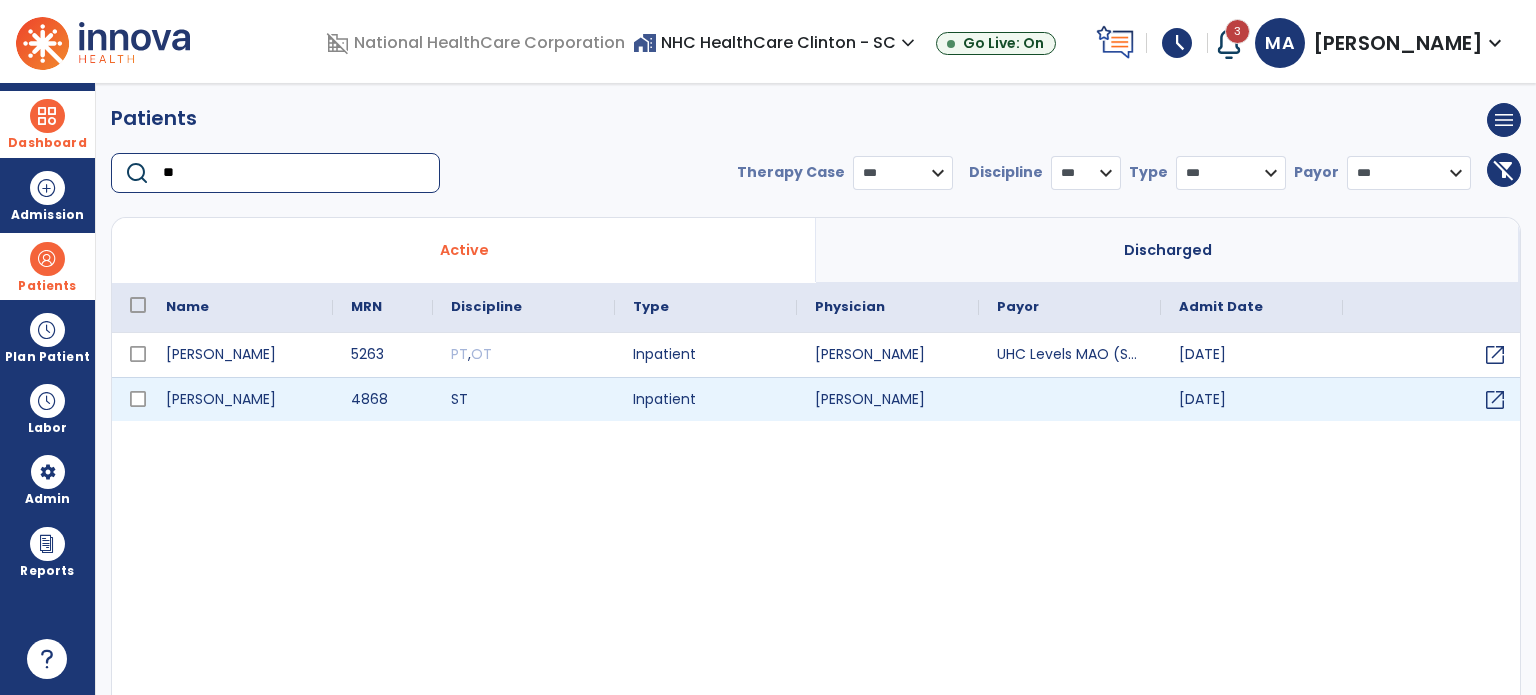 type on "**" 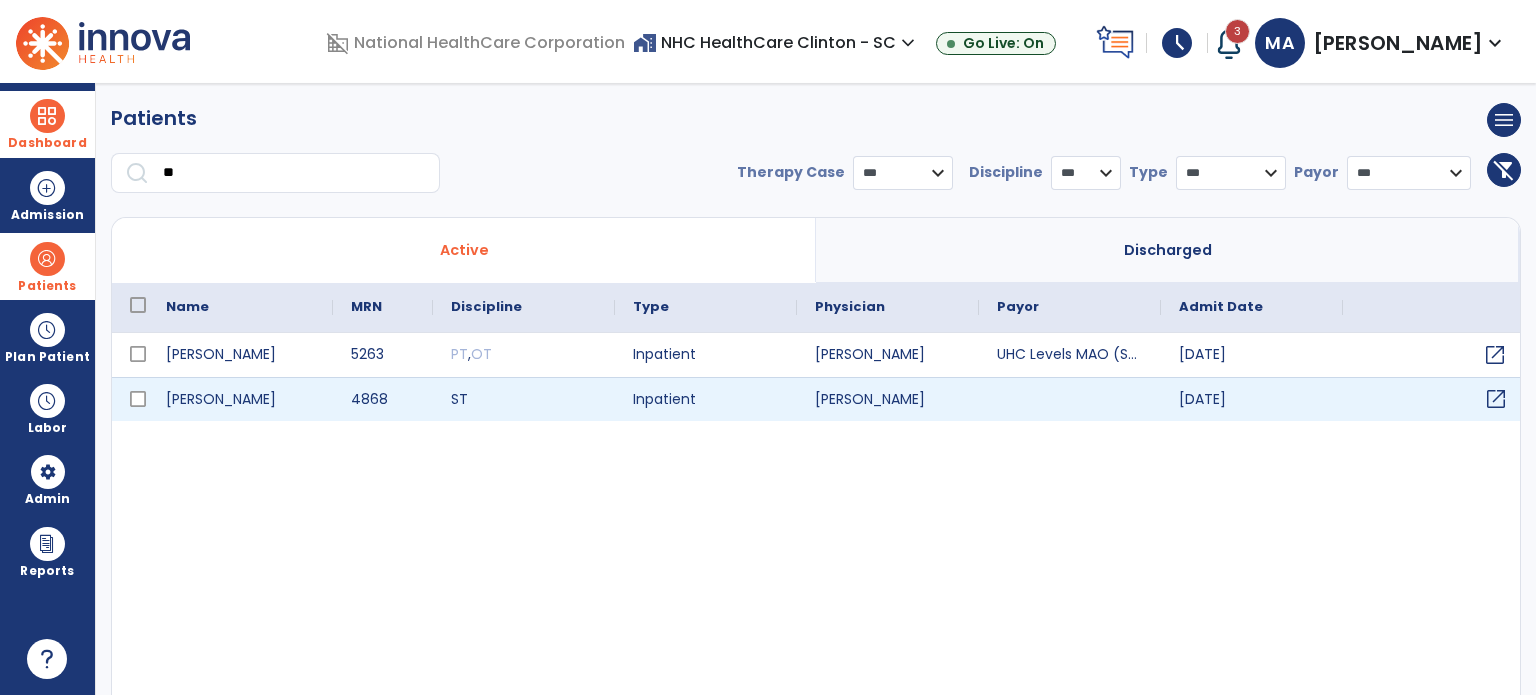 click on "open_in_new" at bounding box center [1496, 399] 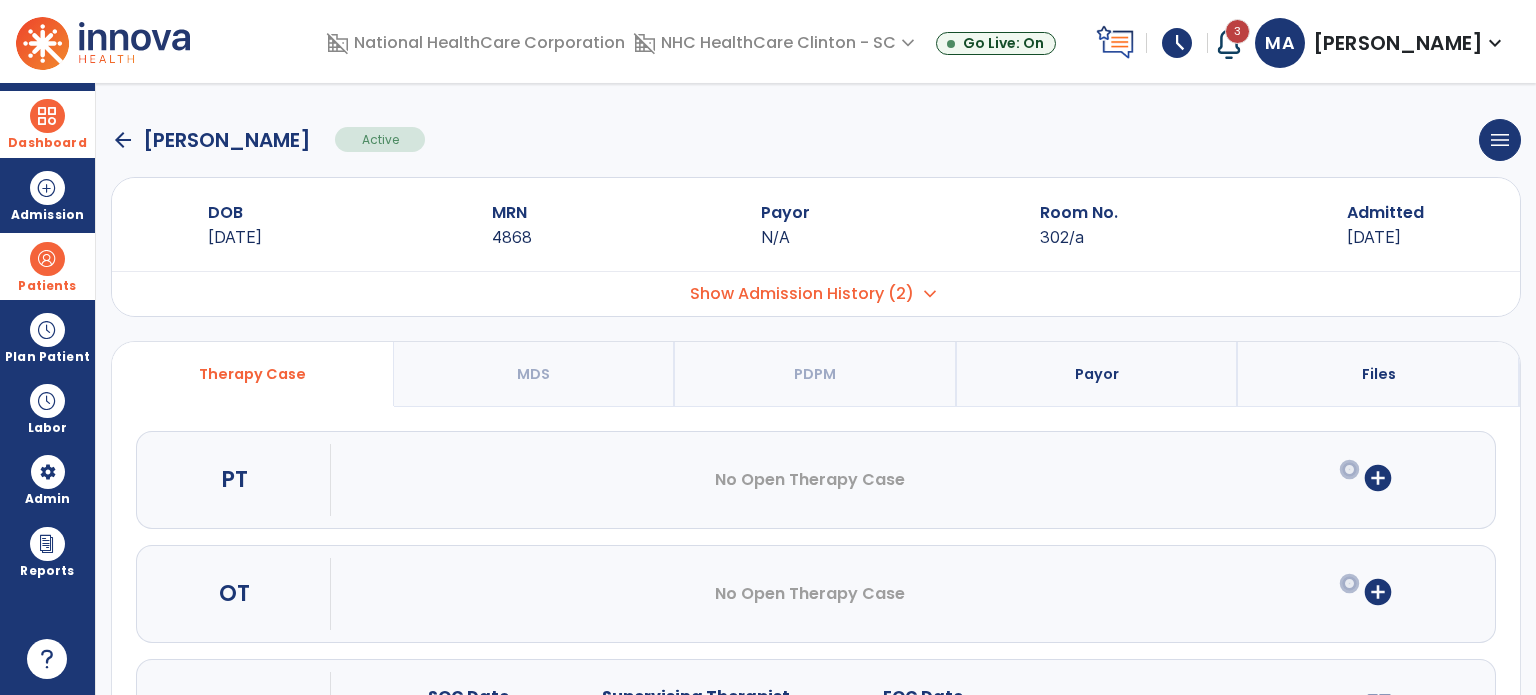 scroll, scrollTop: 0, scrollLeft: 0, axis: both 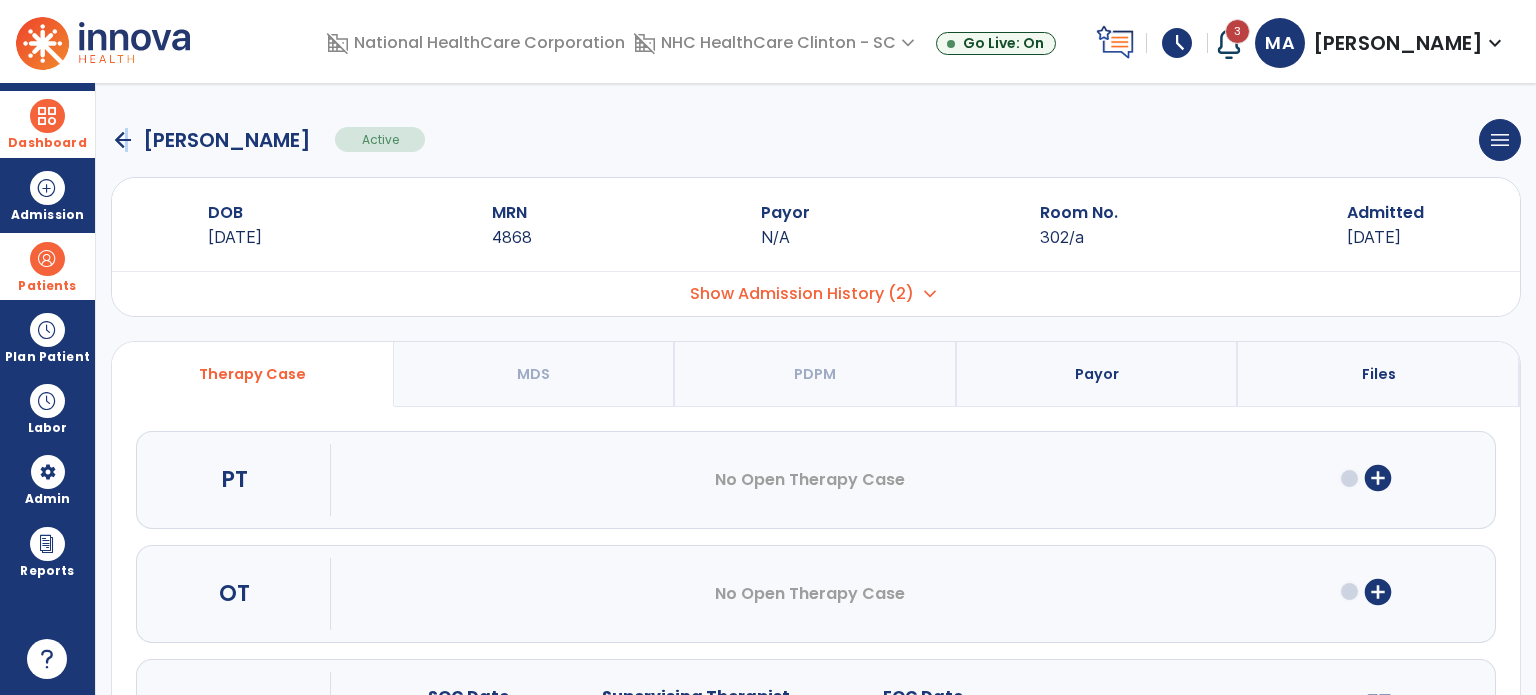 click on "arrow_back" 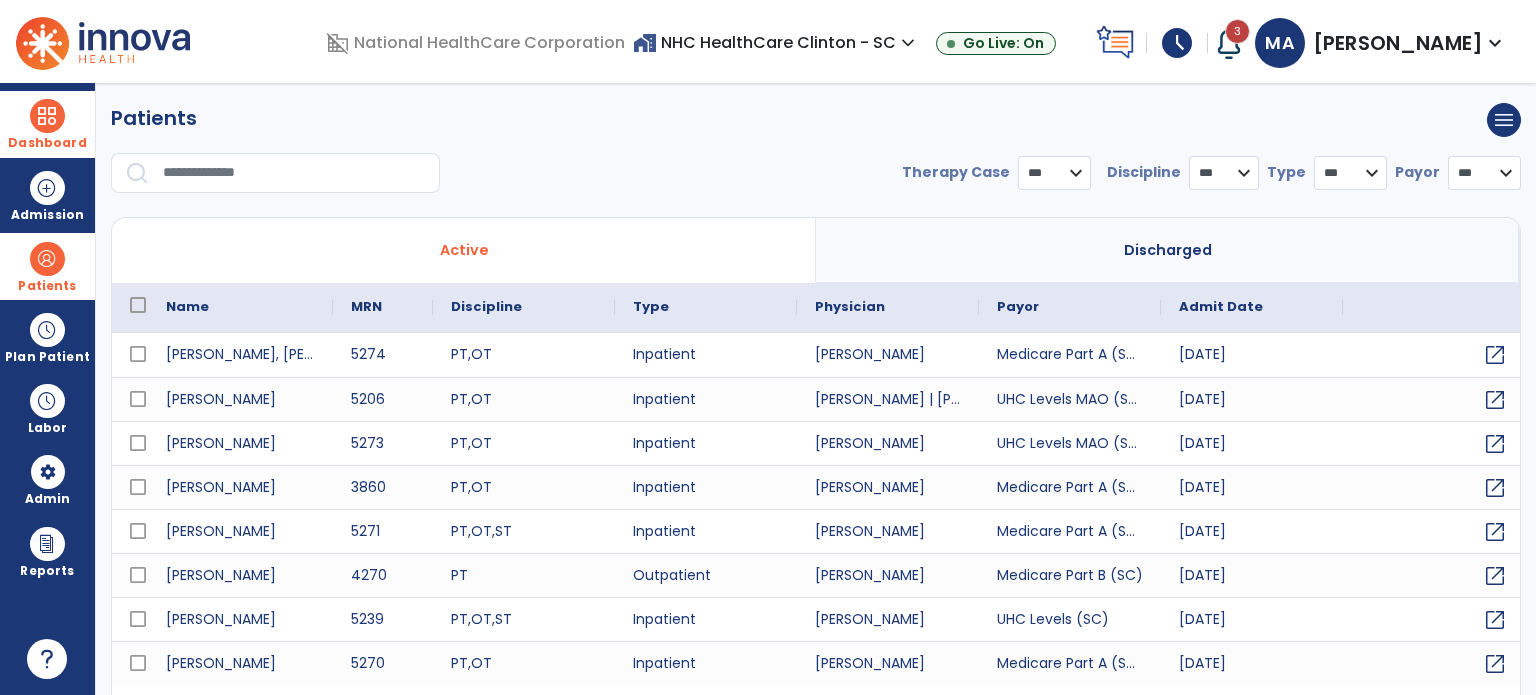 select on "***" 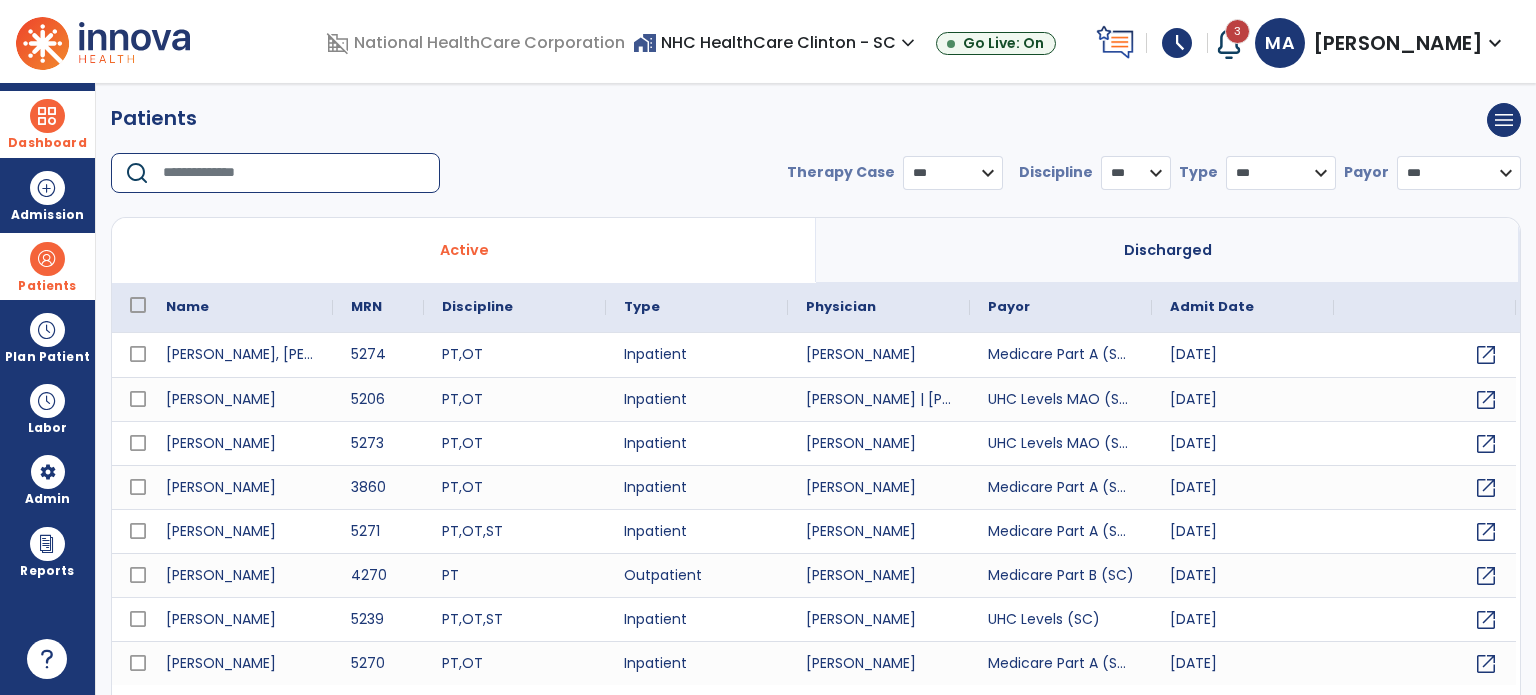 drag, startPoint x: 184, startPoint y: 173, endPoint x: 180, endPoint y: 184, distance: 11.7046995 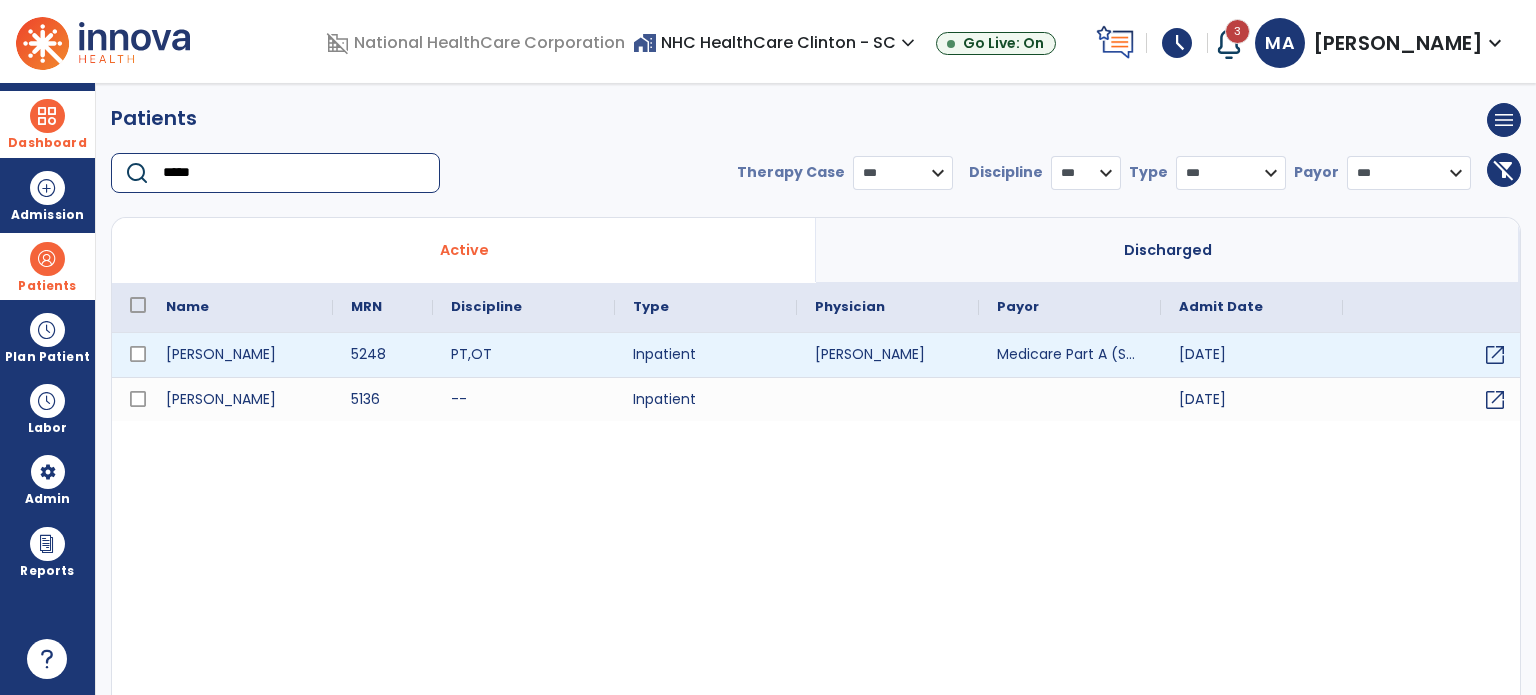 type on "*****" 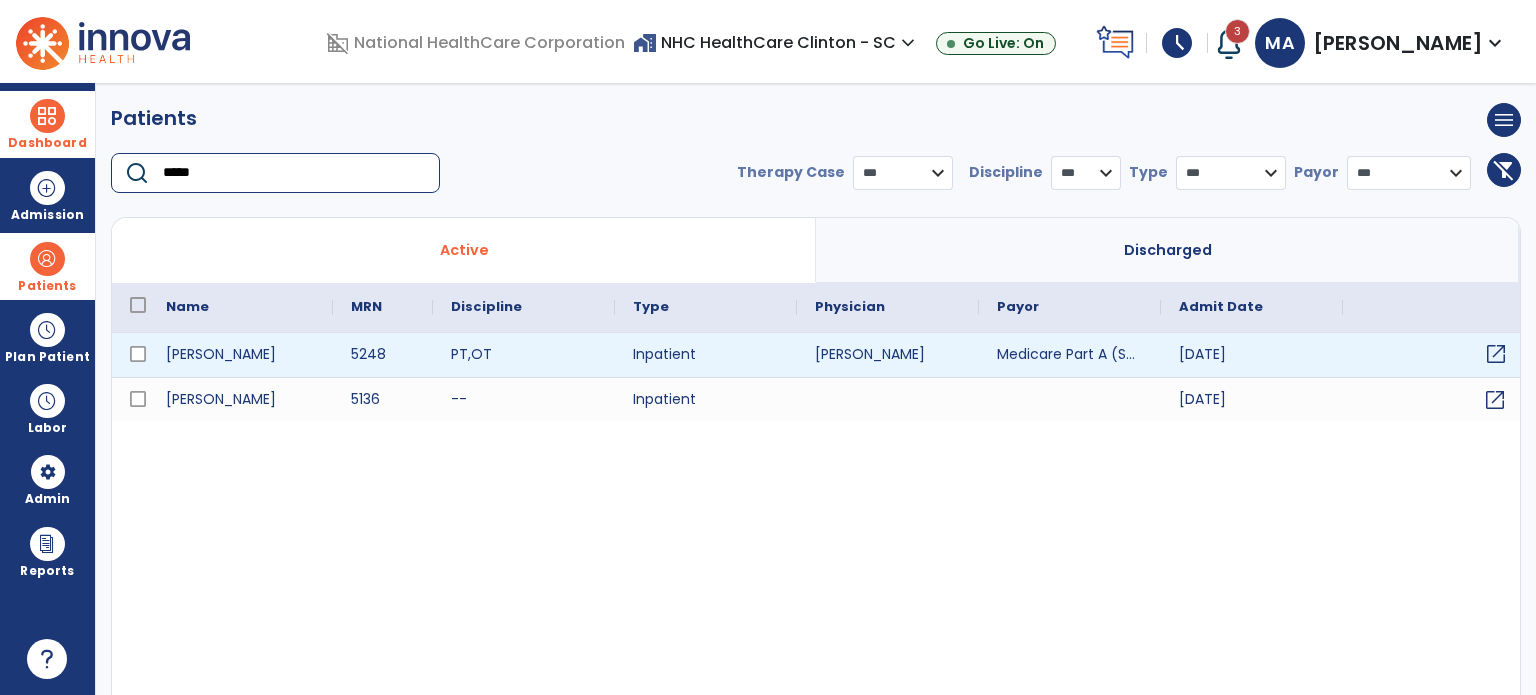 click on "open_in_new" at bounding box center (1496, 354) 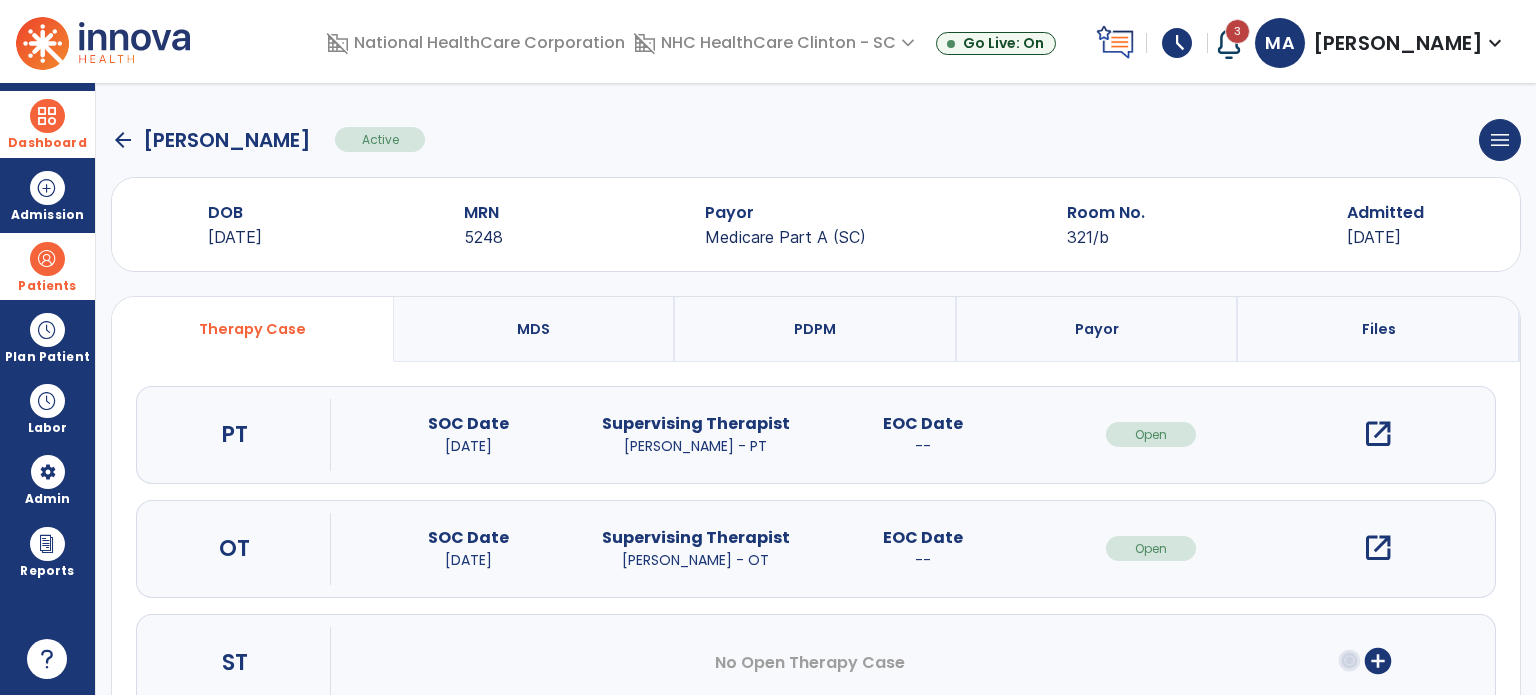 click on "open_in_new" at bounding box center (1378, 548) 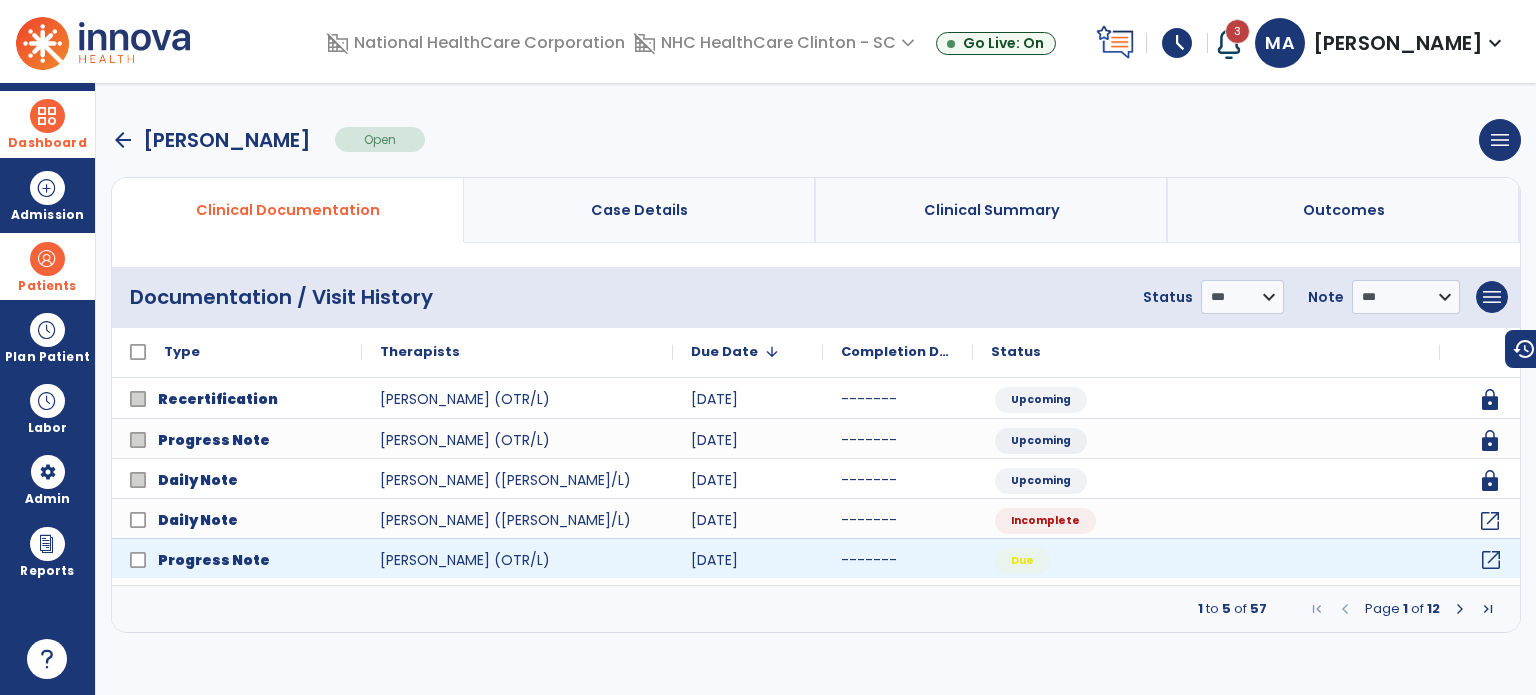 click on "open_in_new" 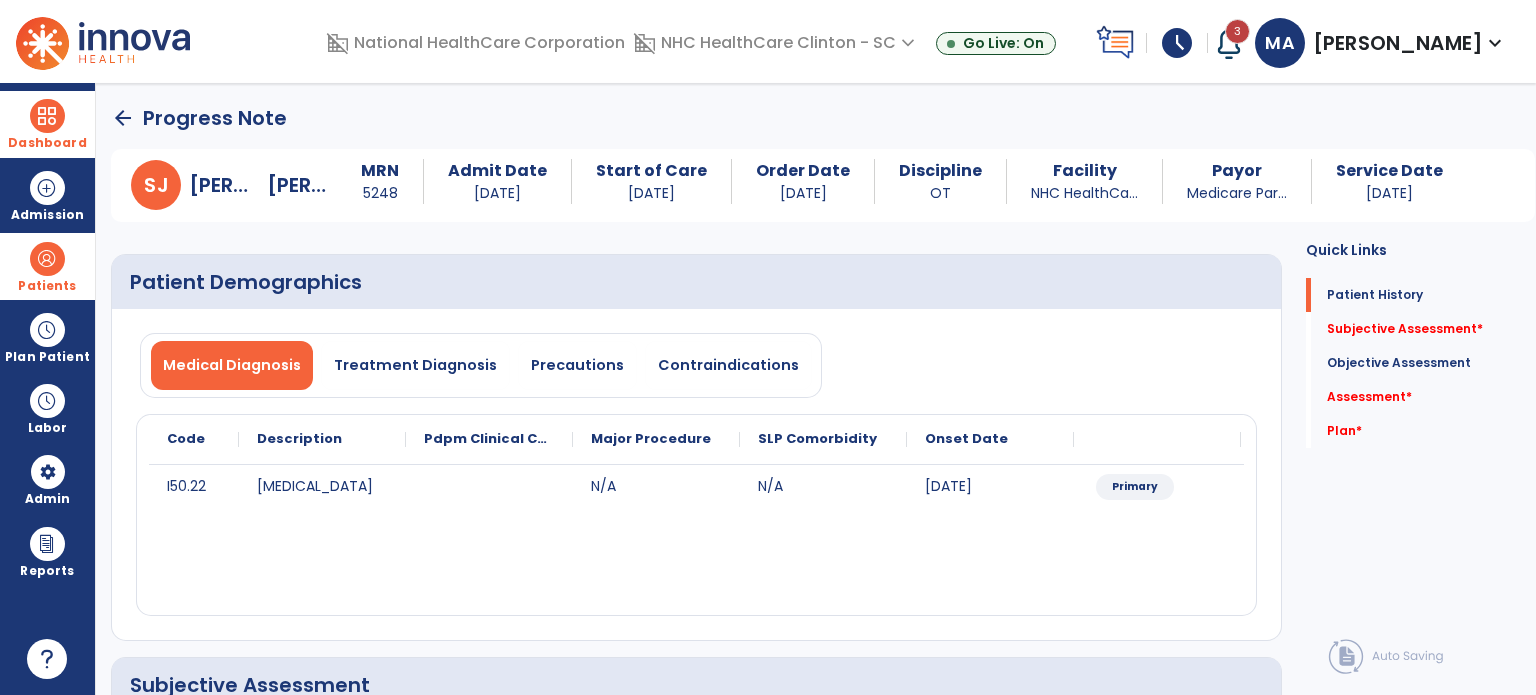 click on "arrow_back" 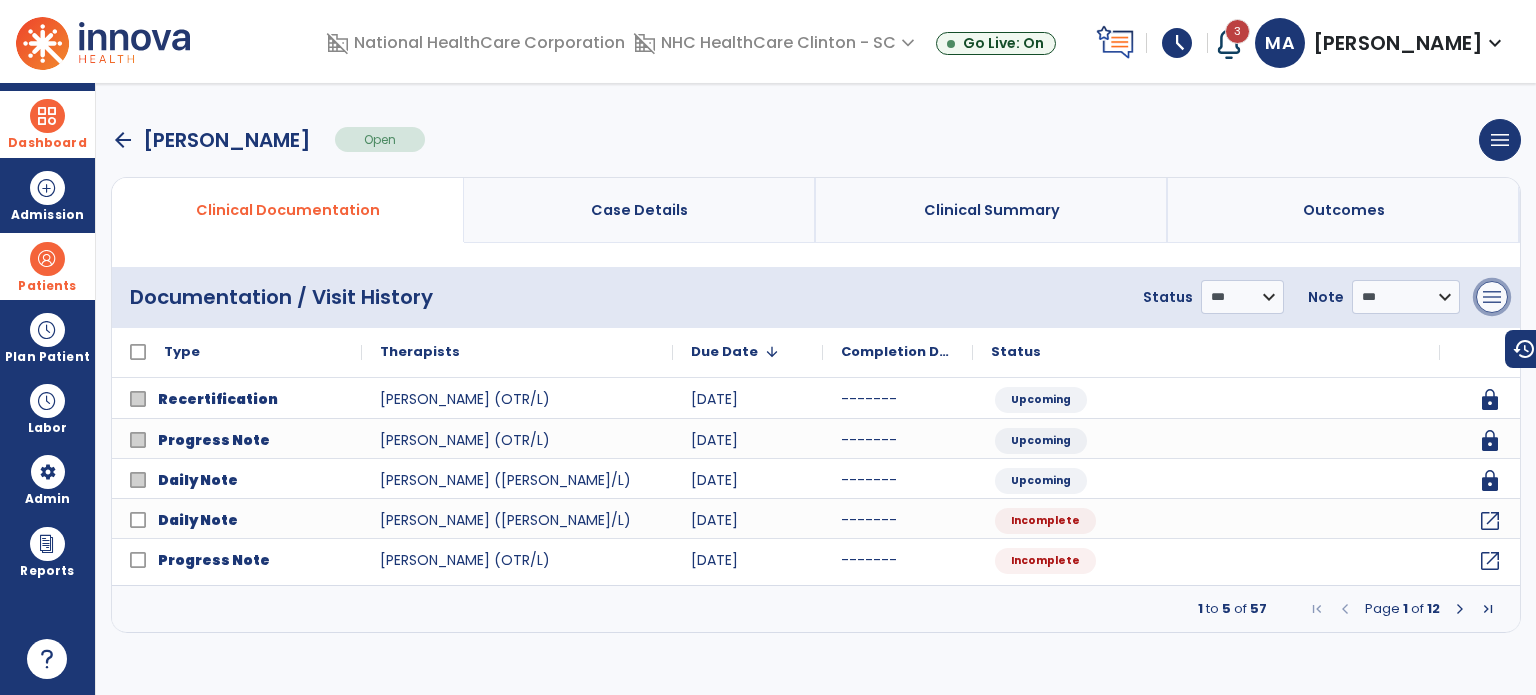 click on "menu" at bounding box center [1492, 297] 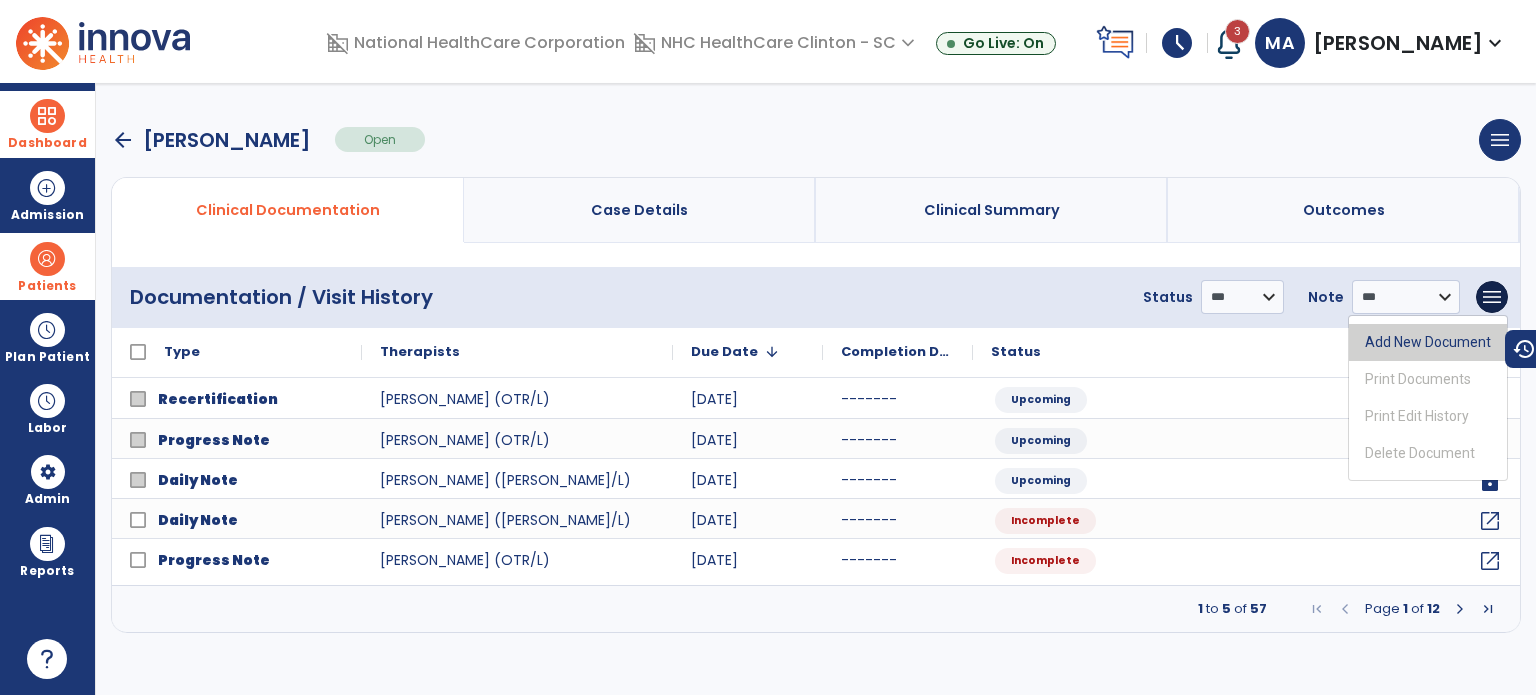 click on "Add New Document" at bounding box center [1428, 342] 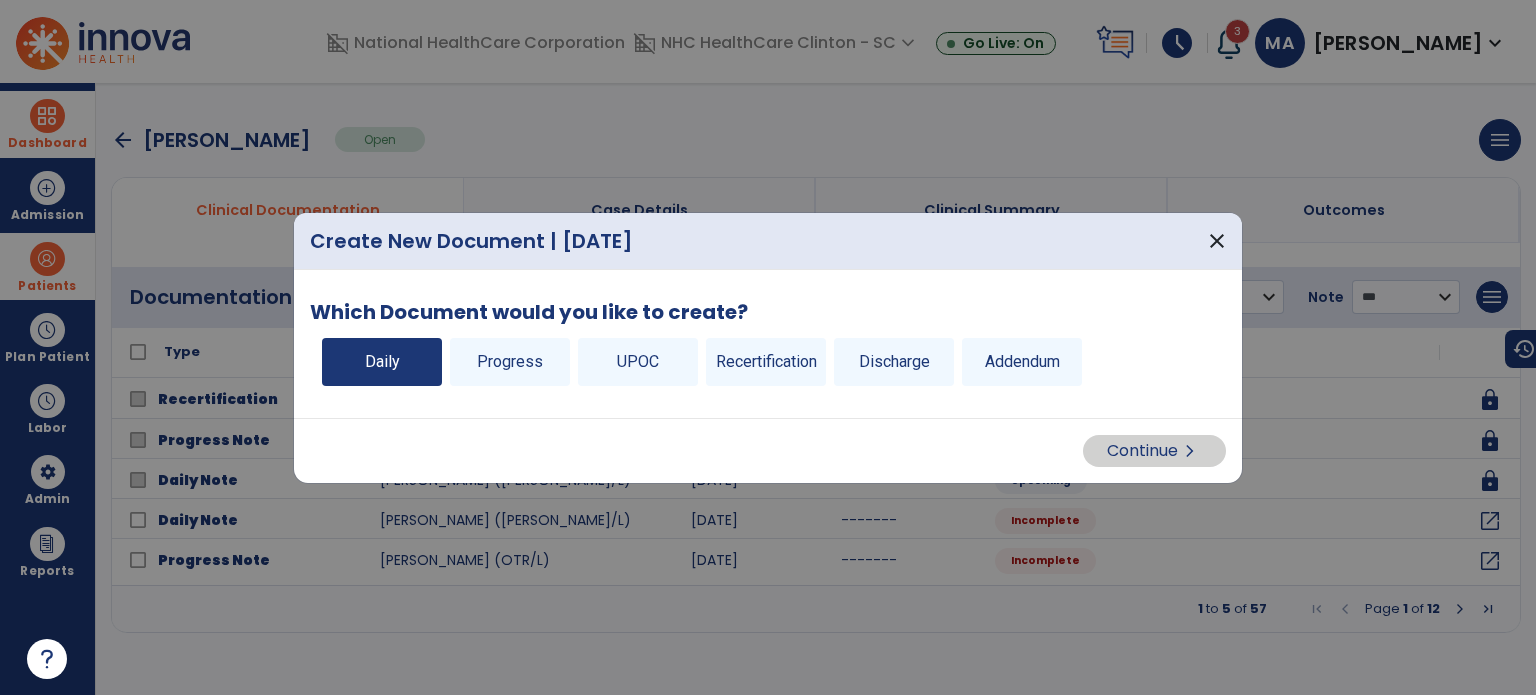 click on "Daily" at bounding box center [382, 362] 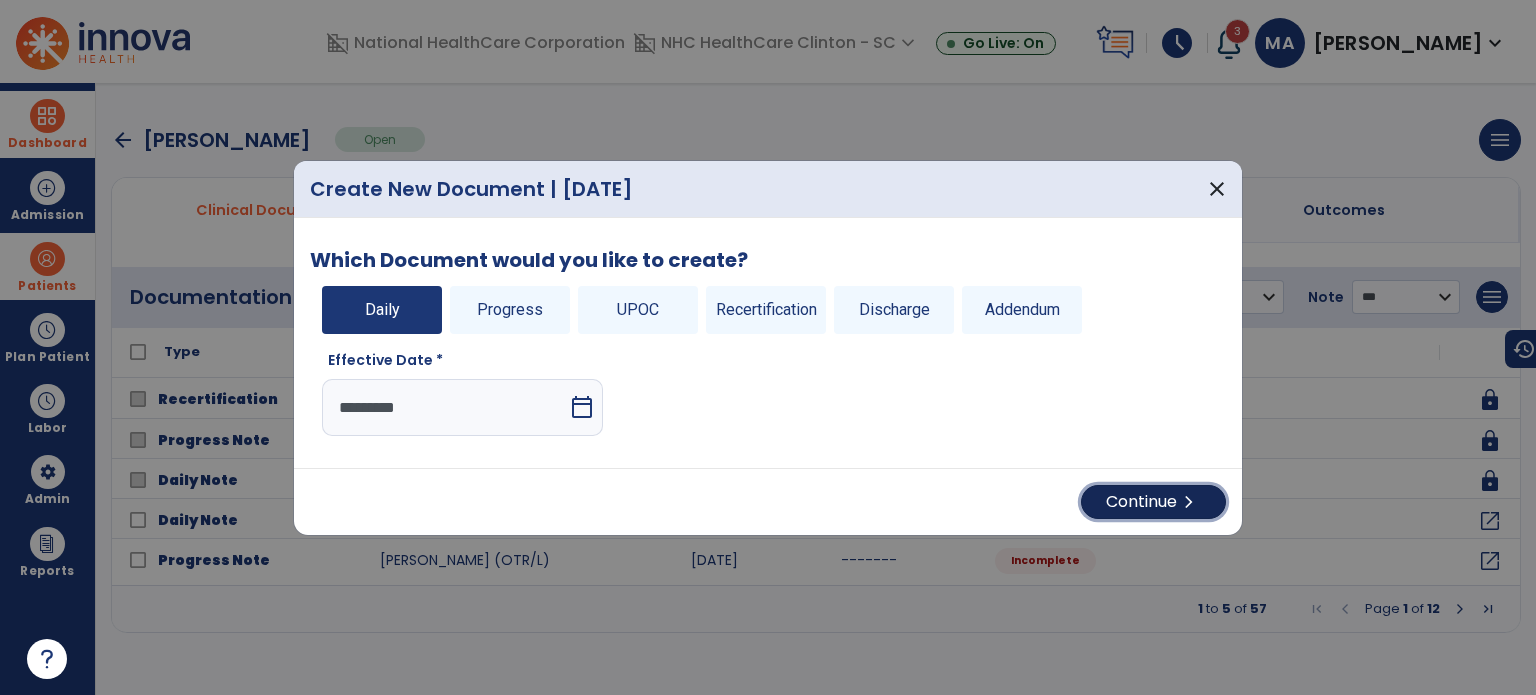 click on "Continue   chevron_right" at bounding box center (1153, 502) 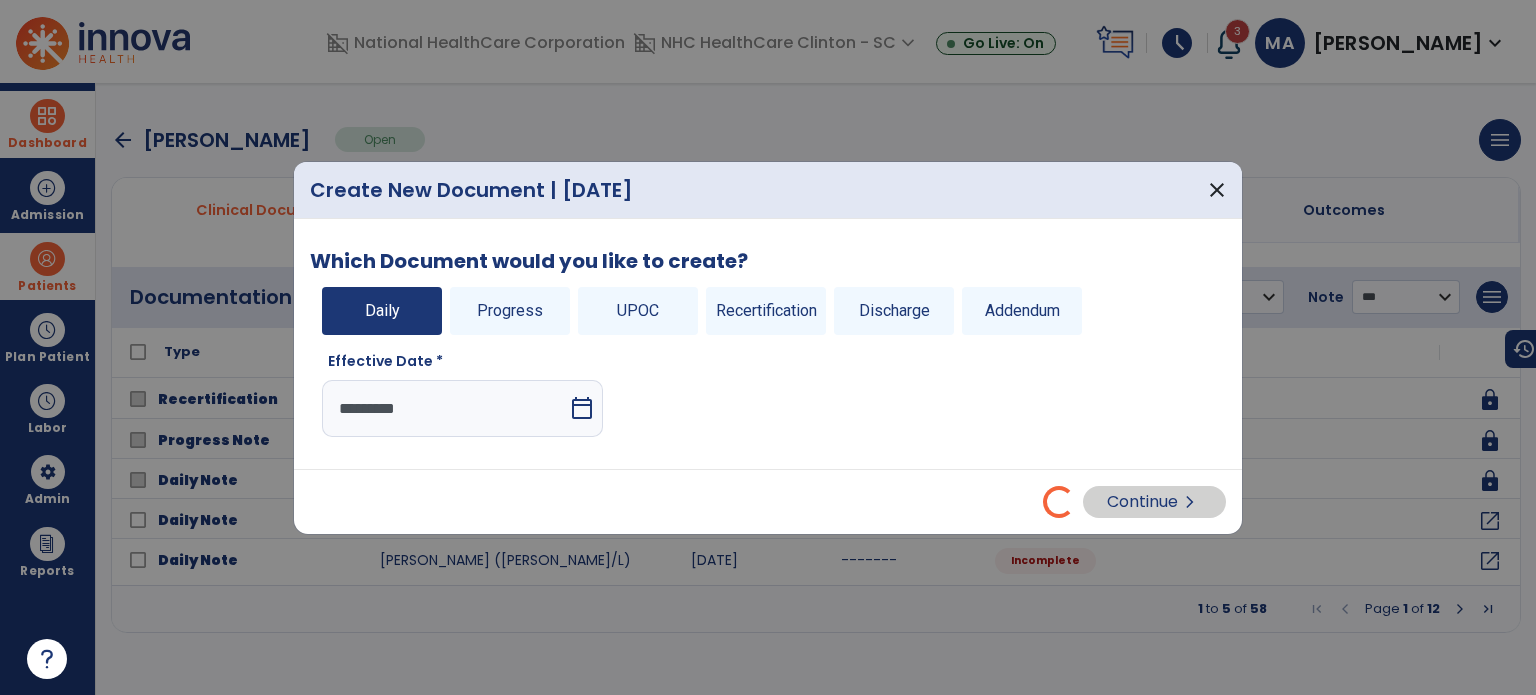 select on "*" 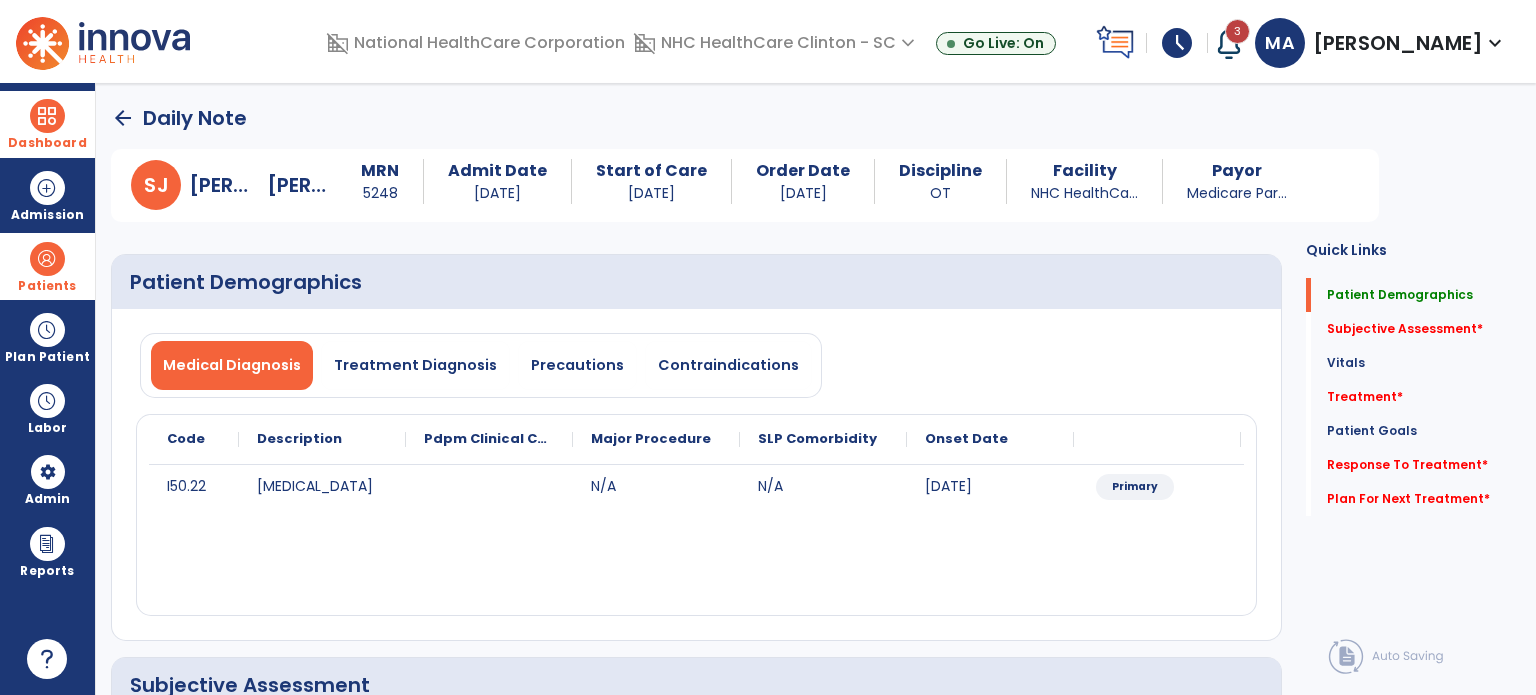 click on "arrow_back" 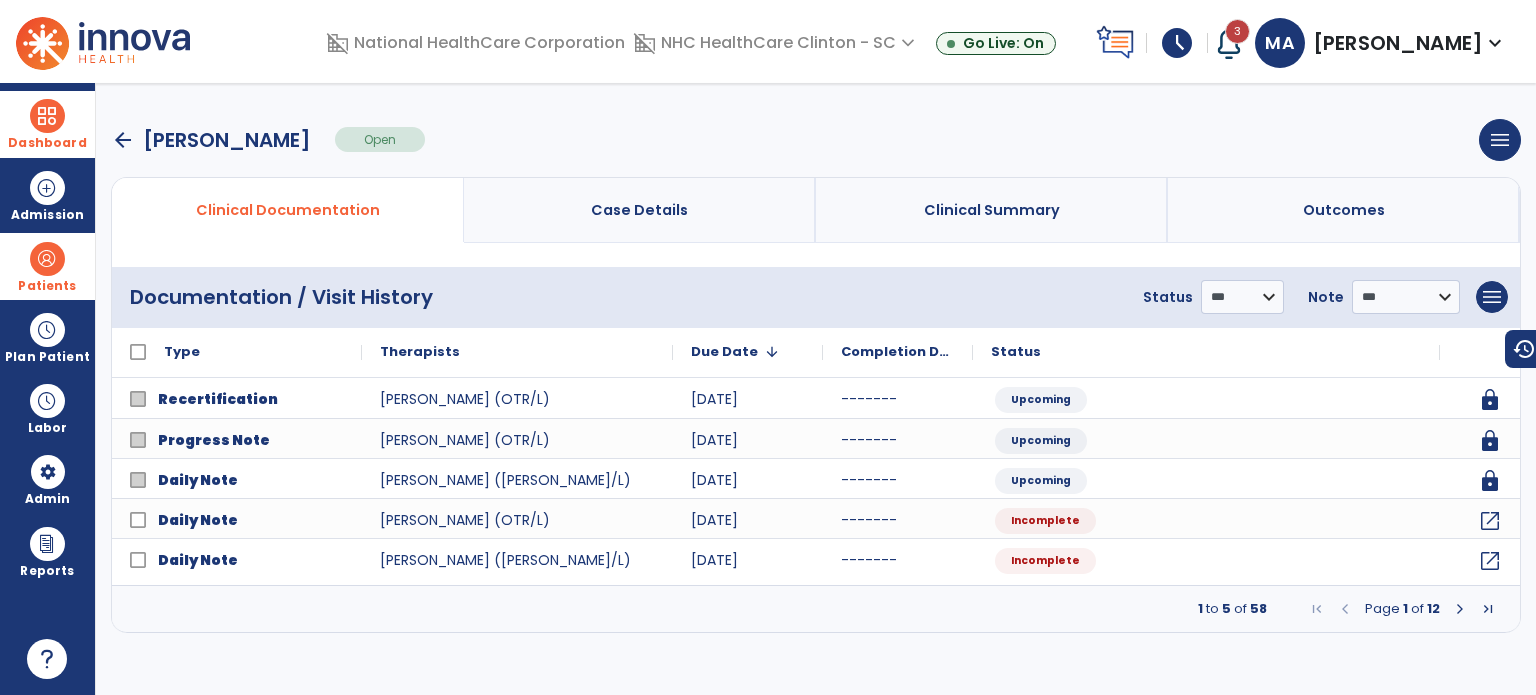 click on "arrow_back" at bounding box center [123, 140] 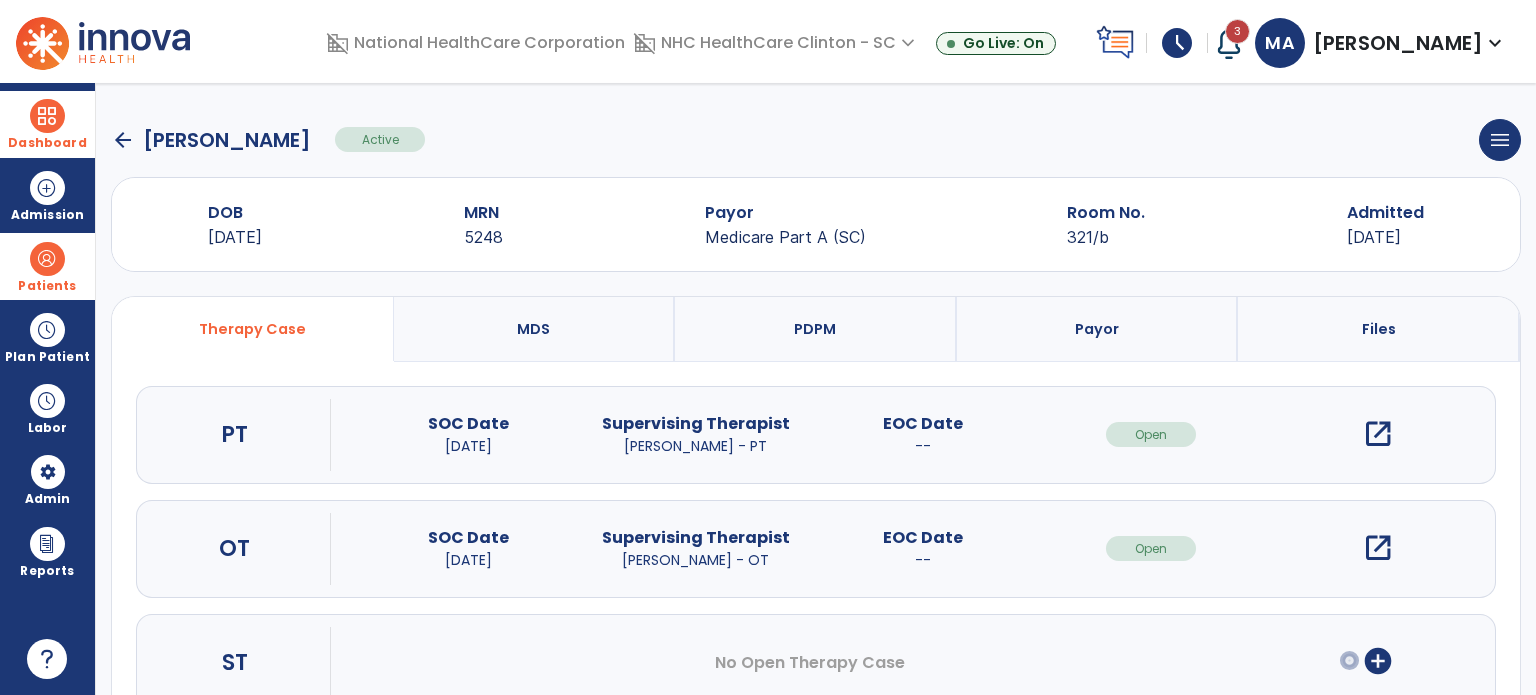 click on "arrow_back" 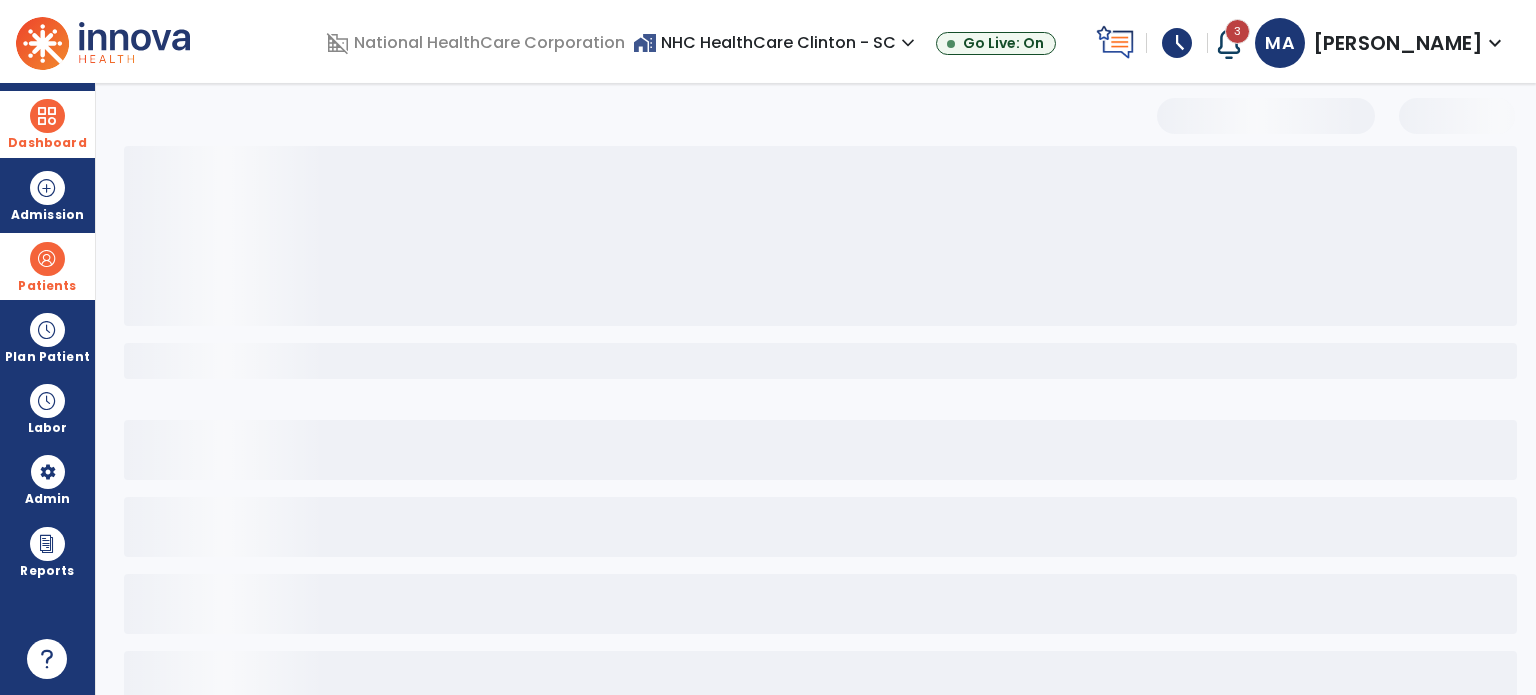 select on "***" 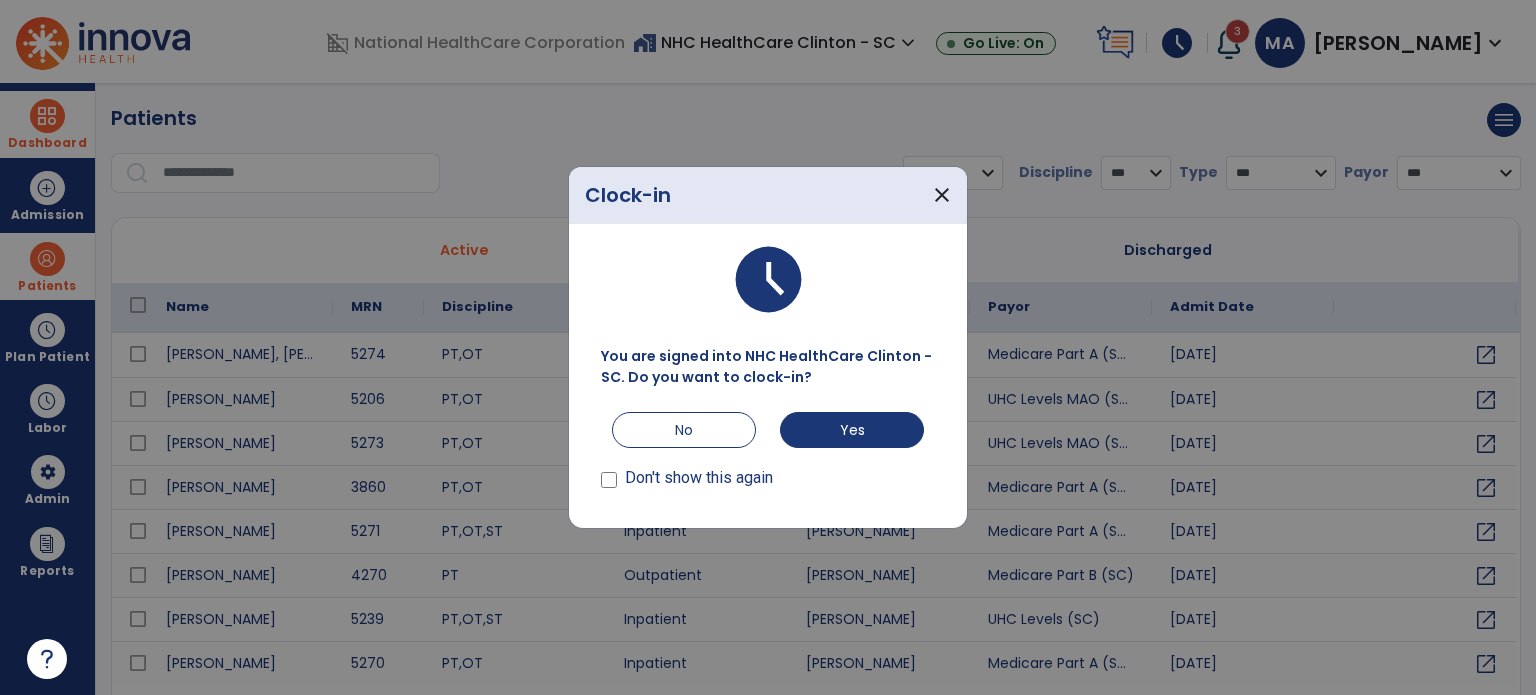 click on "Don't show this again" at bounding box center [687, 482] 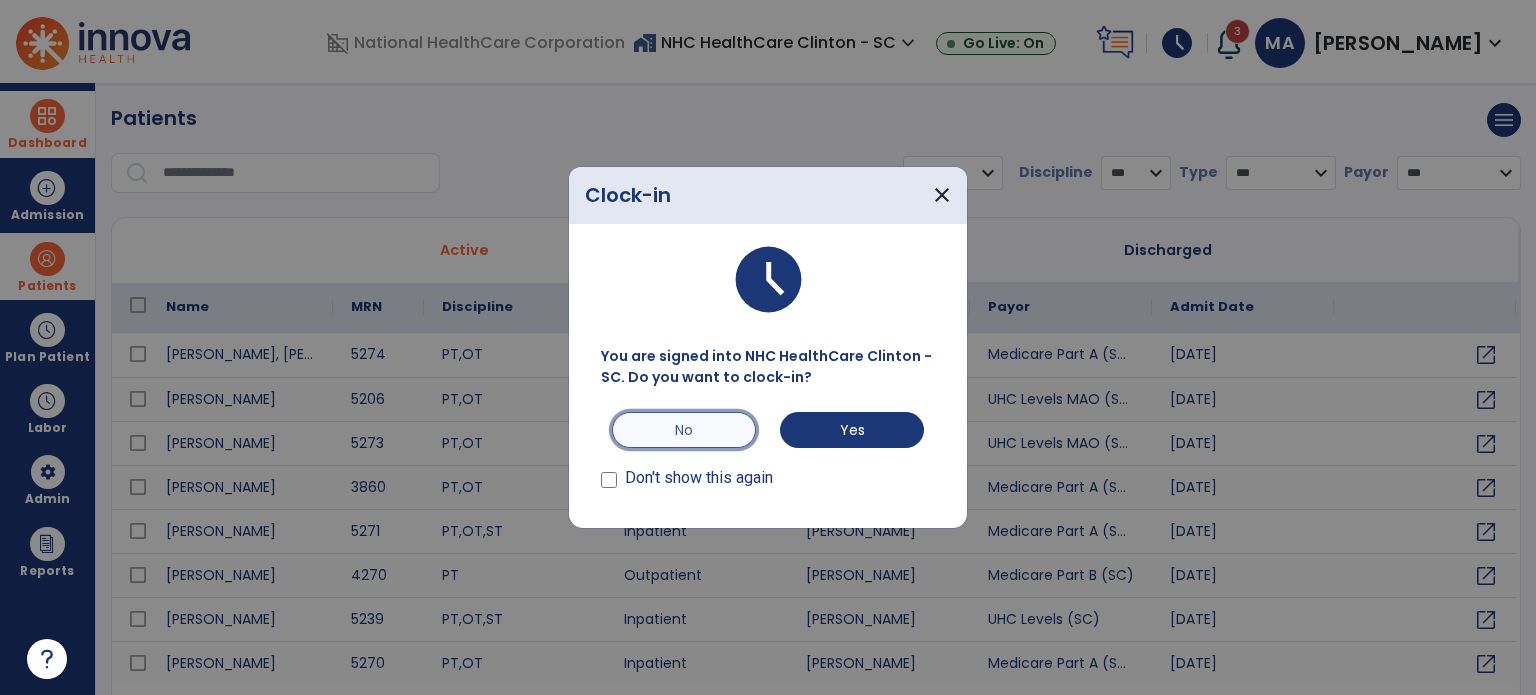 click on "No" at bounding box center (684, 430) 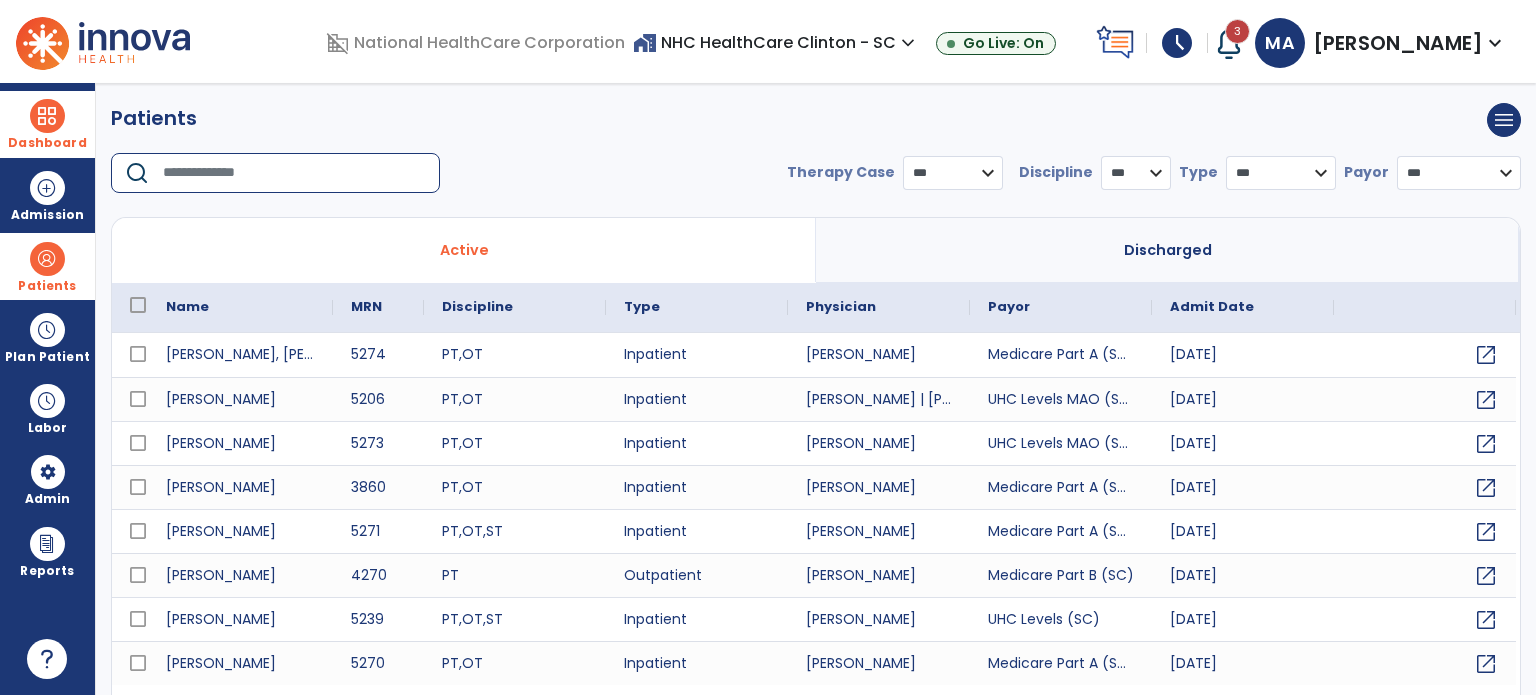 click at bounding box center [294, 173] 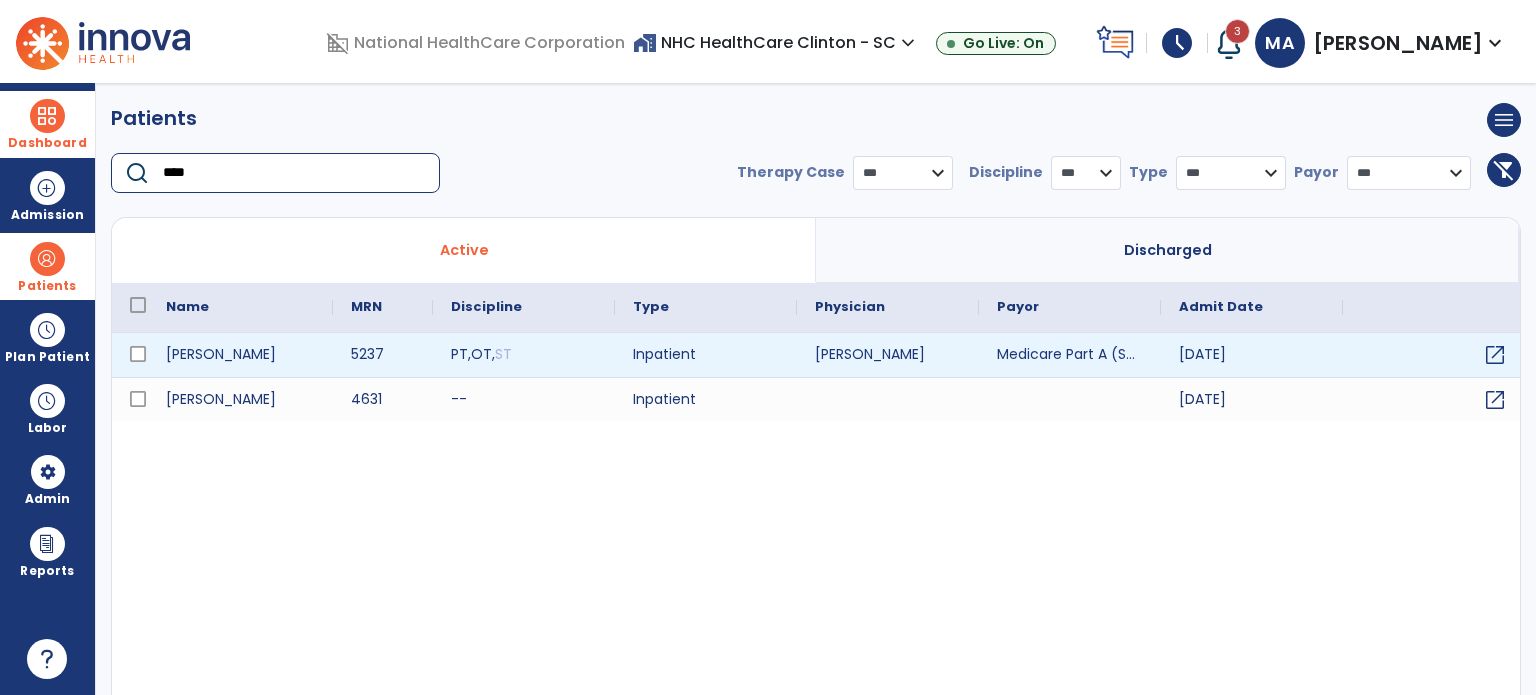 type on "****" 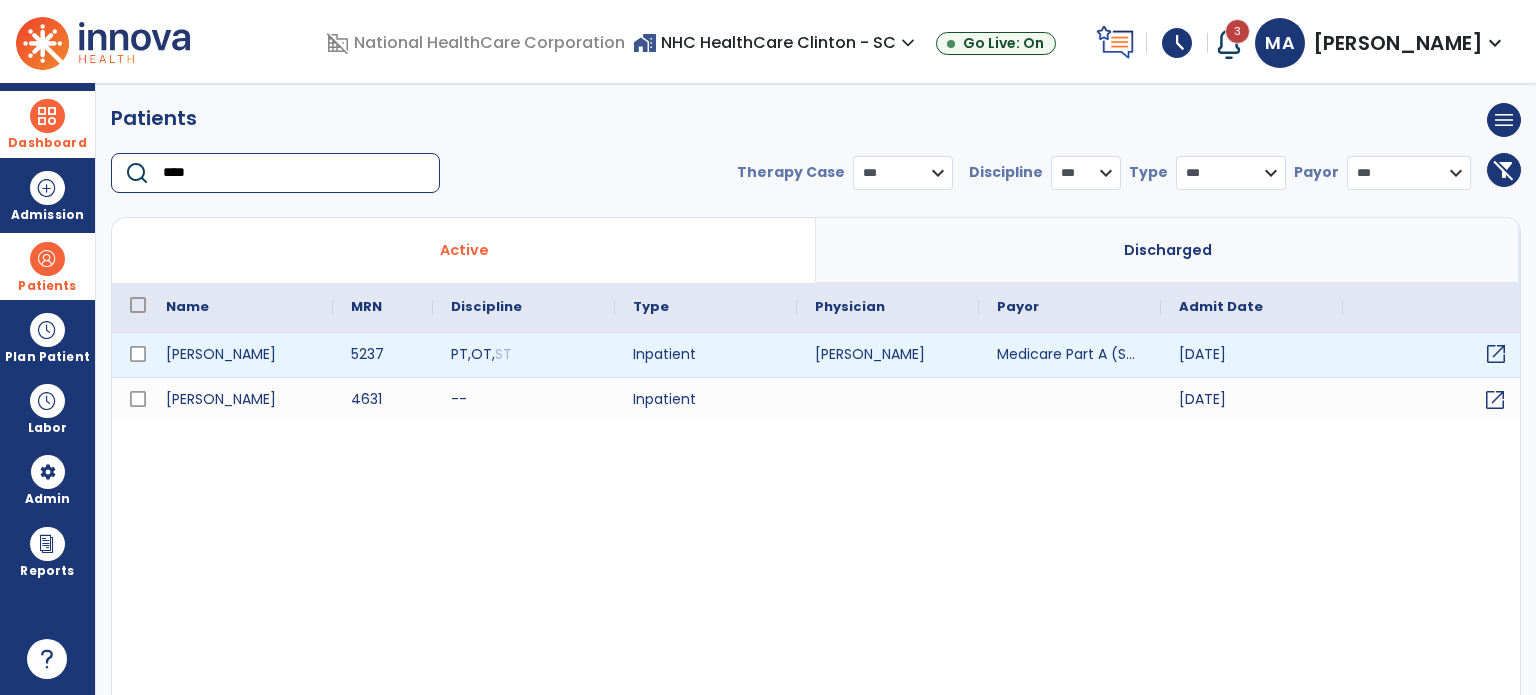 click on "open_in_new" at bounding box center [1496, 354] 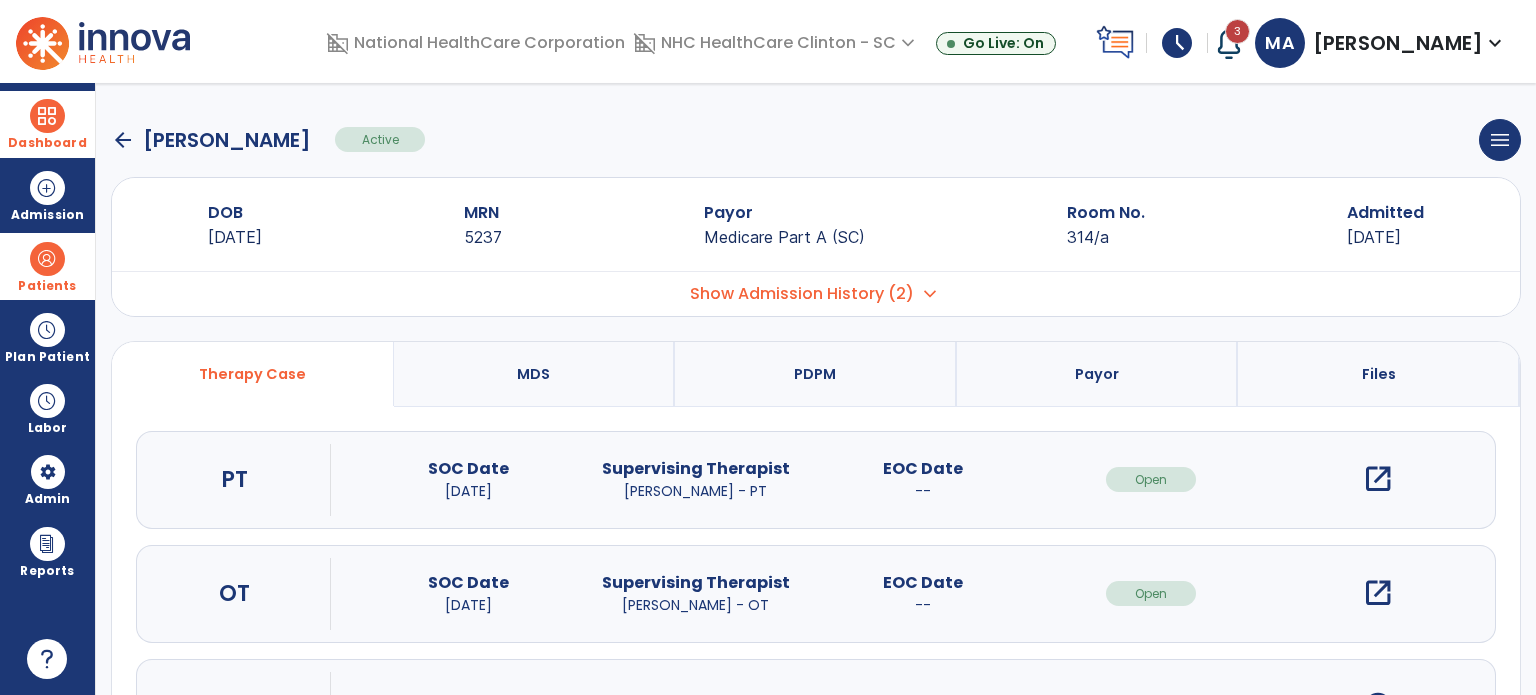 click on "open_in_new" at bounding box center (1378, 593) 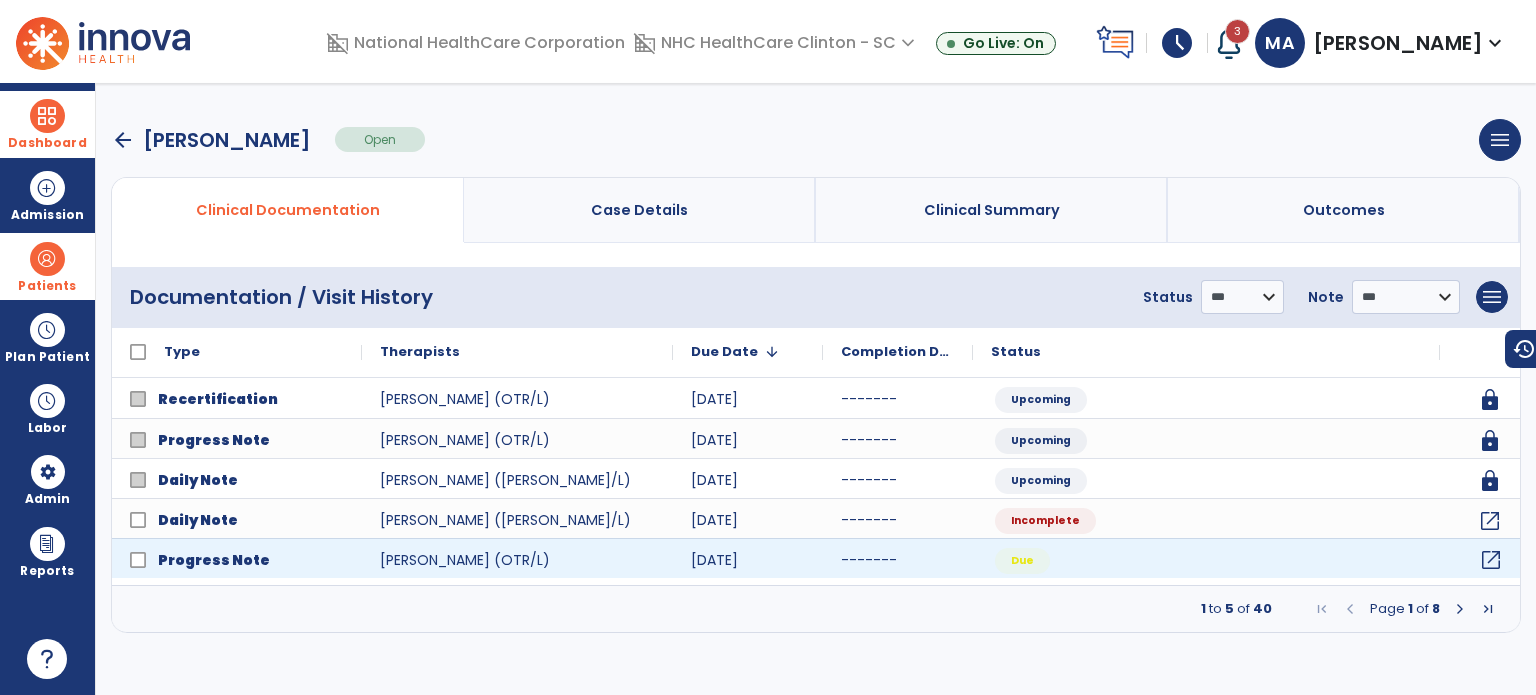 click on "open_in_new" 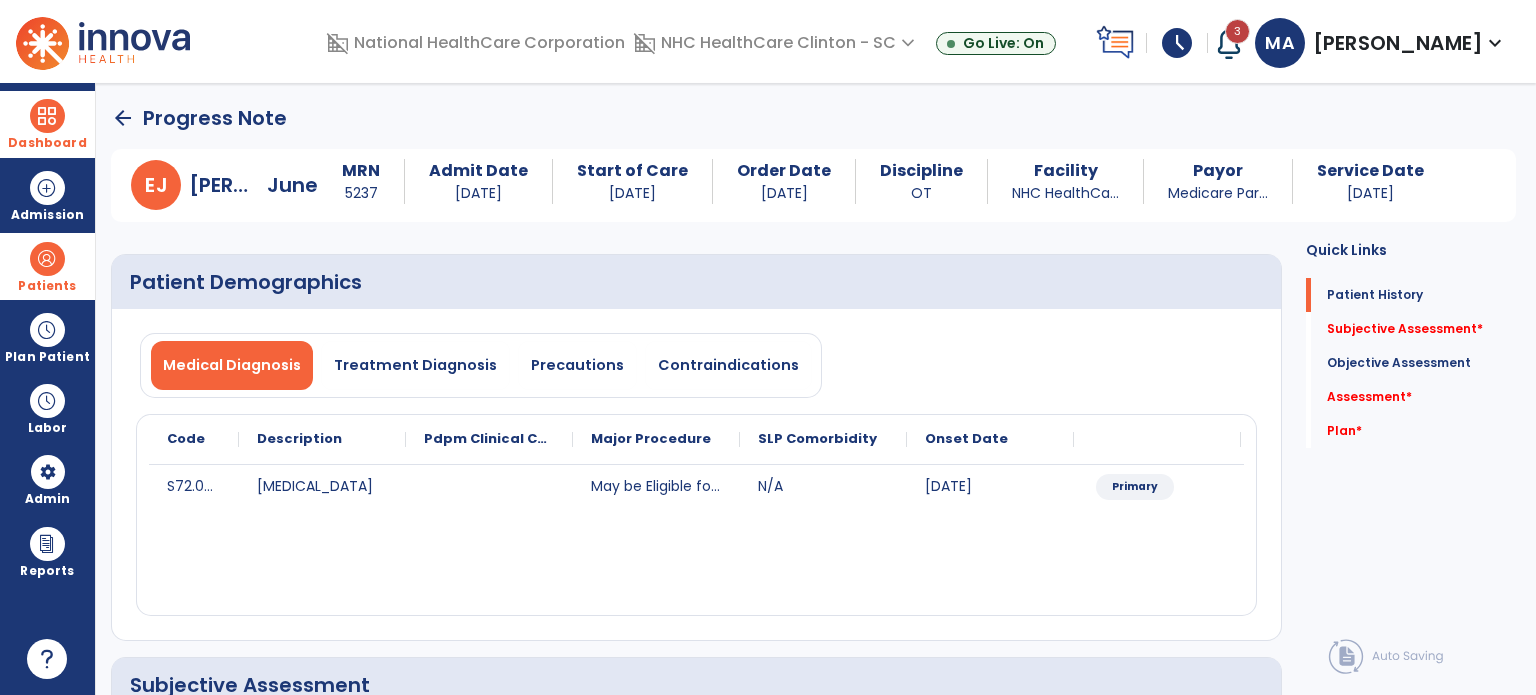 click on "arrow_back" 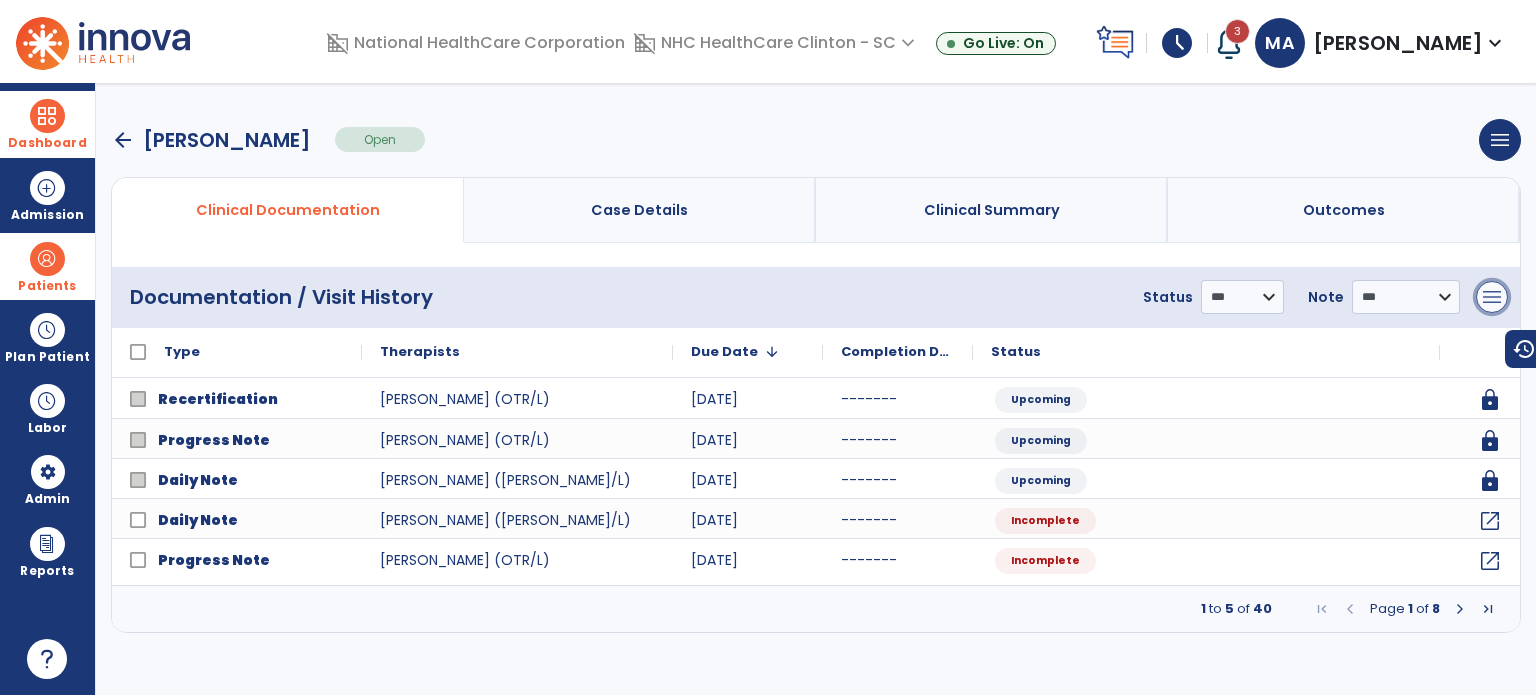 click on "menu" at bounding box center [1492, 297] 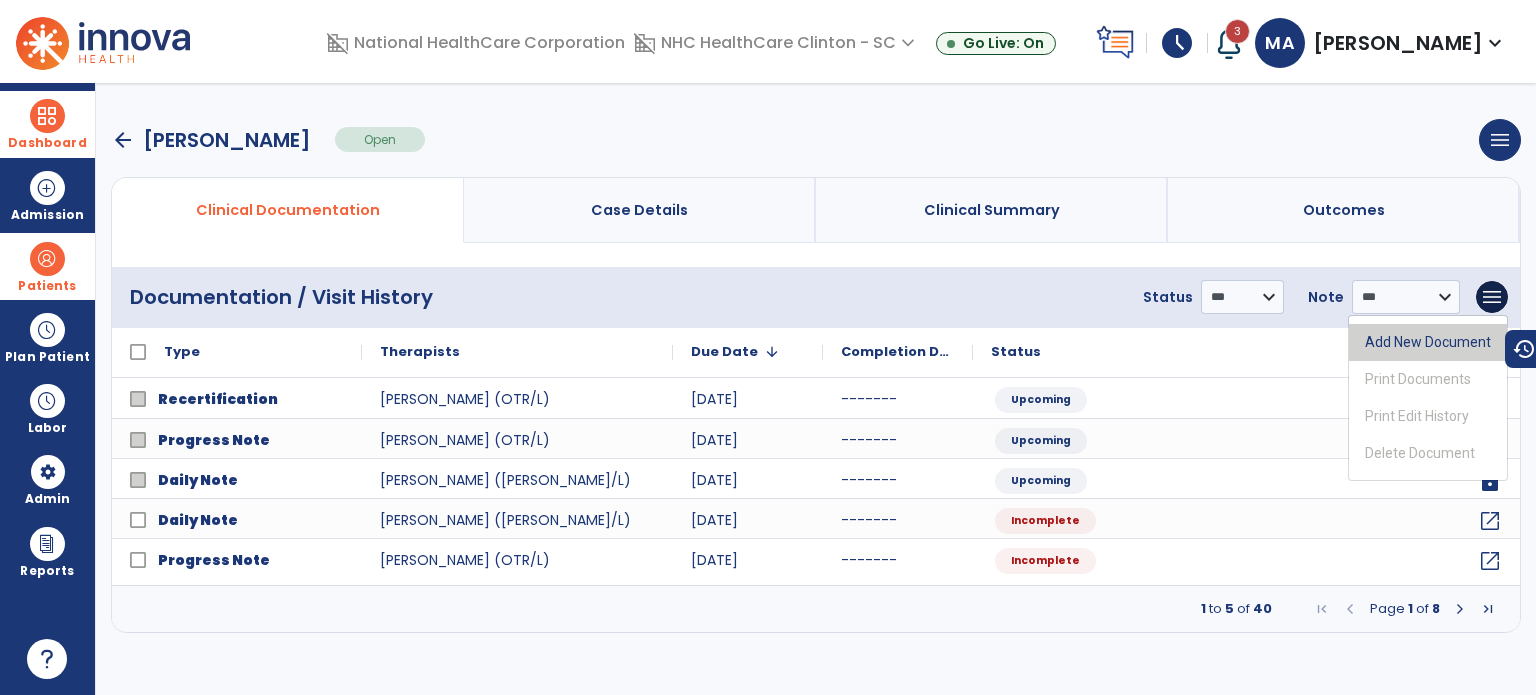 click on "Add New Document" at bounding box center [1428, 342] 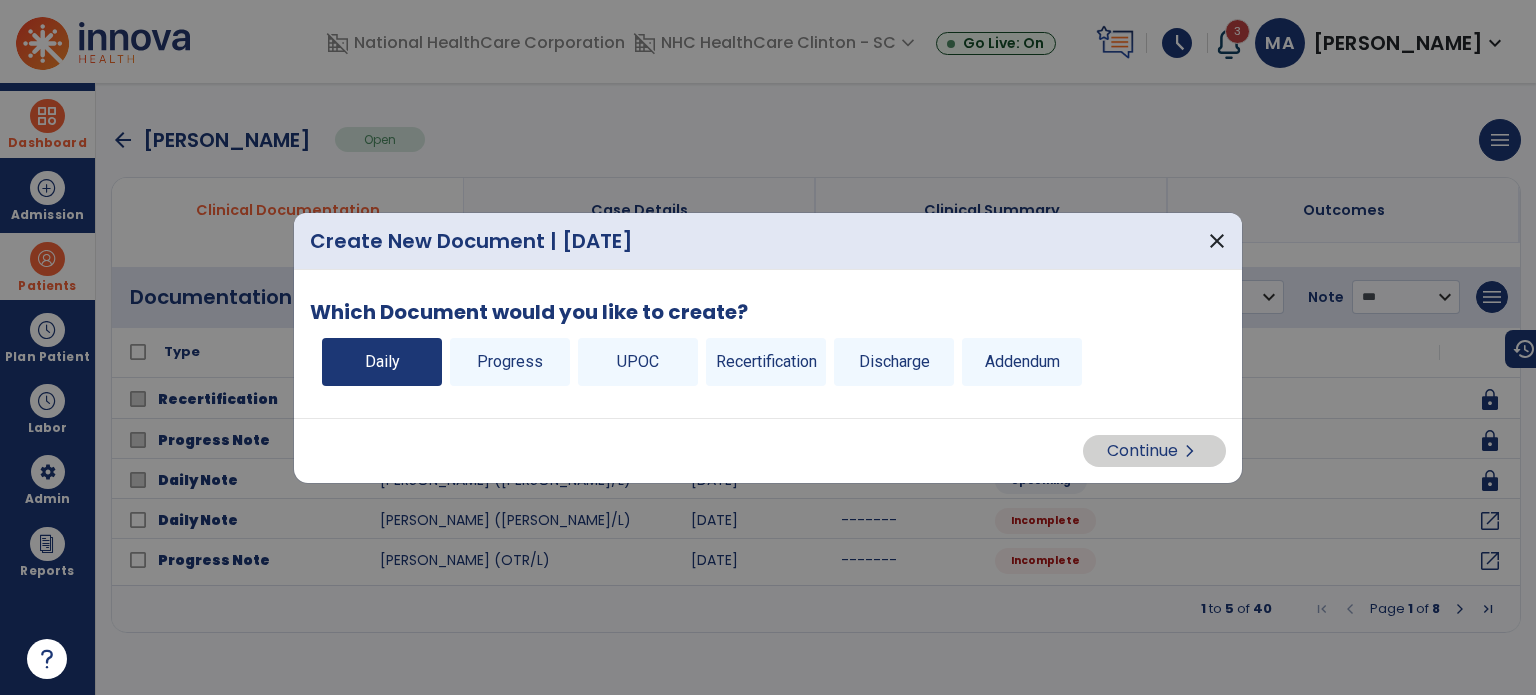 click on "Daily" at bounding box center (382, 362) 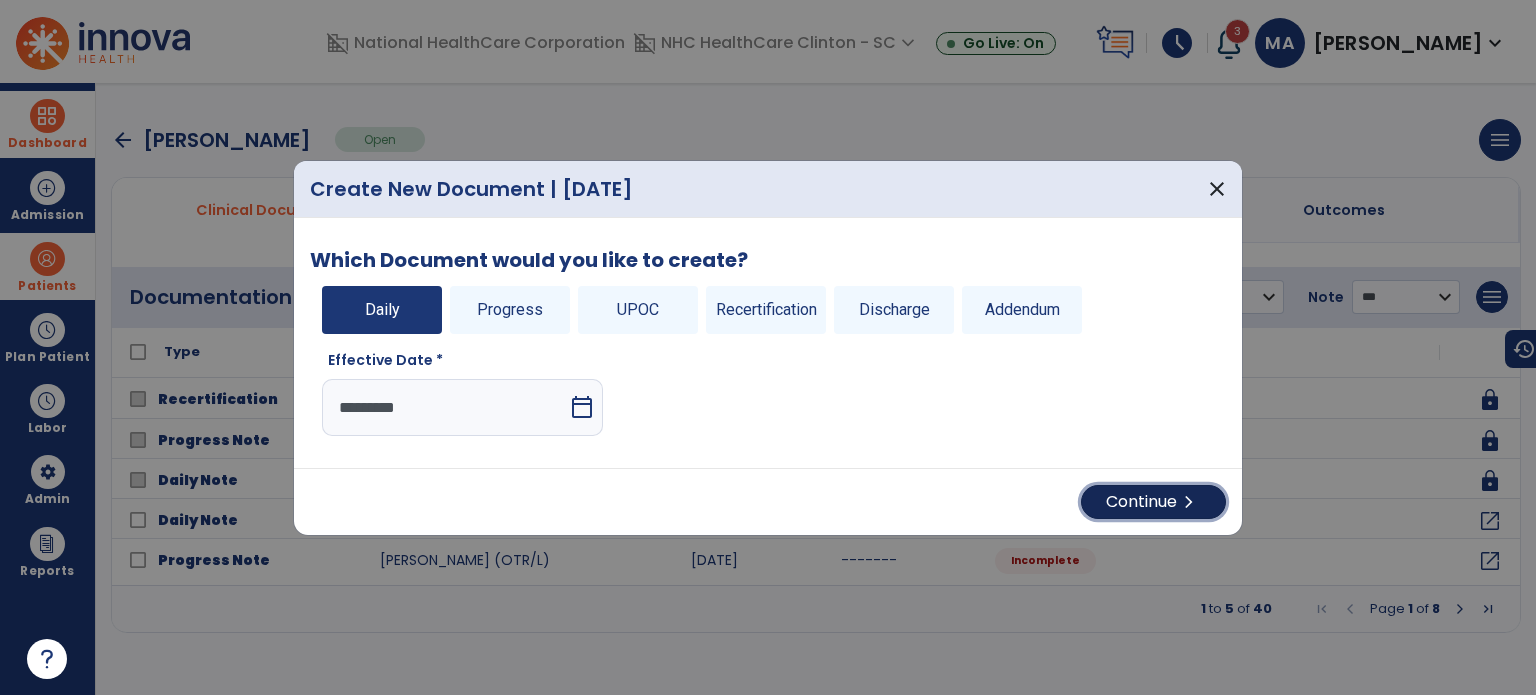 click on "Continue   chevron_right" at bounding box center (1153, 502) 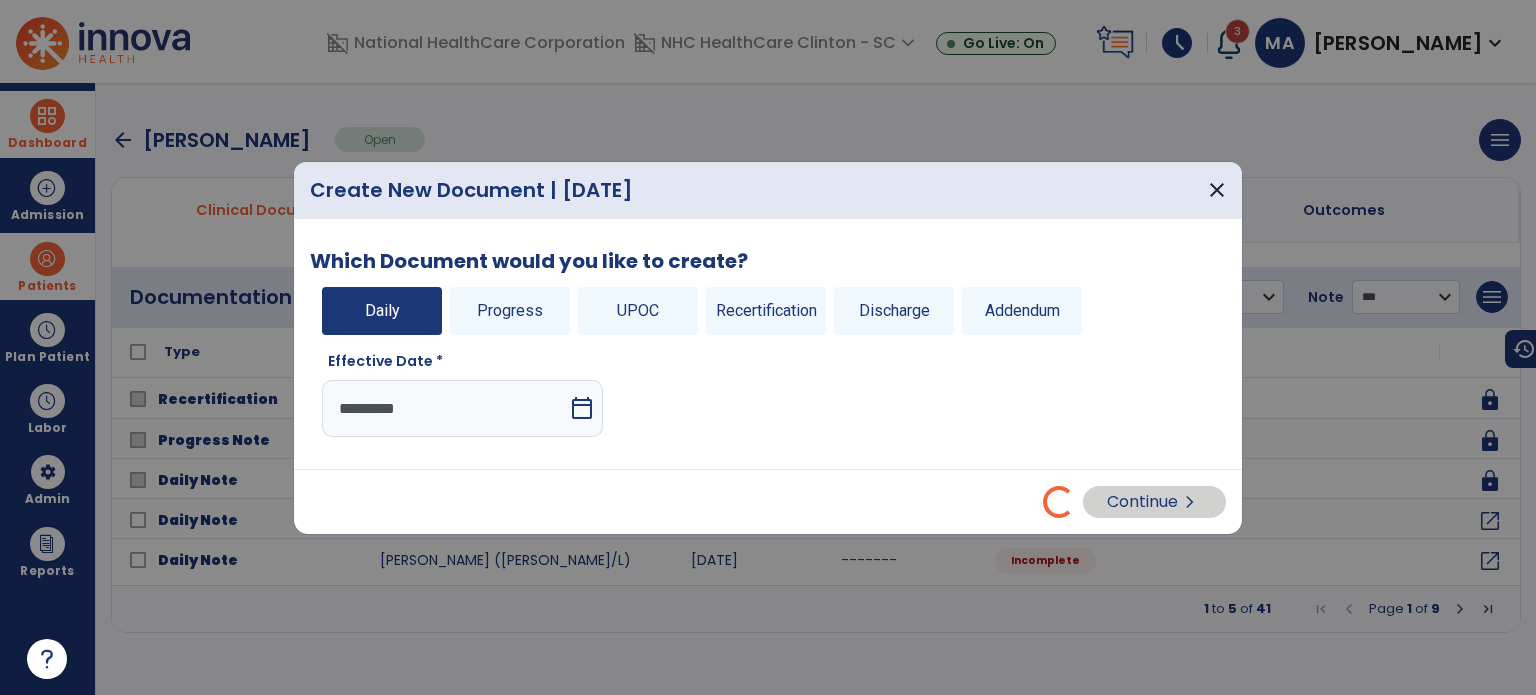 select on "*" 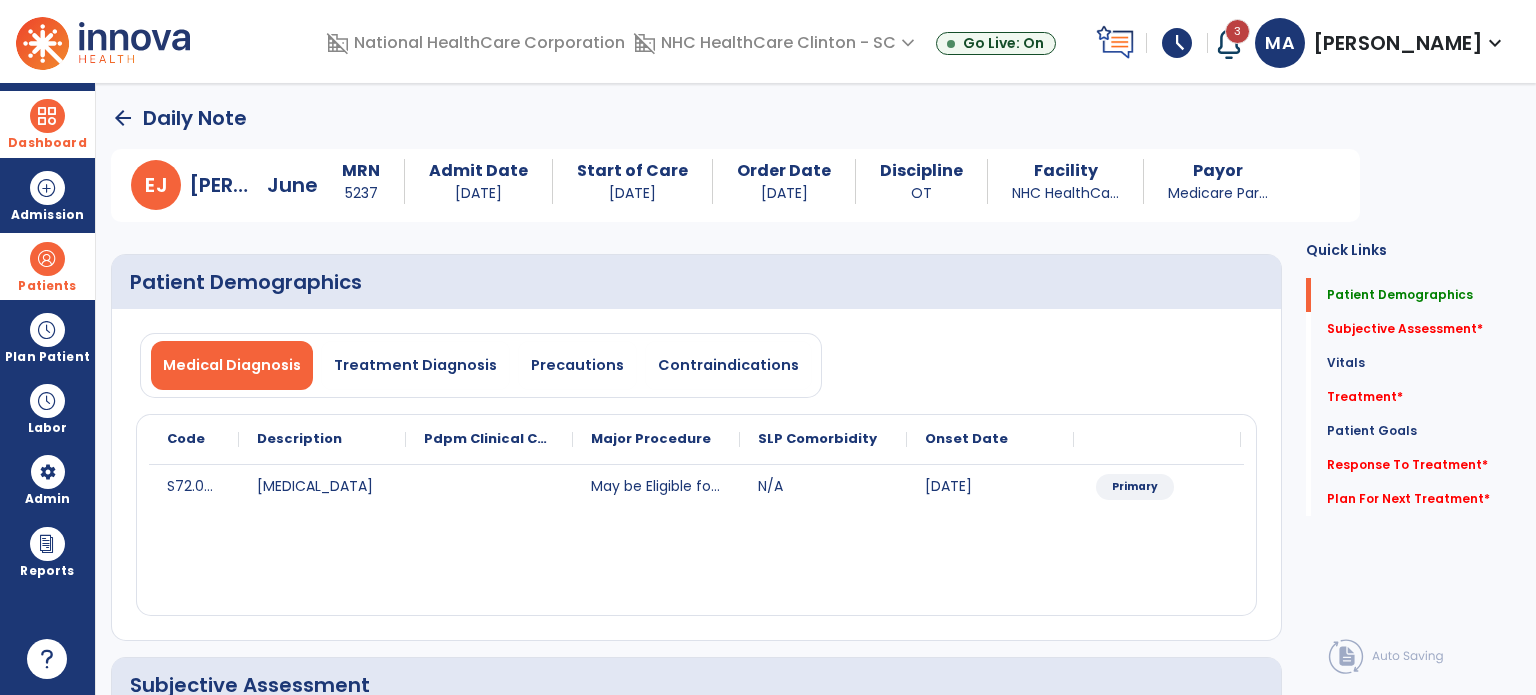 click on "arrow_back" 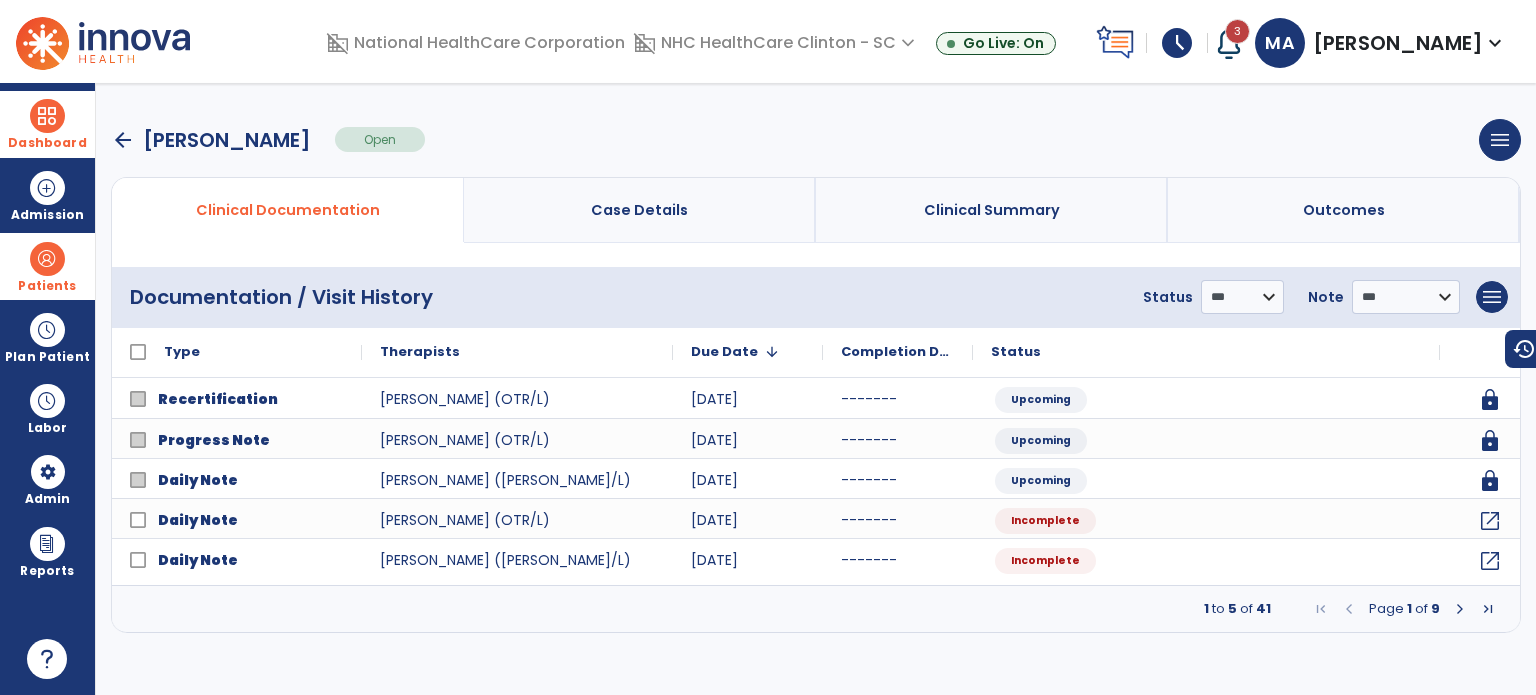 click on "arrow_back" at bounding box center (123, 140) 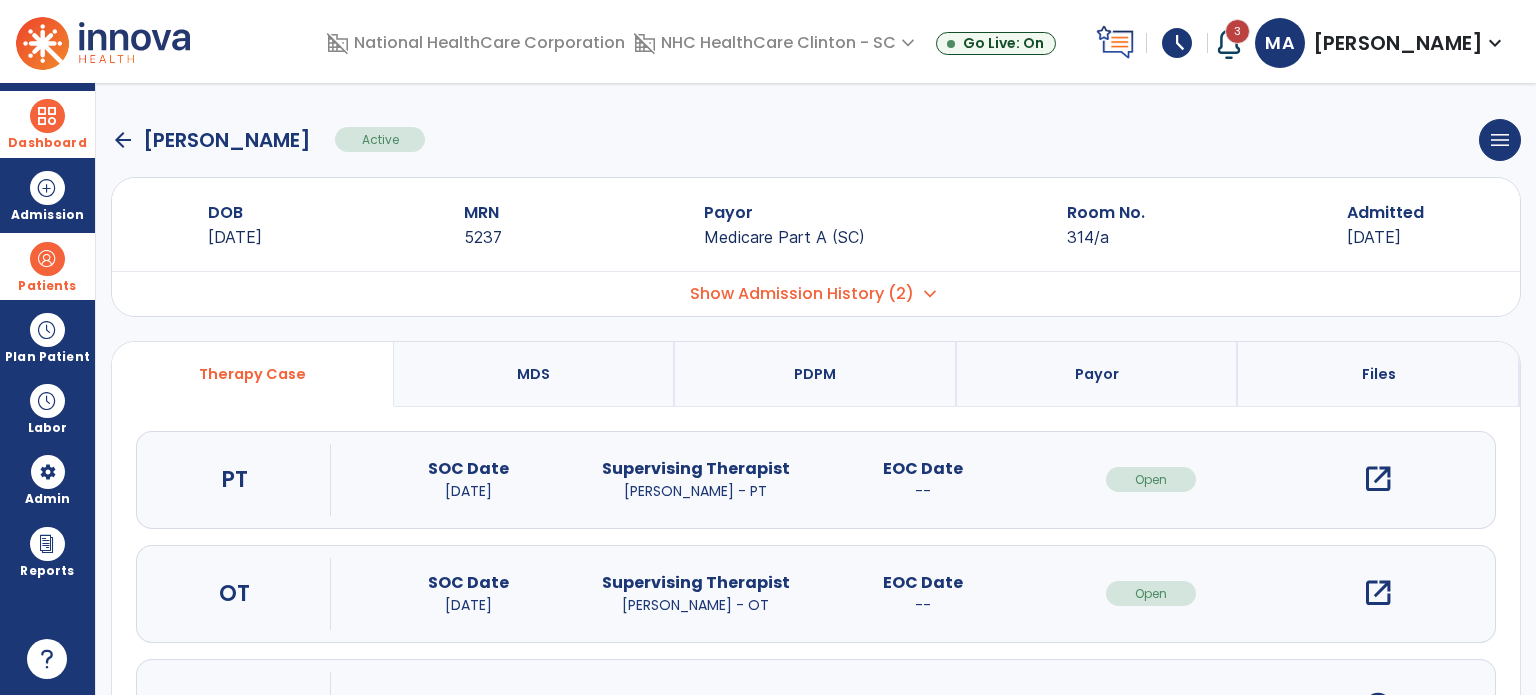 click on "arrow_back" 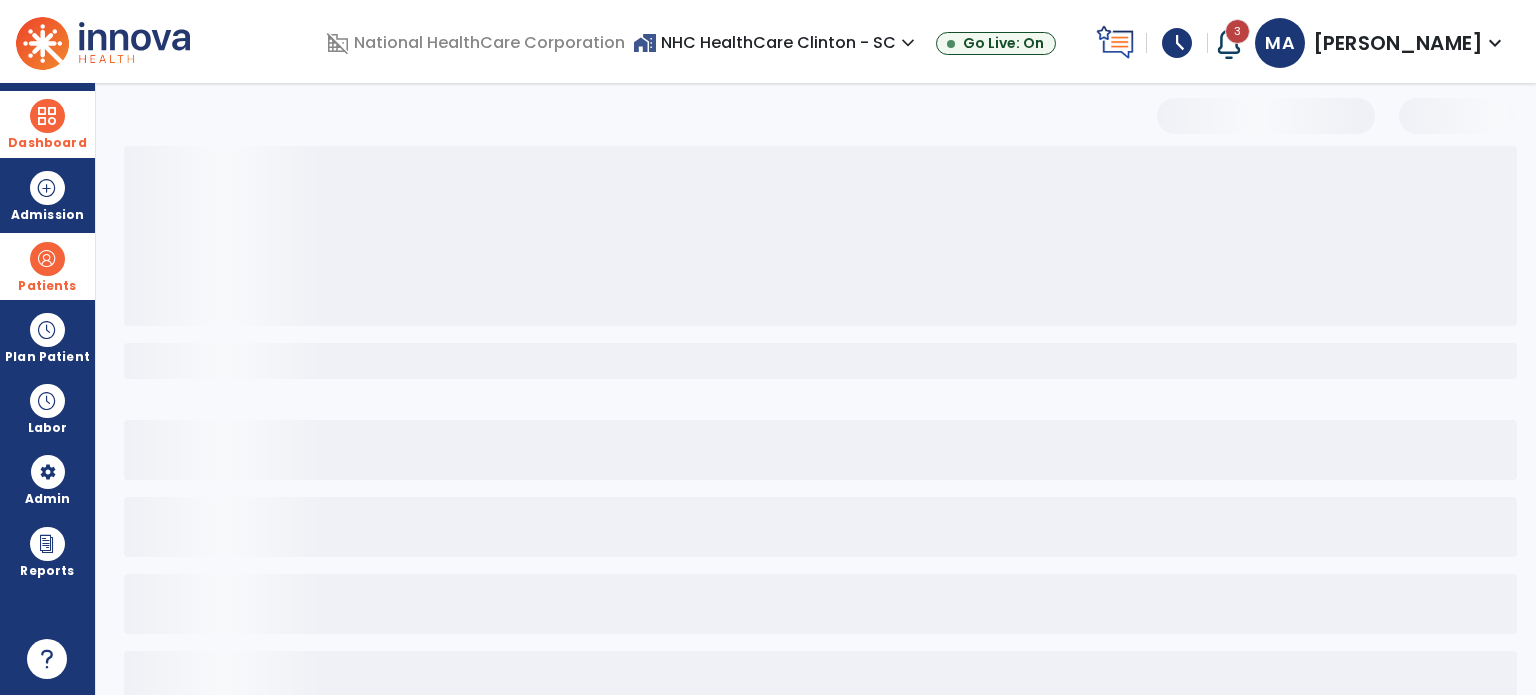 select on "***" 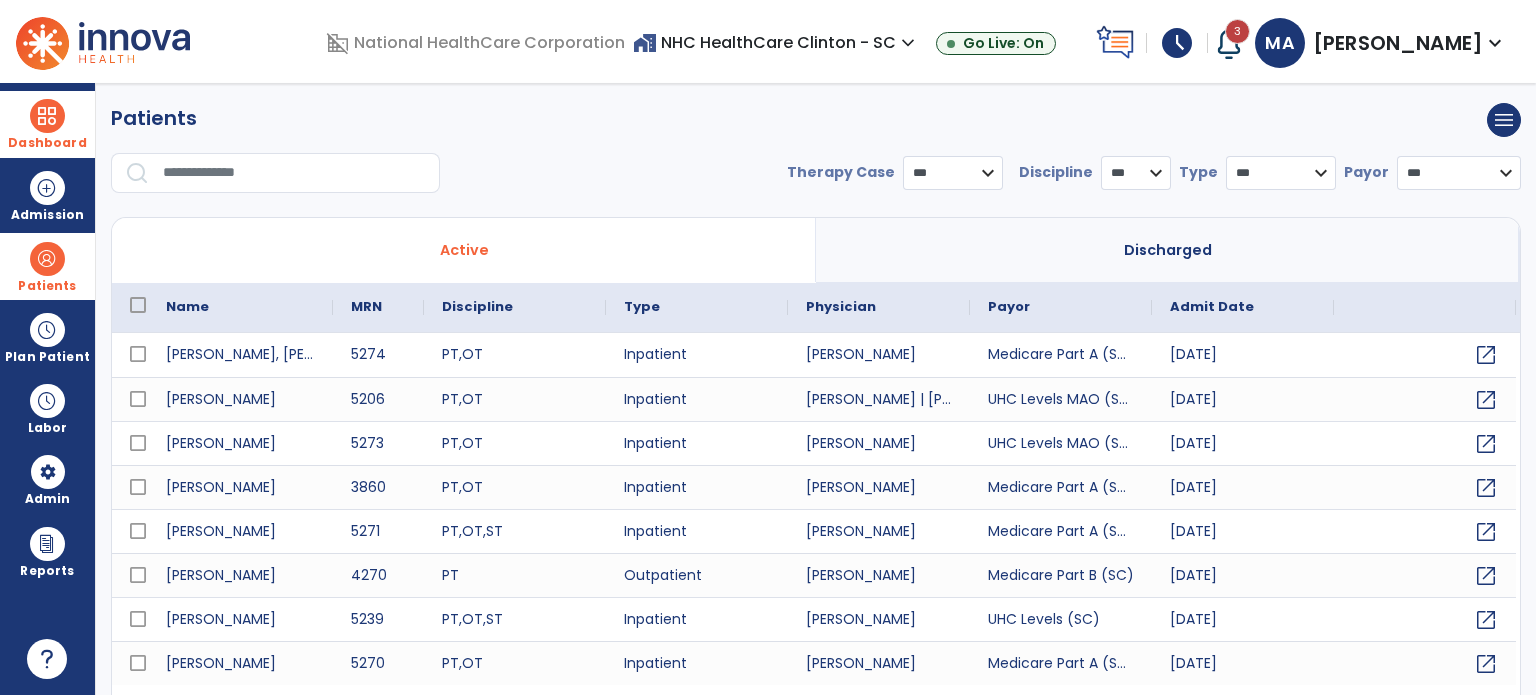 click at bounding box center [294, 173] 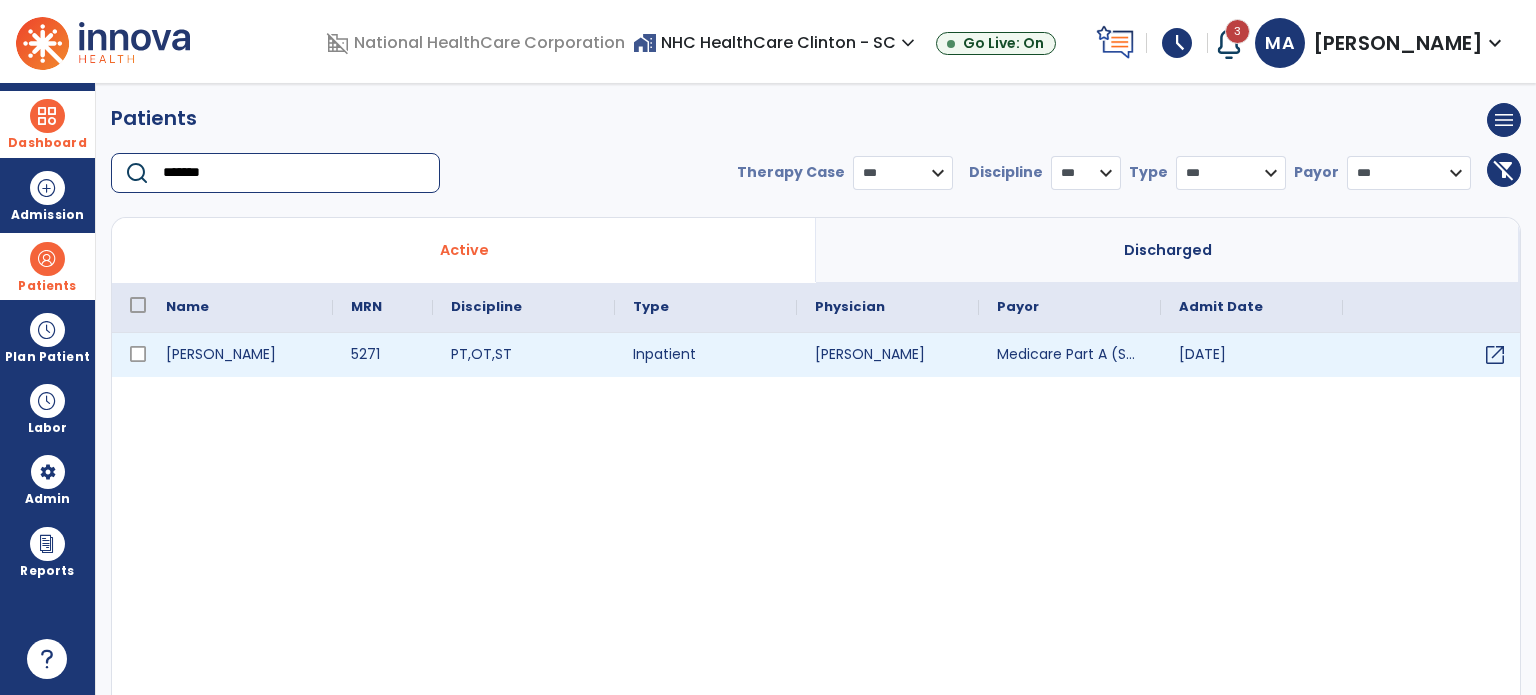 type on "*******" 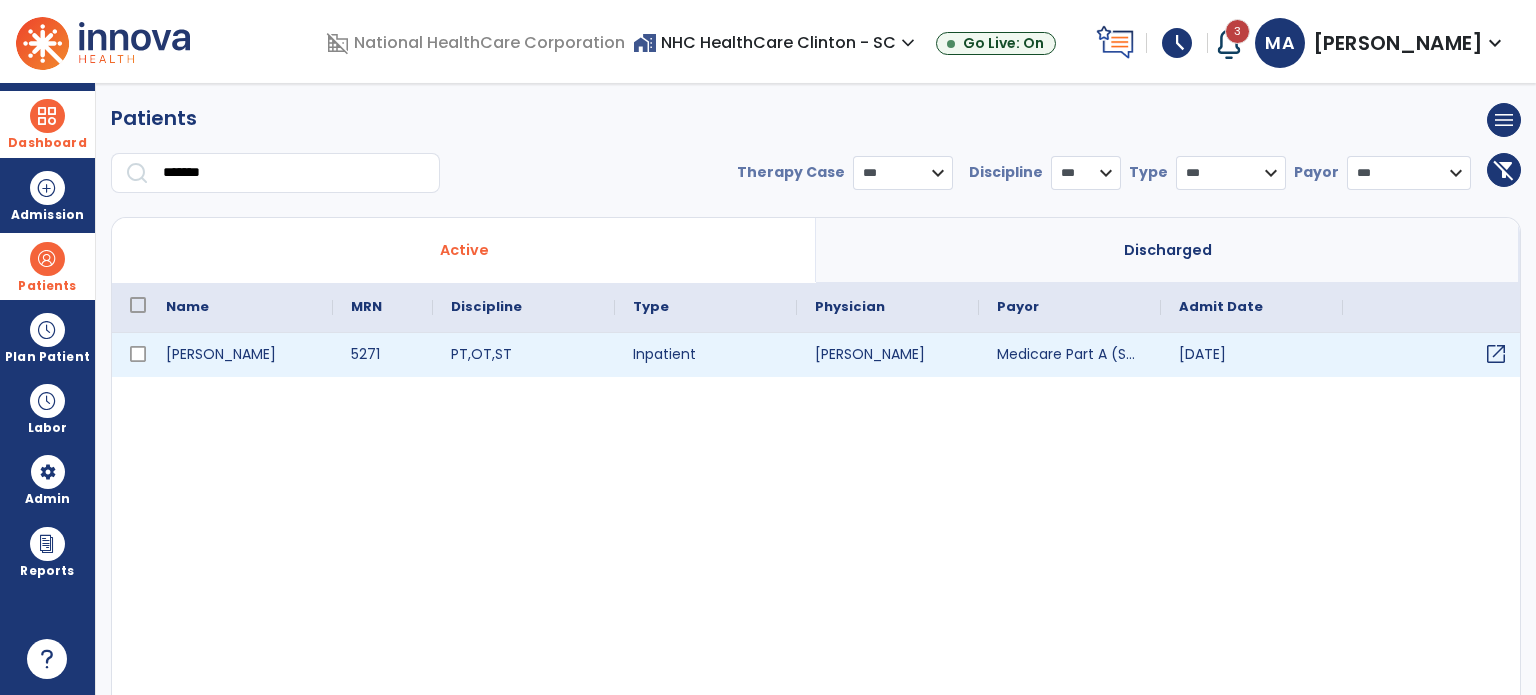click on "open_in_new" at bounding box center (1496, 354) 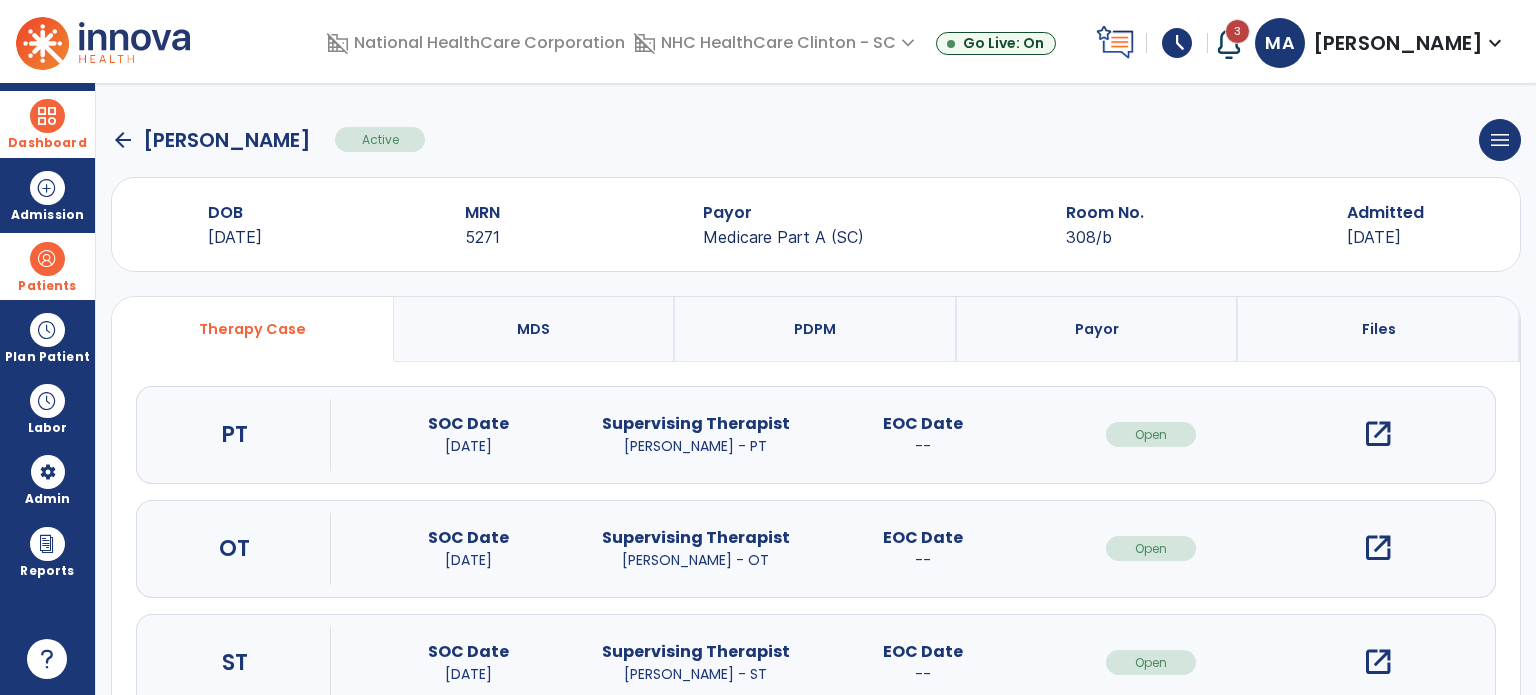 click on "open_in_new" at bounding box center [1378, 548] 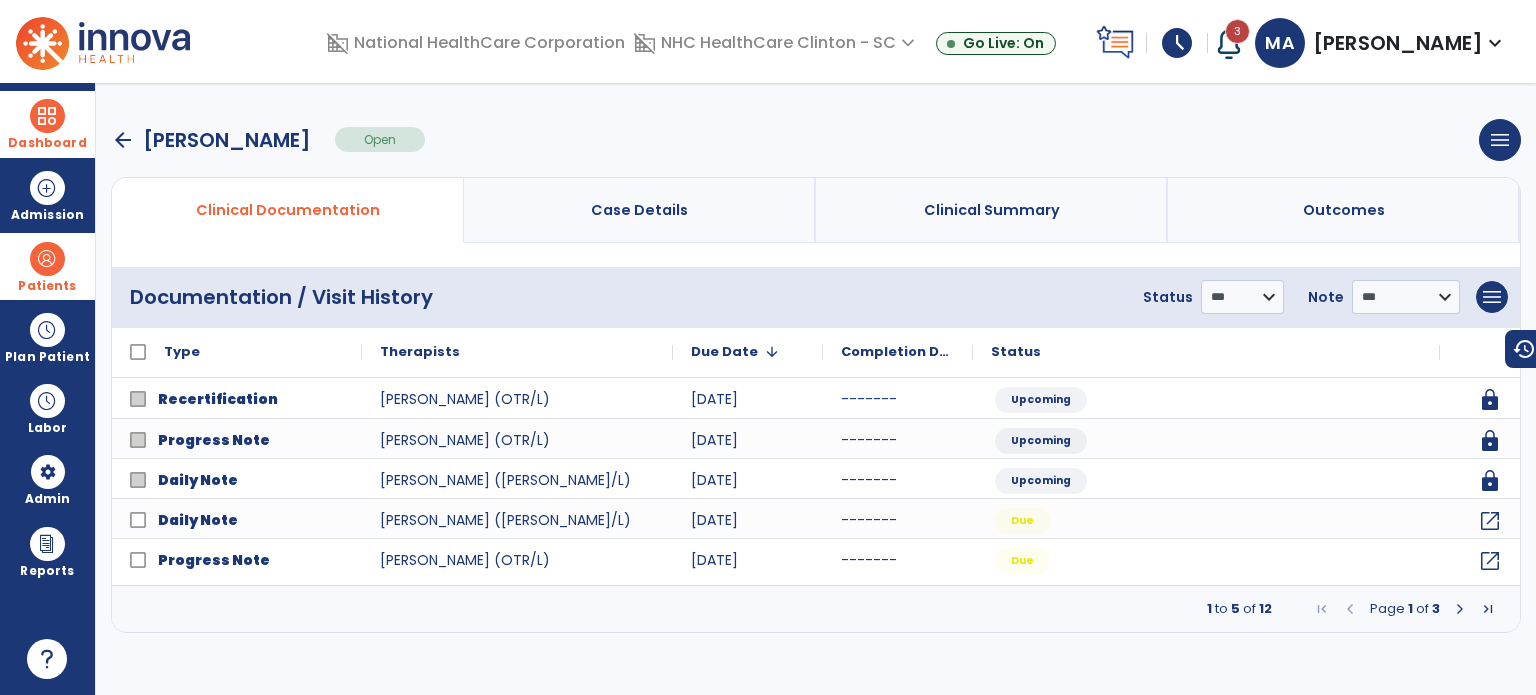 click on "arrow_back" at bounding box center (123, 140) 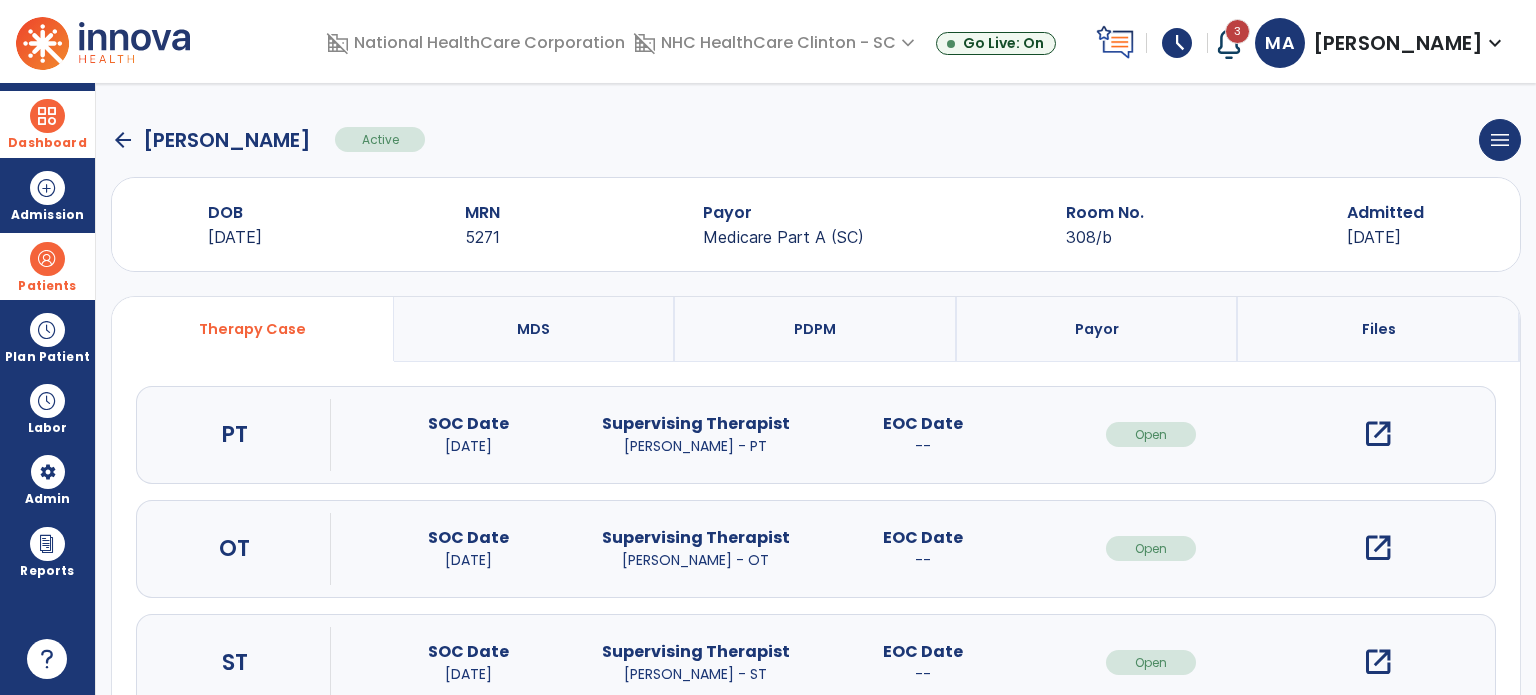 click on "arrow_back" 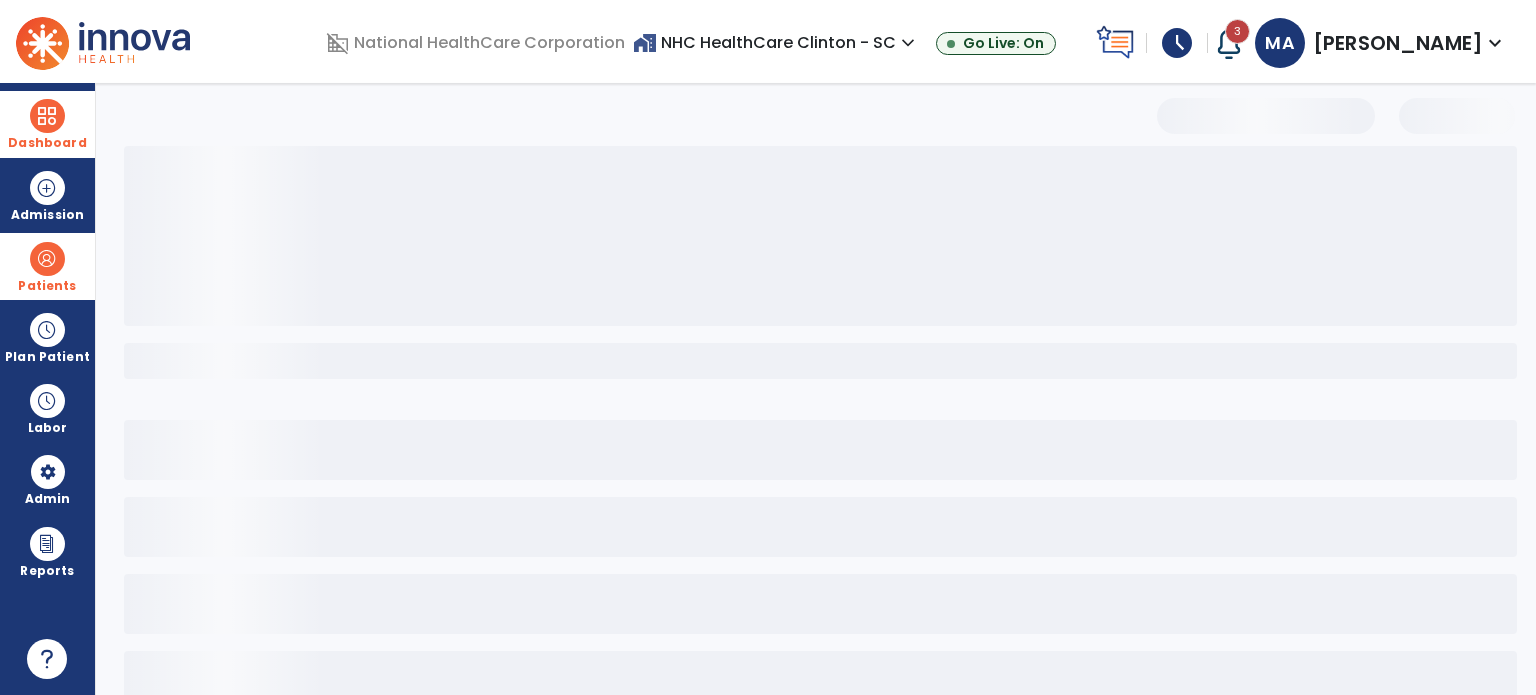 select on "***" 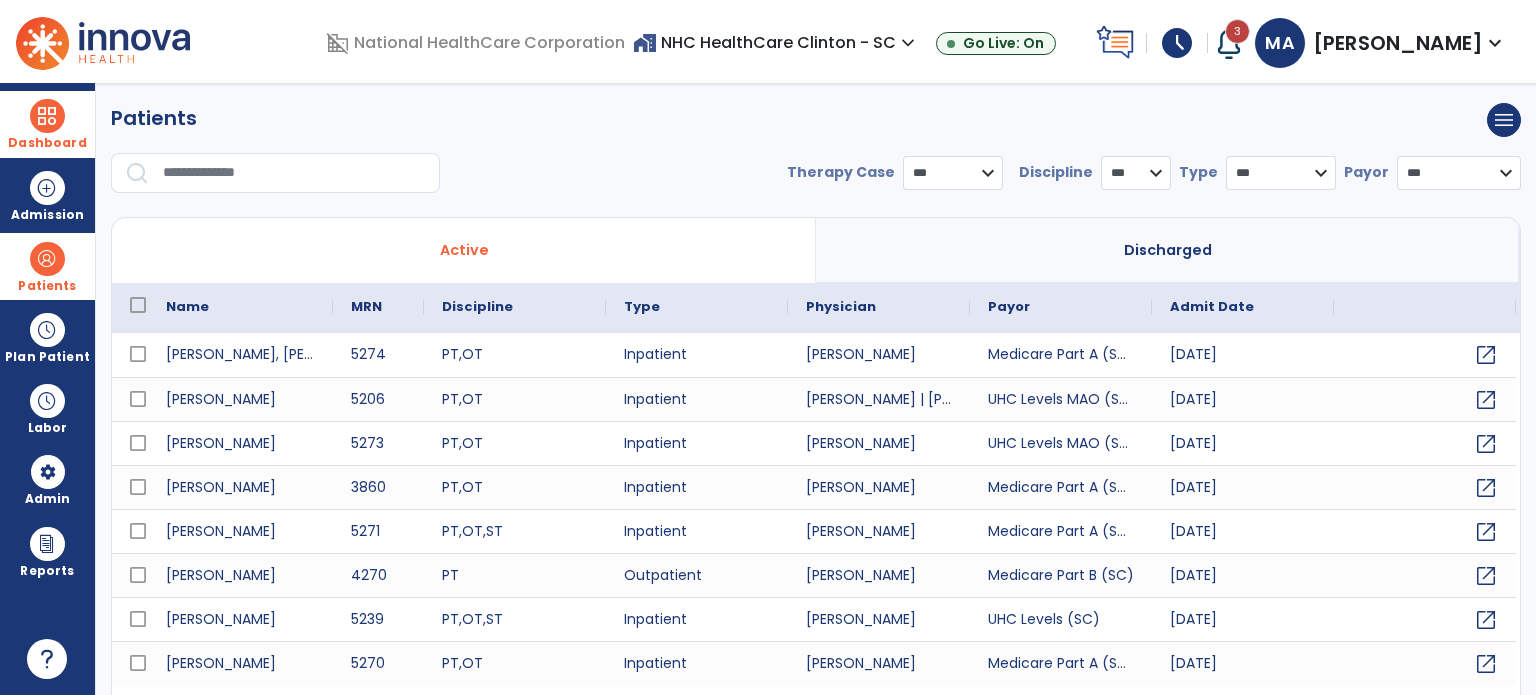 drag, startPoint x: 38, startPoint y: 112, endPoint x: 103, endPoint y: 107, distance: 65.192024 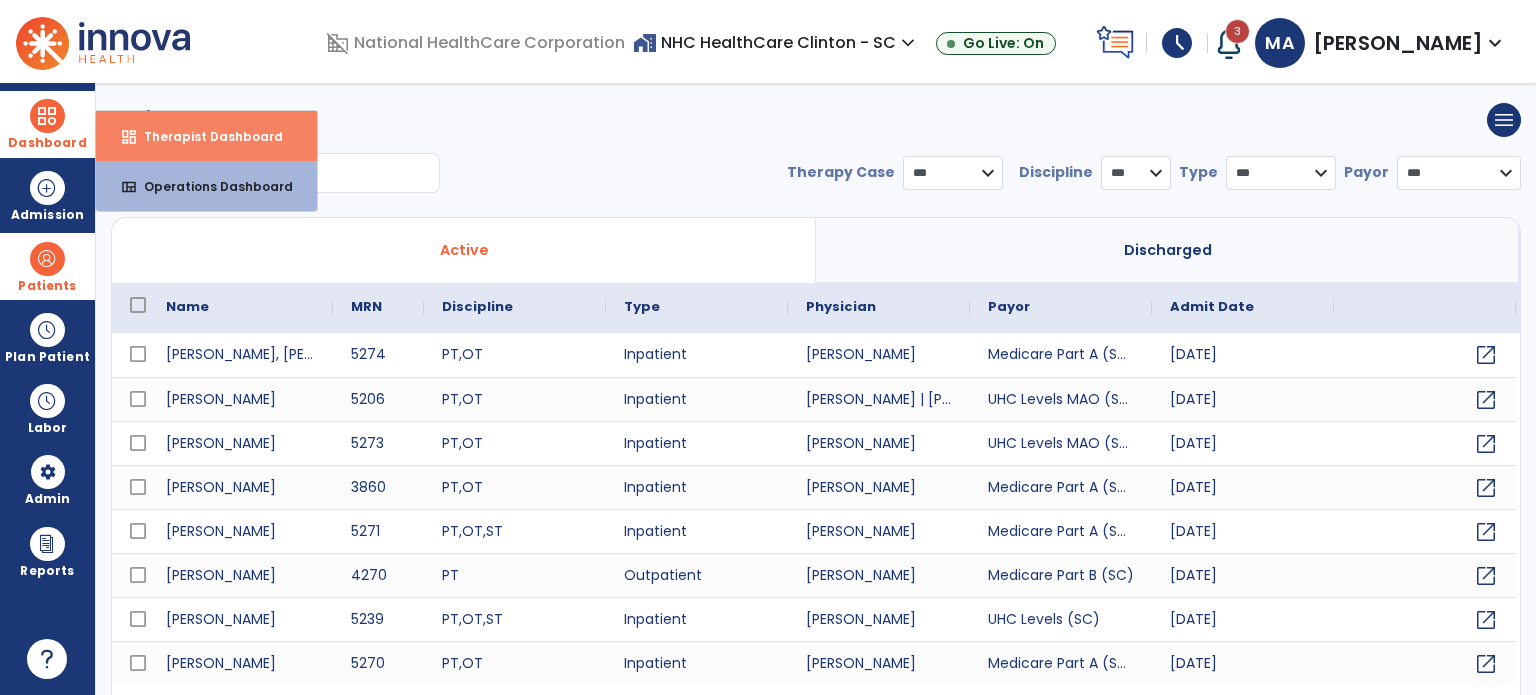 click on "dashboard  Therapist Dashboard" at bounding box center (206, 136) 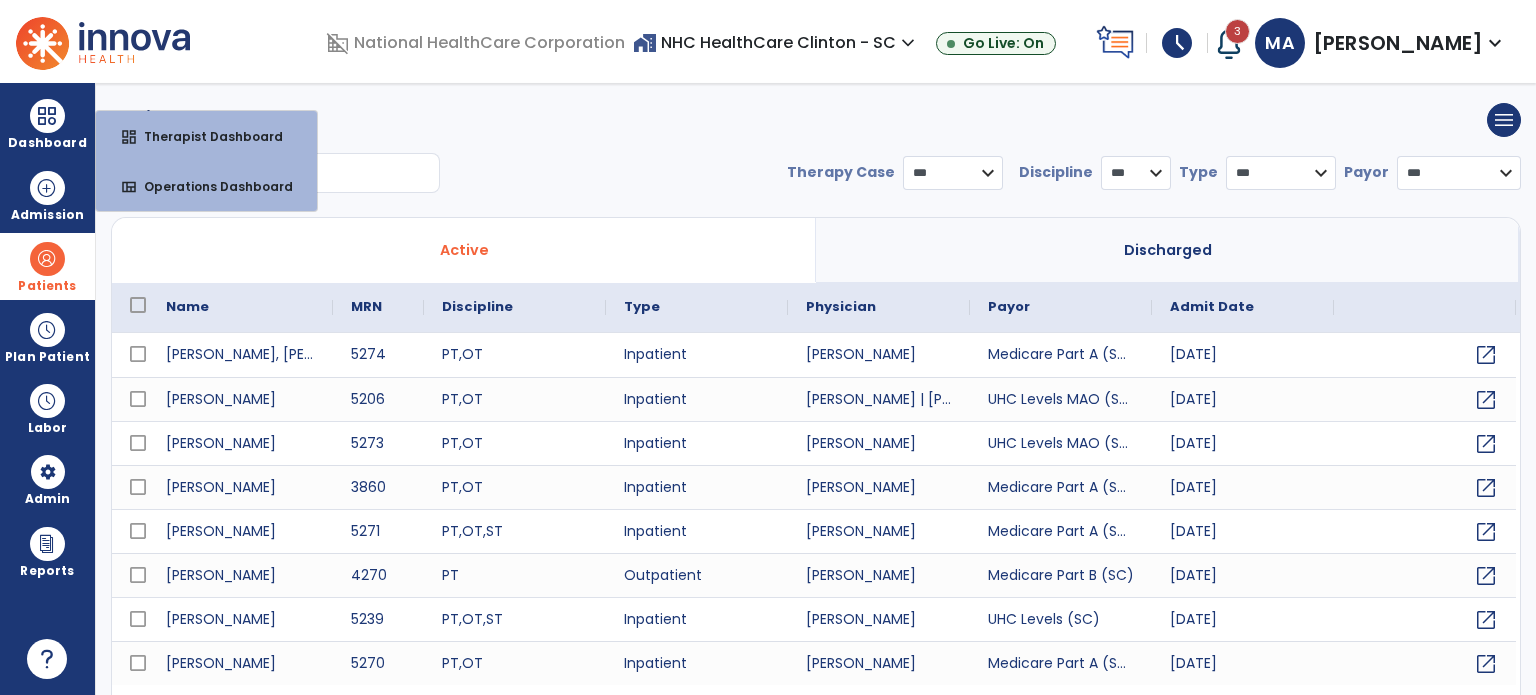 select on "****" 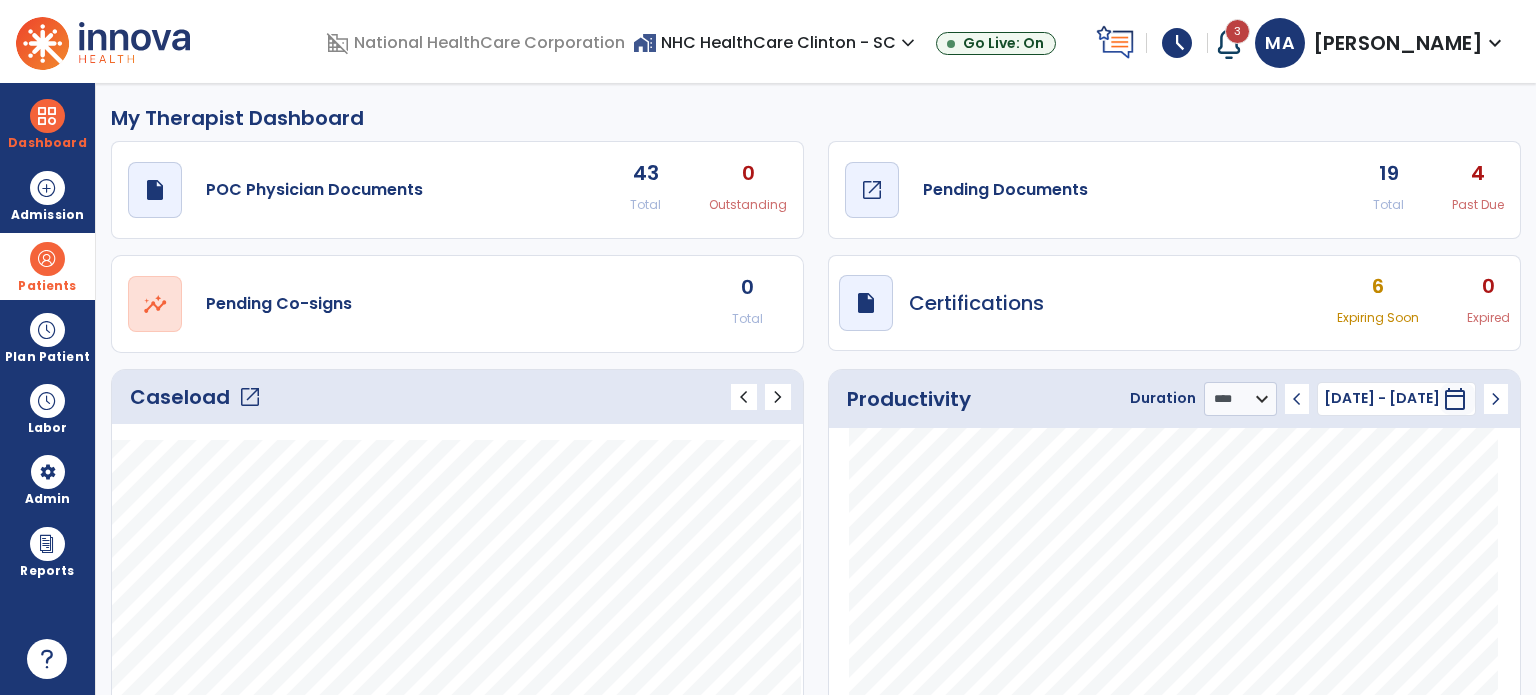 click on "open_in_new" 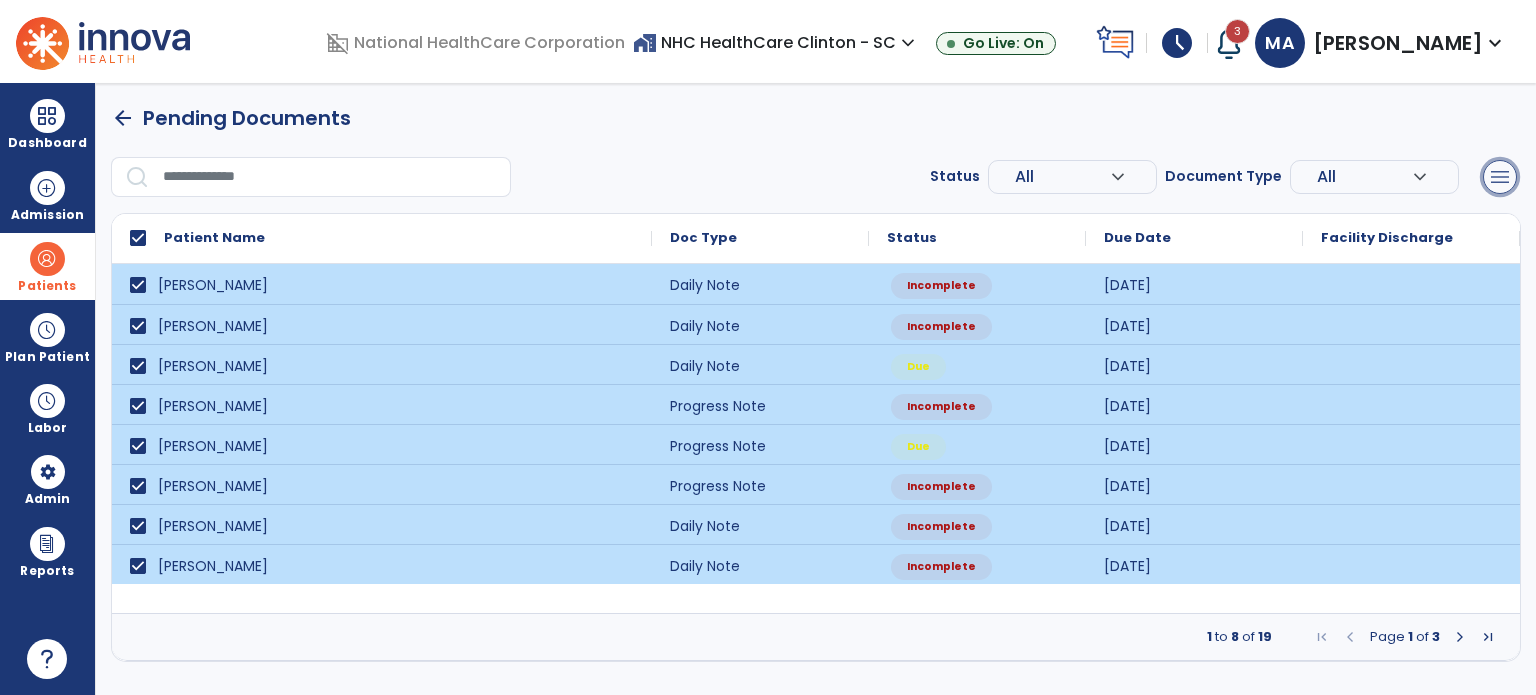 click on "menu" at bounding box center [1500, 177] 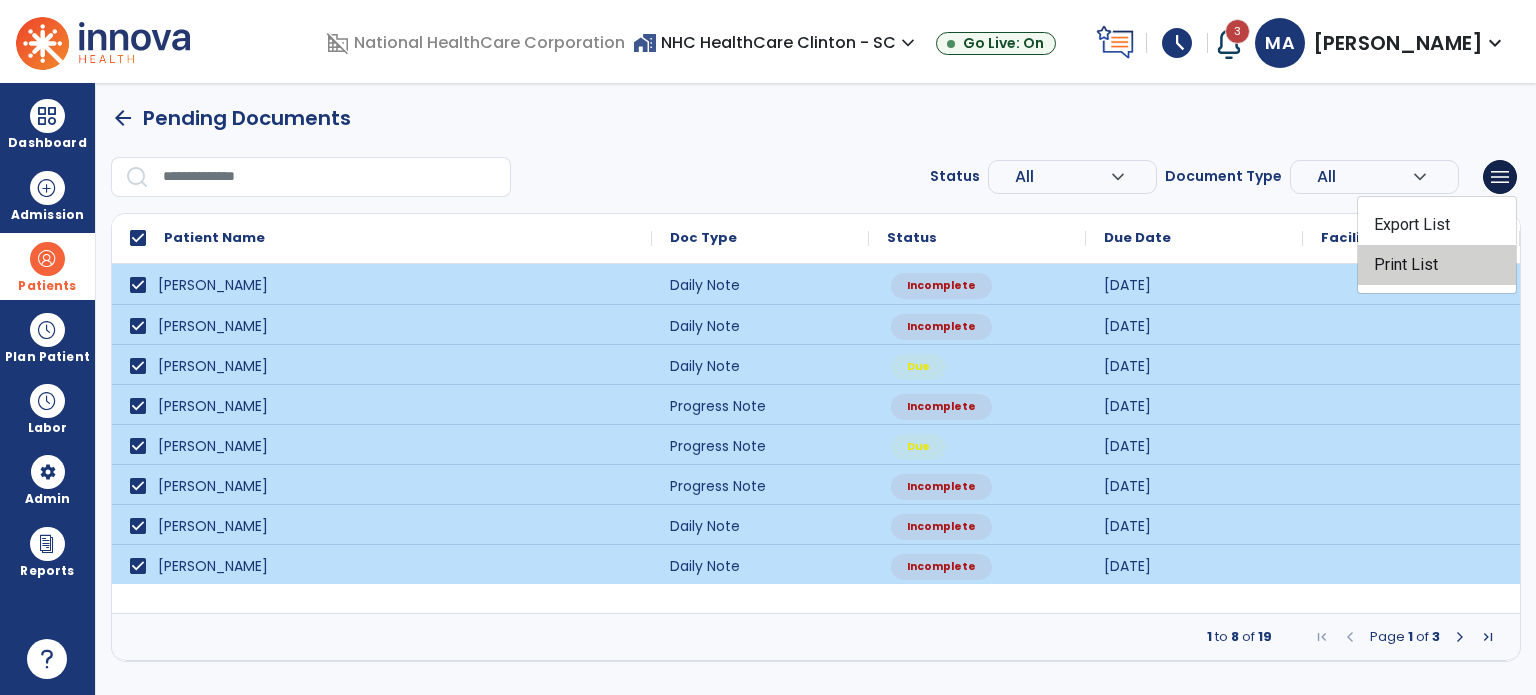 click on "Print List" at bounding box center (1437, 265) 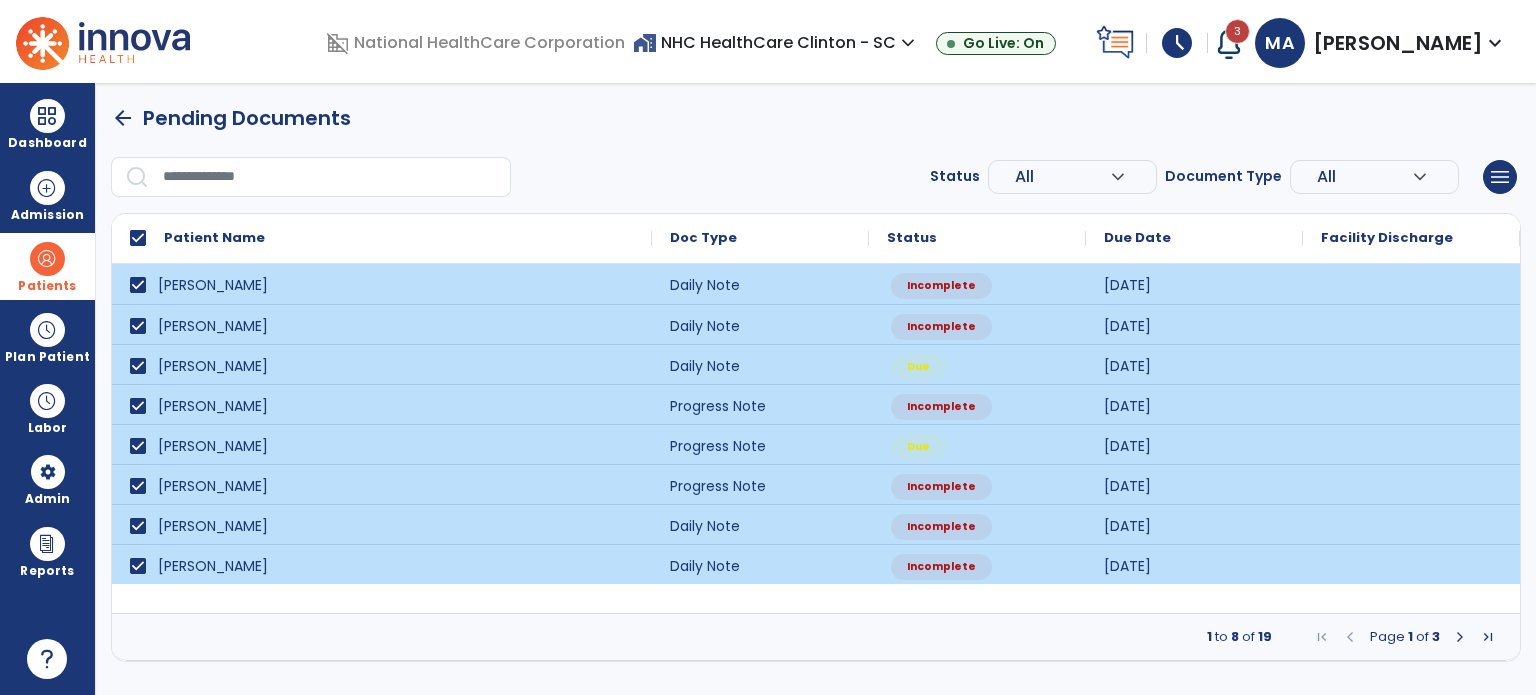 click on "arrow_back" at bounding box center (123, 118) 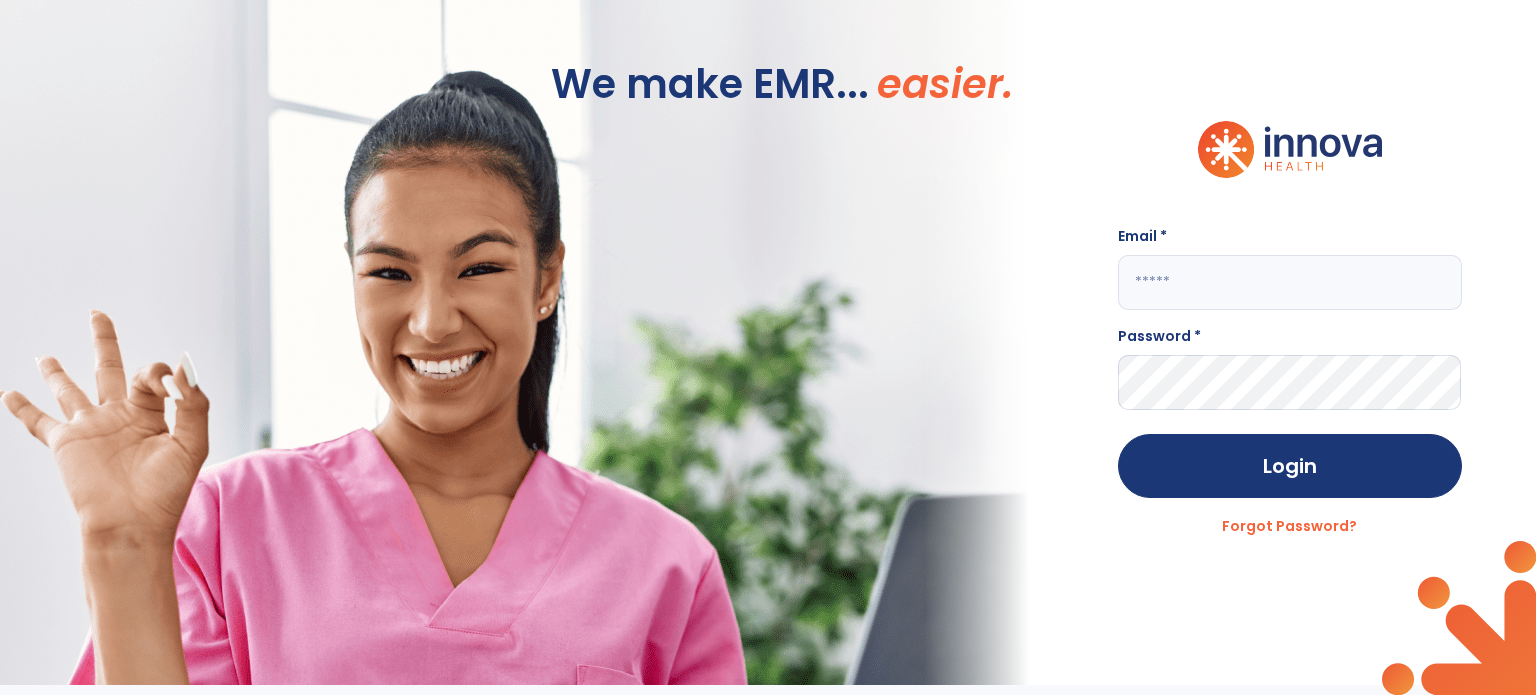 click 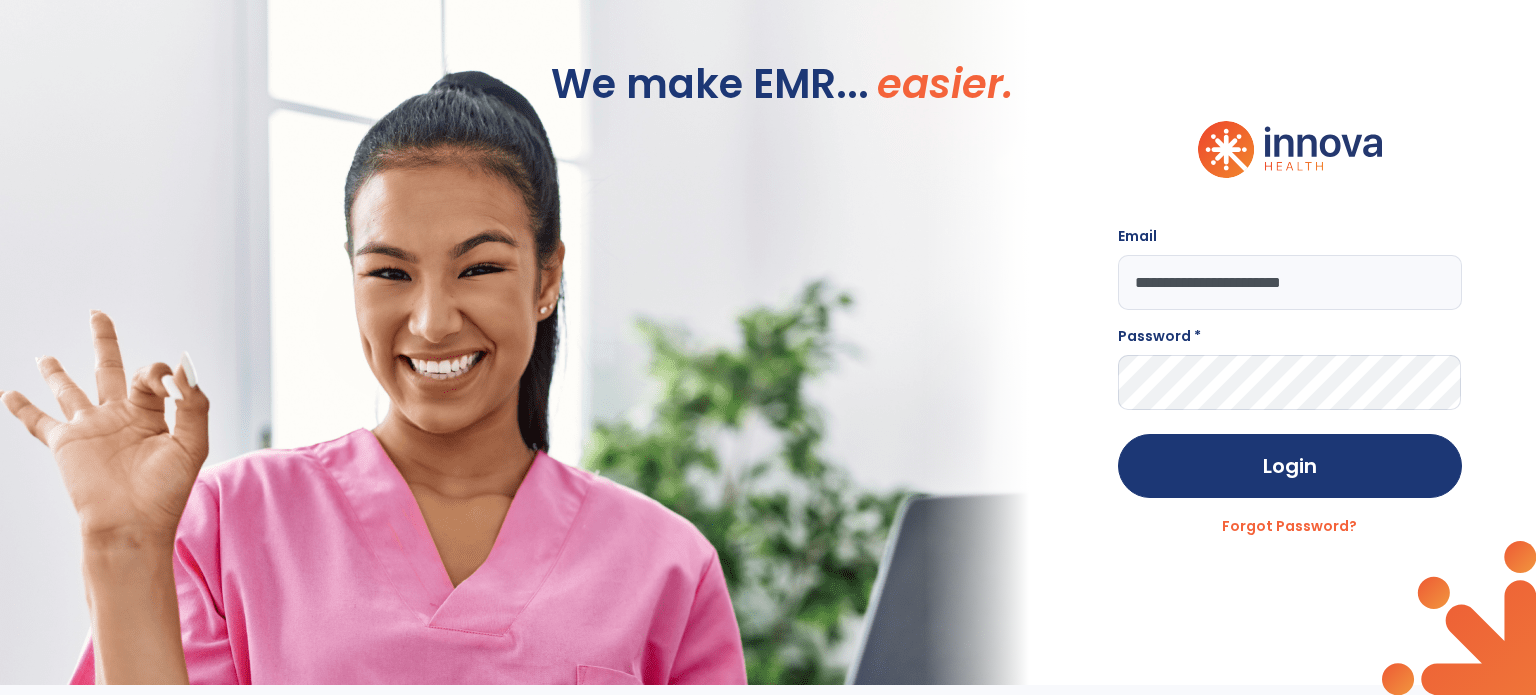type on "**********" 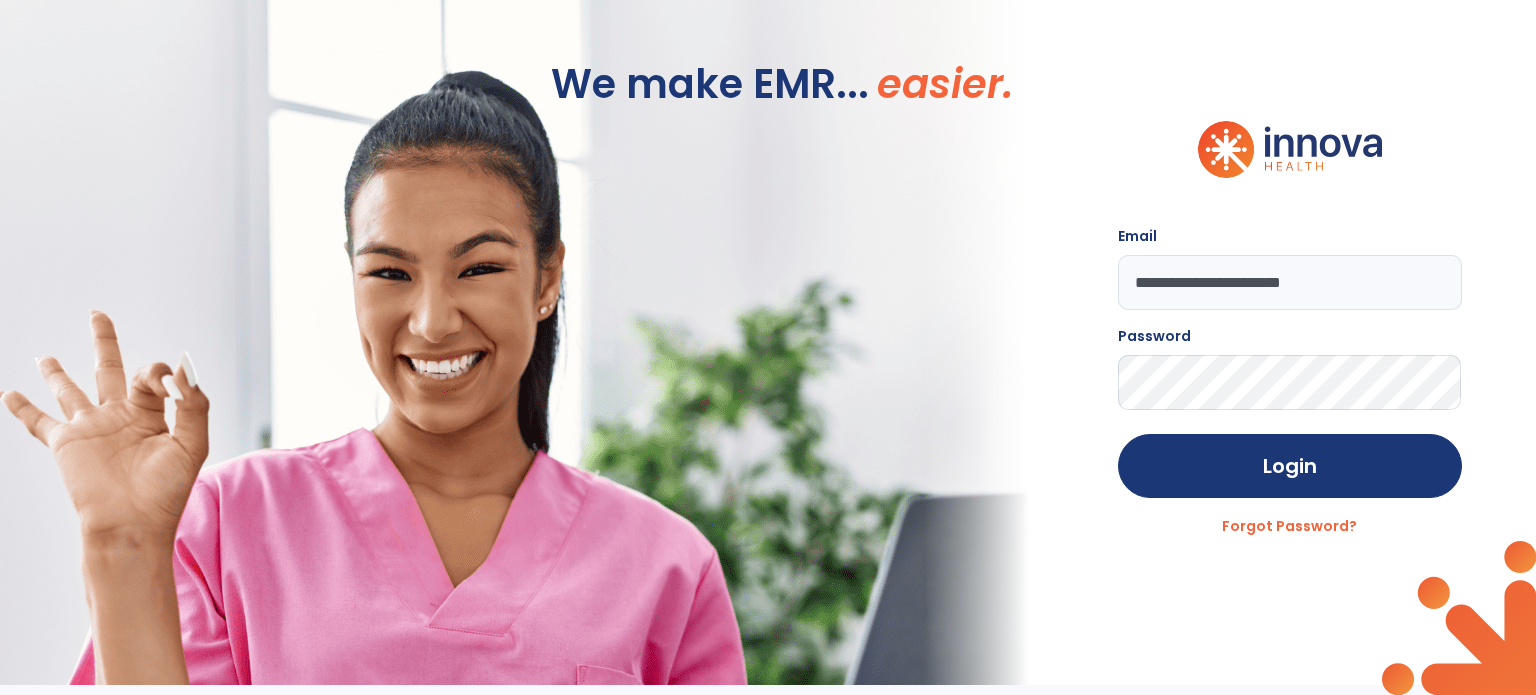click on "Login" 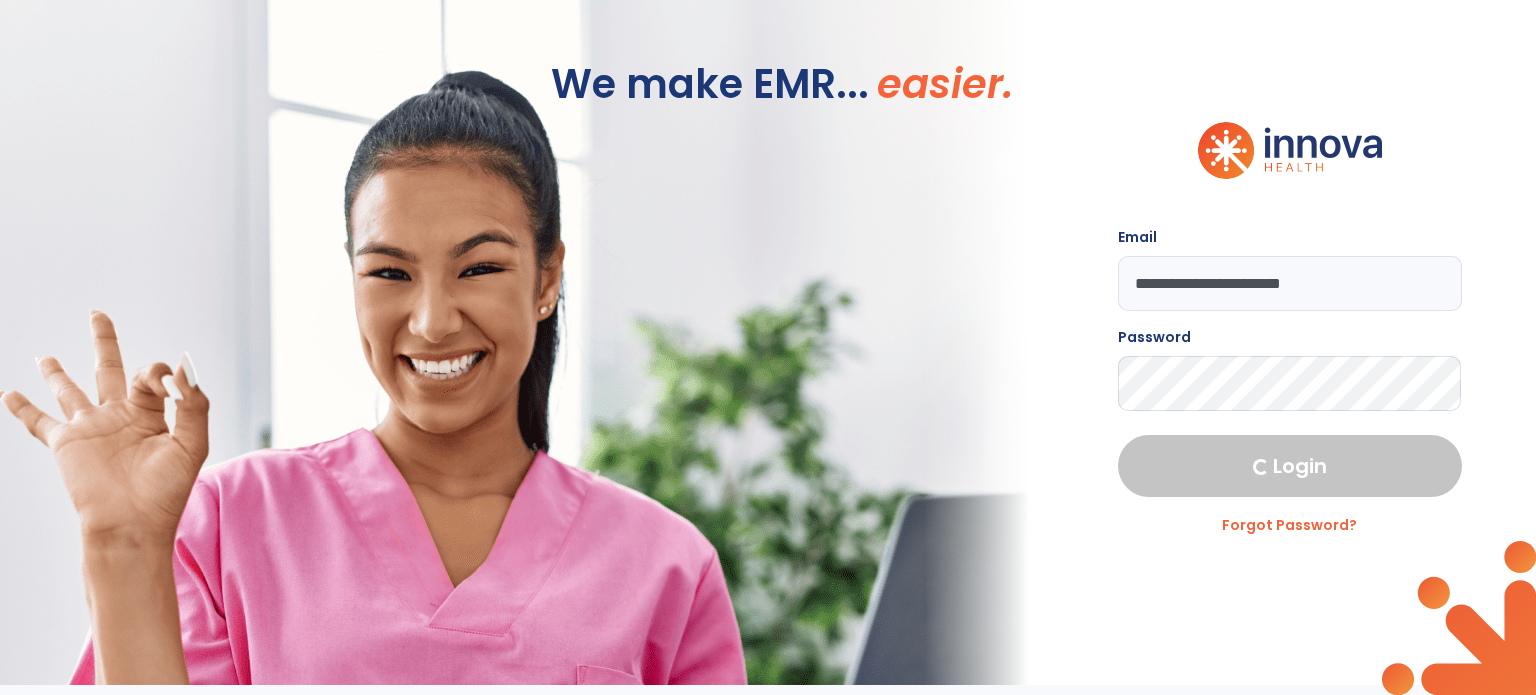 select on "***" 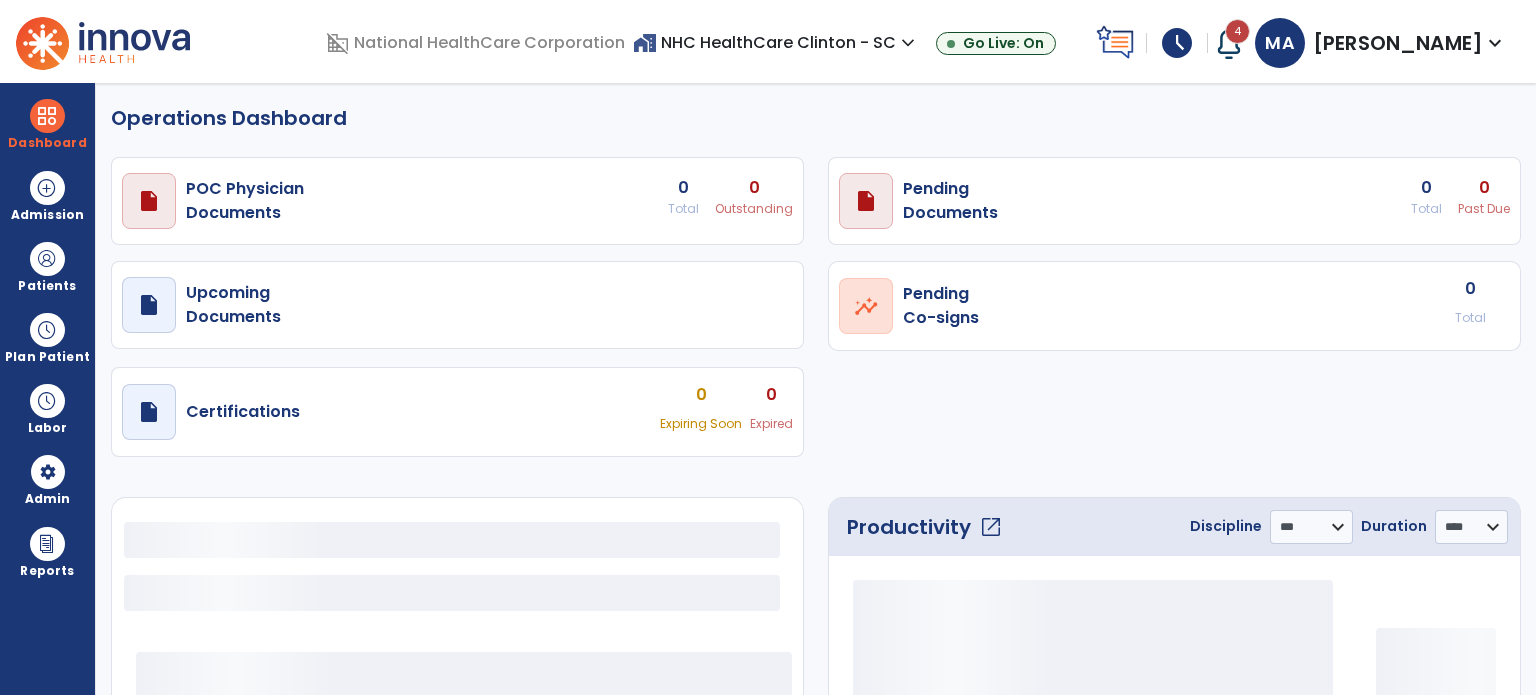 select on "***" 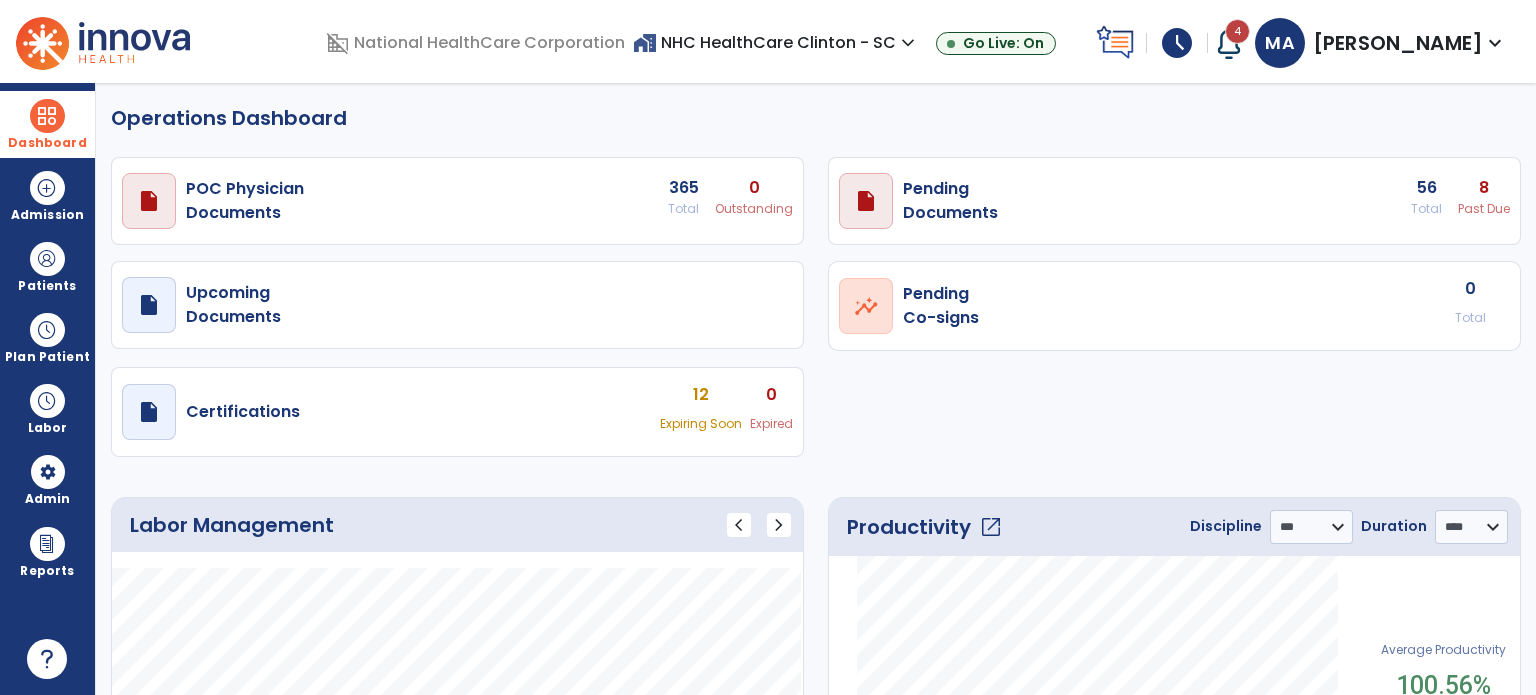 click at bounding box center [47, 116] 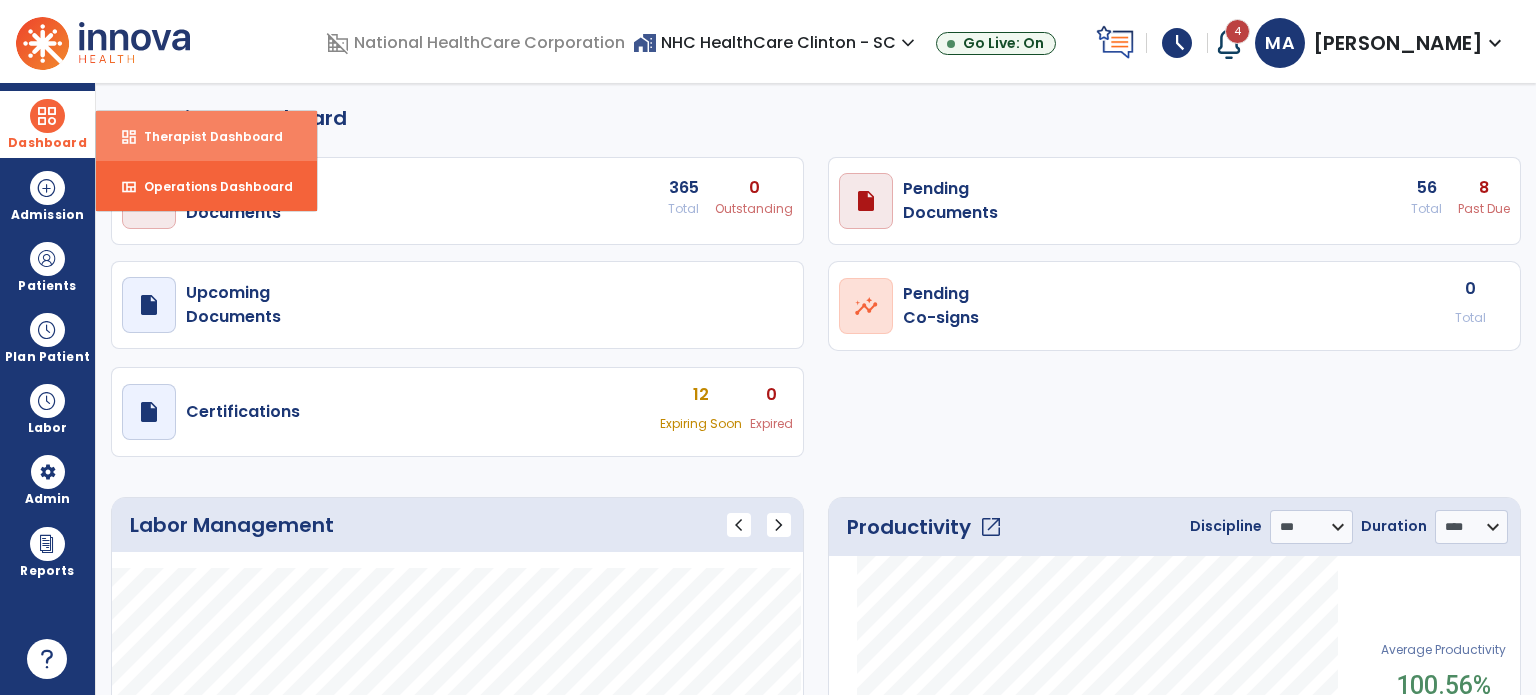 click on "Therapist Dashboard" at bounding box center (205, 136) 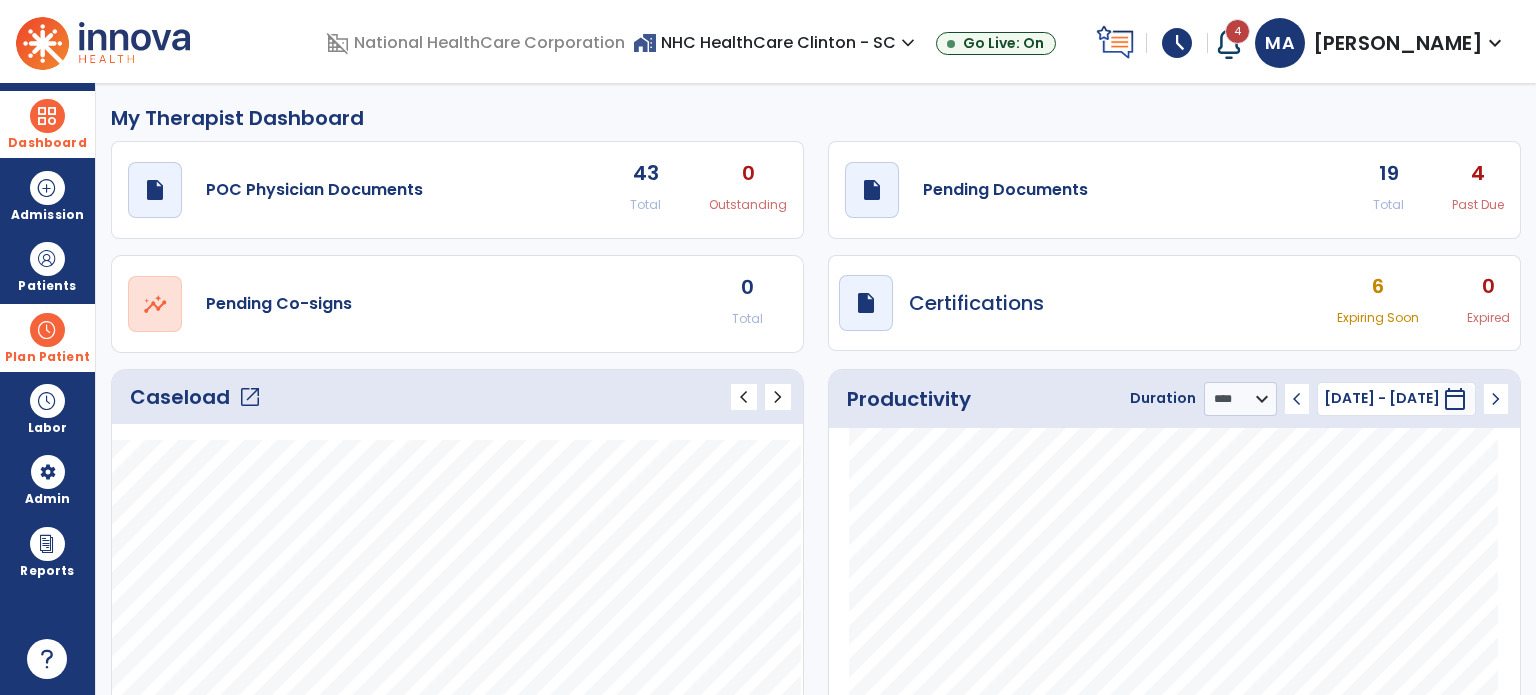 click at bounding box center [47, 330] 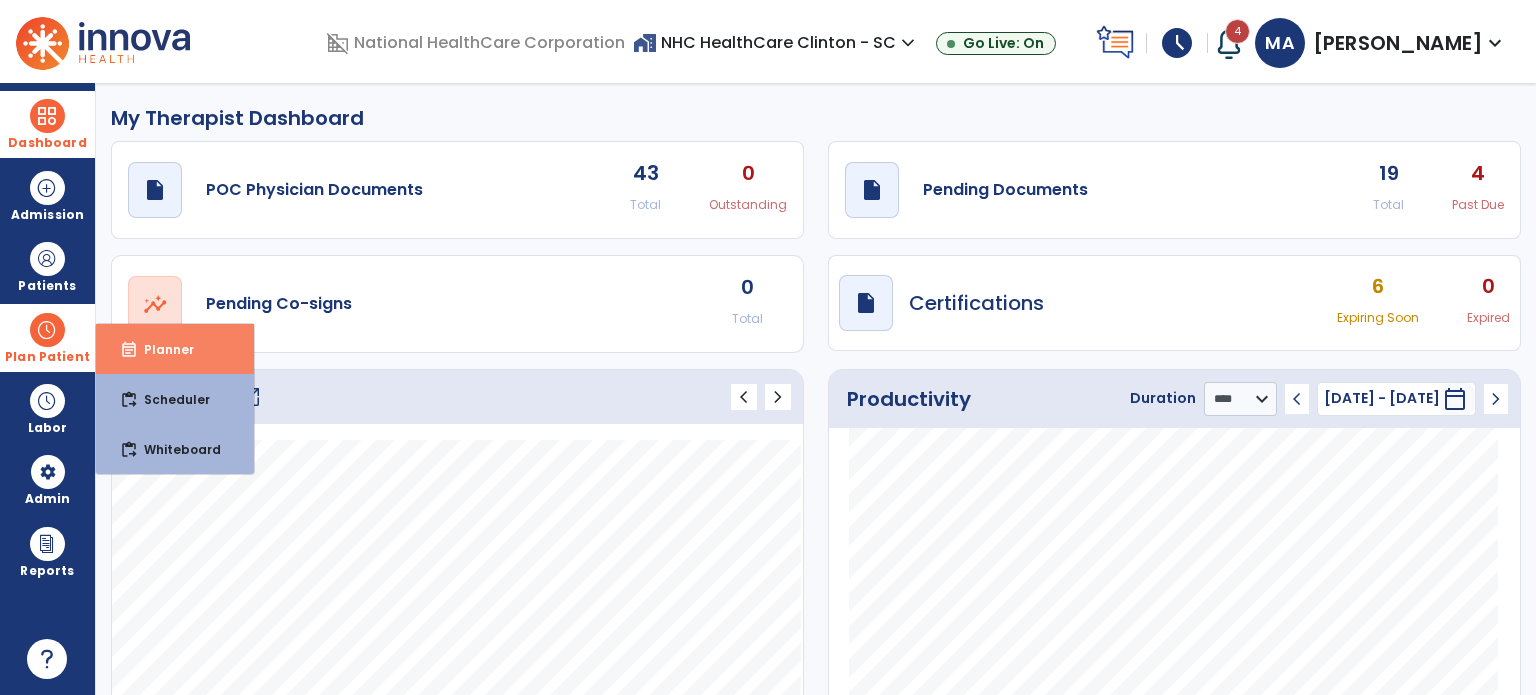 click on "Planner" at bounding box center (161, 349) 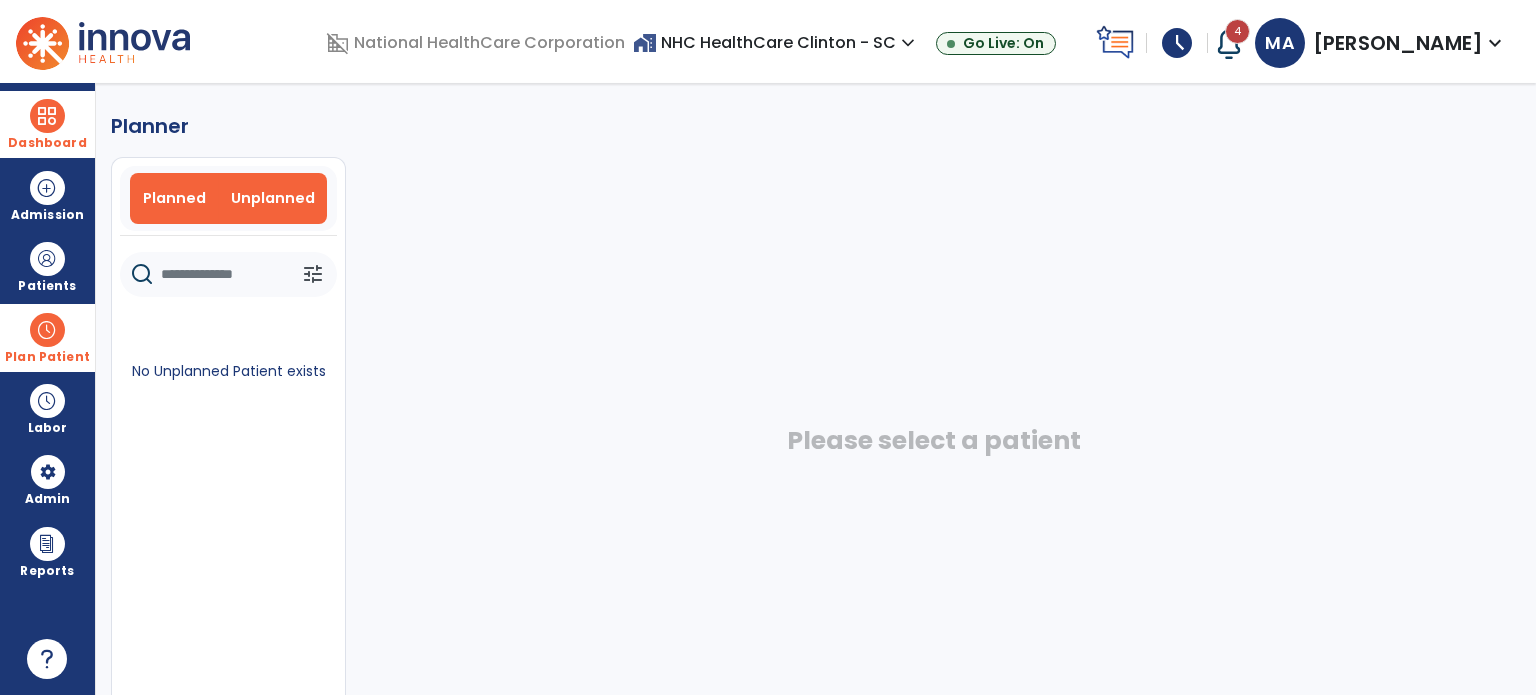 click on "Planned" at bounding box center (174, 198) 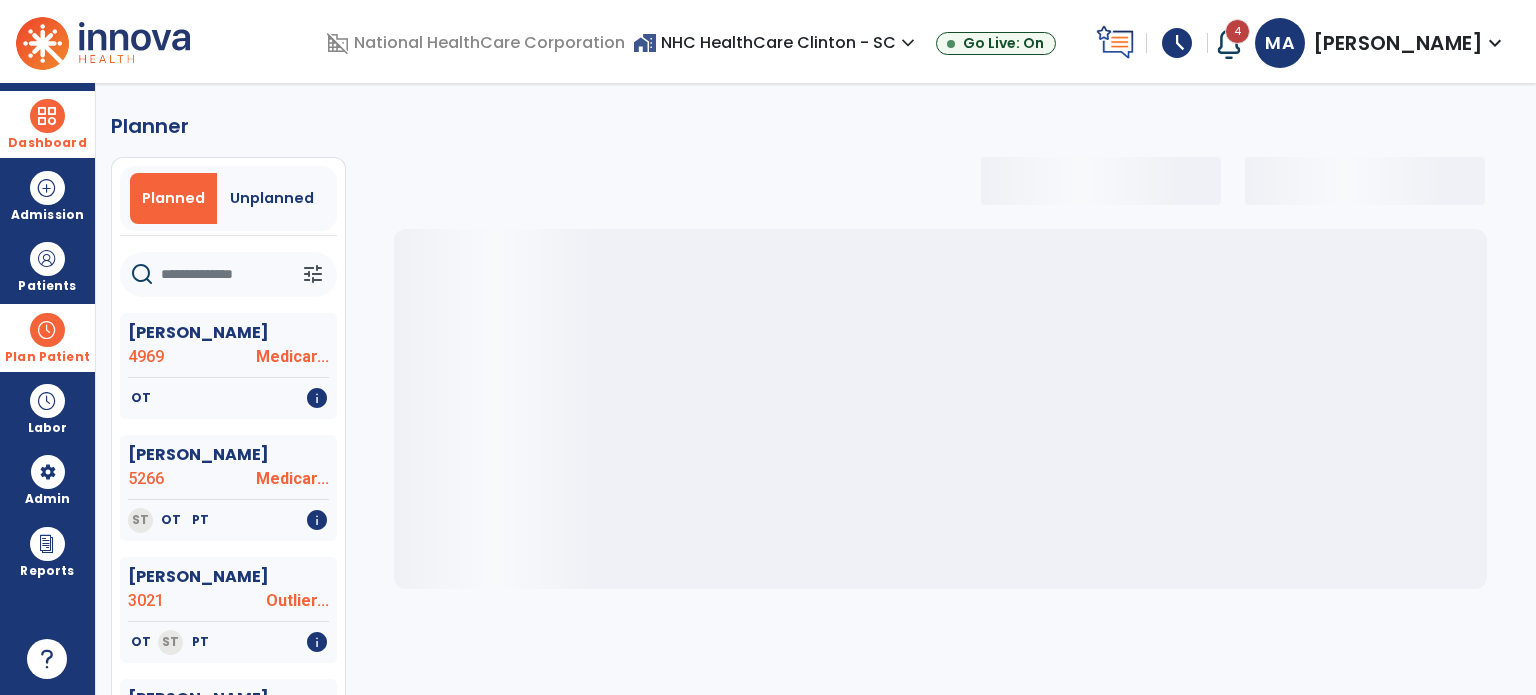 select on "***" 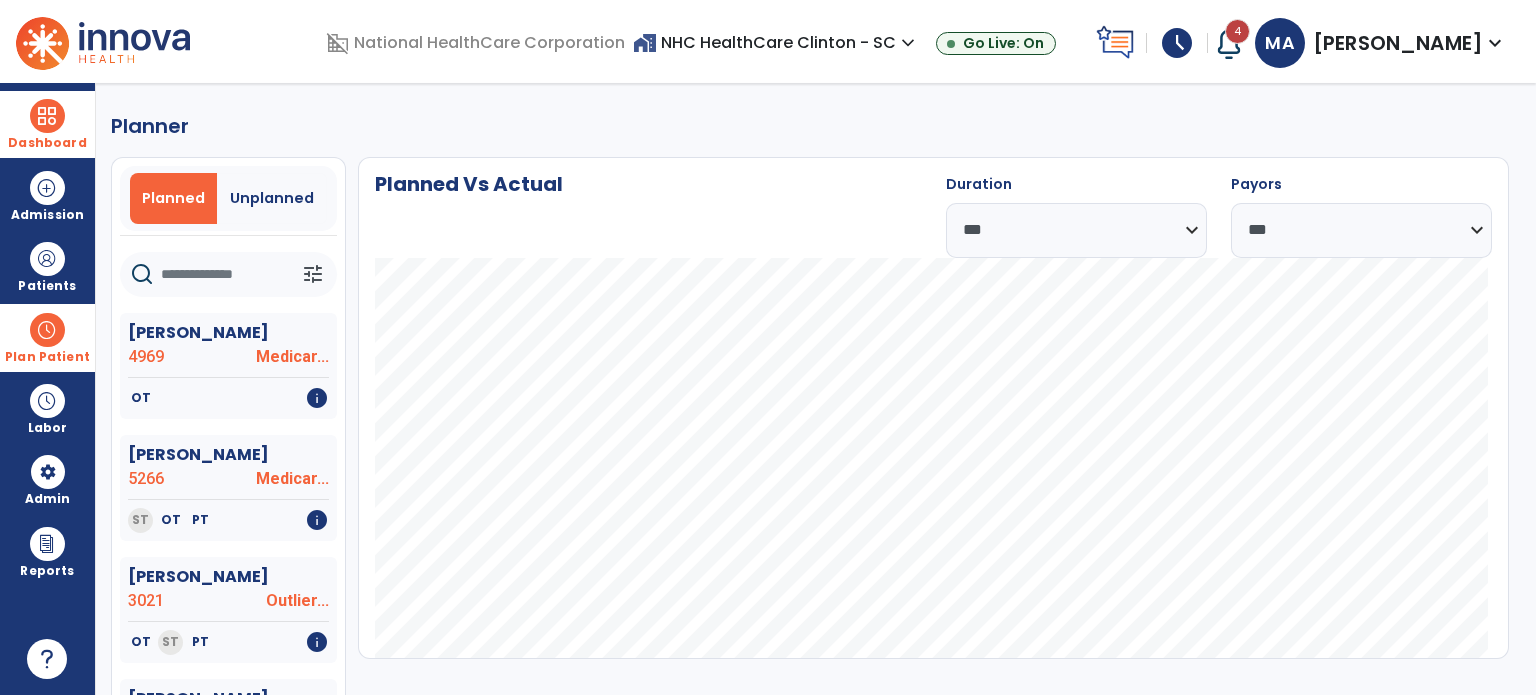 click at bounding box center [47, 330] 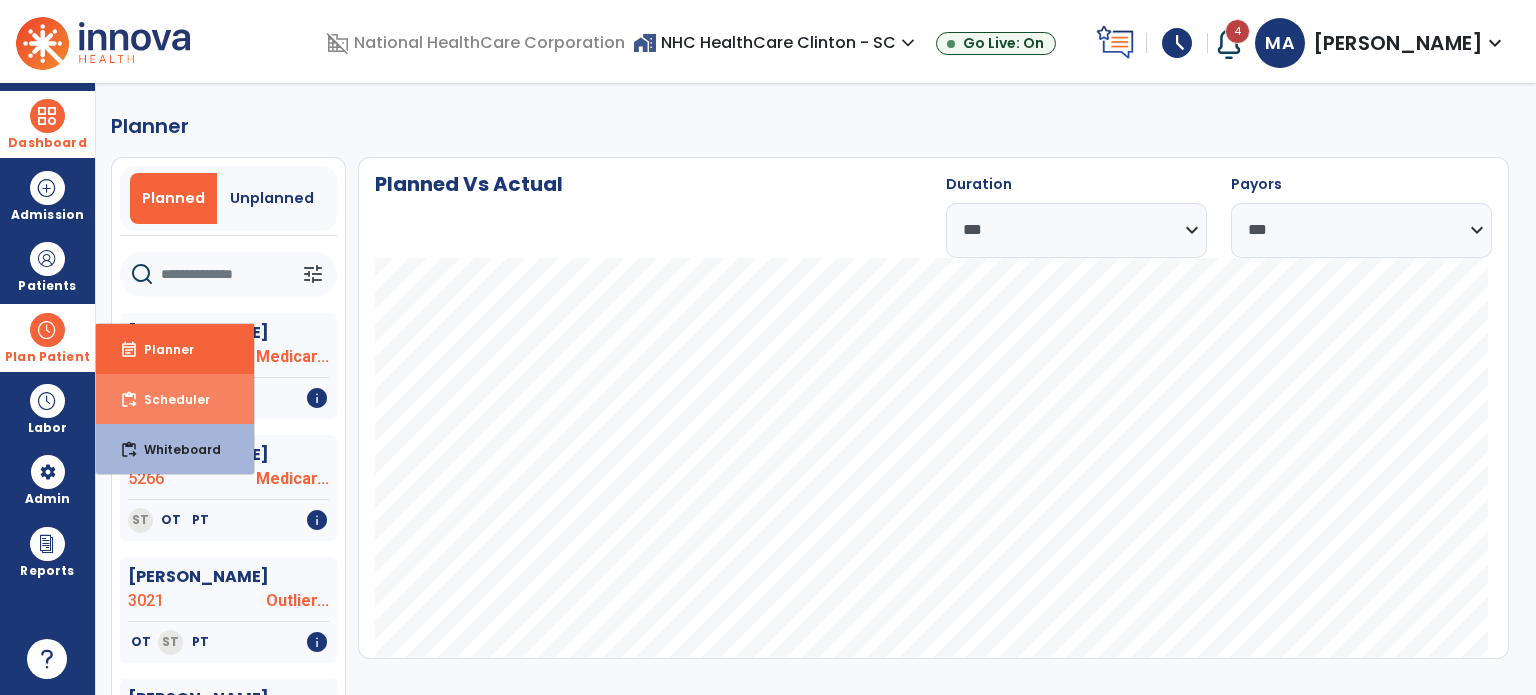 click on "content_paste_go  Scheduler" at bounding box center (175, 399) 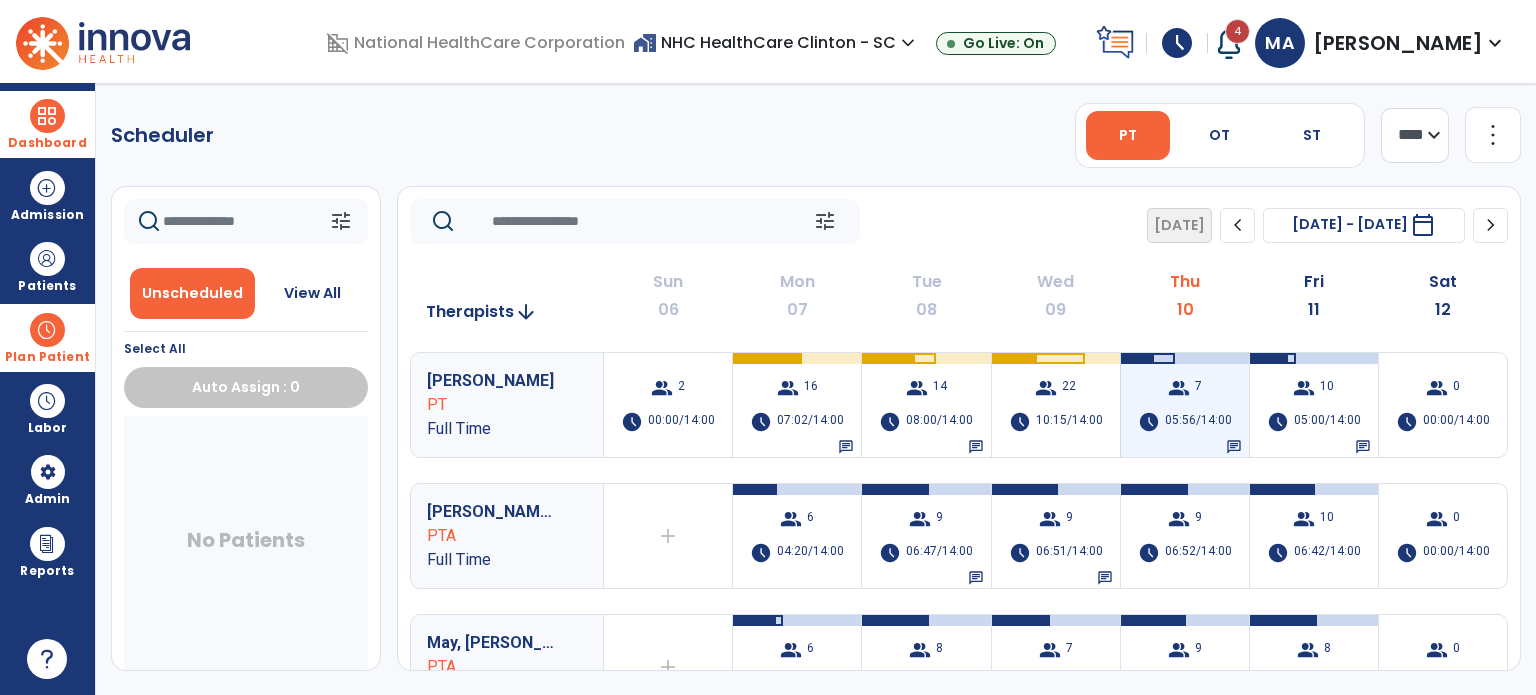 click on "group" at bounding box center (1179, 388) 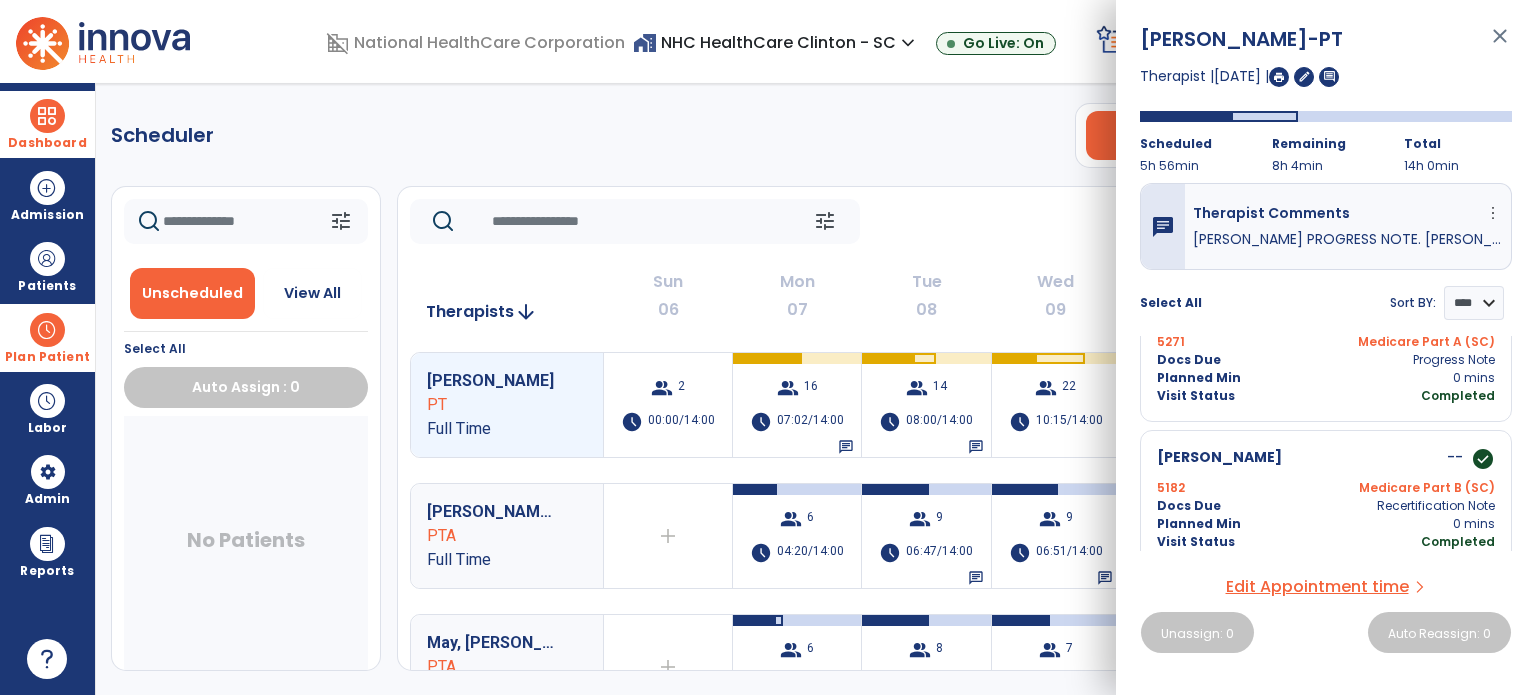 scroll, scrollTop: 897, scrollLeft: 0, axis: vertical 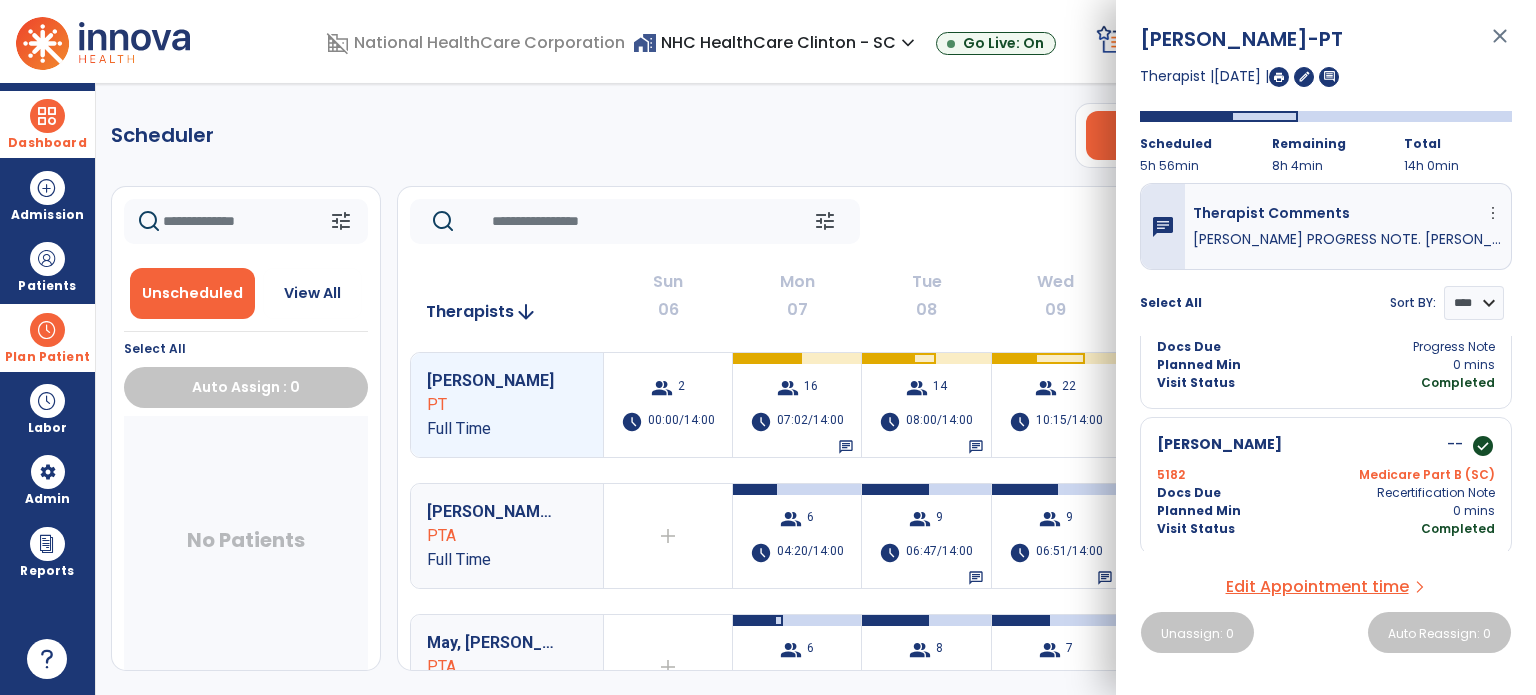 click on "close" at bounding box center [1500, 45] 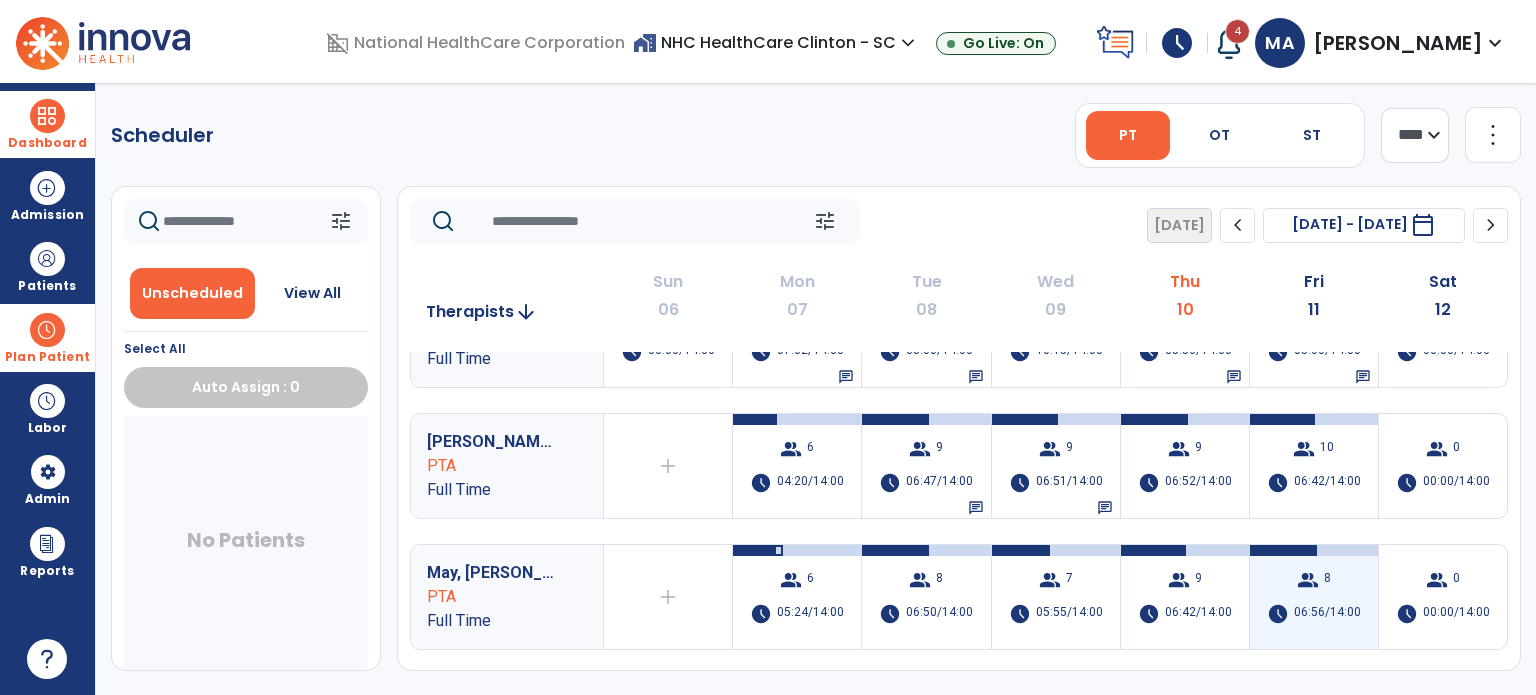scroll, scrollTop: 100, scrollLeft: 0, axis: vertical 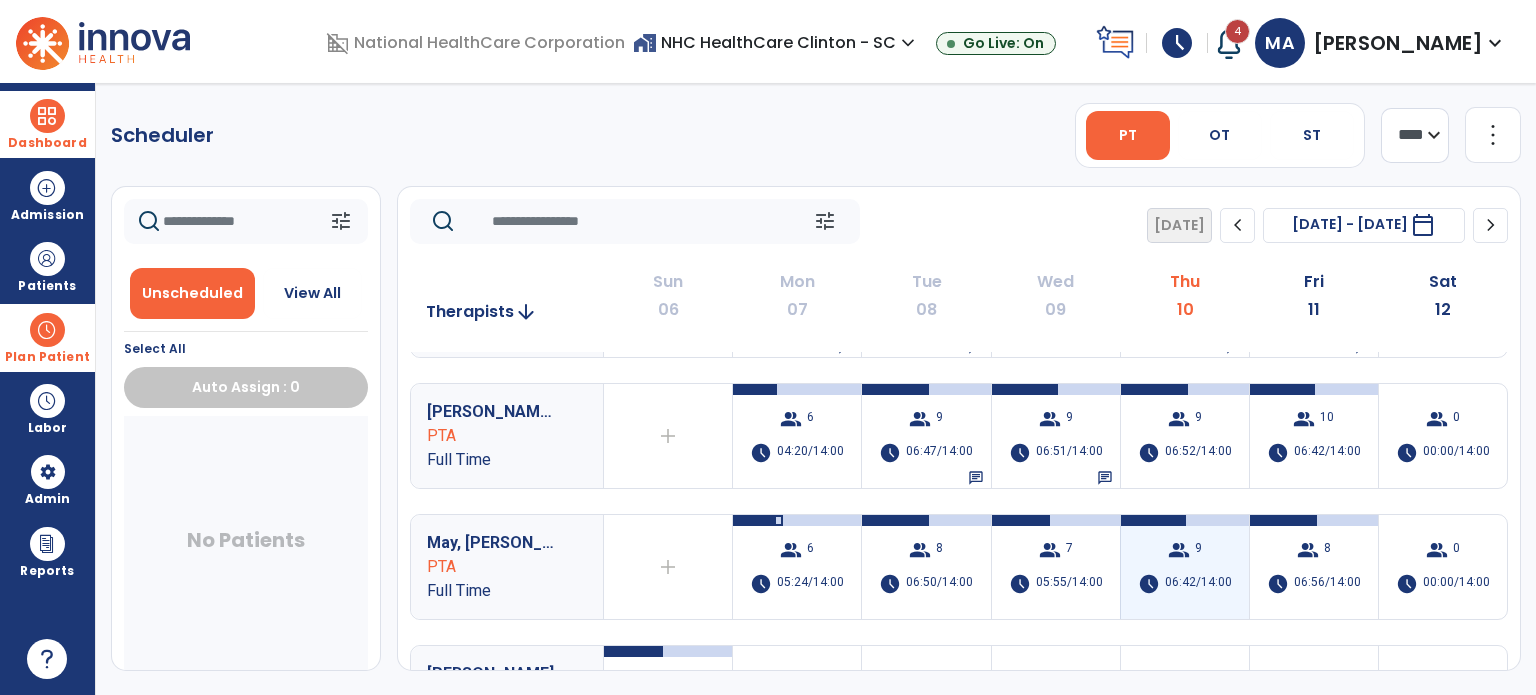 click on "group" at bounding box center [1179, 550] 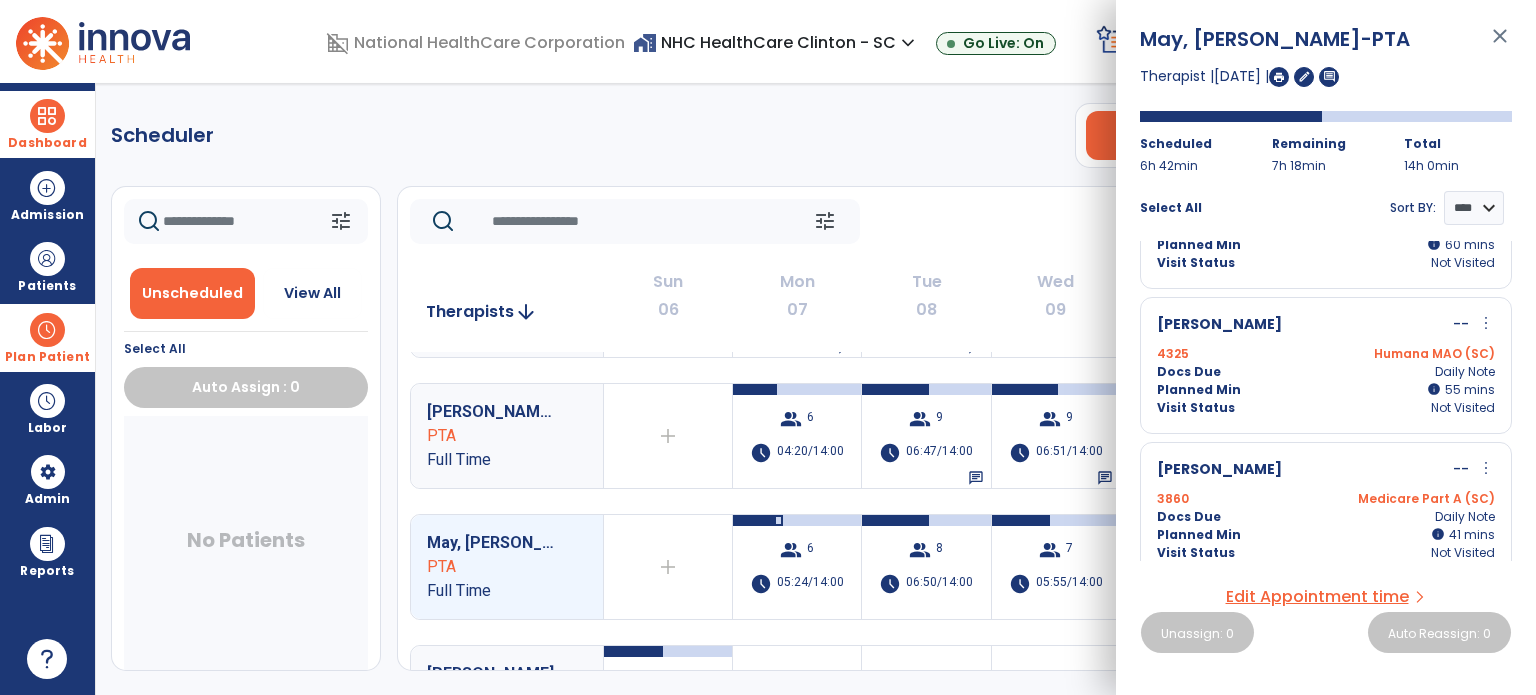 scroll, scrollTop: 400, scrollLeft: 0, axis: vertical 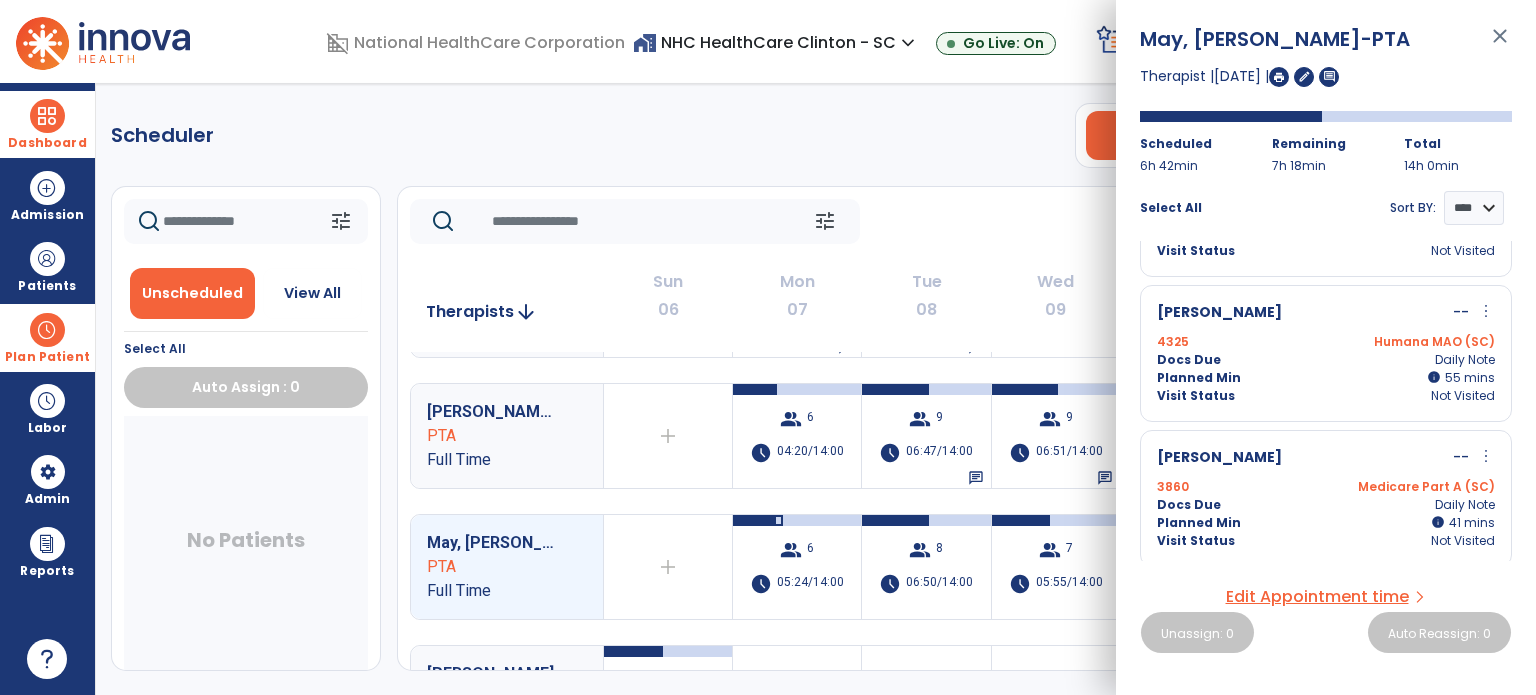 click on "close" at bounding box center (1500, 45) 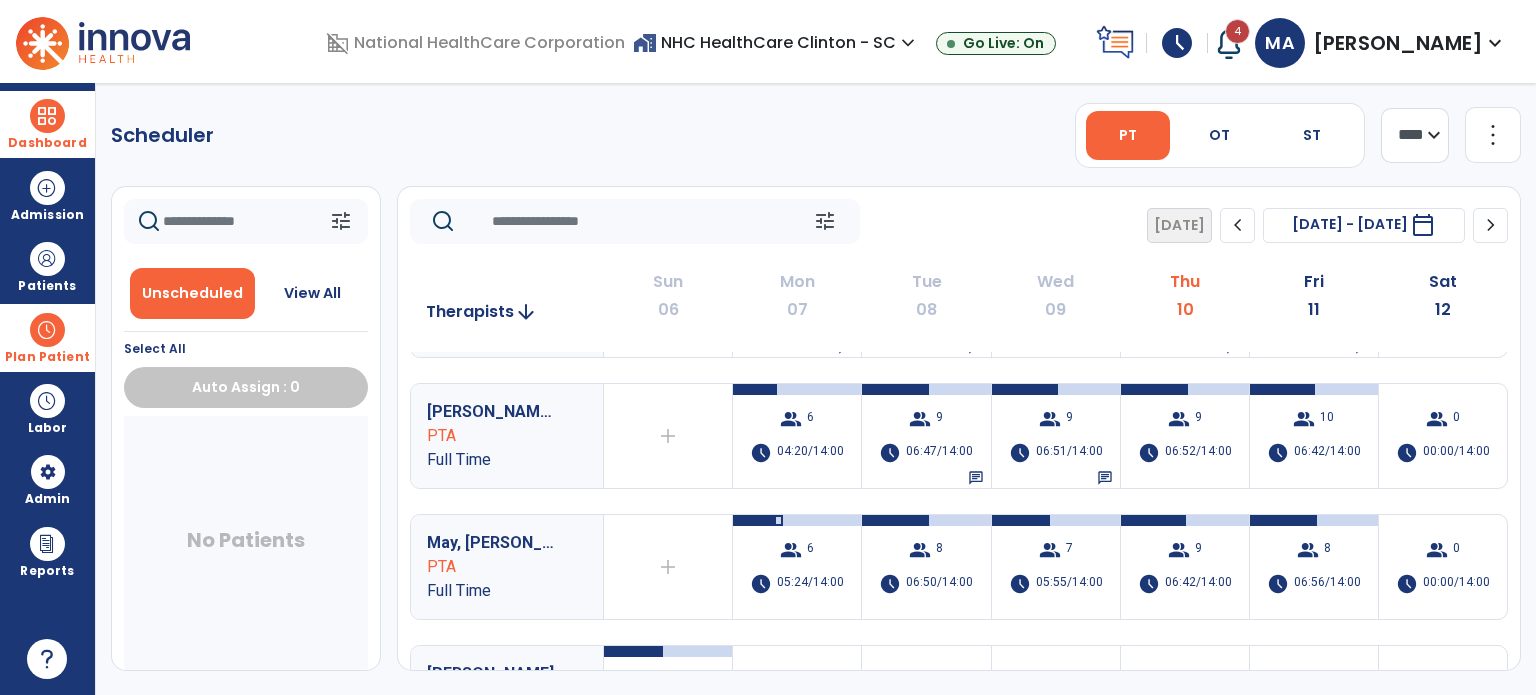 click at bounding box center [47, 116] 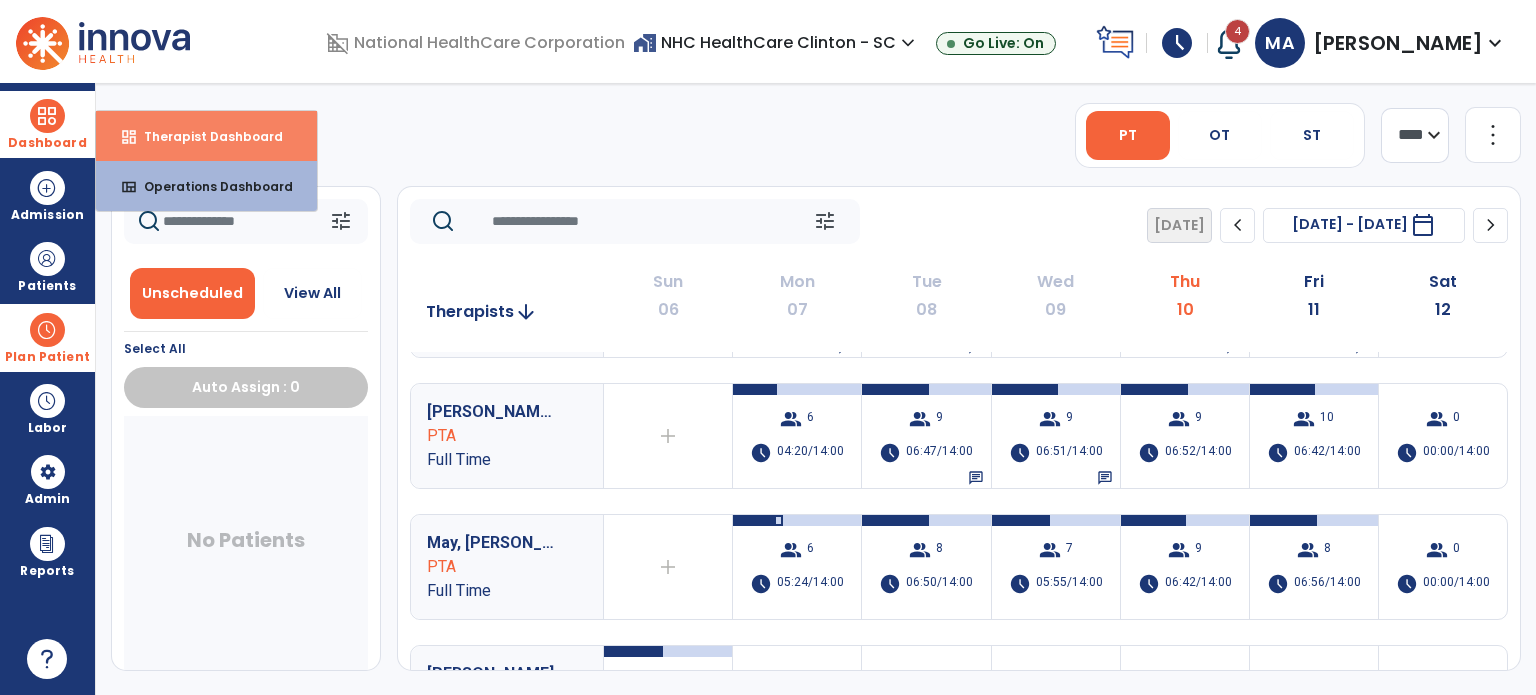 click on "Therapist Dashboard" at bounding box center [205, 136] 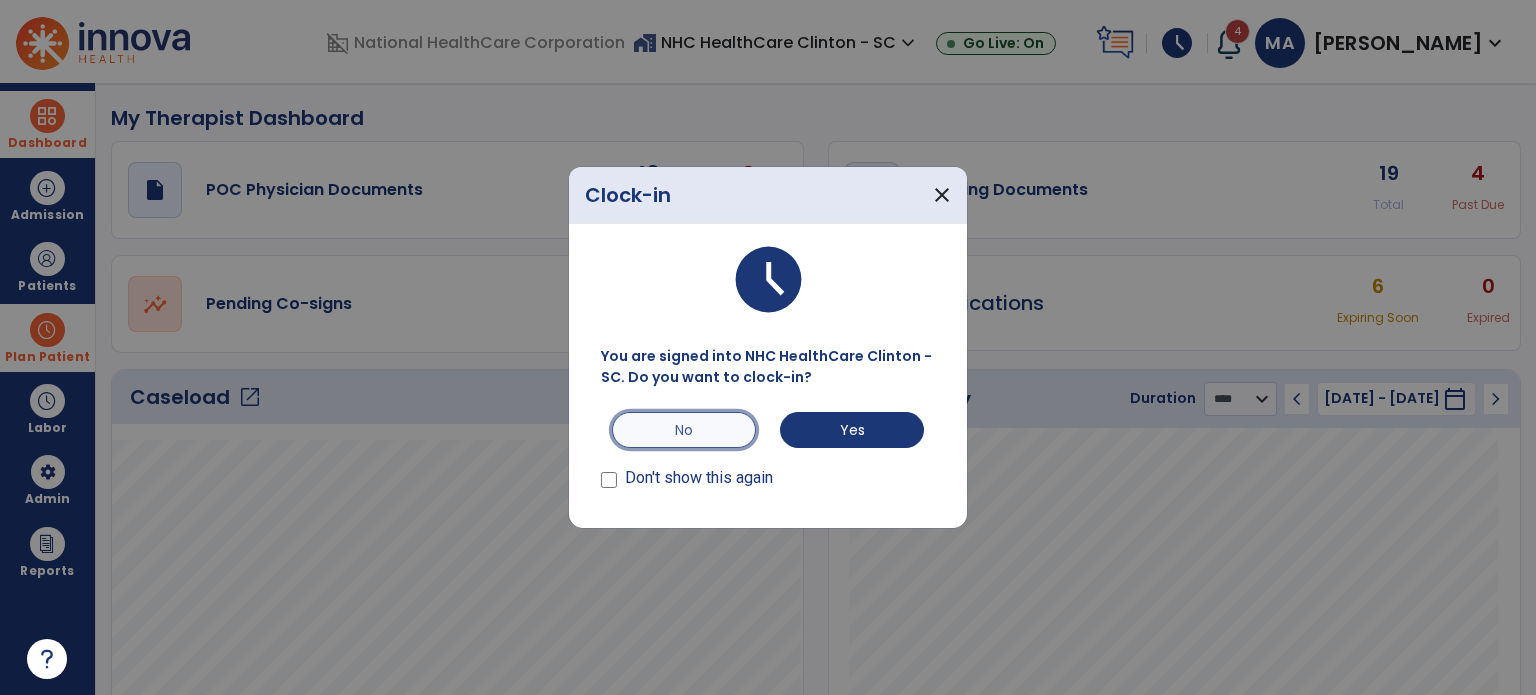 click on "No" at bounding box center [684, 430] 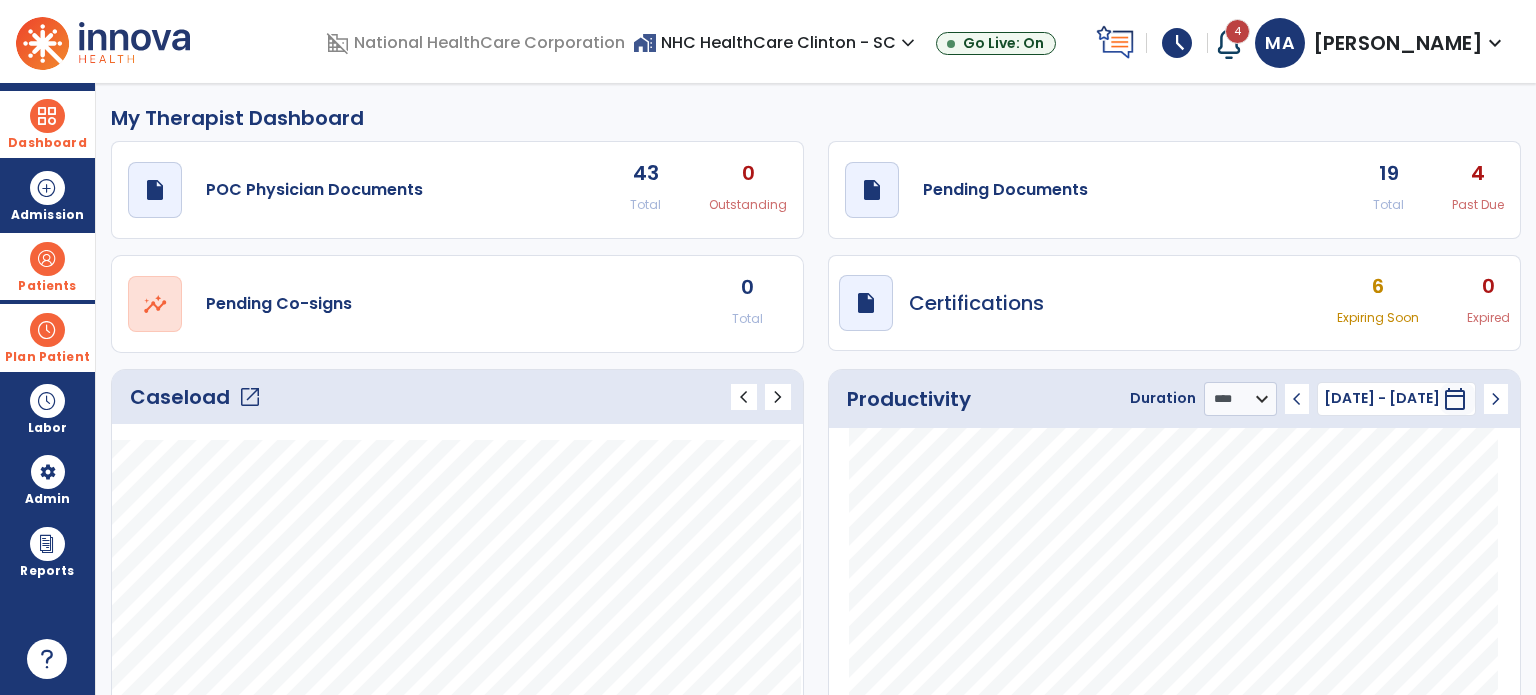 click at bounding box center [47, 259] 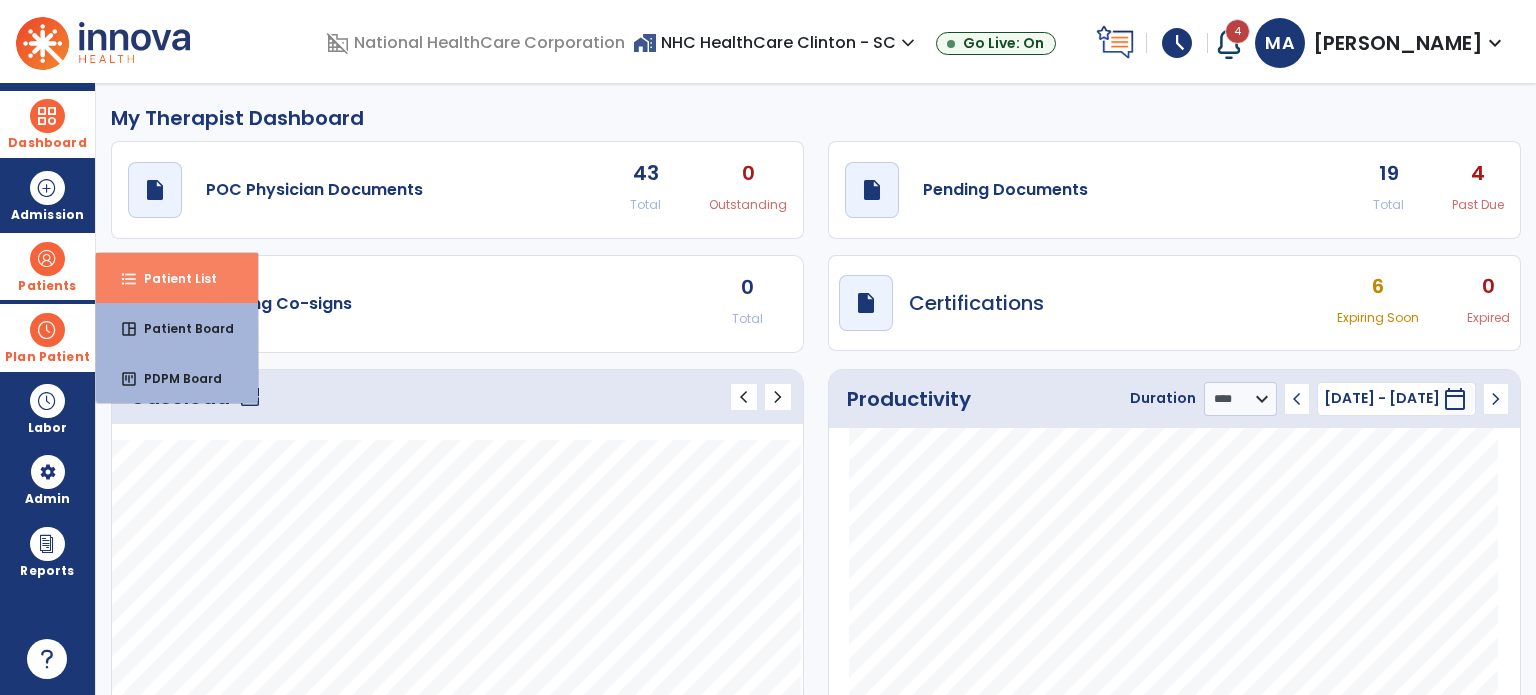 click on "Patient List" at bounding box center [172, 278] 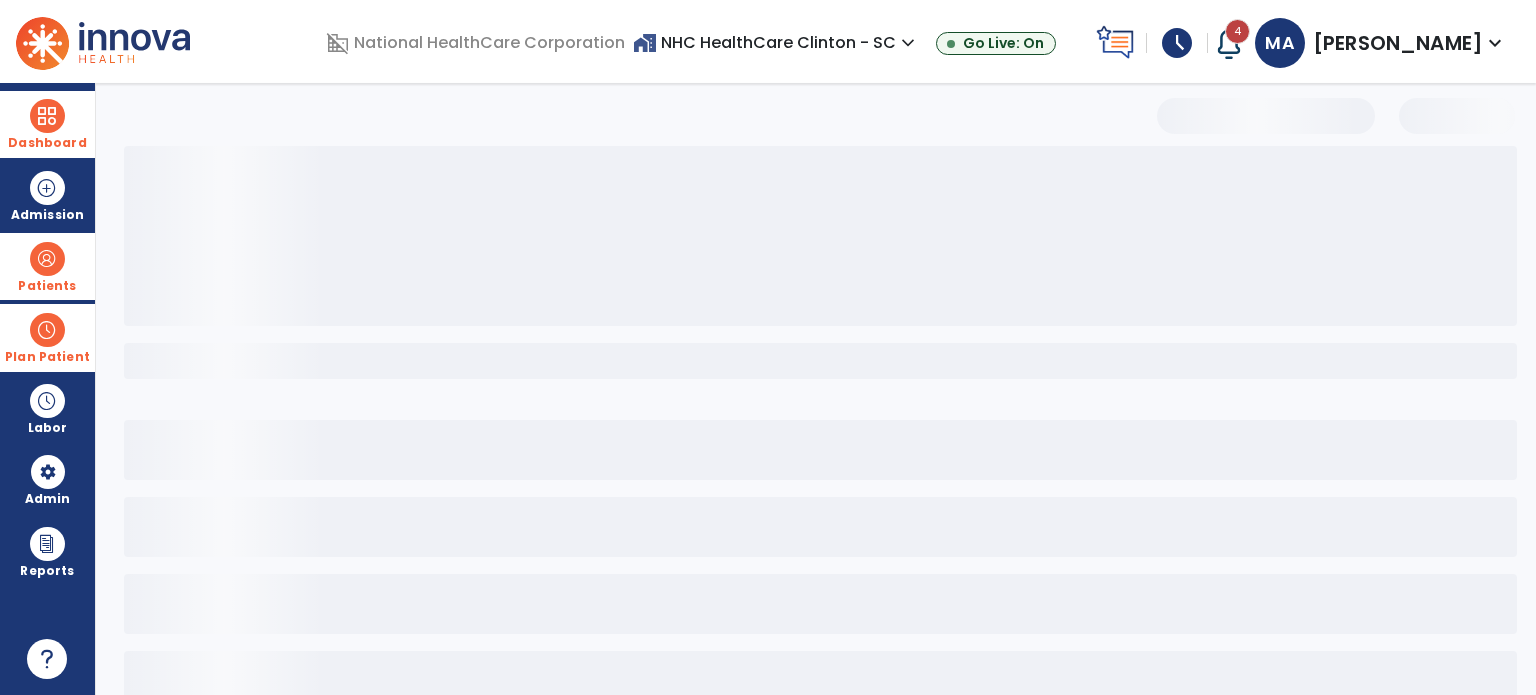 select on "***" 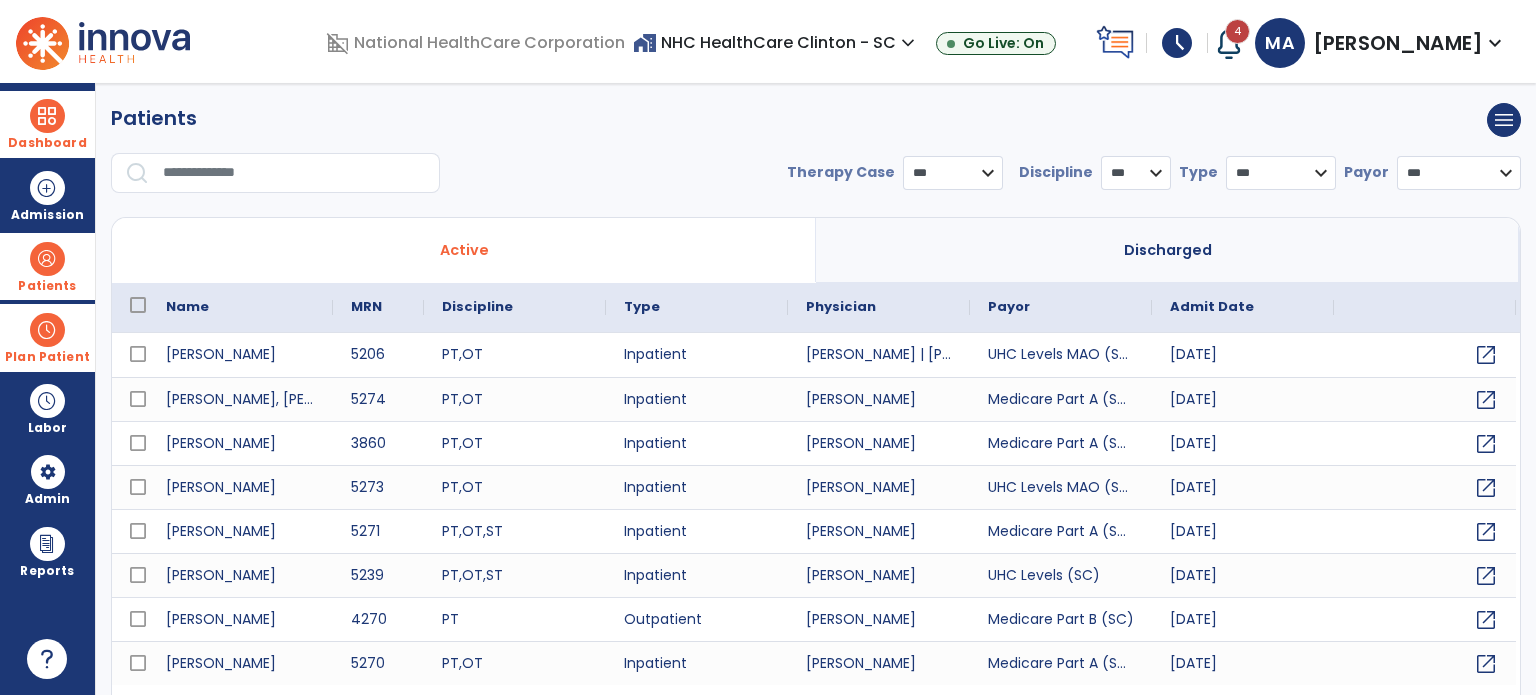 click at bounding box center (294, 173) 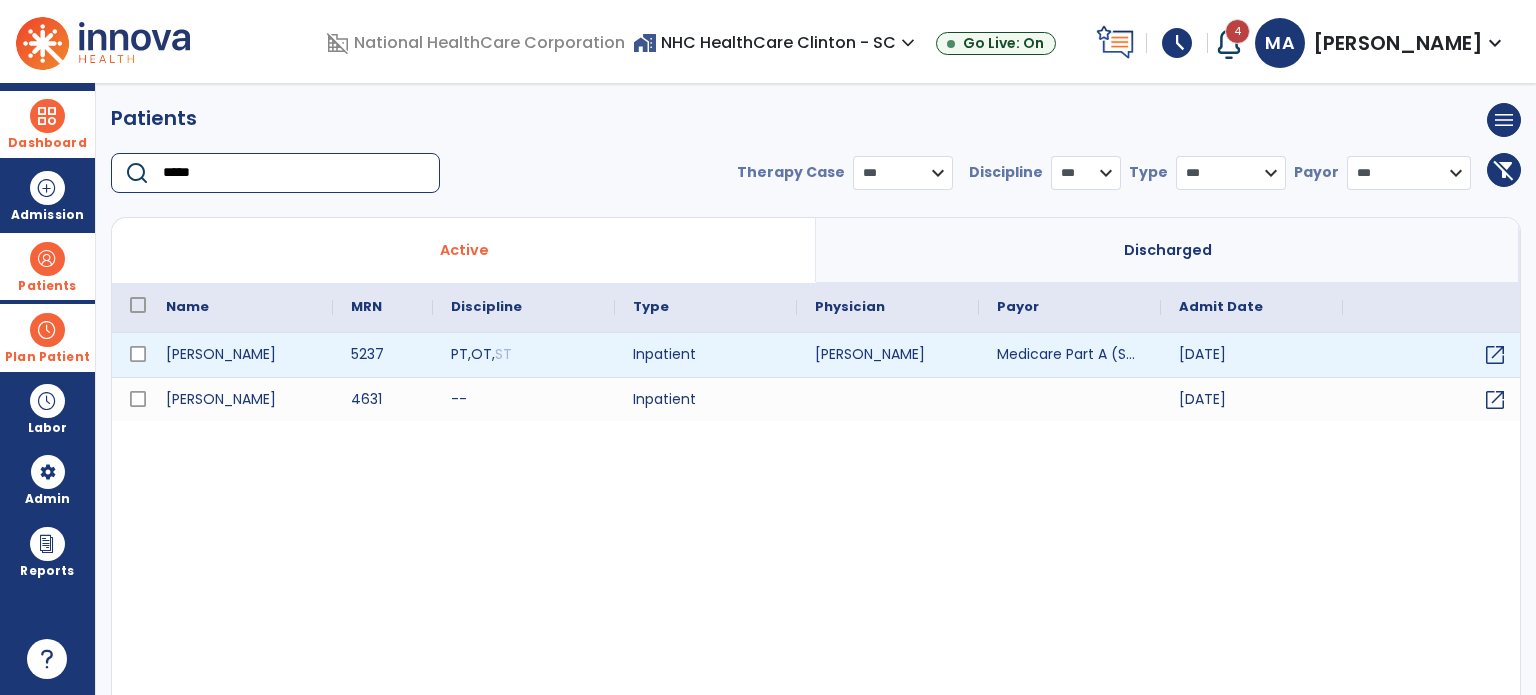 type on "*****" 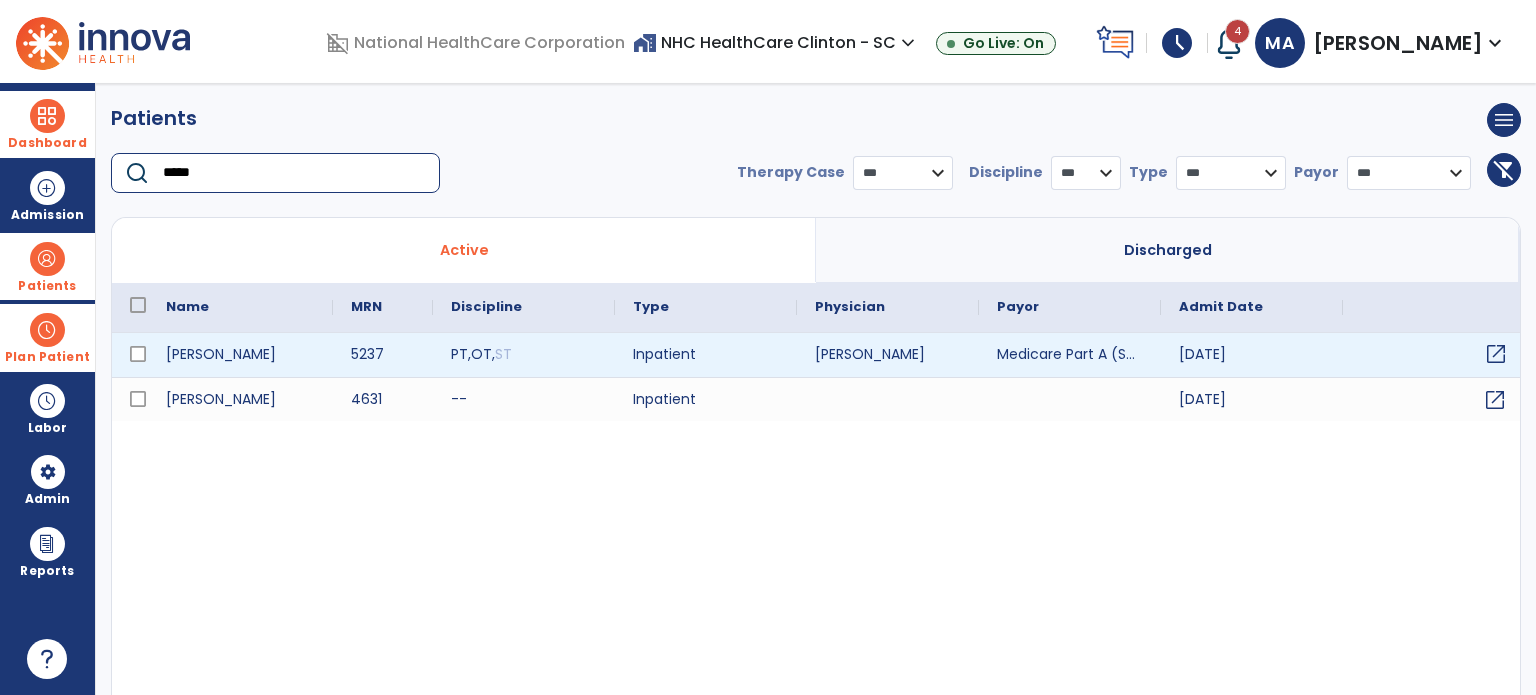 click on "open_in_new" at bounding box center (1496, 354) 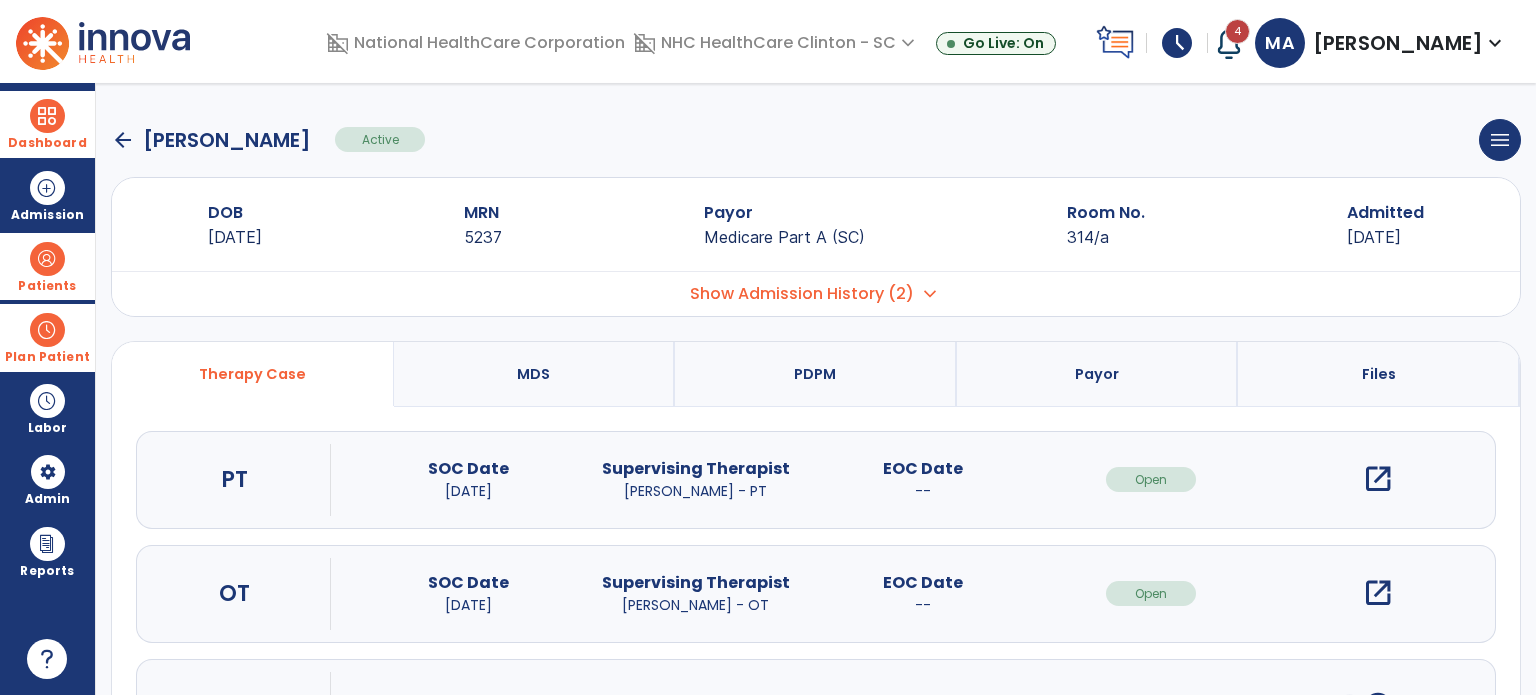 click on "open_in_new" at bounding box center [1378, 593] 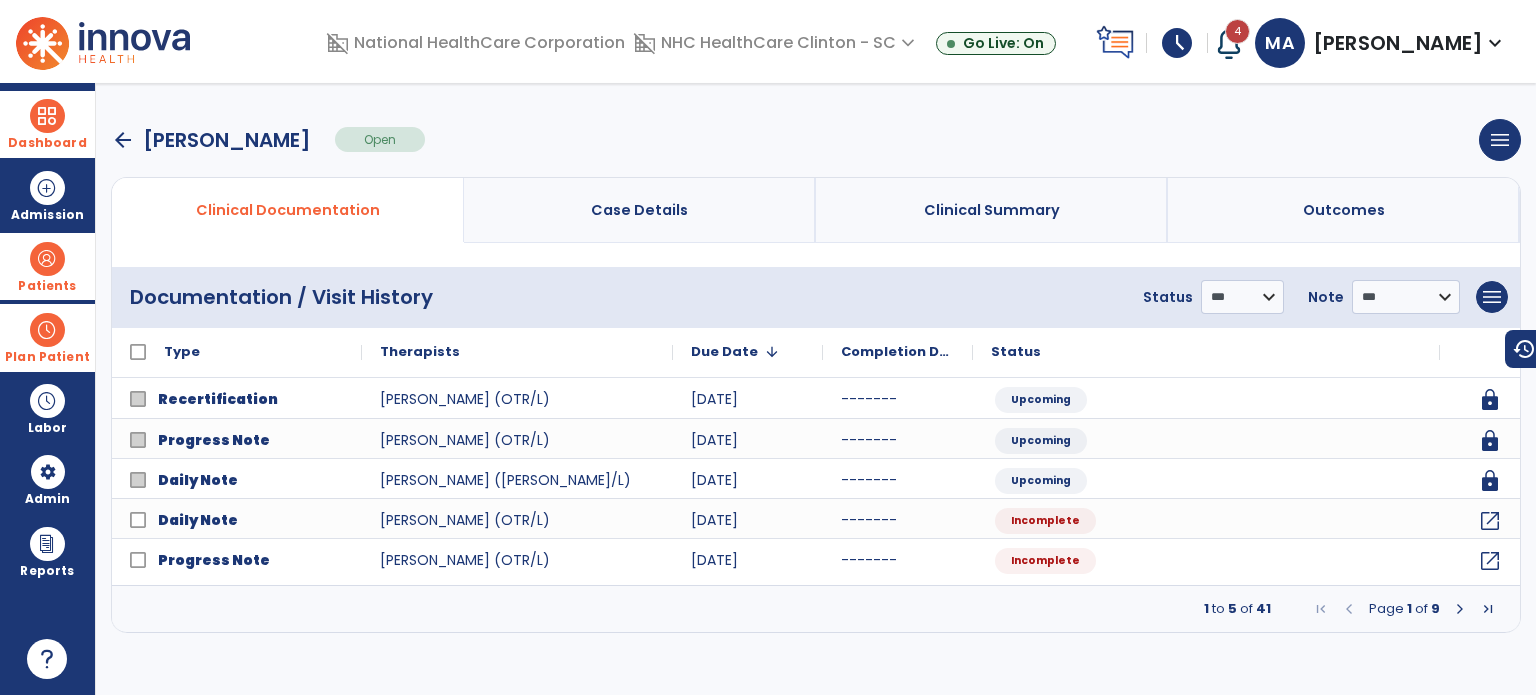 click at bounding box center [1460, 609] 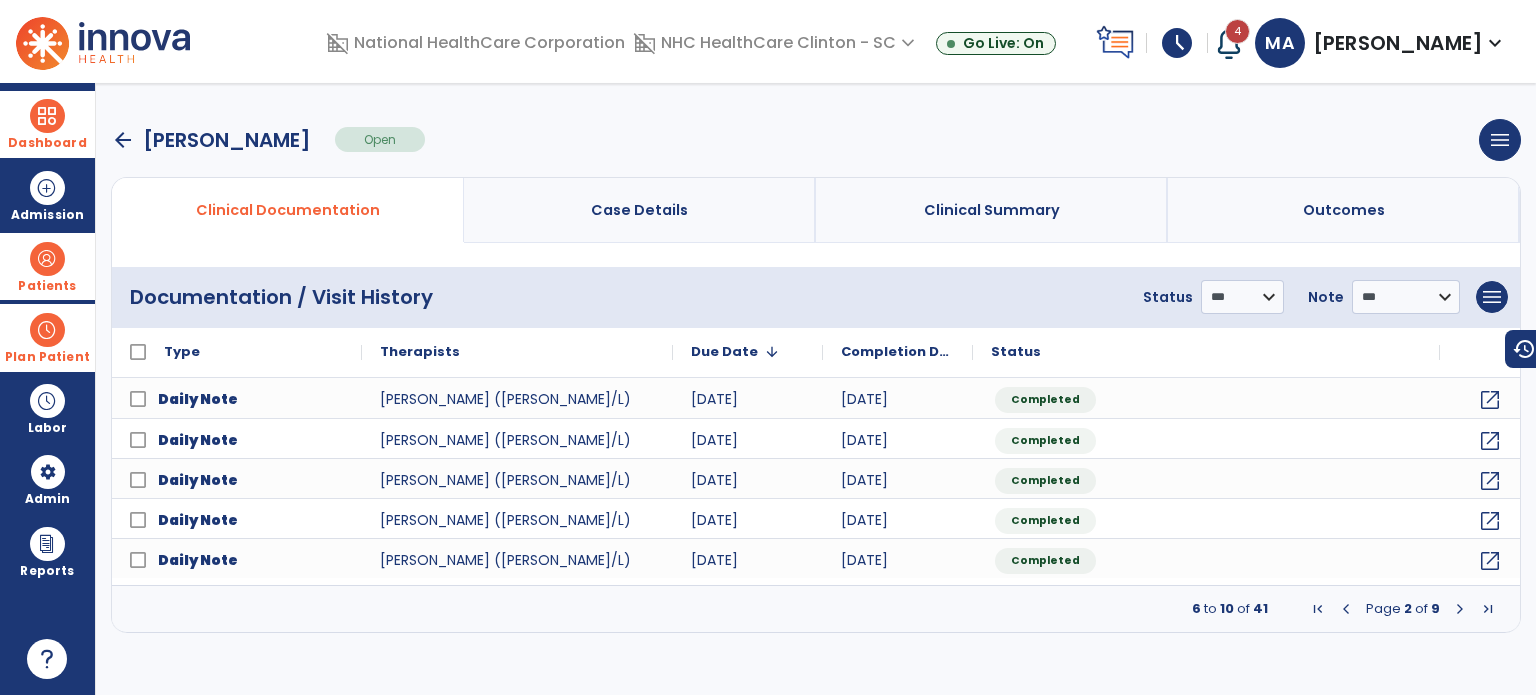 click at bounding box center [1346, 609] 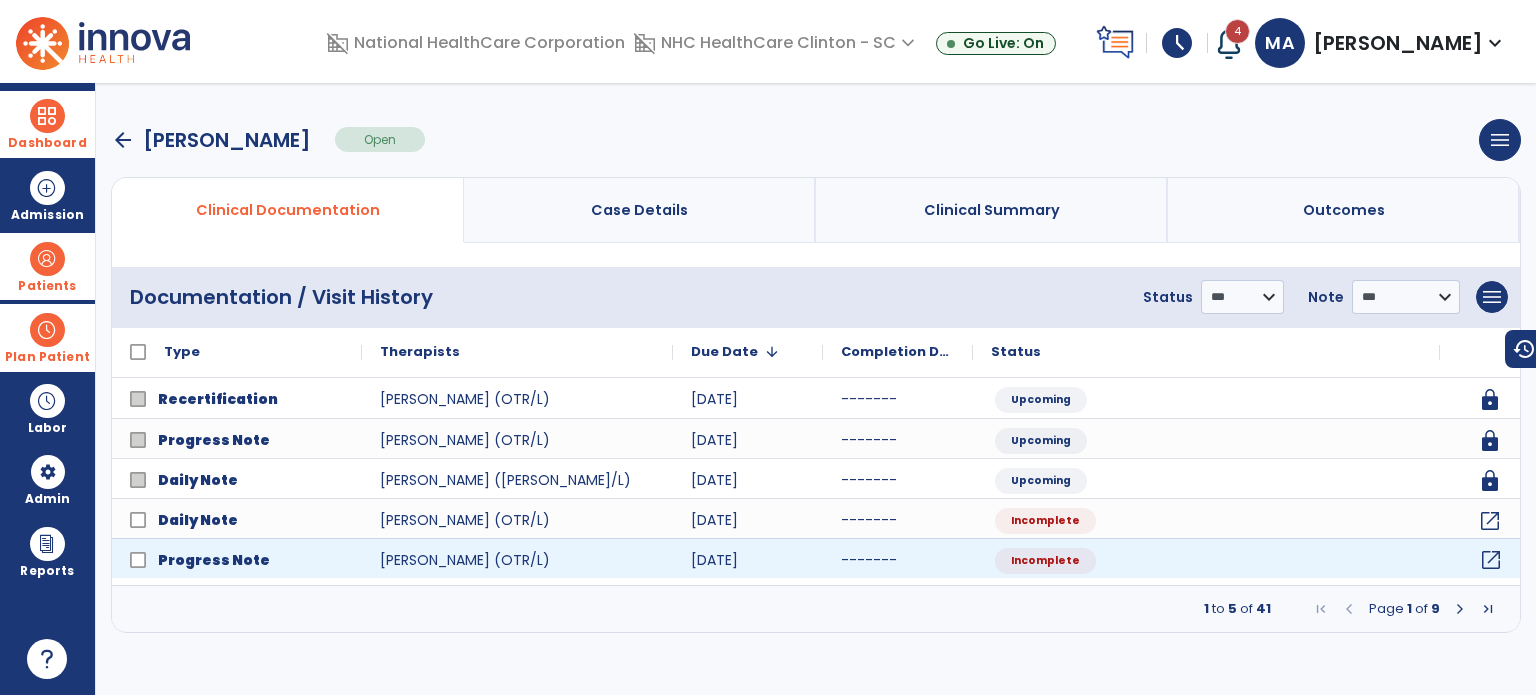 click on "open_in_new" 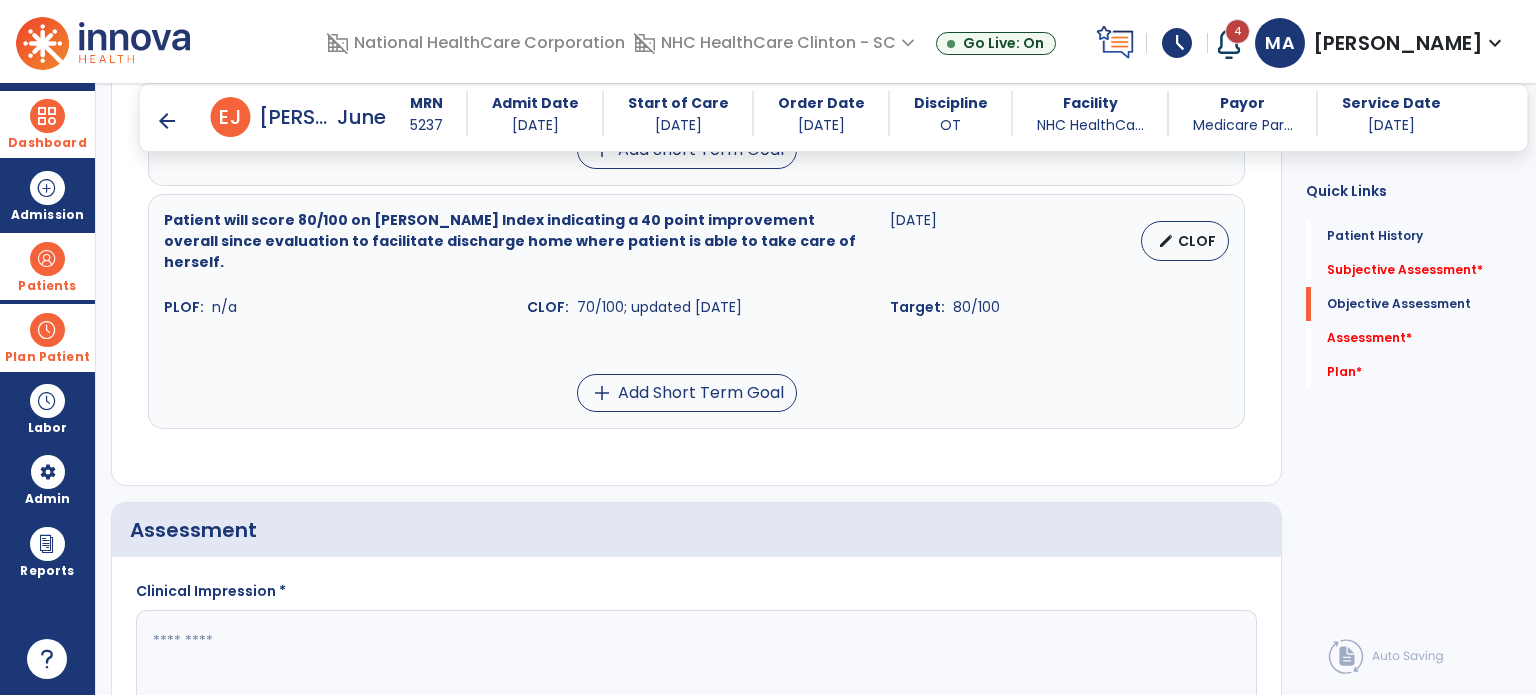 scroll, scrollTop: 1700, scrollLeft: 0, axis: vertical 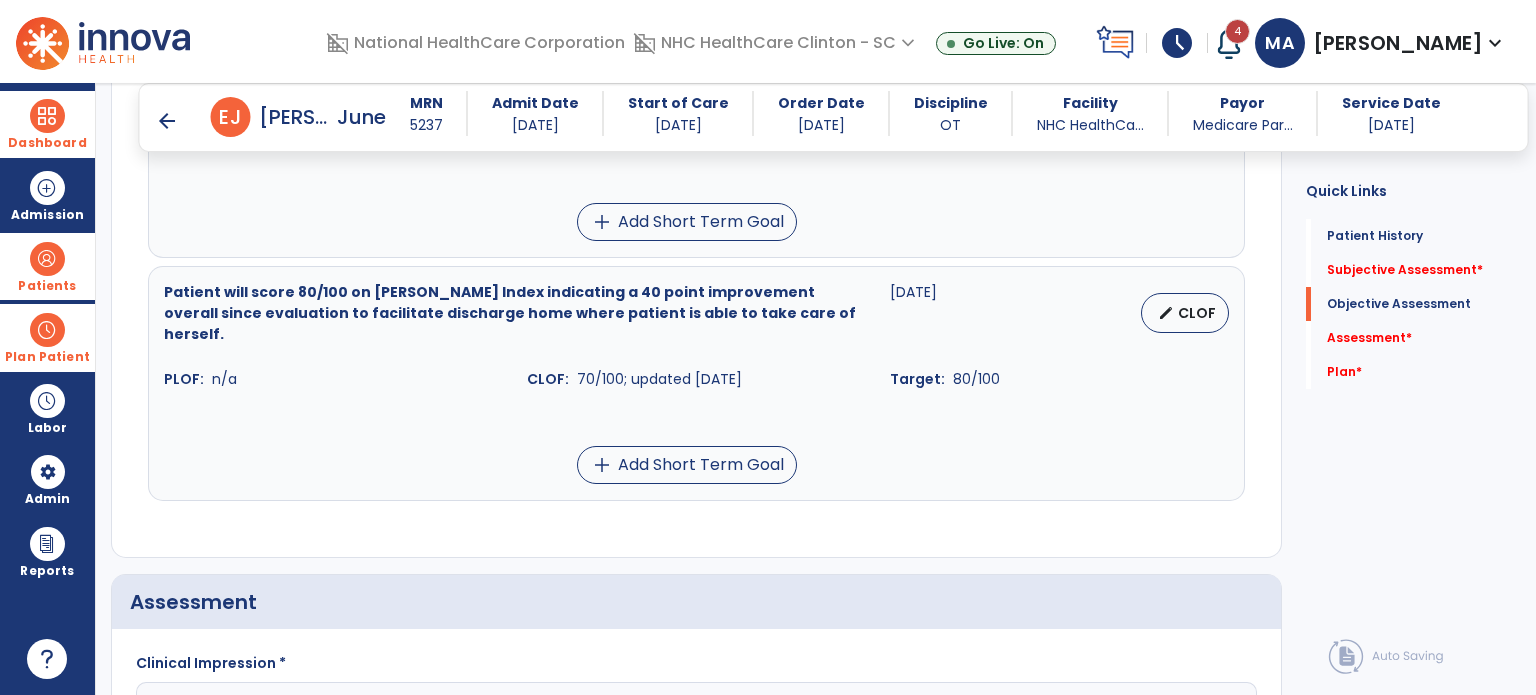 click on "arrow_back" at bounding box center (167, 121) 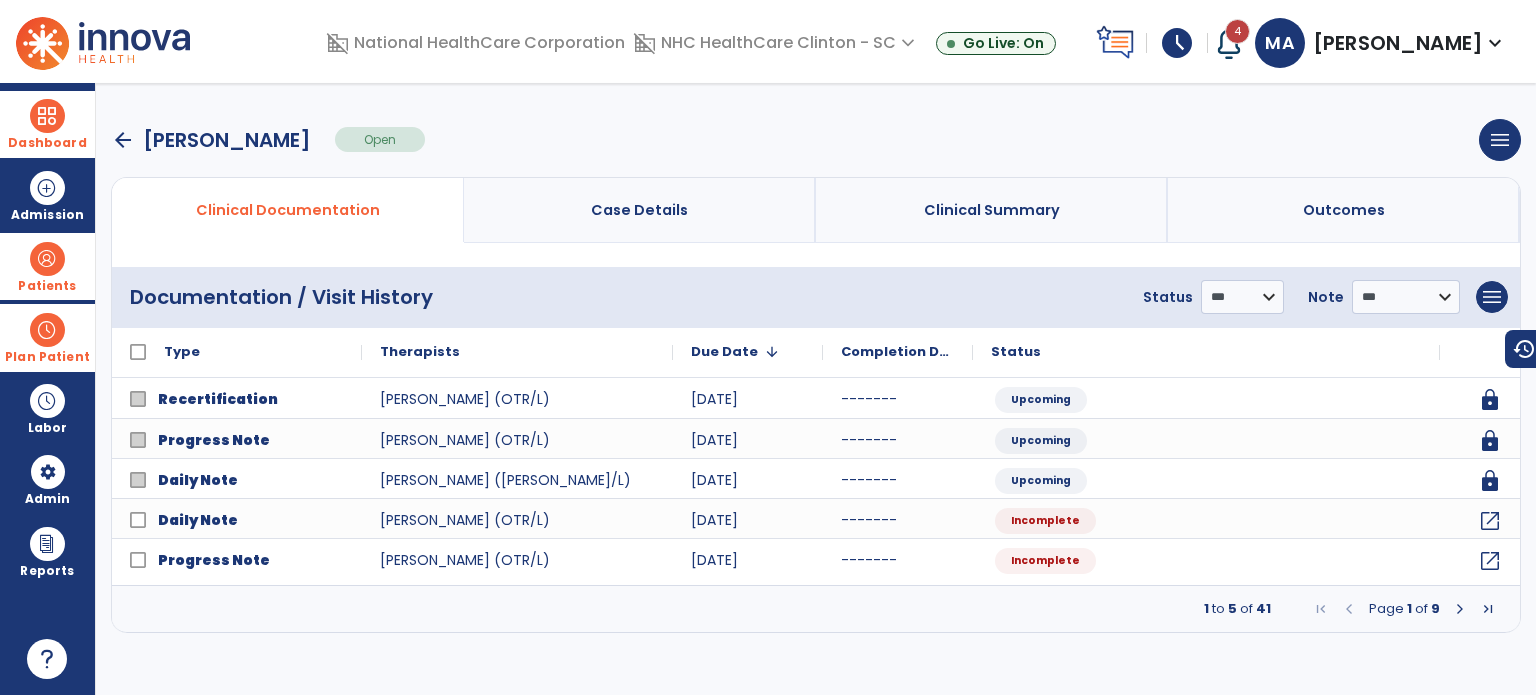 scroll, scrollTop: 0, scrollLeft: 0, axis: both 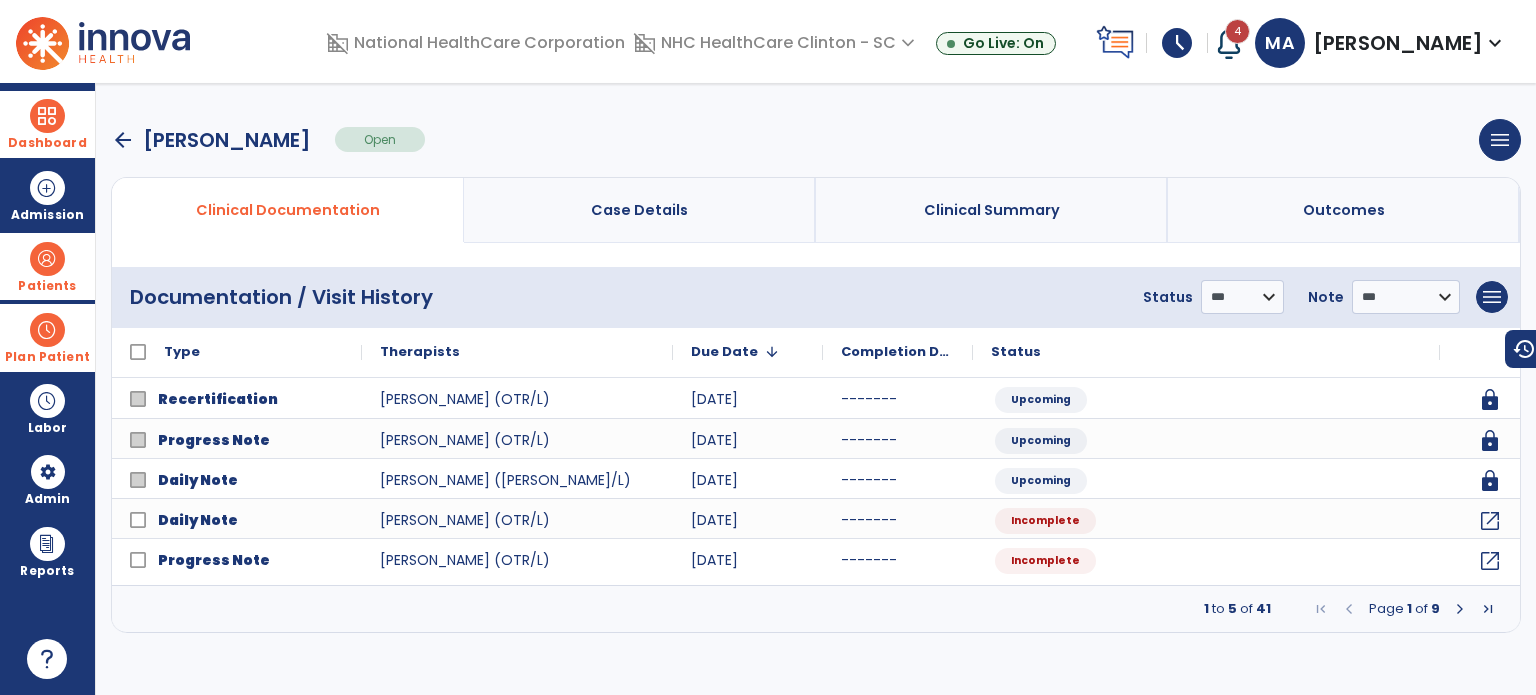 click on "arrow_back" at bounding box center [123, 140] 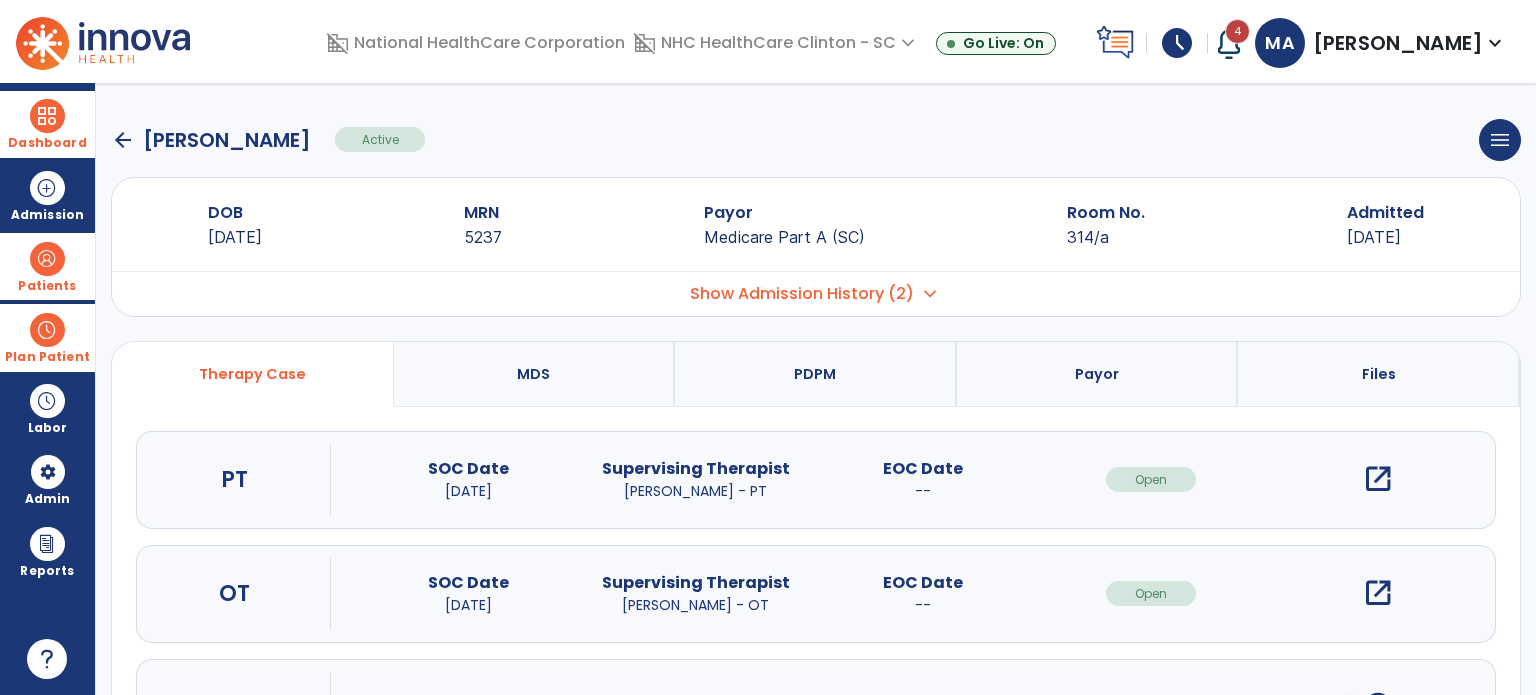 click on "open_in_new" at bounding box center (1378, 479) 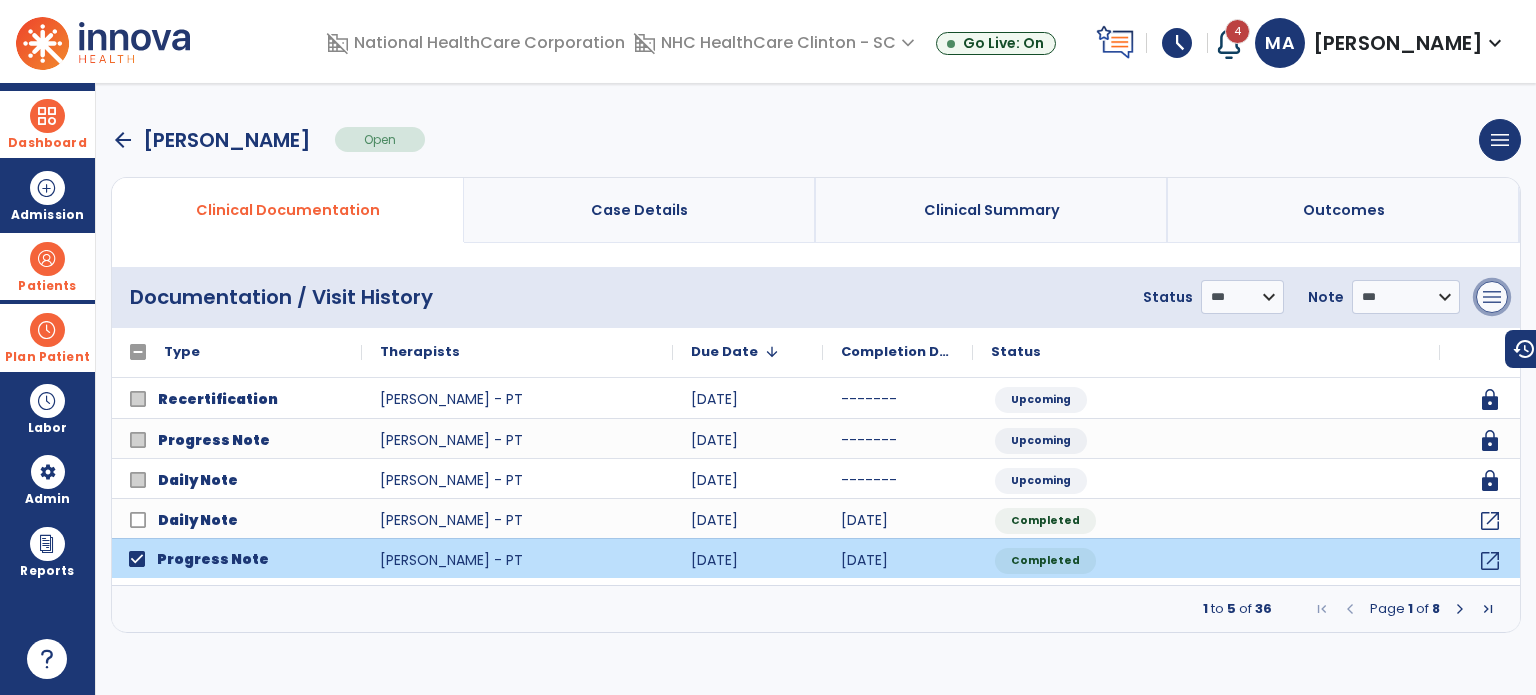 click on "menu" at bounding box center (1492, 297) 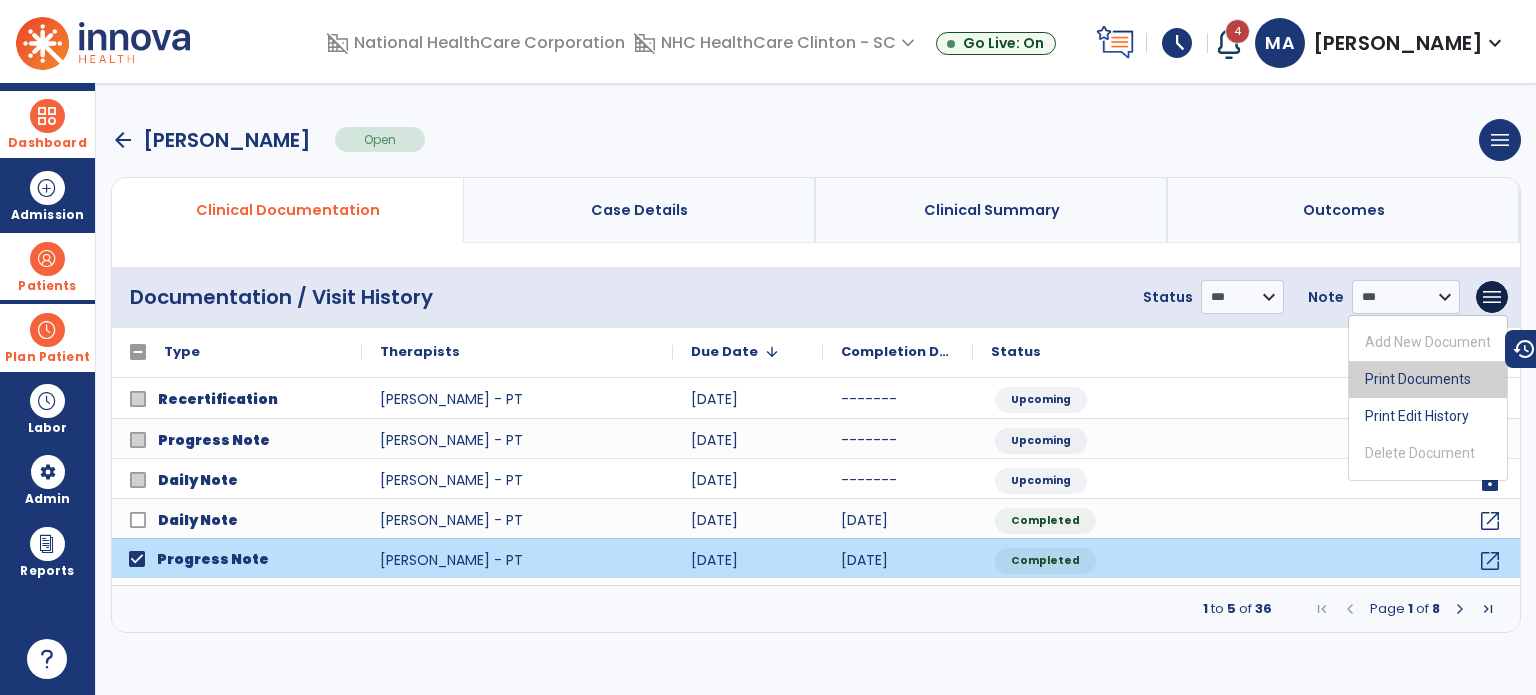 click on "Print Documents" at bounding box center [1428, 379] 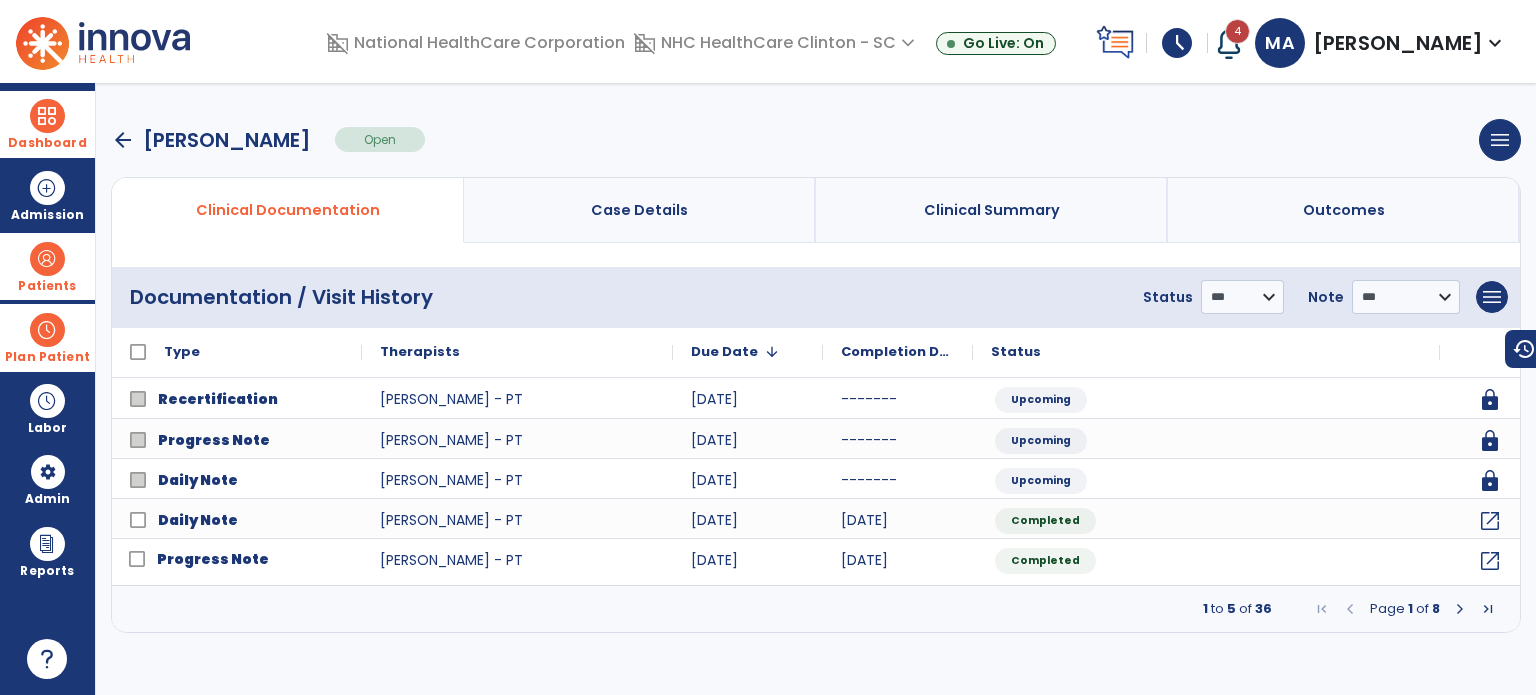 click on "arrow_back" at bounding box center (123, 140) 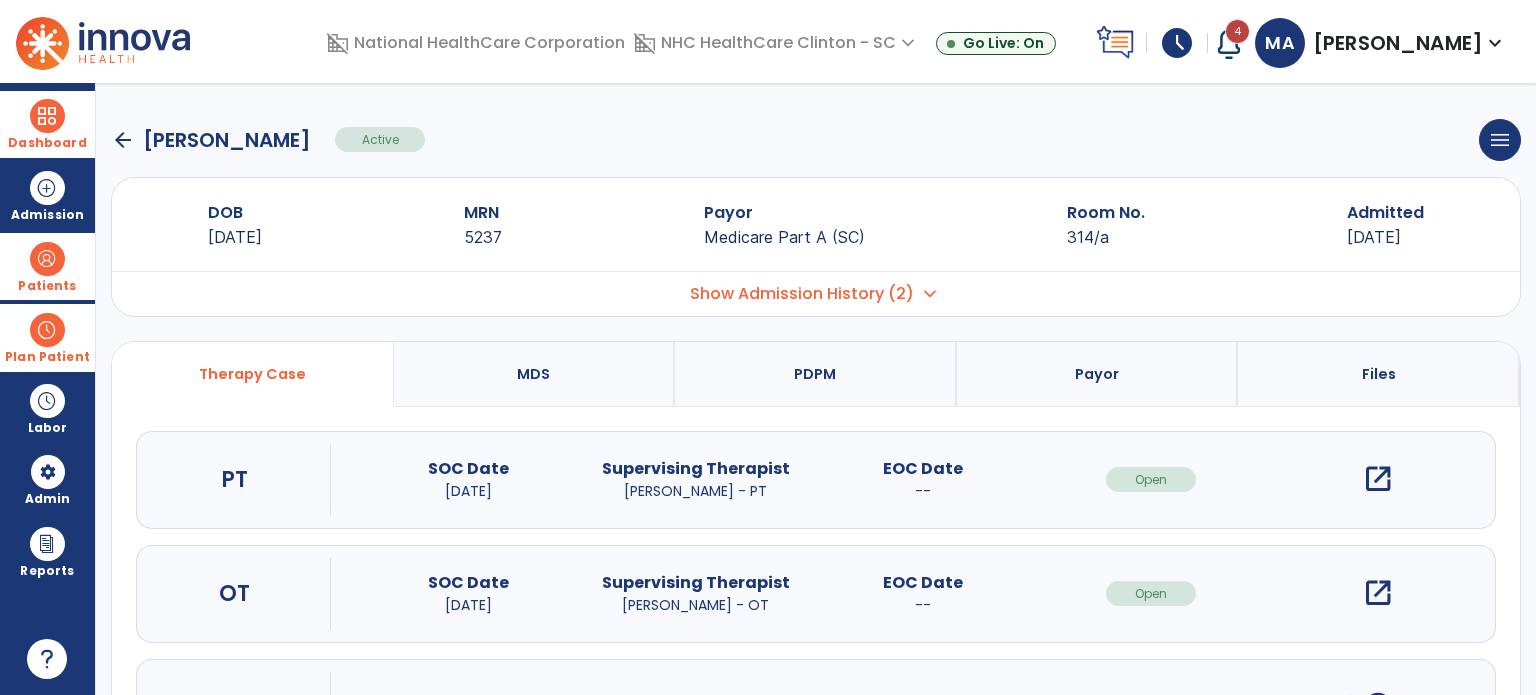 click on "arrow_back" 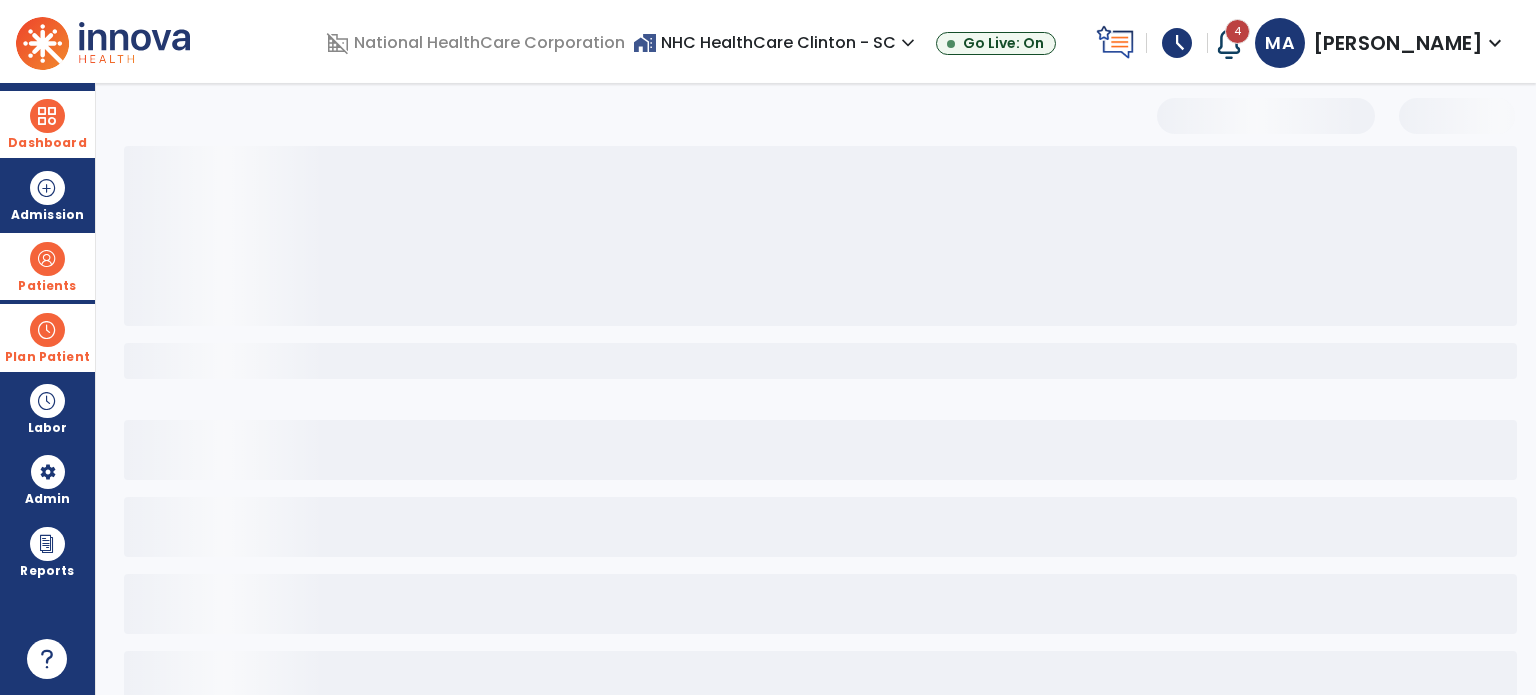 select on "***" 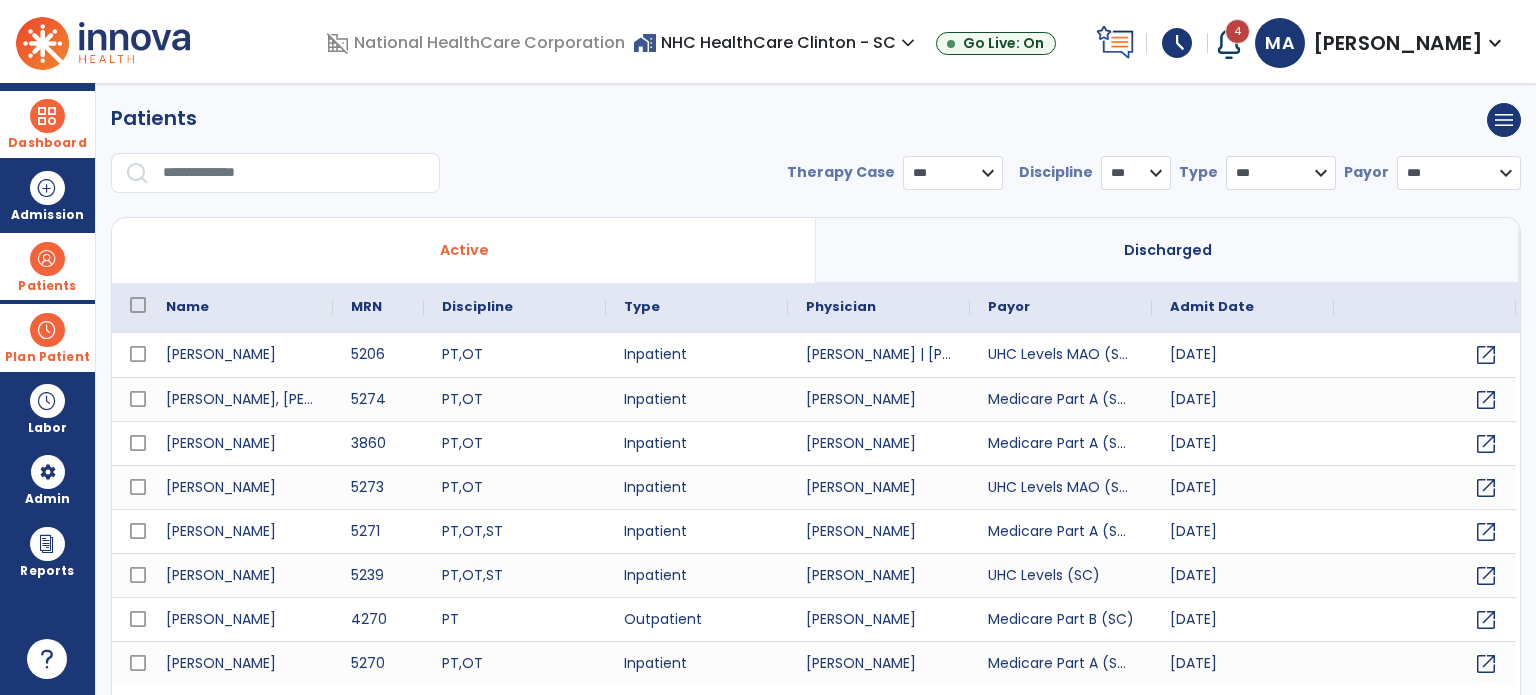click at bounding box center [294, 173] 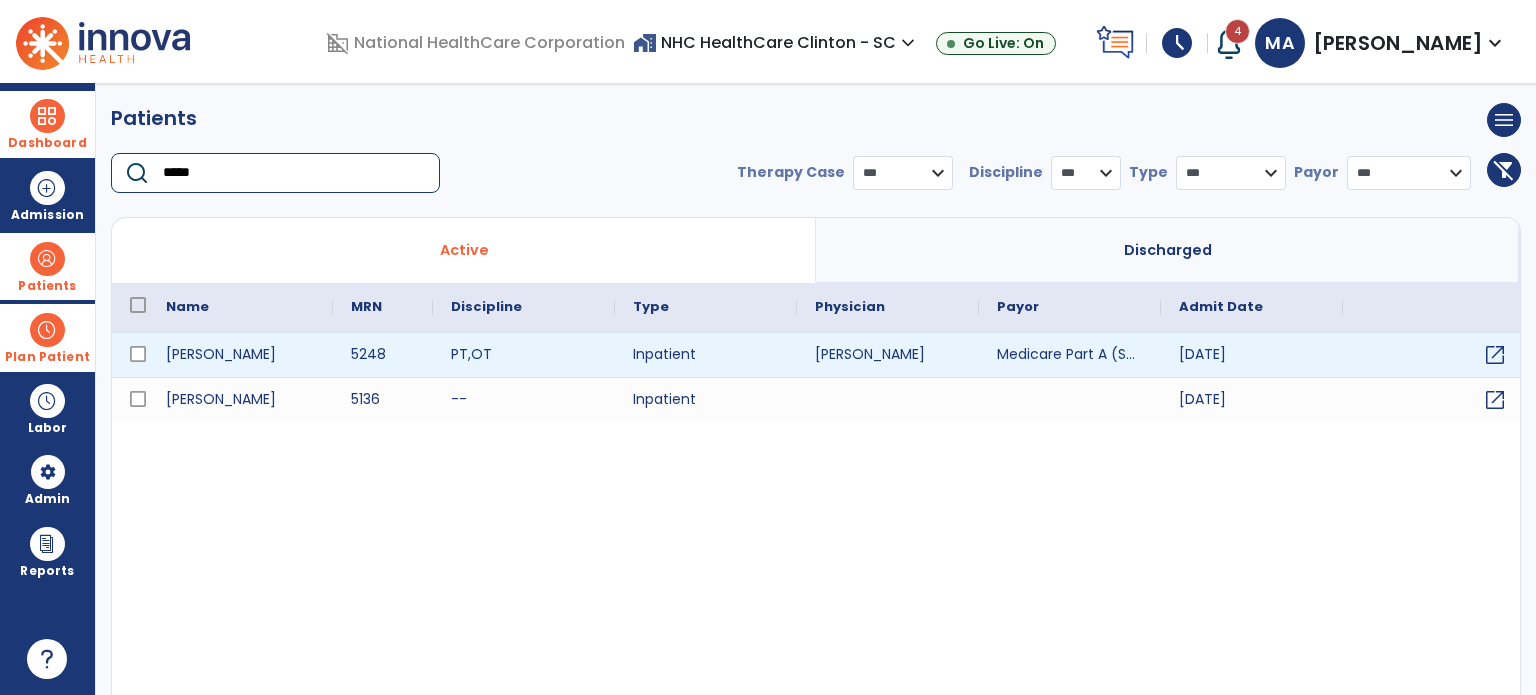 type on "*****" 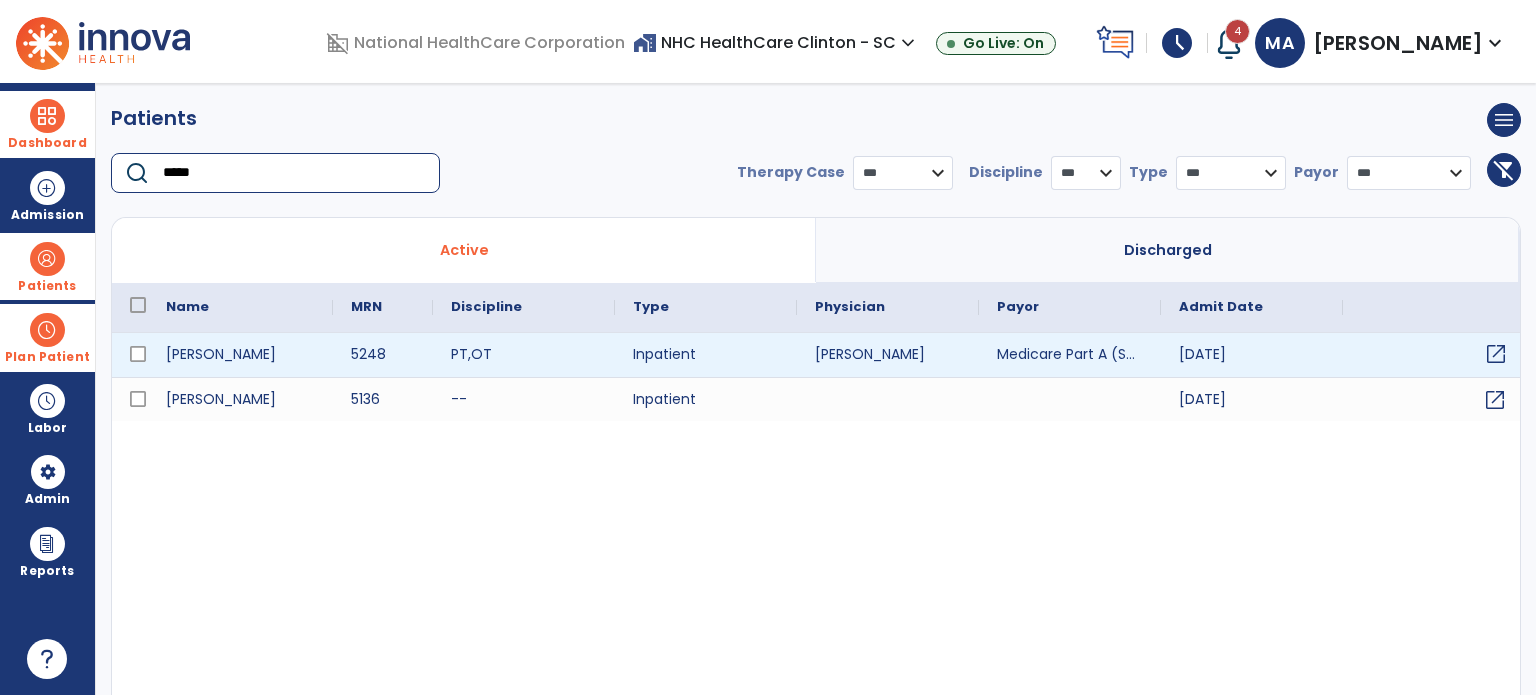 click on "open_in_new" at bounding box center (1496, 354) 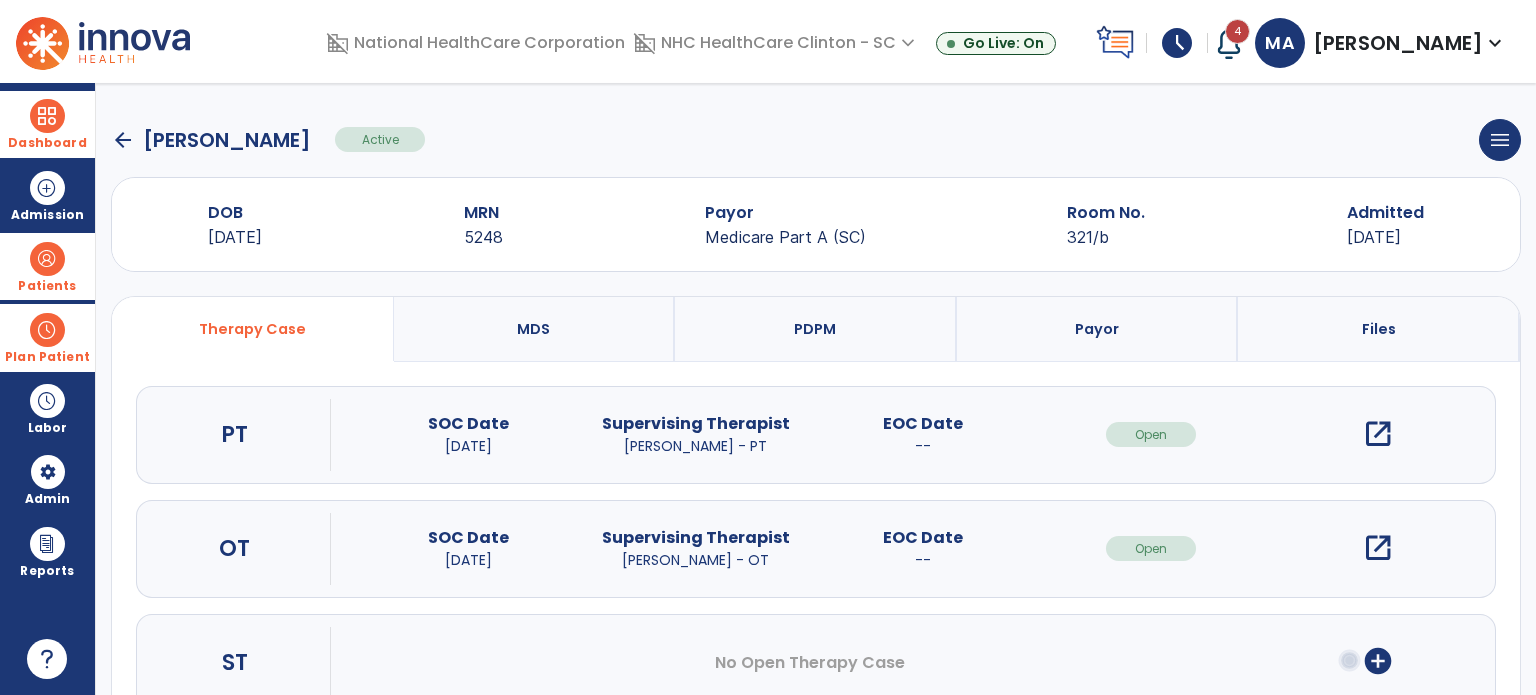 click on "open_in_new" at bounding box center [1378, 548] 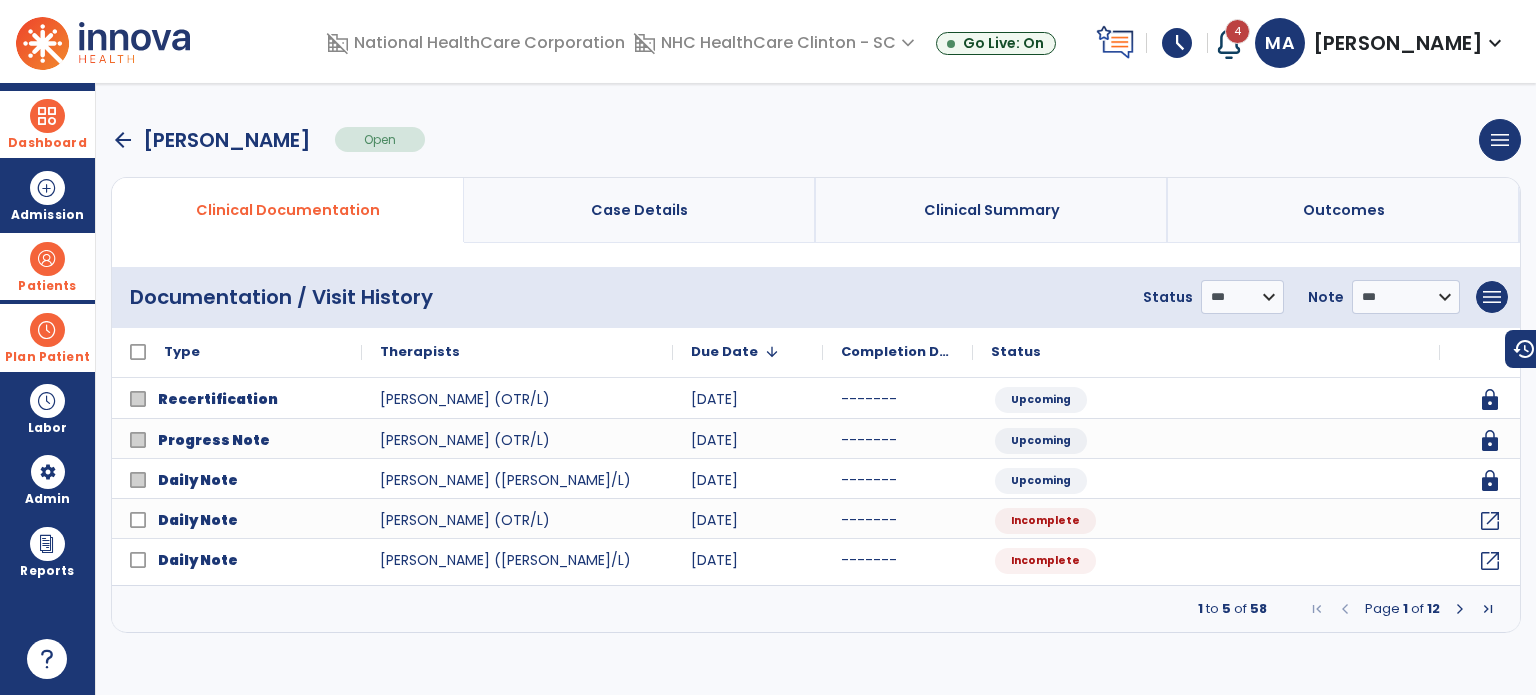 click at bounding box center (1460, 609) 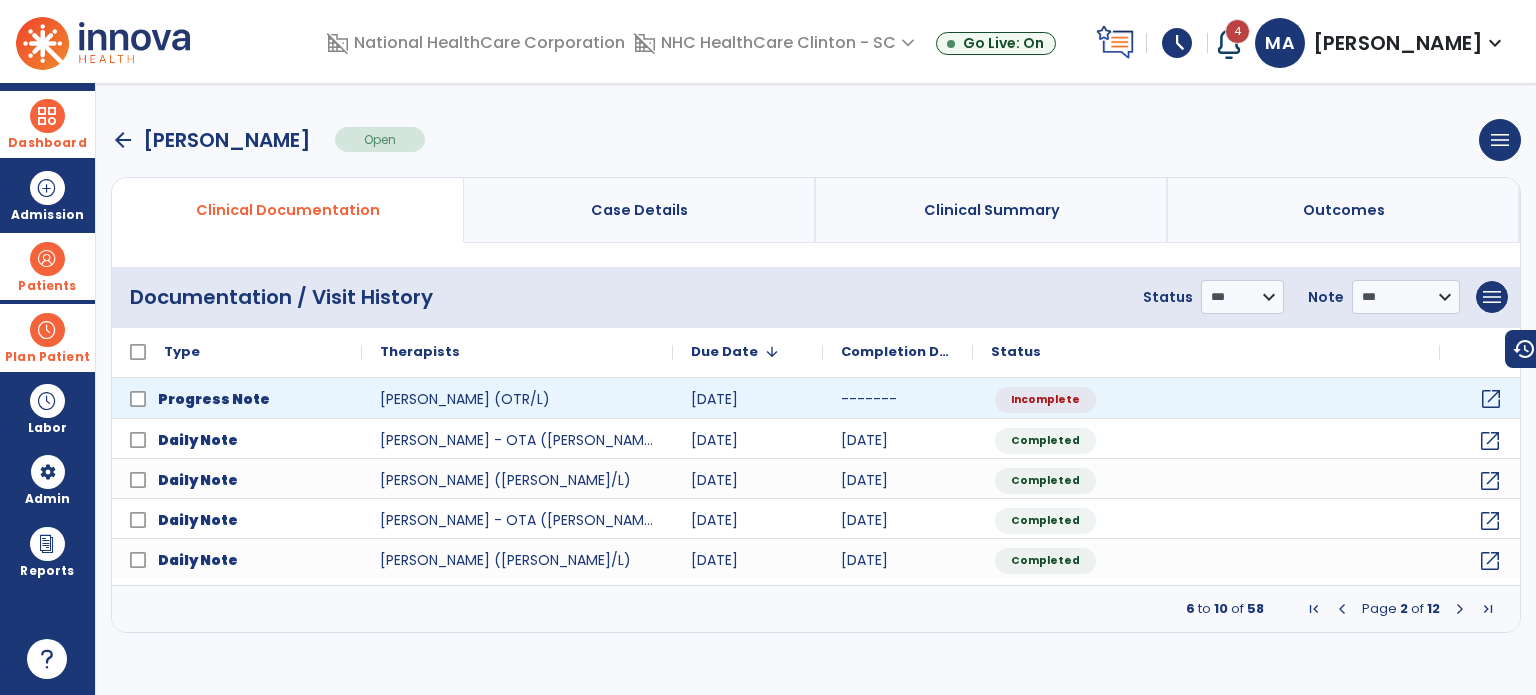click on "open_in_new" 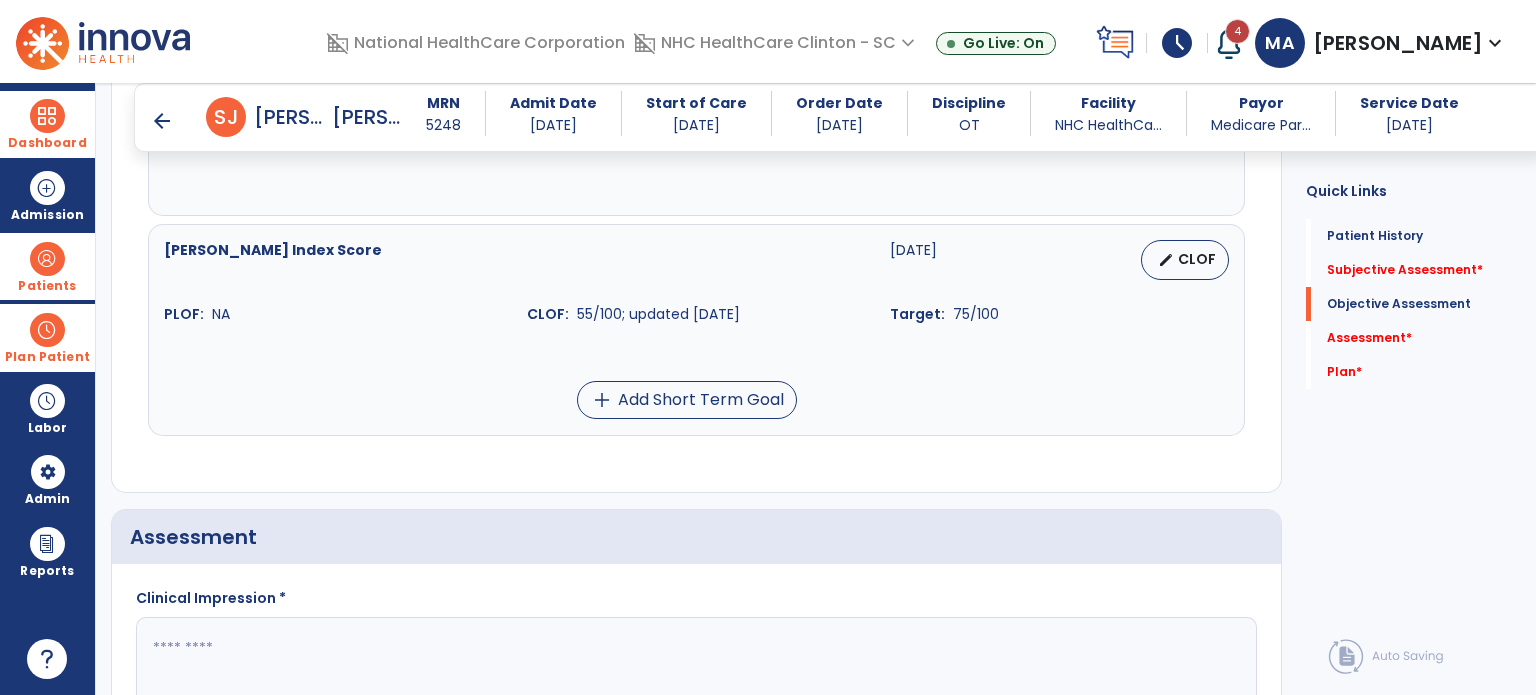scroll, scrollTop: 1300, scrollLeft: 0, axis: vertical 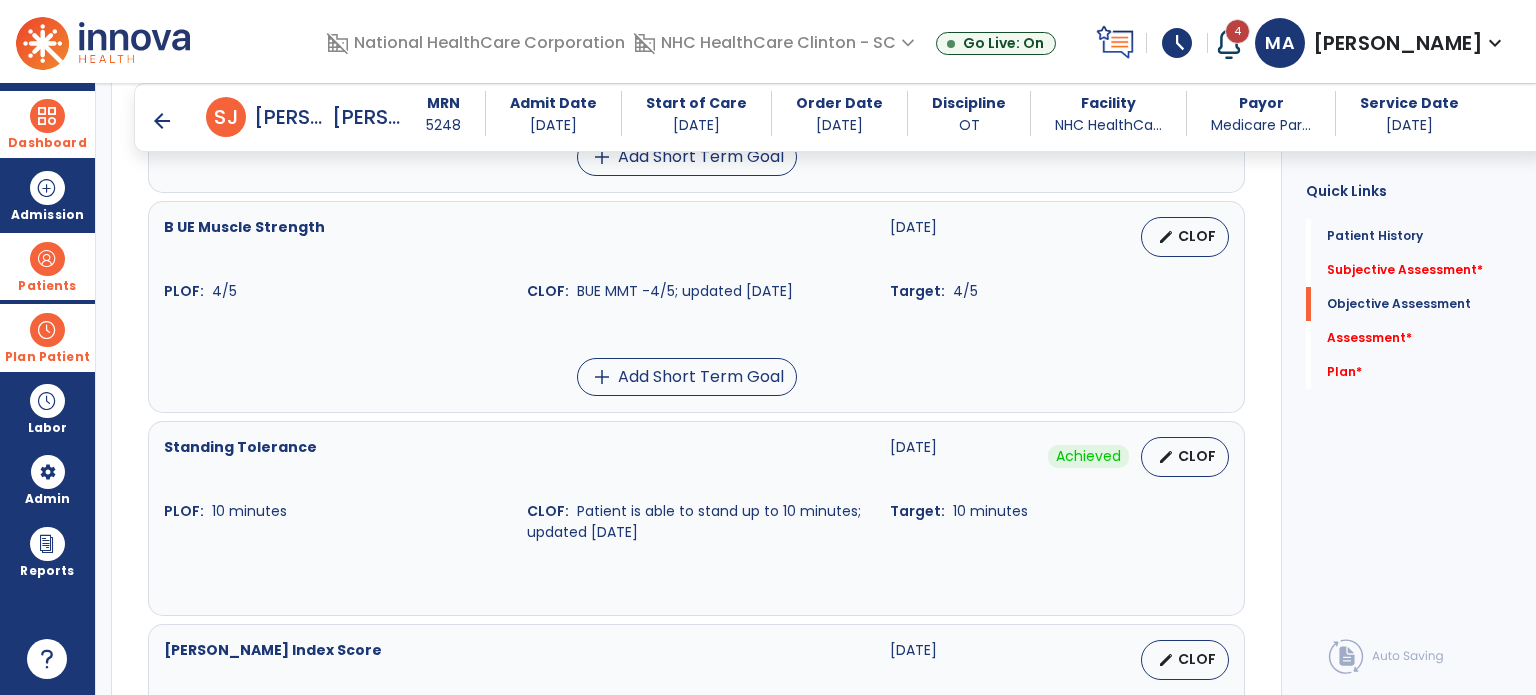 click on "arrow_back" at bounding box center [162, 121] 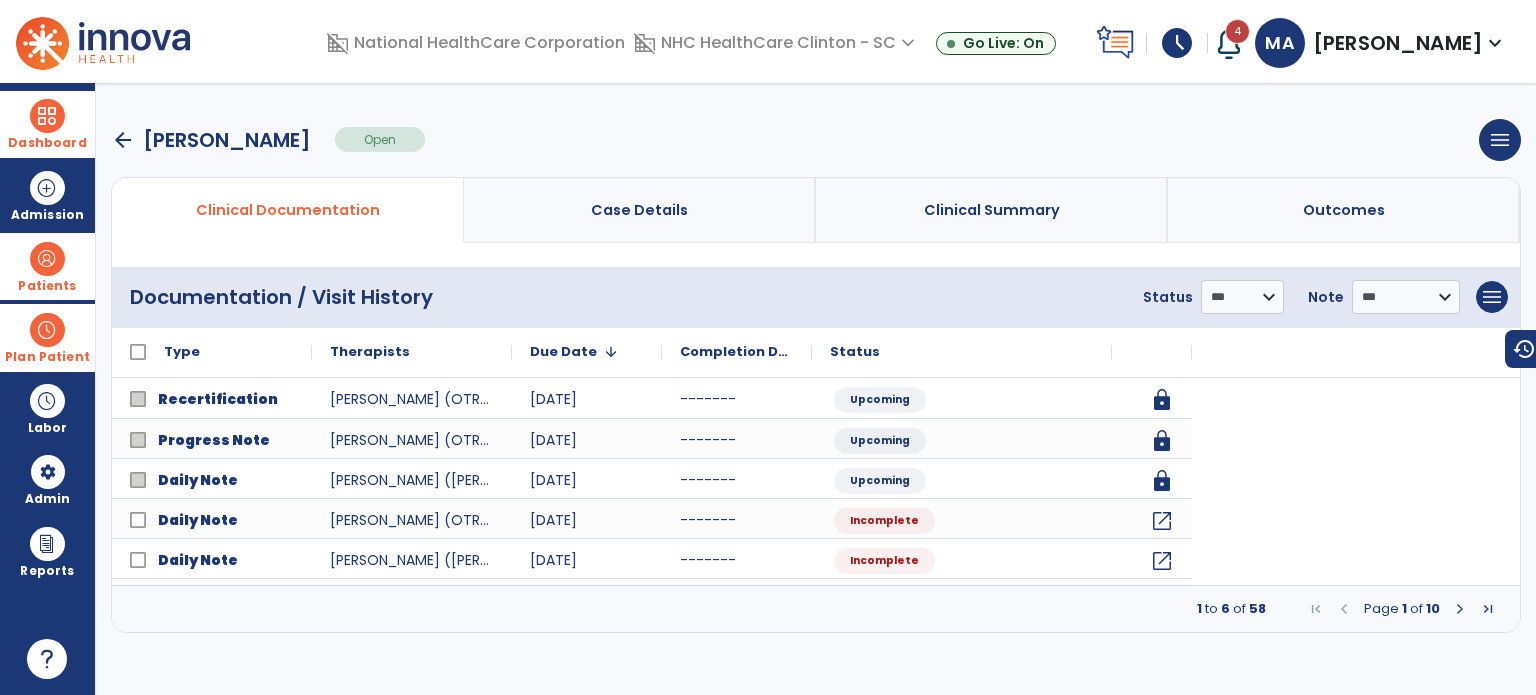 scroll, scrollTop: 0, scrollLeft: 0, axis: both 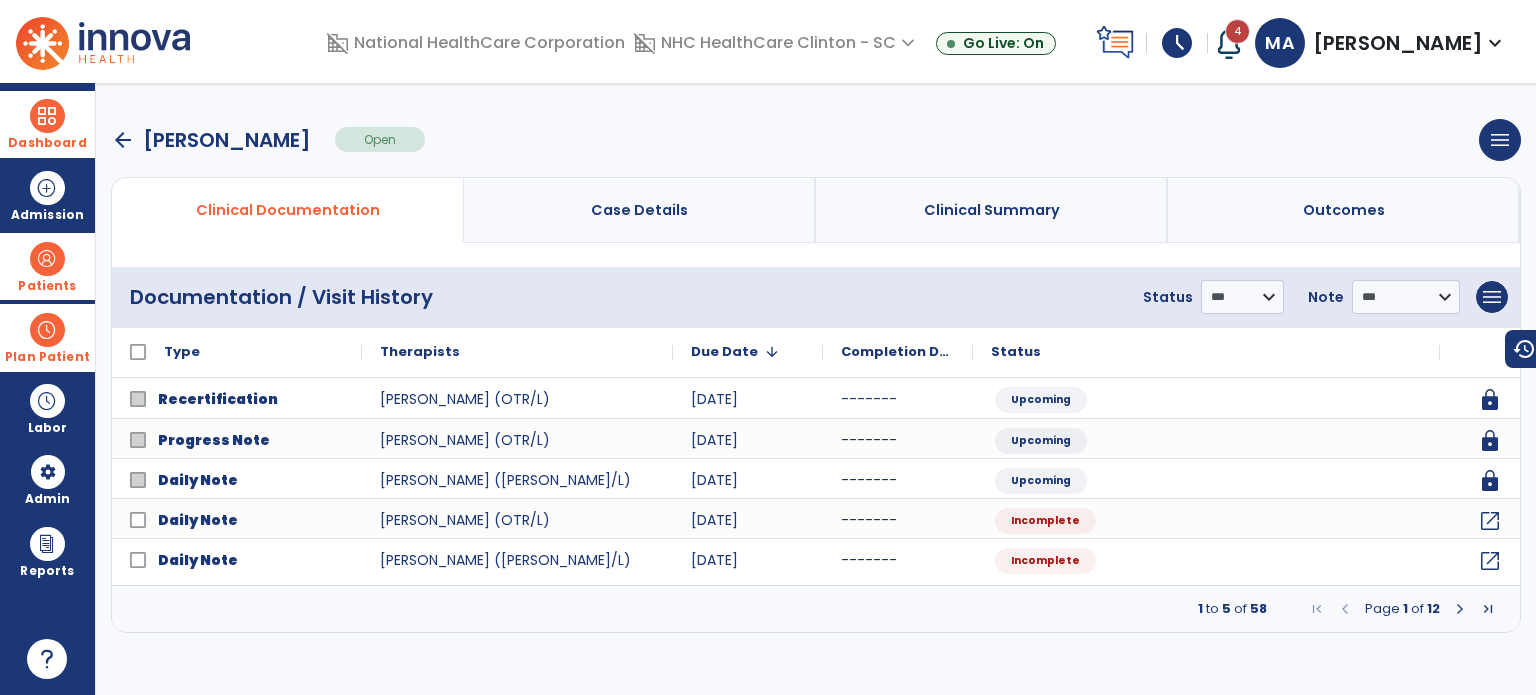 click on "arrow_back" at bounding box center [123, 140] 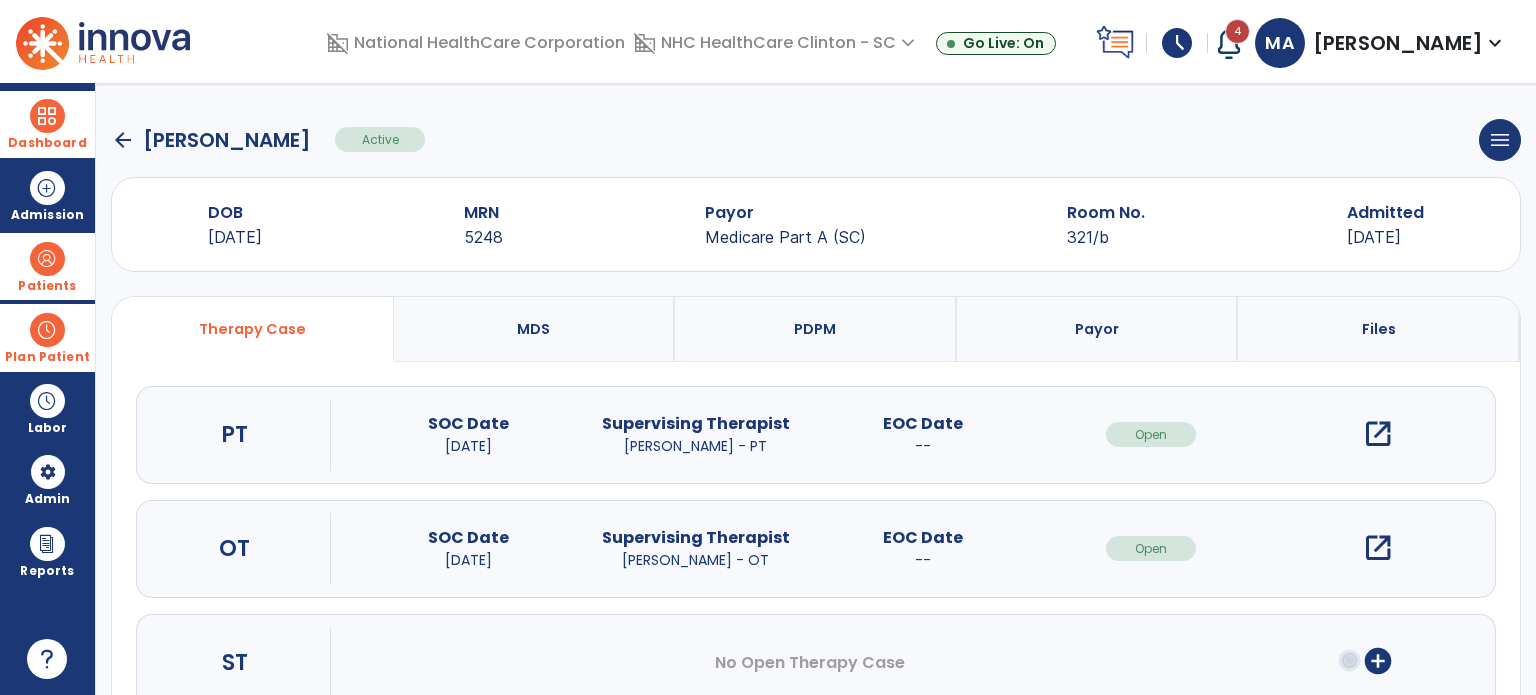 click on "open_in_new" at bounding box center [1378, 434] 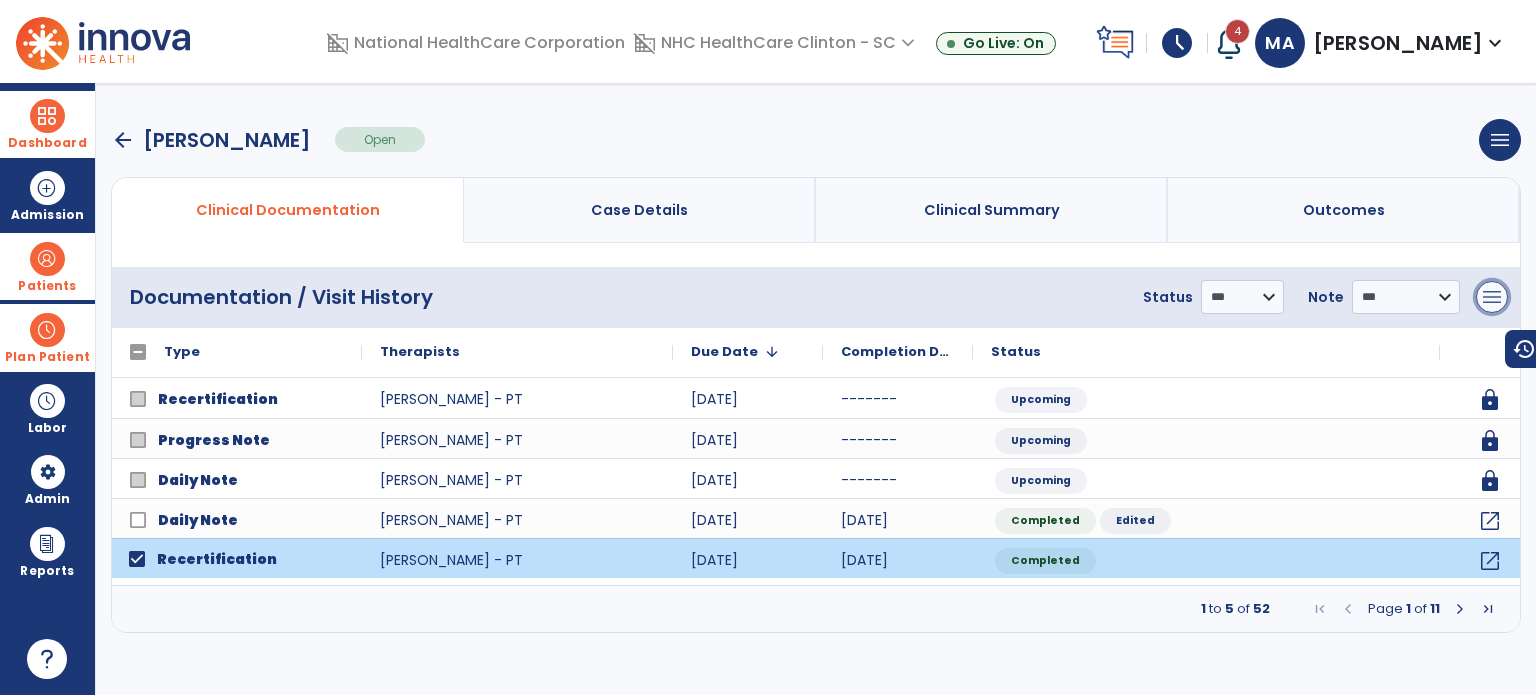 click on "menu" at bounding box center [1492, 297] 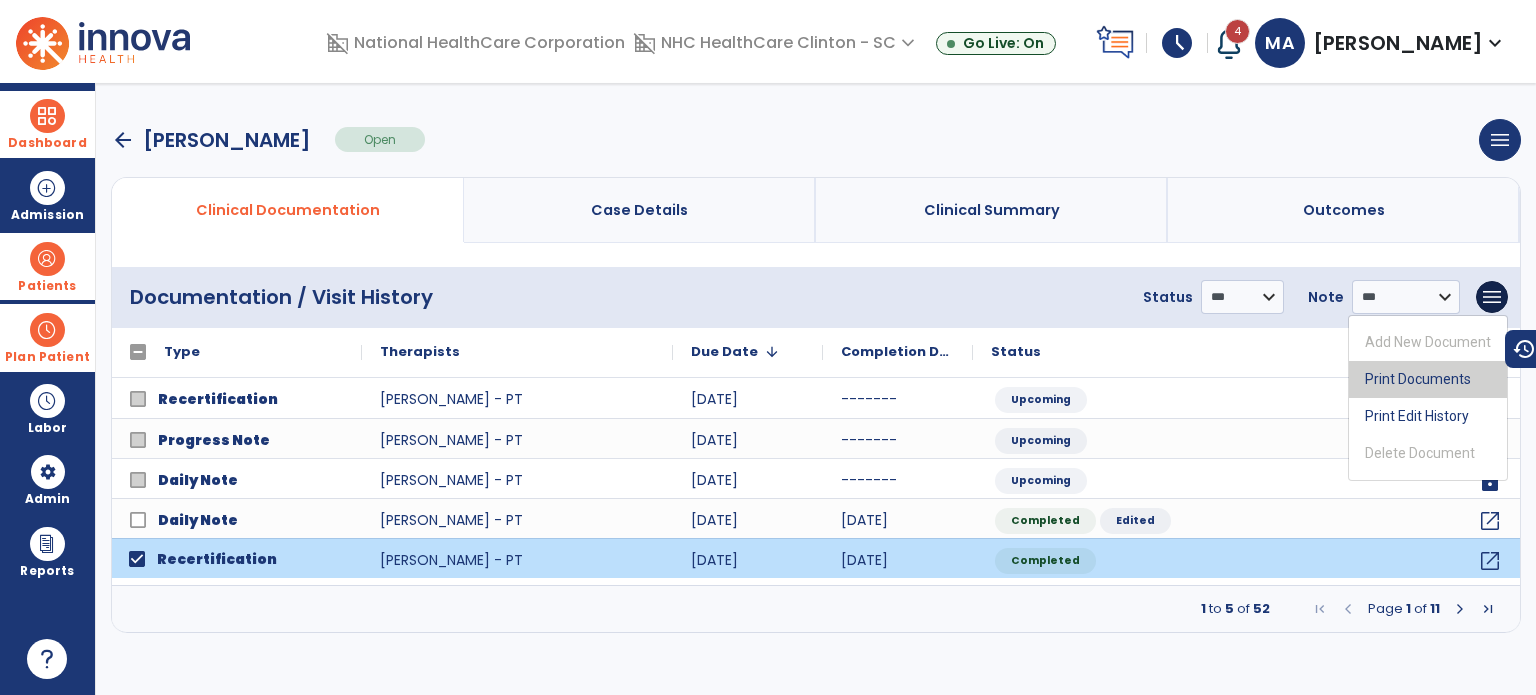 click on "Print Documents" at bounding box center [1428, 379] 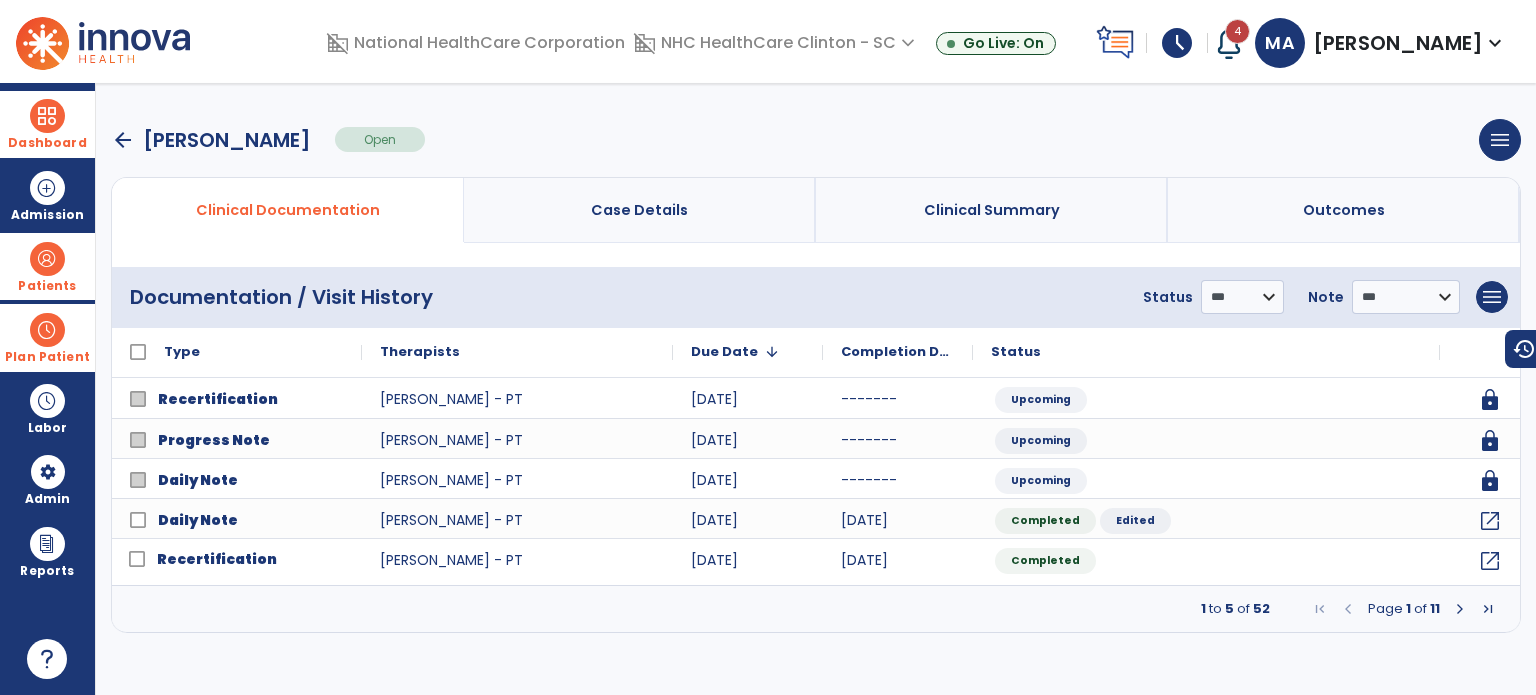 click on "arrow_back" at bounding box center (123, 140) 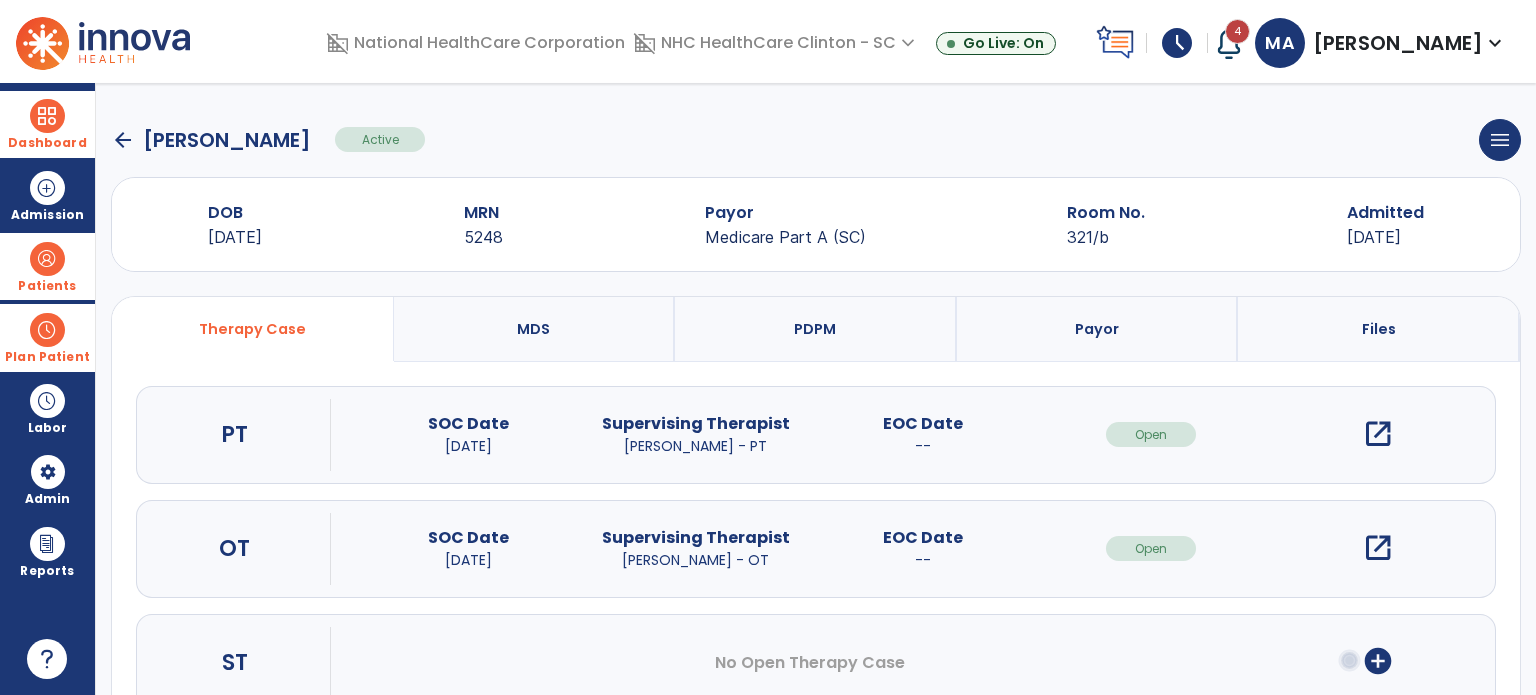 click on "arrow_back" 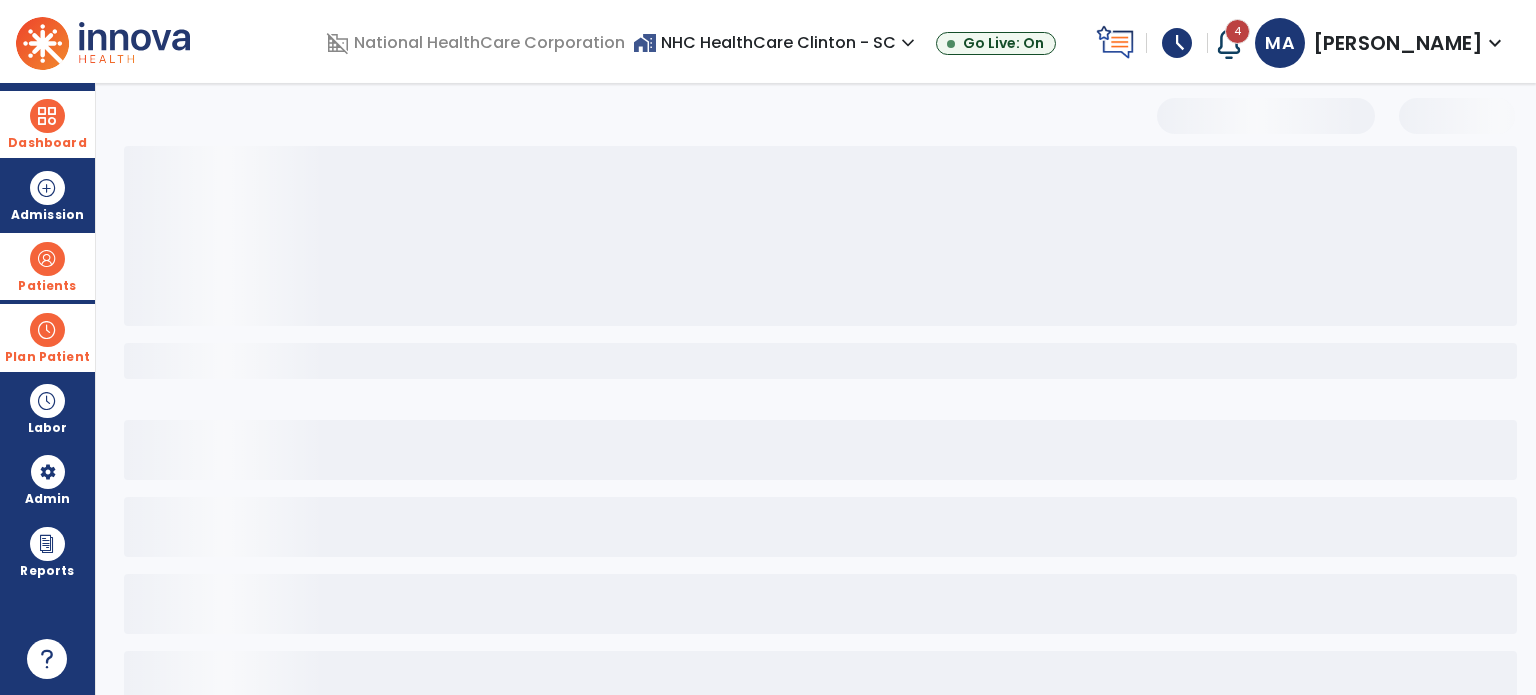 select on "***" 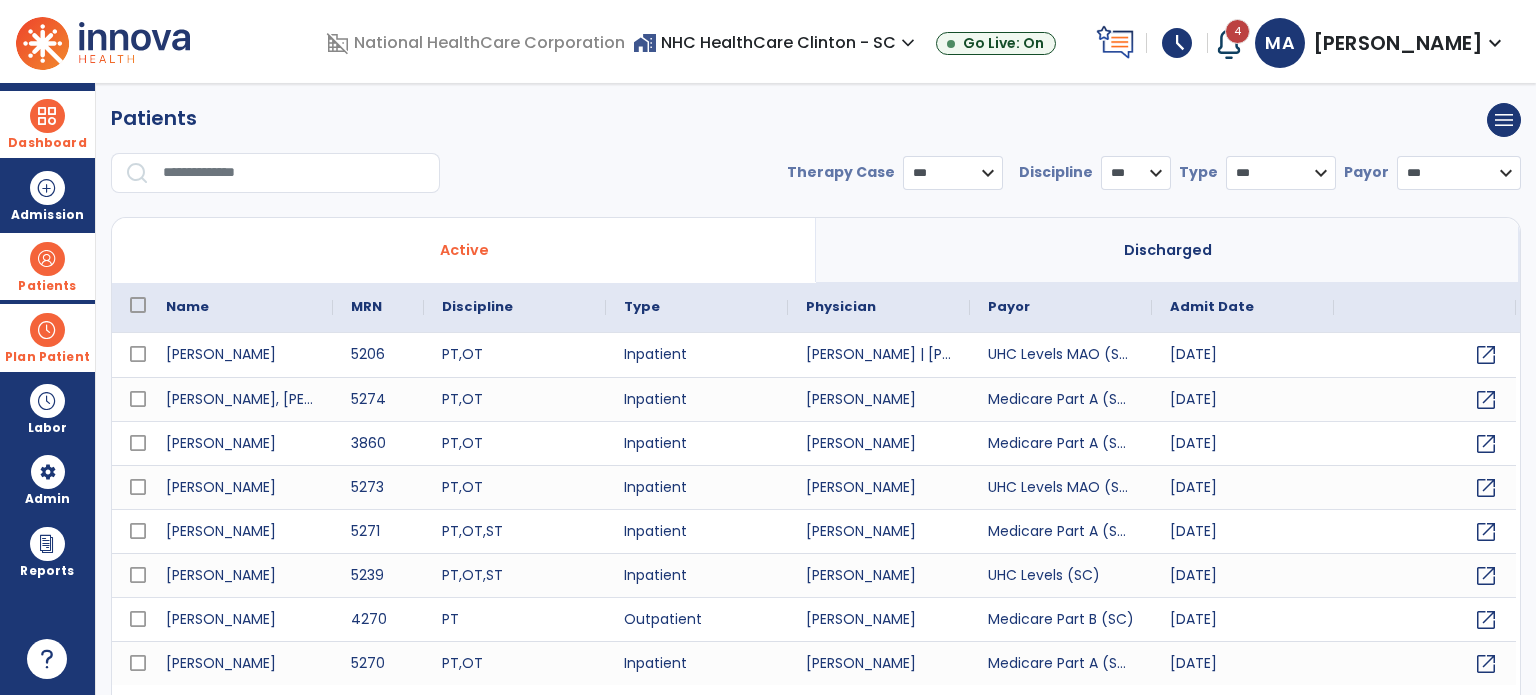 click at bounding box center (294, 173) 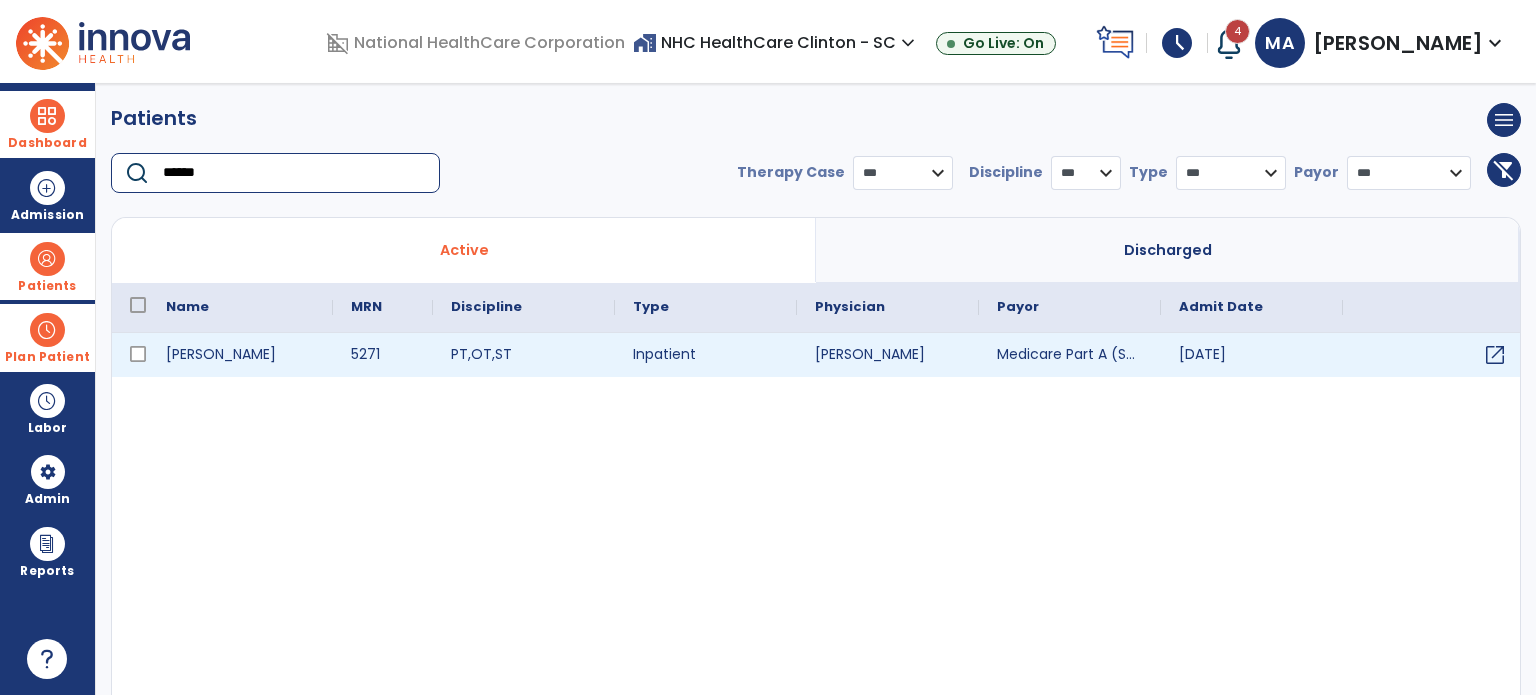 type on "******" 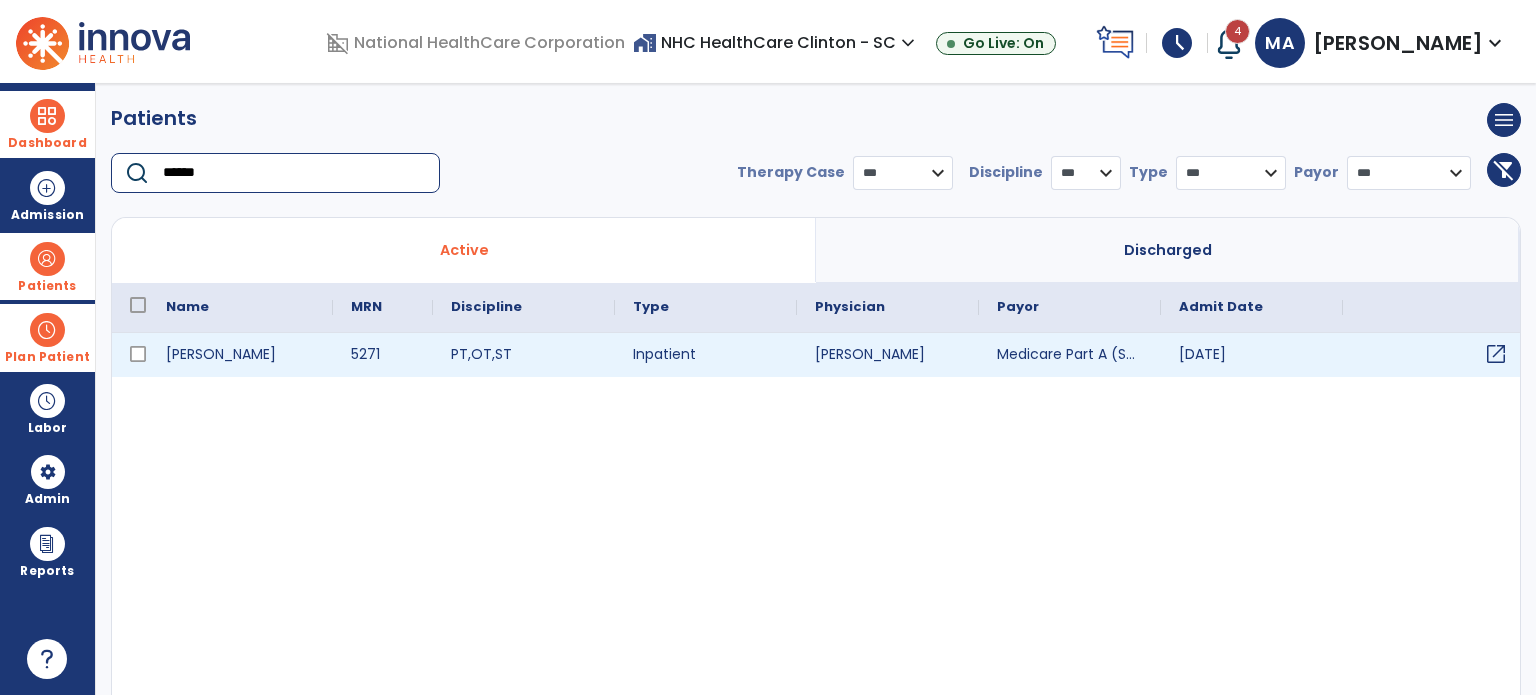 click on "open_in_new" at bounding box center (1496, 354) 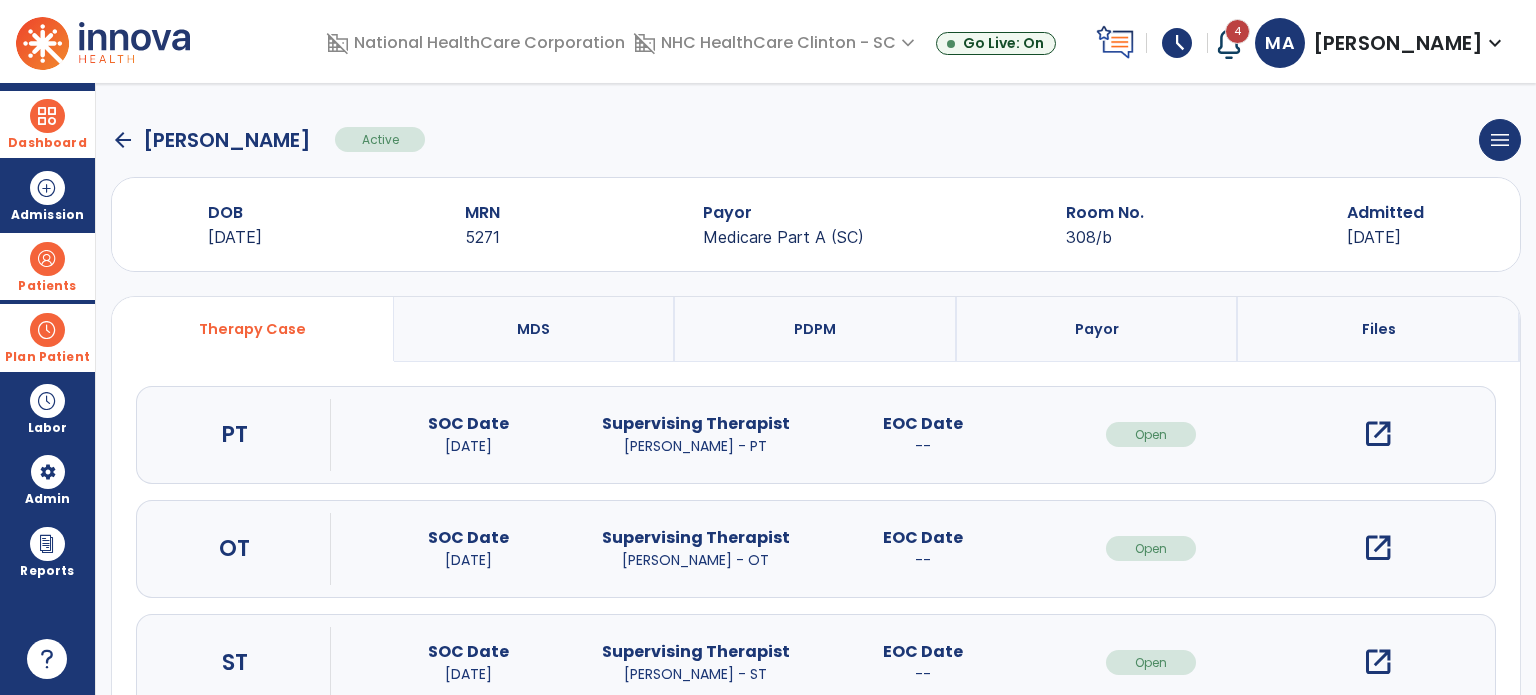 click on "open_in_new" at bounding box center (1378, 434) 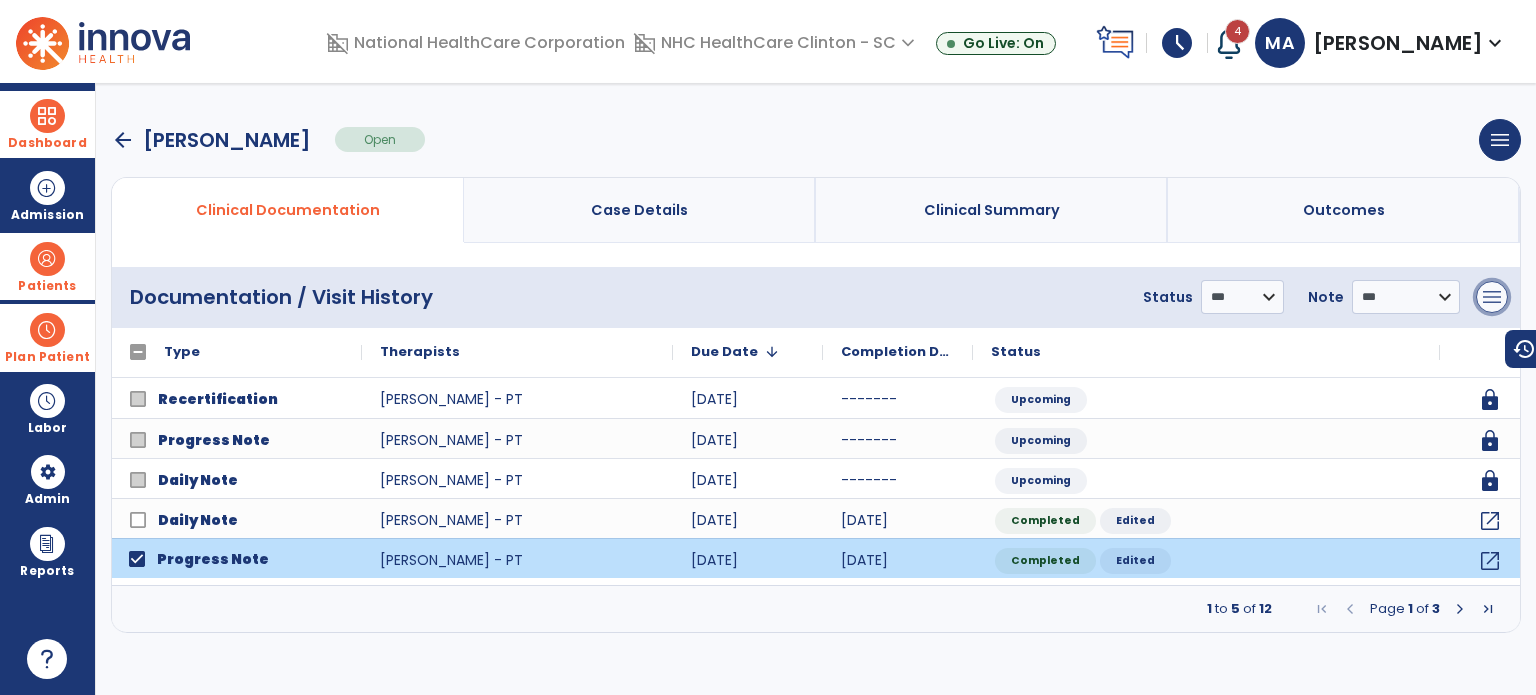 click on "menu" at bounding box center [1492, 297] 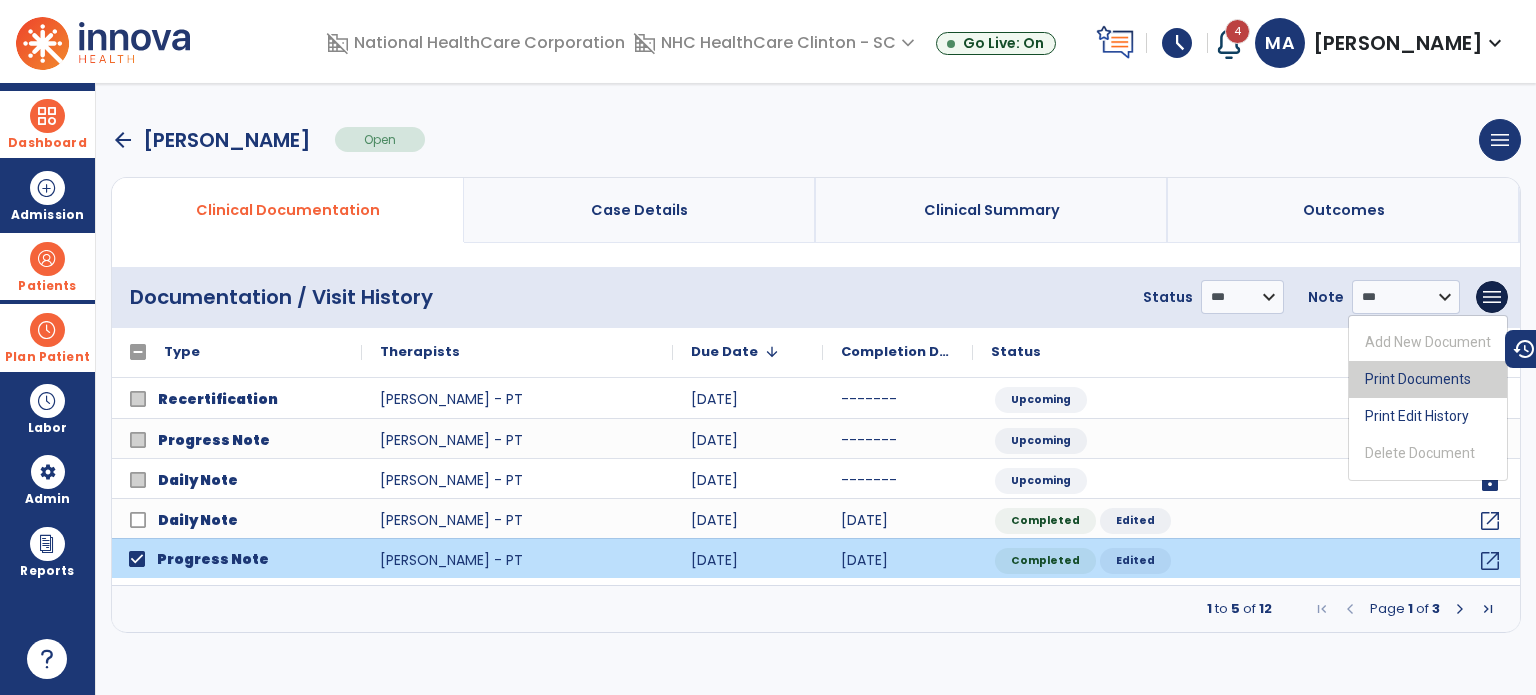 click on "Print Documents" at bounding box center (1428, 379) 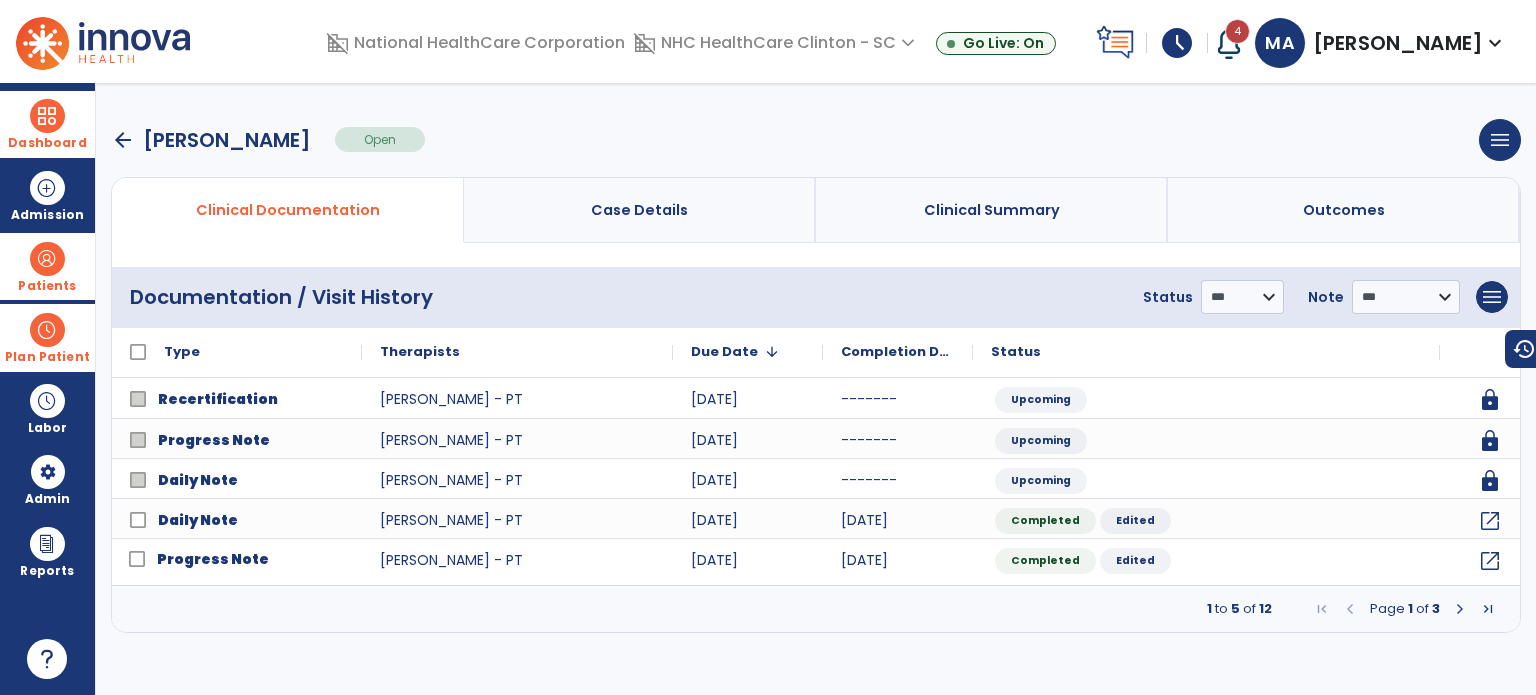 click on "arrow_back" at bounding box center [123, 140] 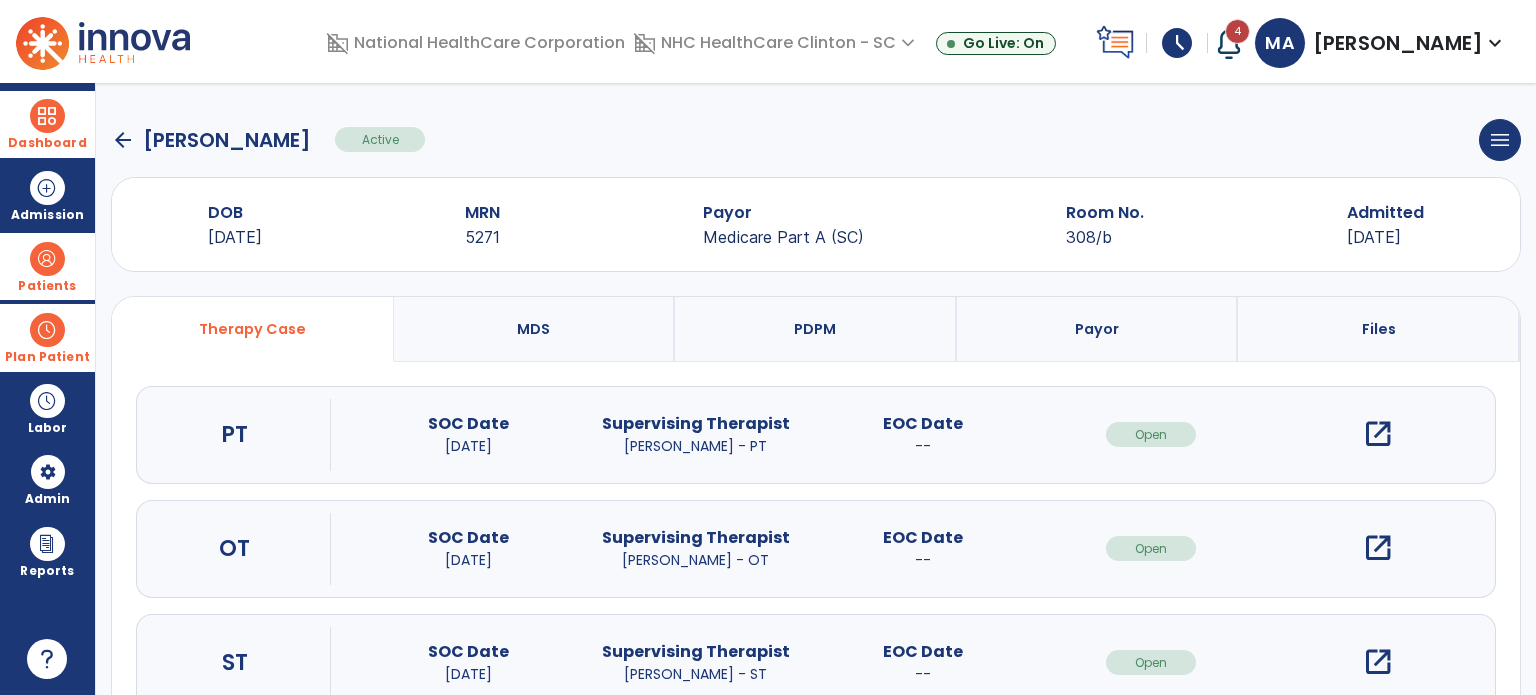 click on "open_in_new" at bounding box center (1378, 548) 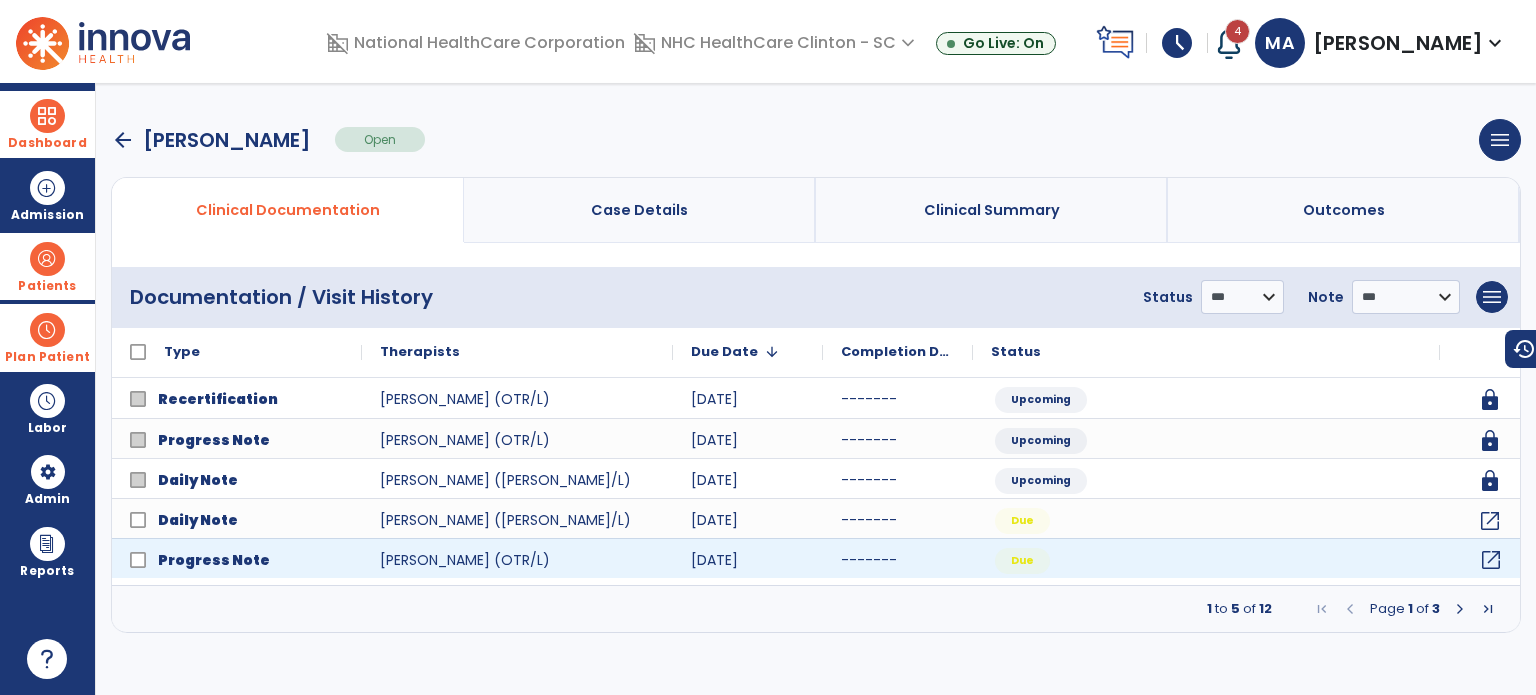 click on "open_in_new" 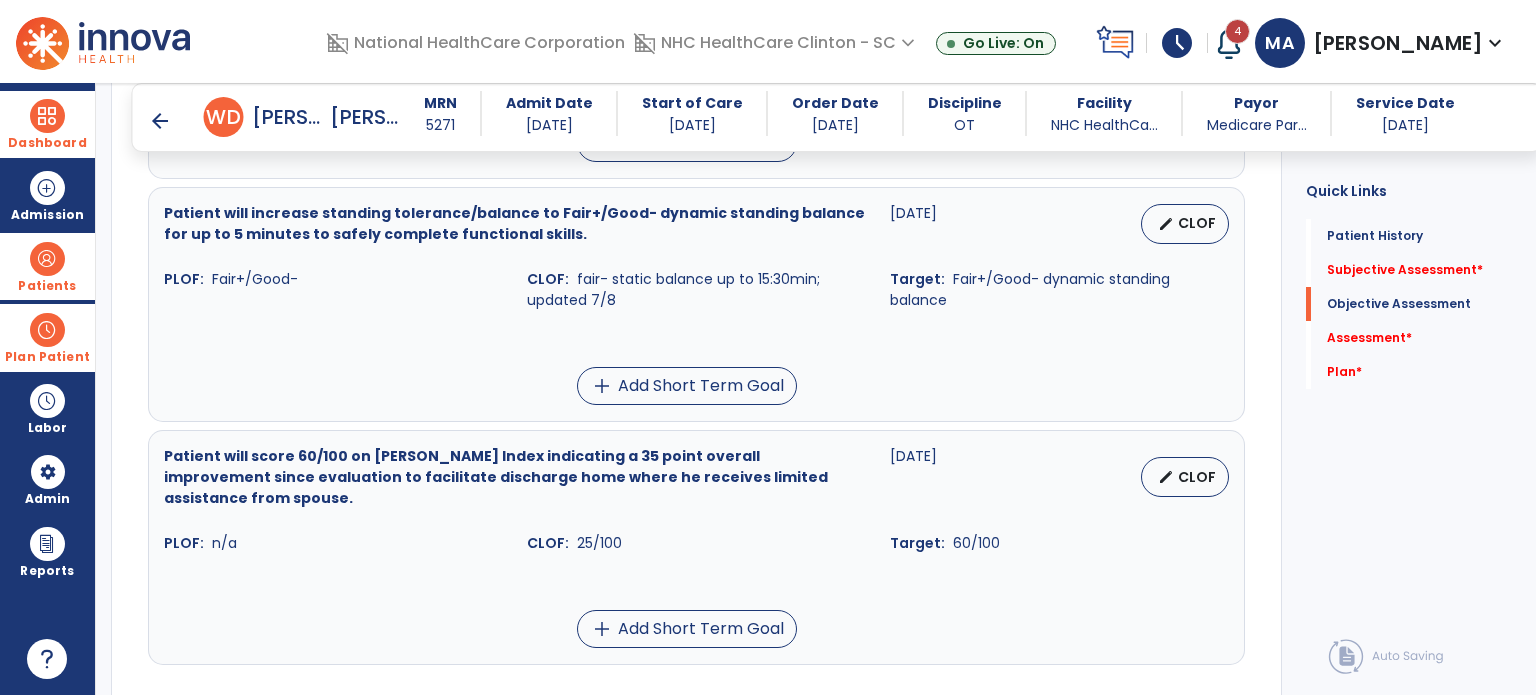 scroll, scrollTop: 2000, scrollLeft: 0, axis: vertical 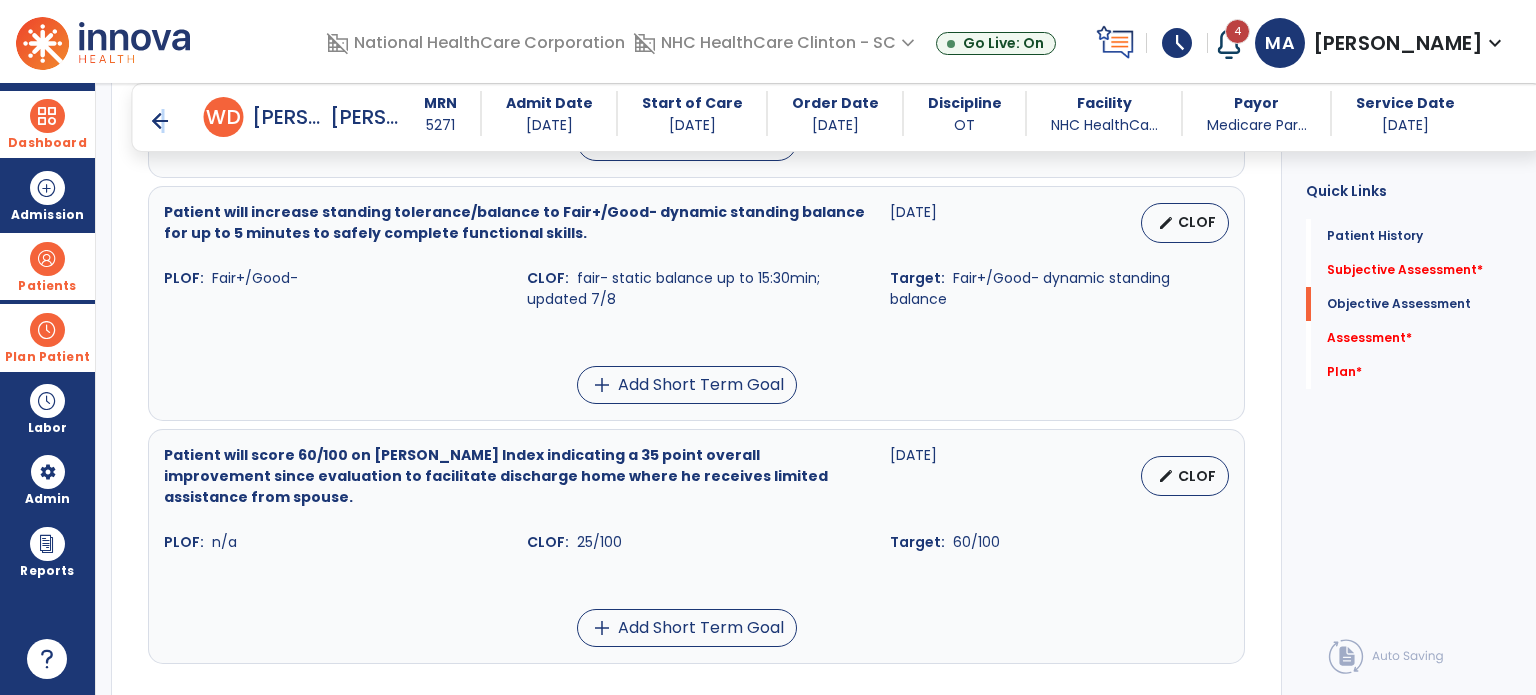 click on "arrow_back" at bounding box center (160, 121) 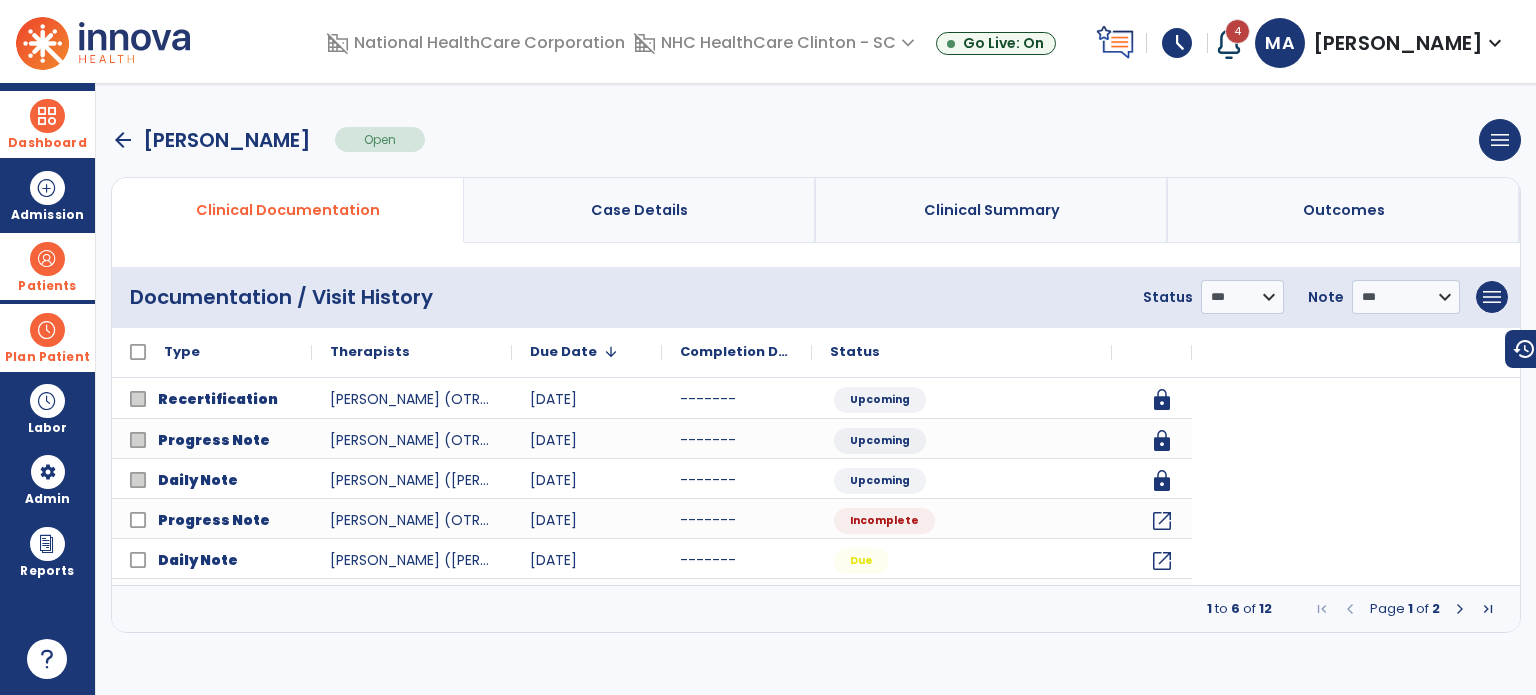 scroll, scrollTop: 0, scrollLeft: 0, axis: both 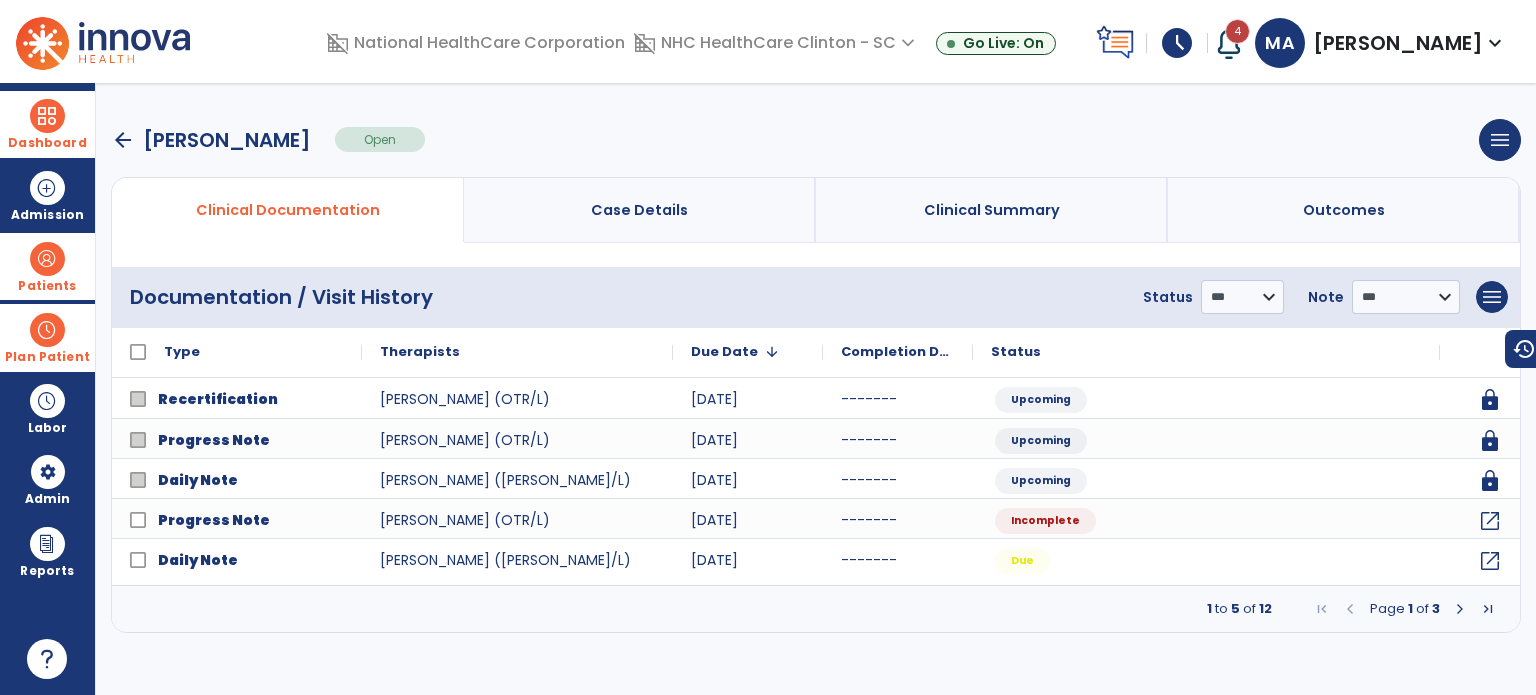 click on "arrow_back" at bounding box center [123, 140] 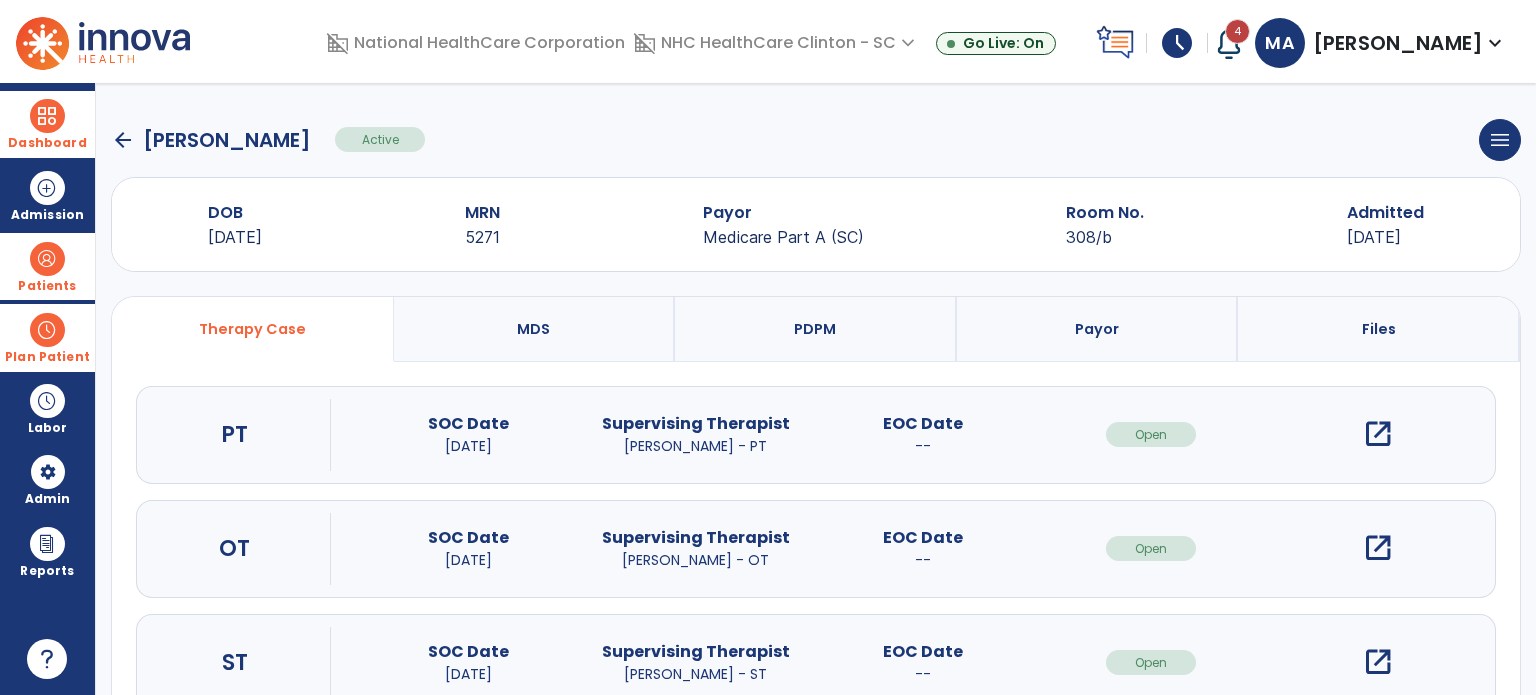 click on "arrow_back" 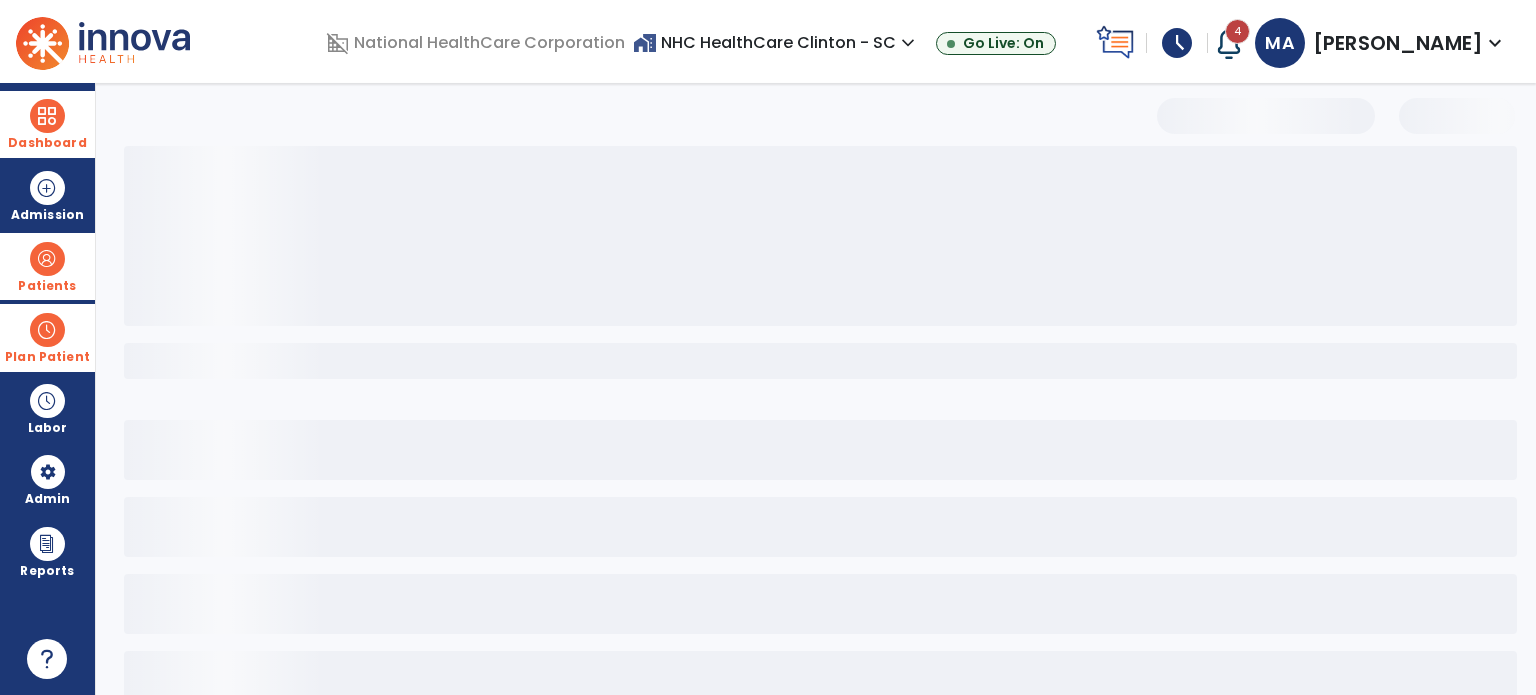 select on "***" 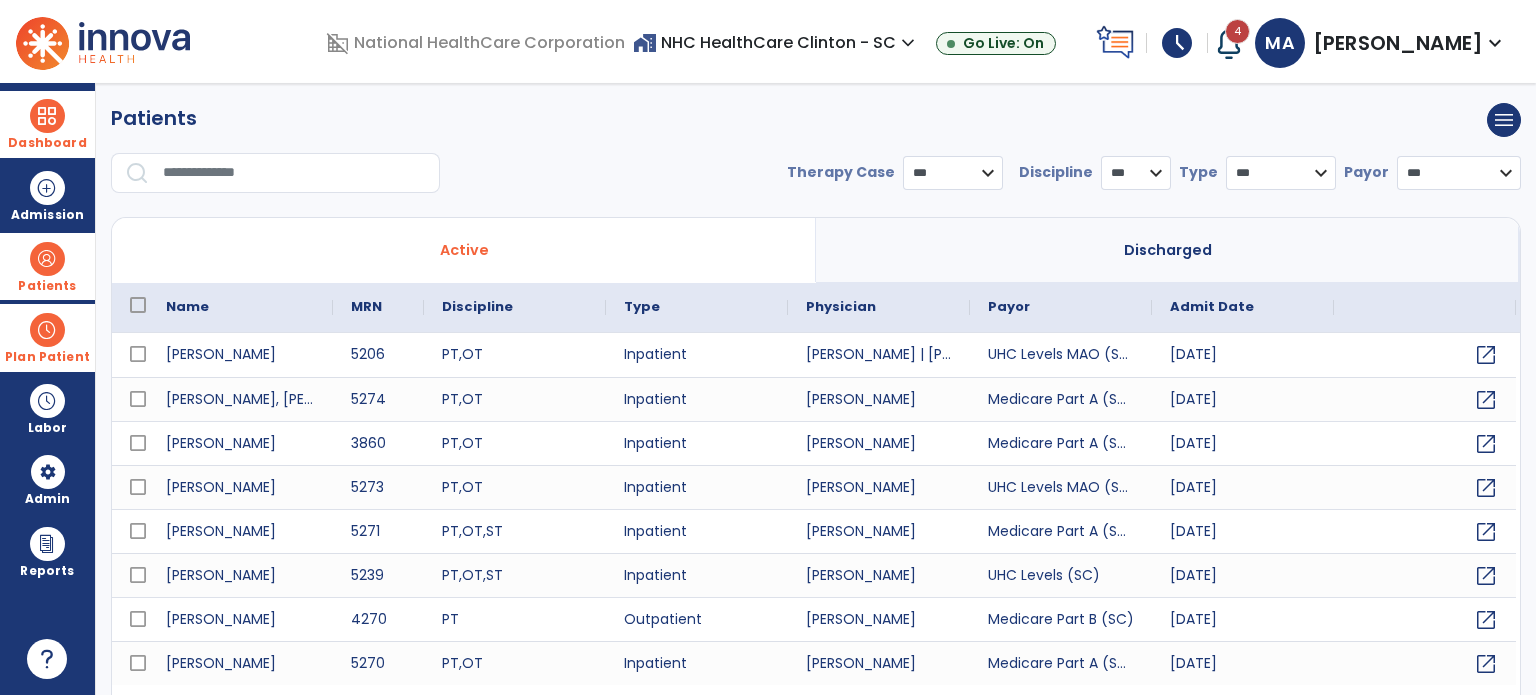 click at bounding box center (294, 173) 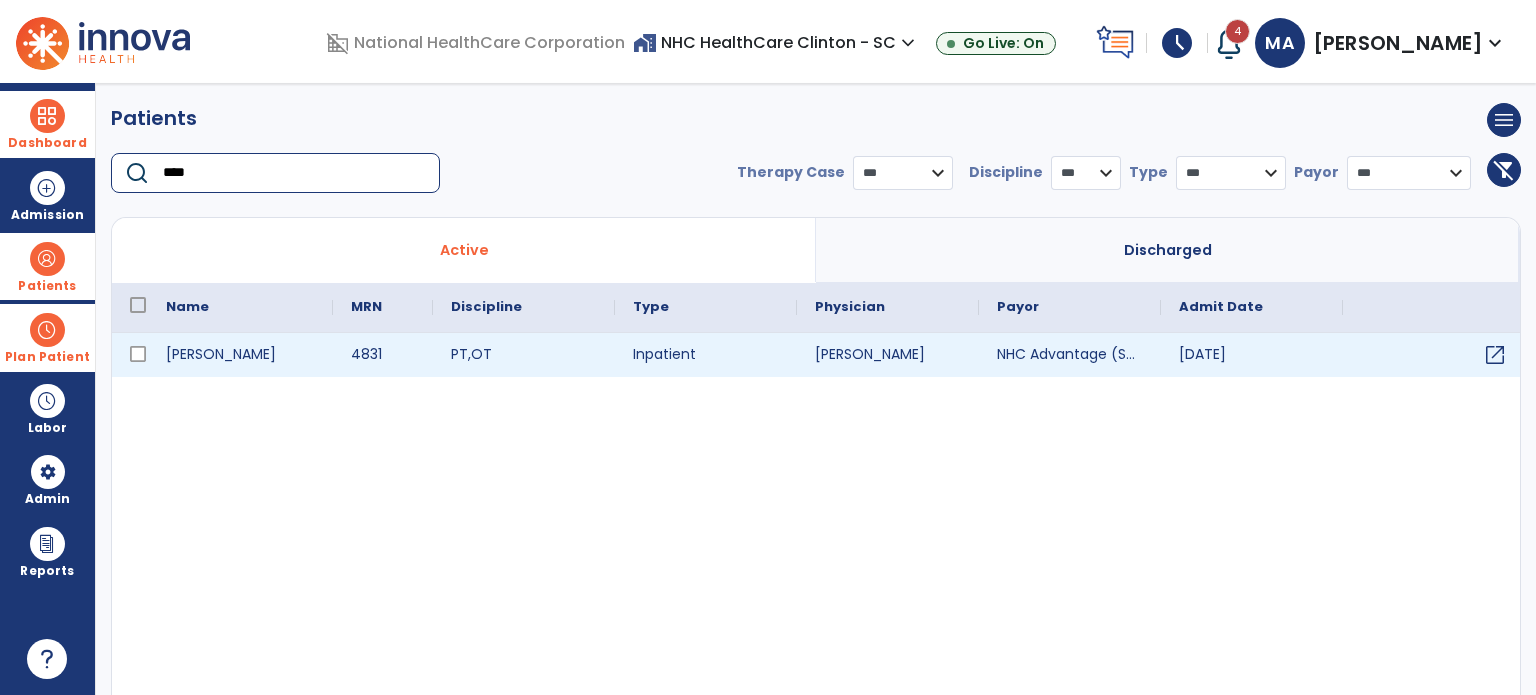 type on "****" 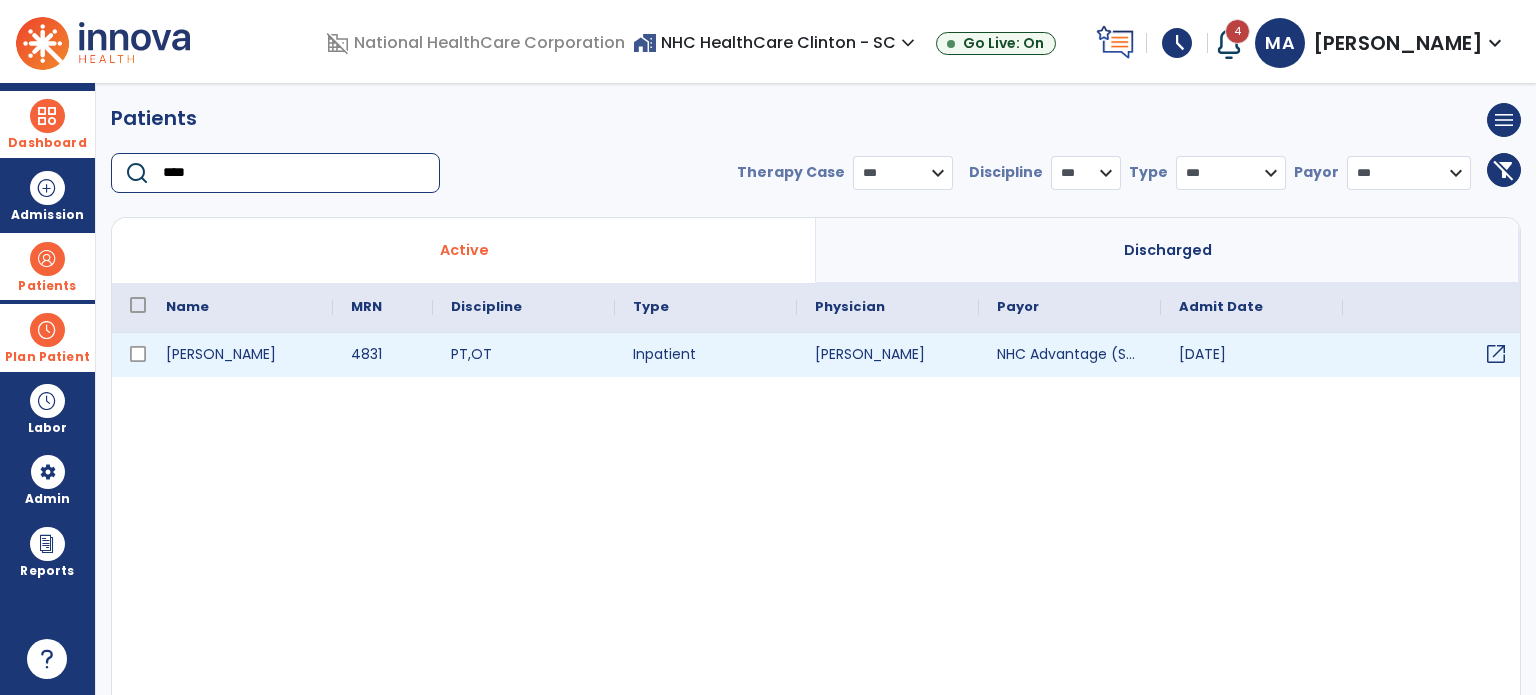 click on "open_in_new" at bounding box center (1496, 354) 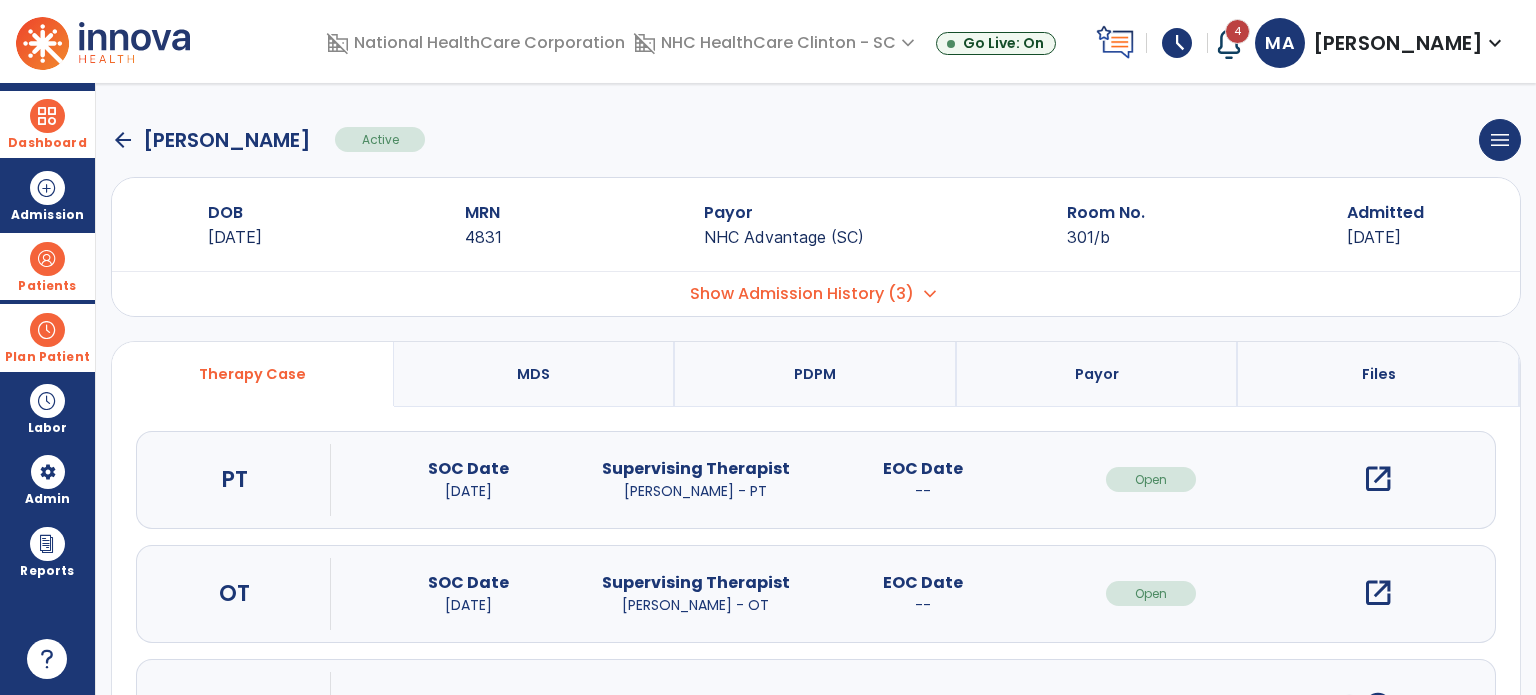 click on "open_in_new" at bounding box center (1378, 593) 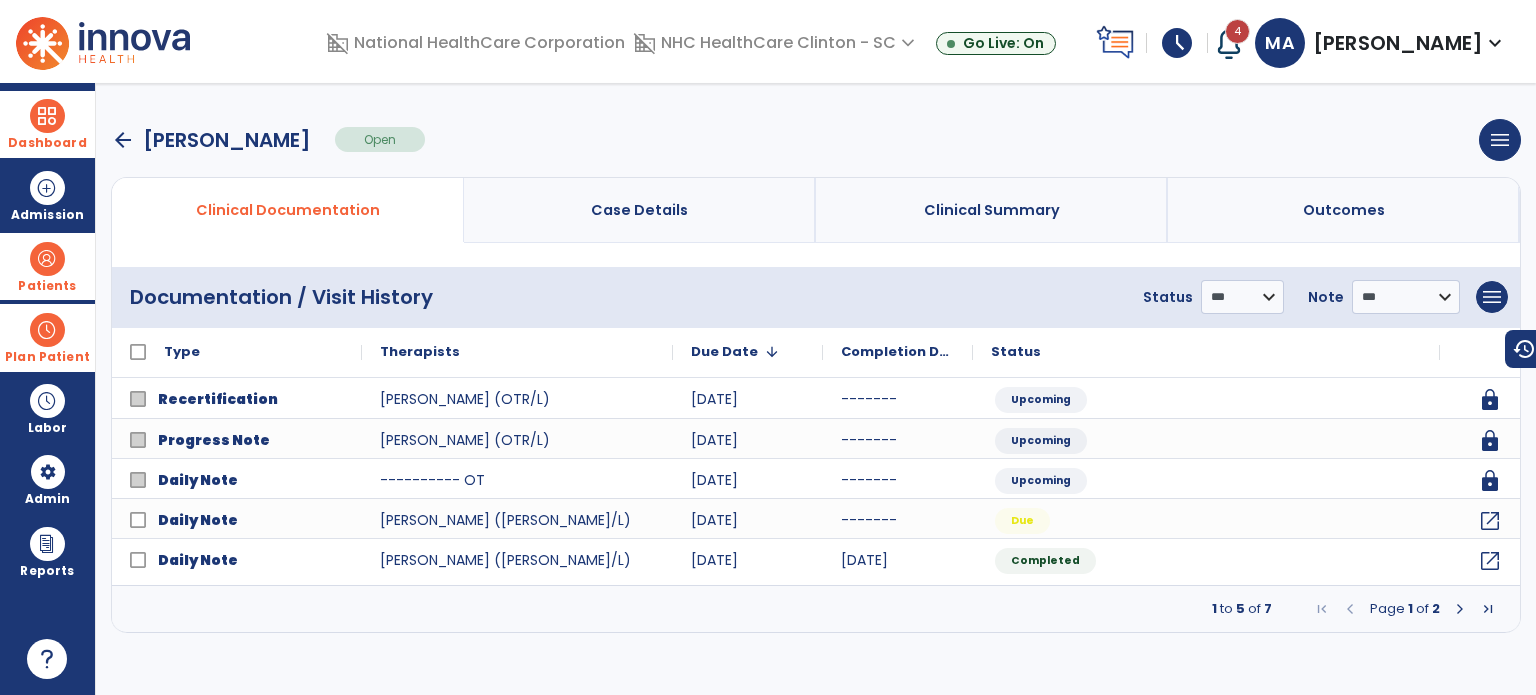click on "arrow_back" at bounding box center [123, 140] 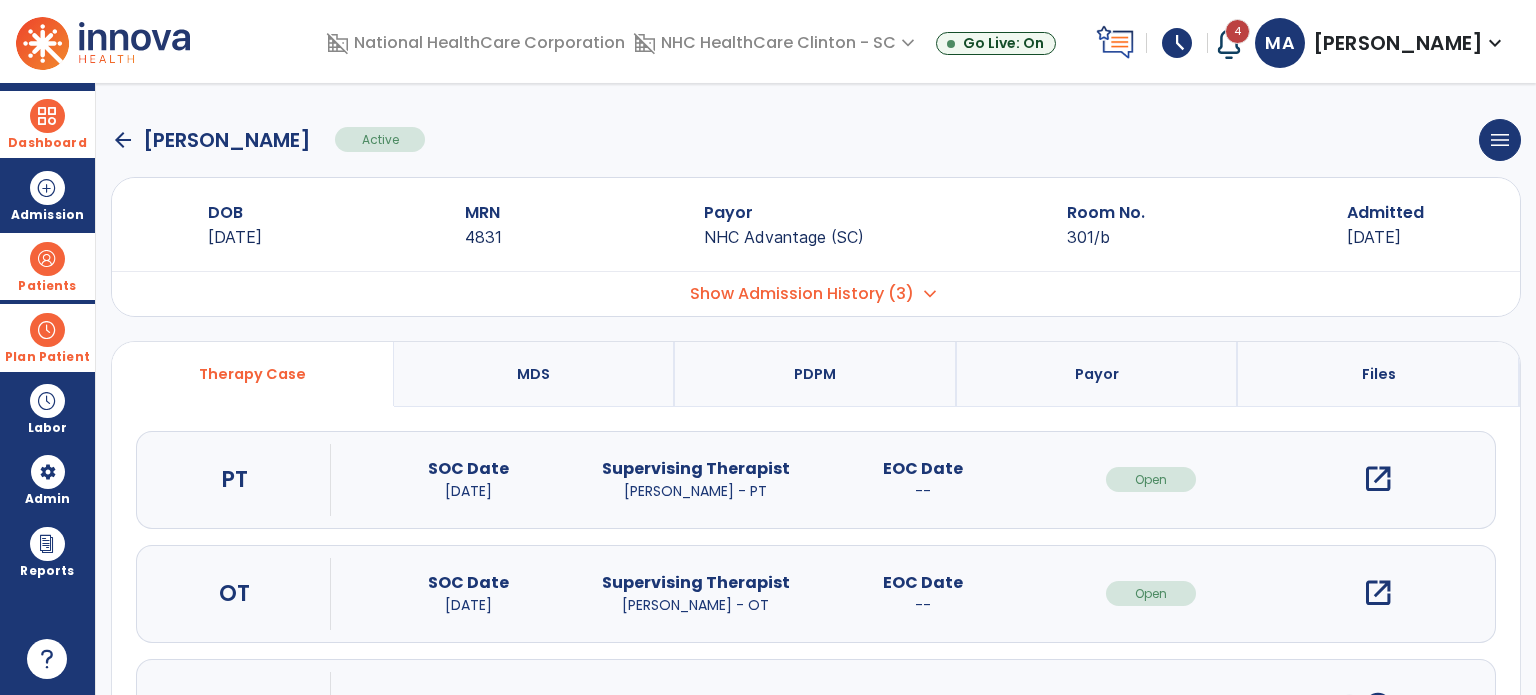 click on "arrow_back" 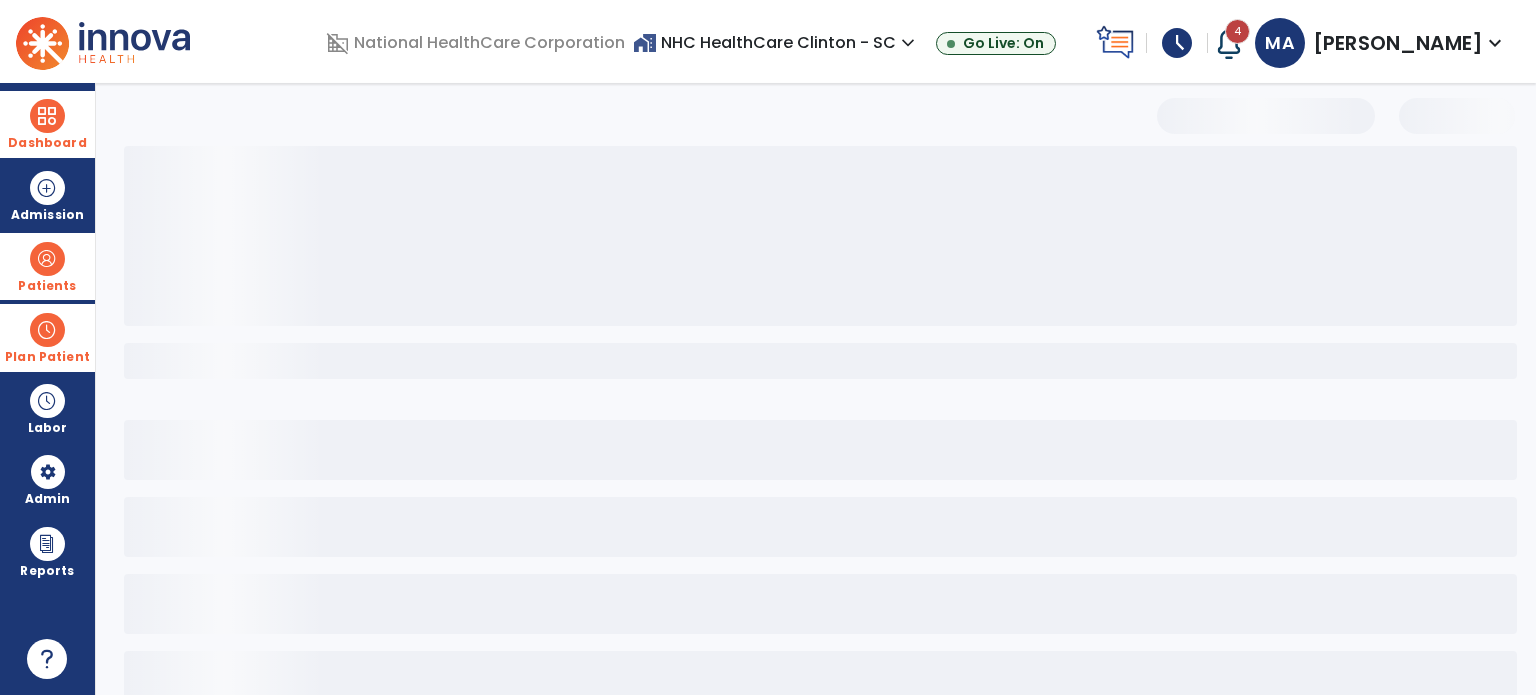 select on "***" 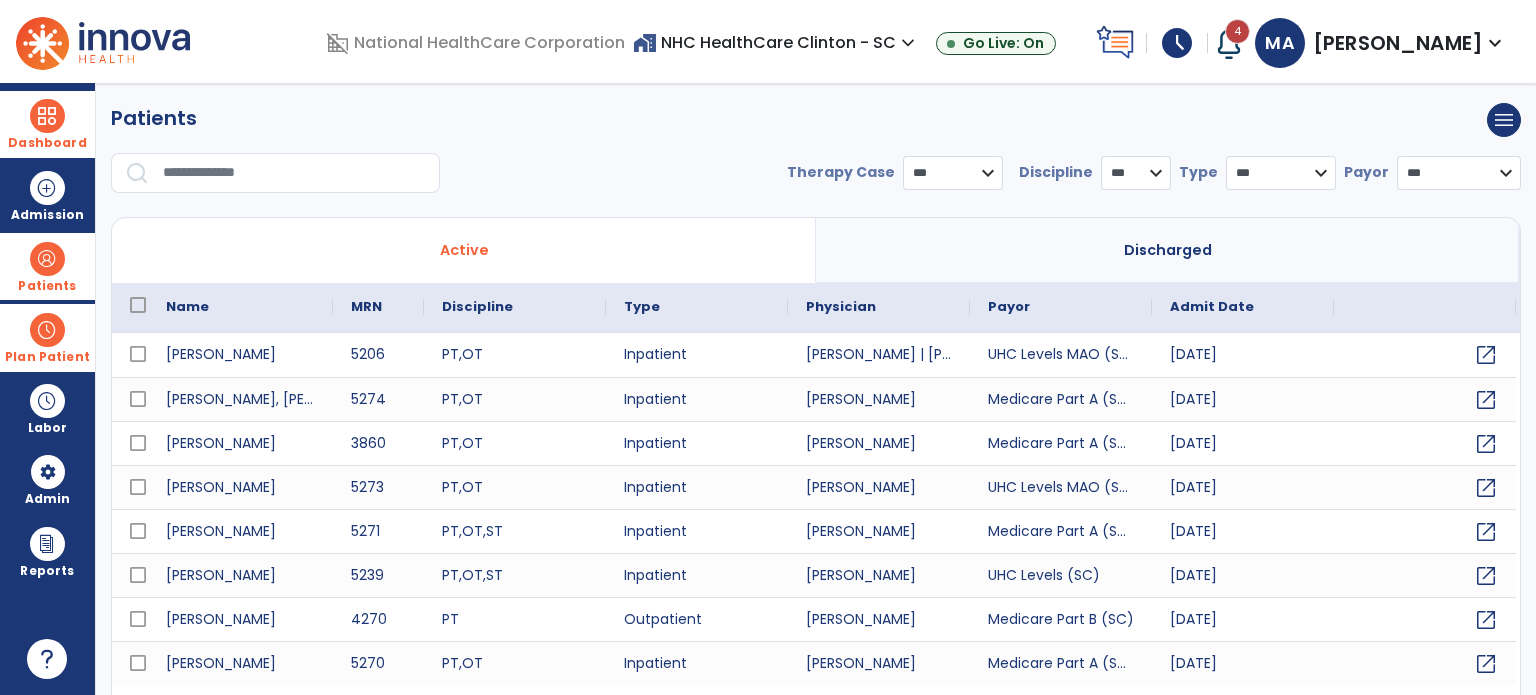click at bounding box center (294, 173) 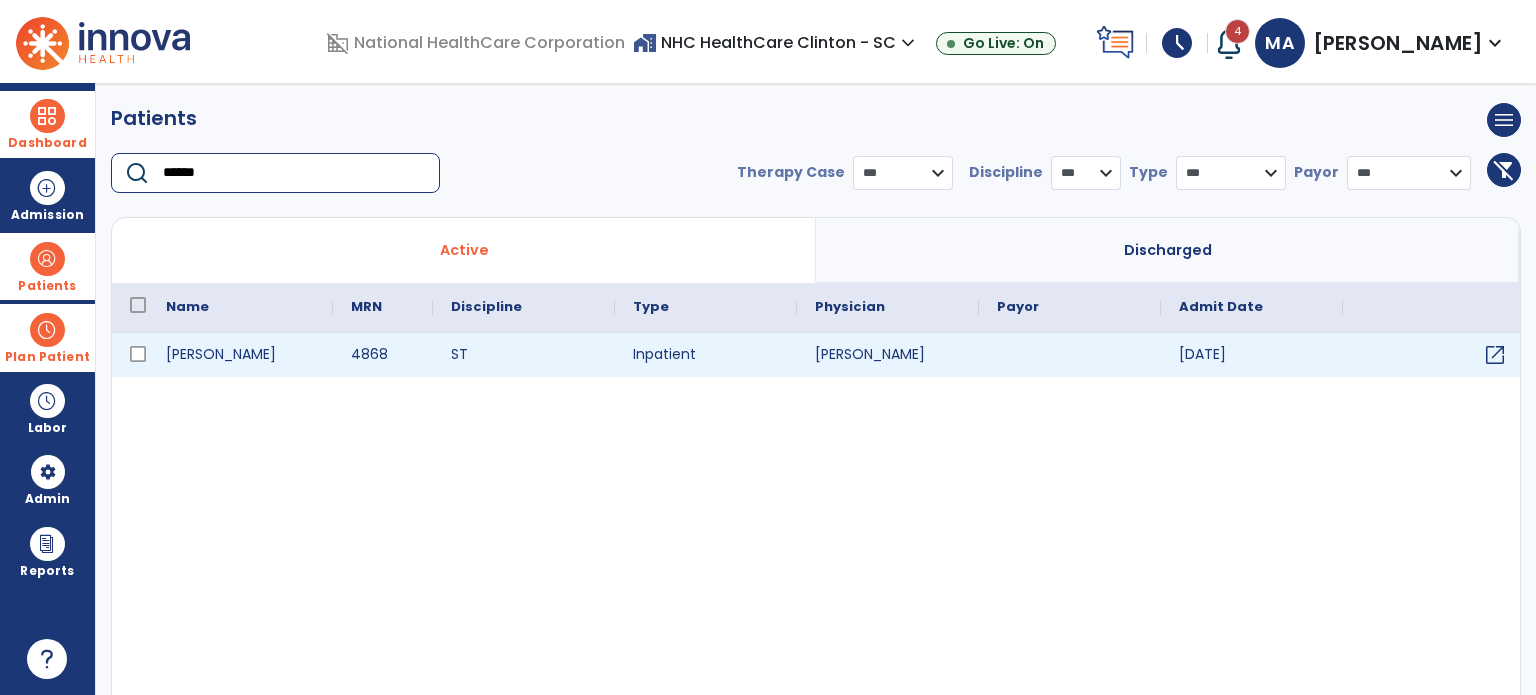 type on "******" 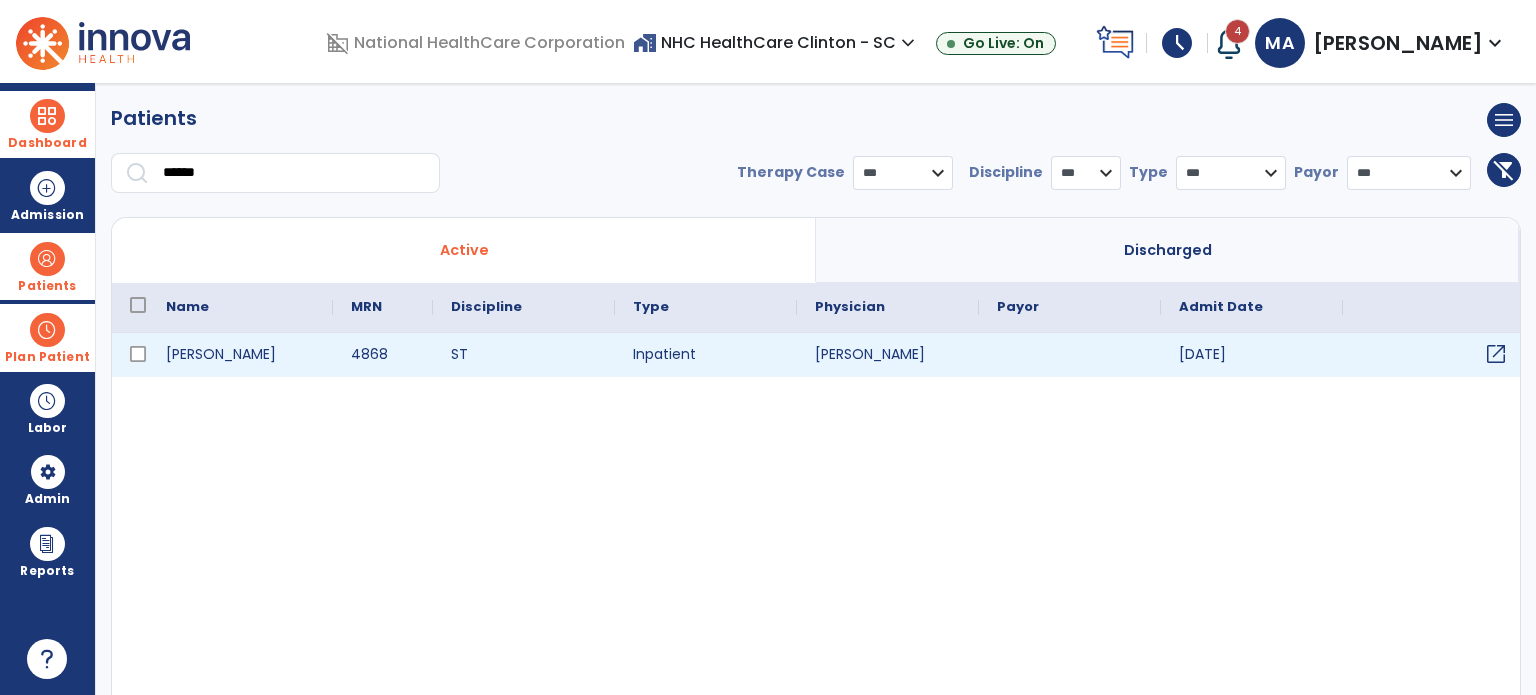 click on "open_in_new" at bounding box center [1496, 354] 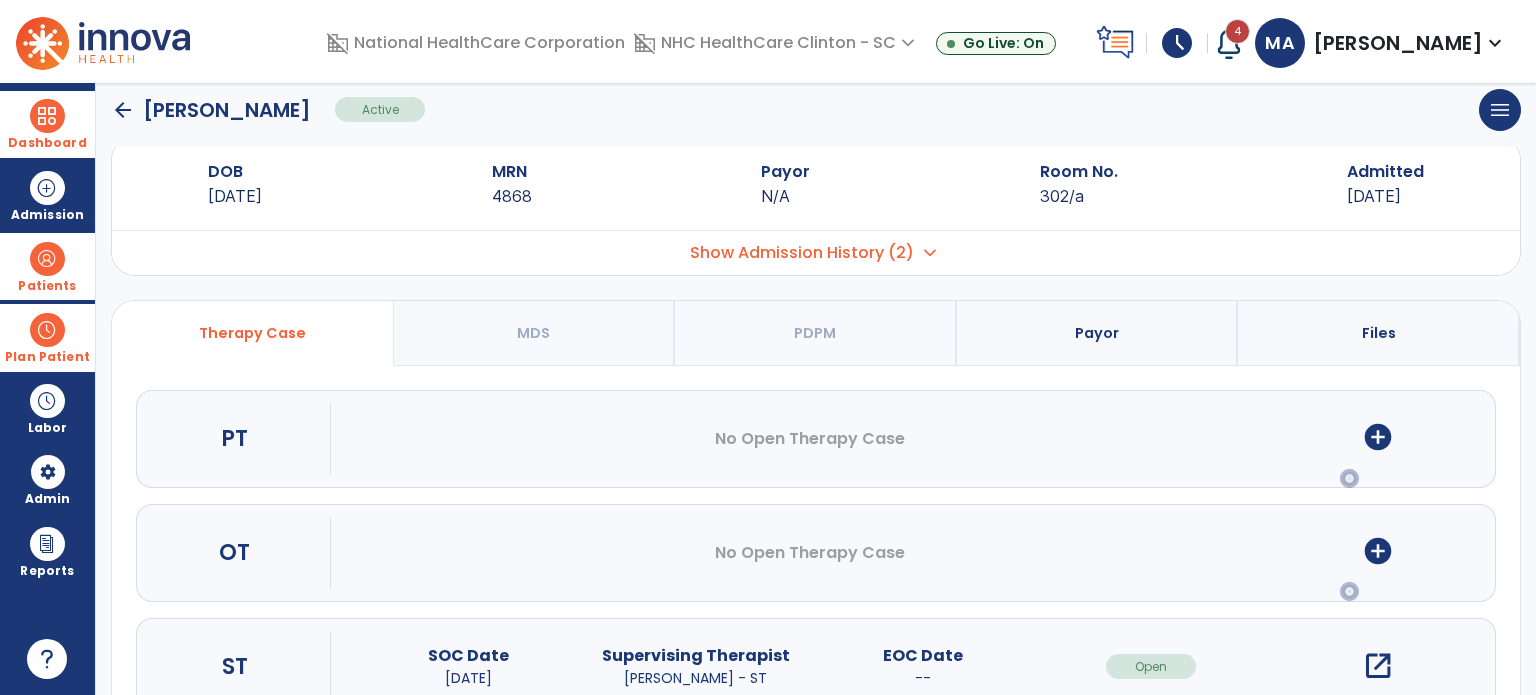 scroll, scrollTop: 7, scrollLeft: 0, axis: vertical 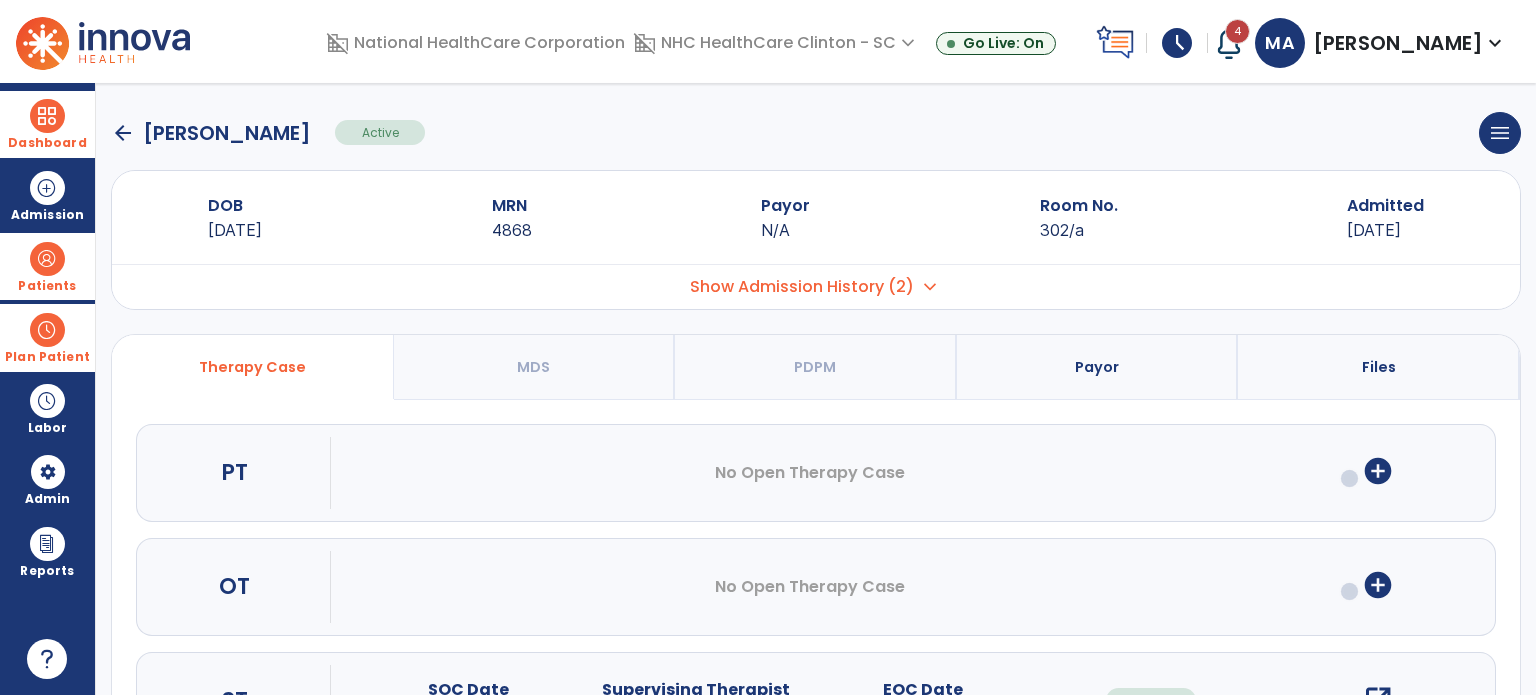 click on "Payor" at bounding box center (1097, 367) 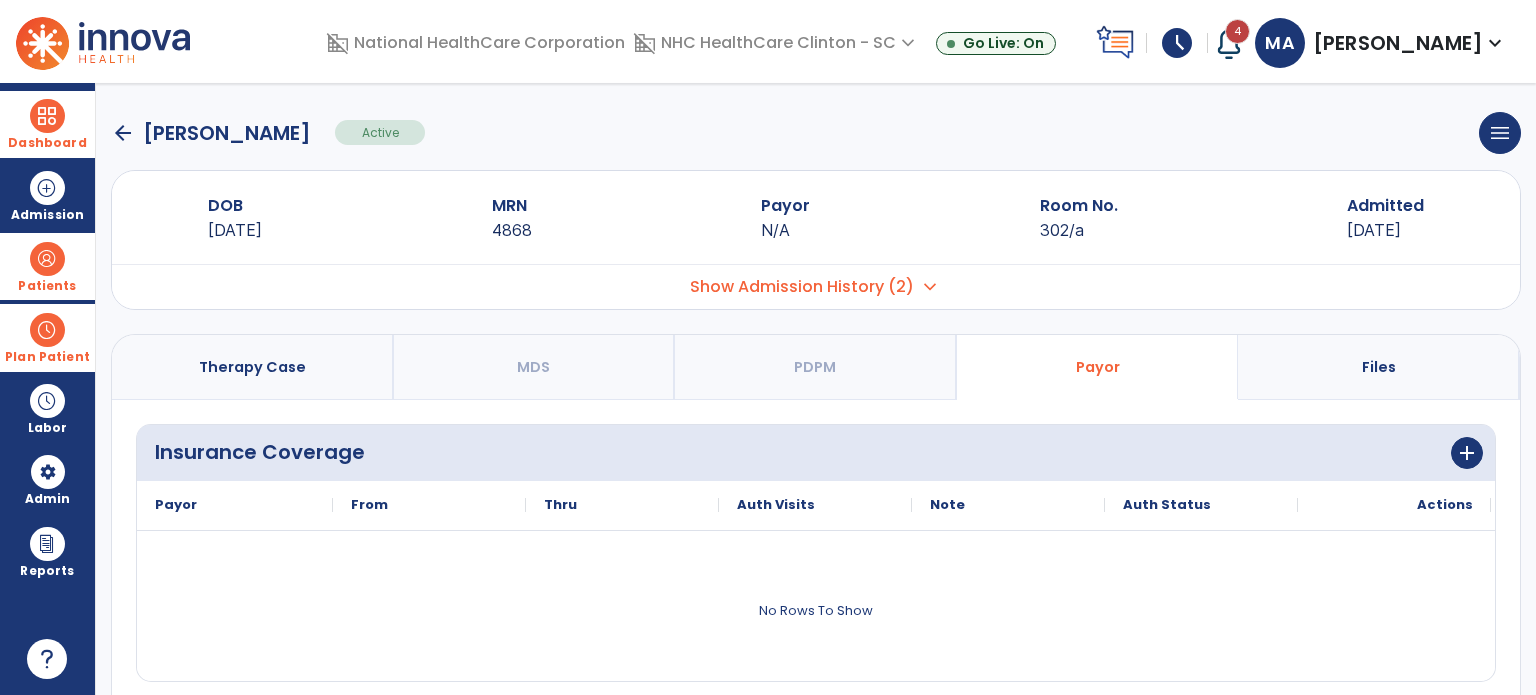 click on "Therapy Case" at bounding box center [252, 367] 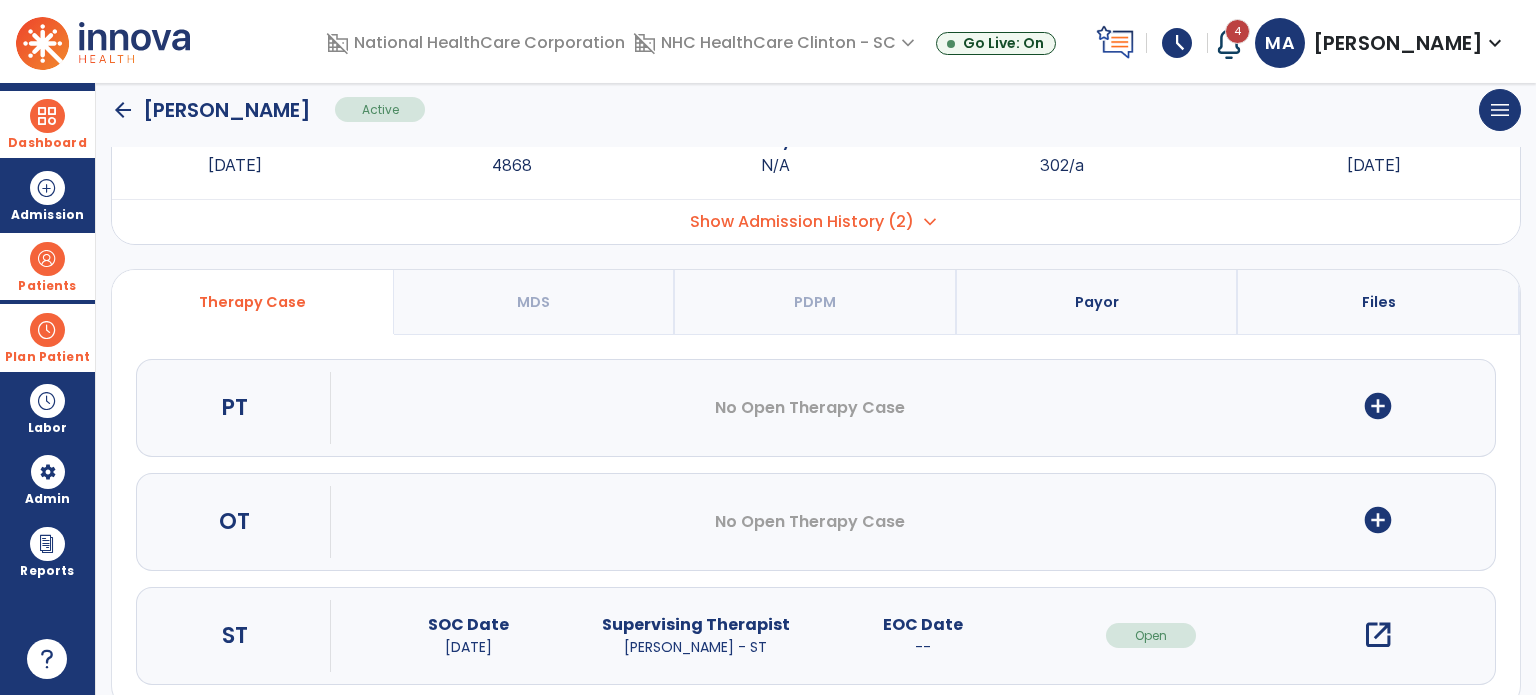 scroll, scrollTop: 107, scrollLeft: 0, axis: vertical 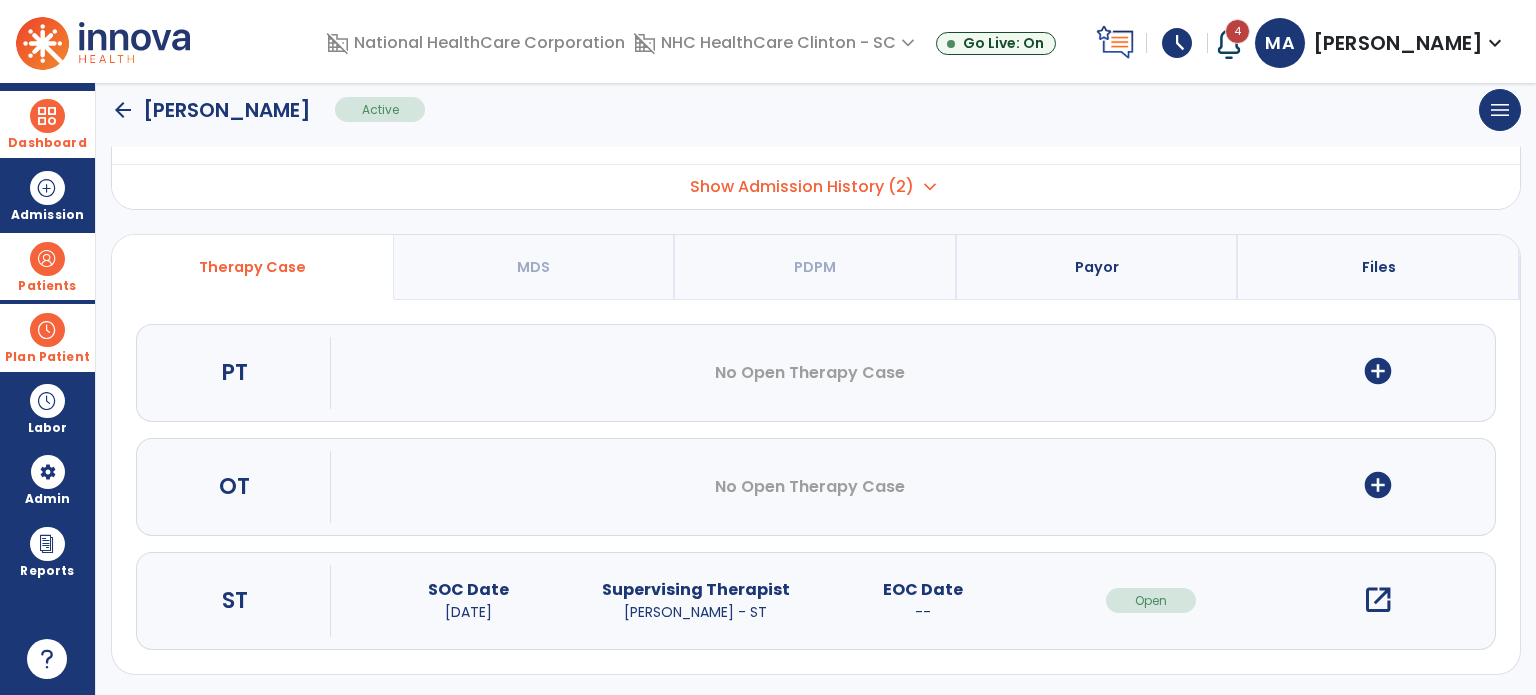 click on "add_circle" at bounding box center [1378, 485] 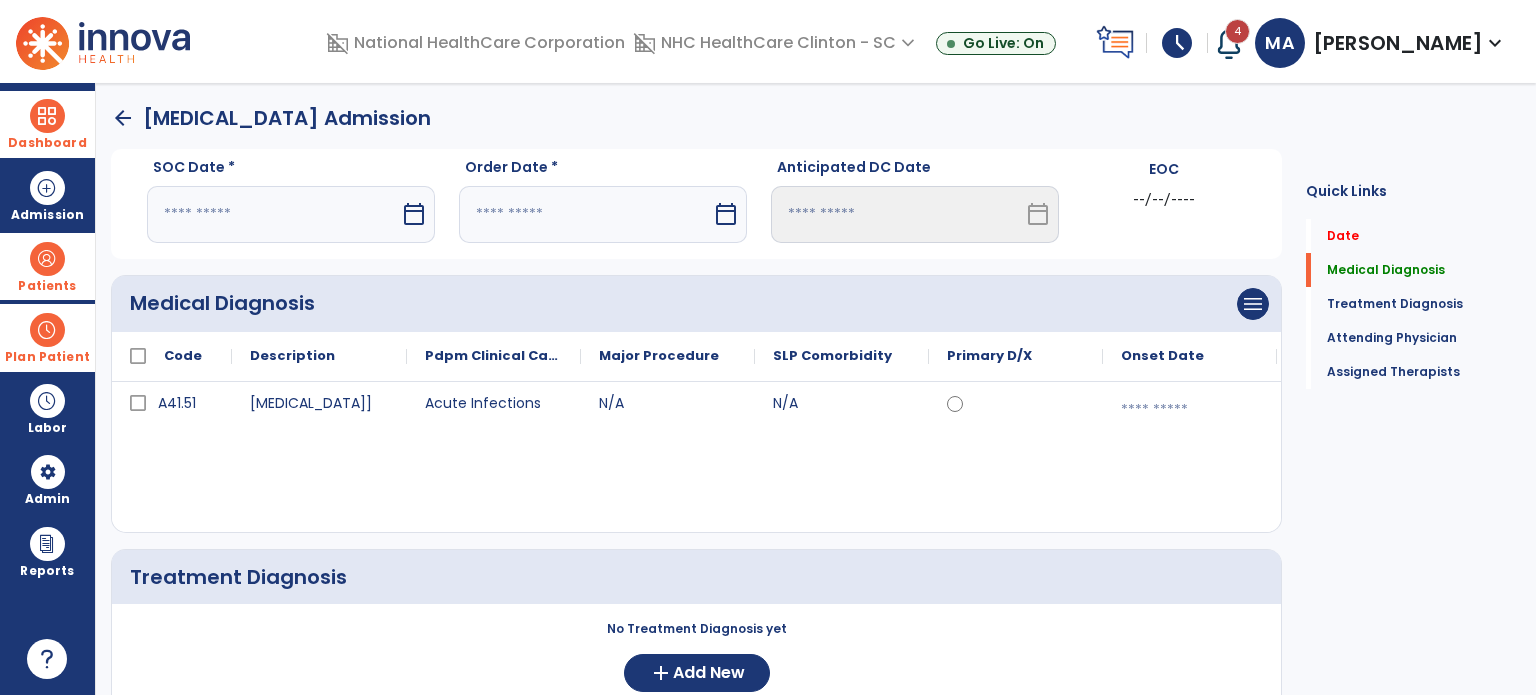 scroll, scrollTop: 0, scrollLeft: 0, axis: both 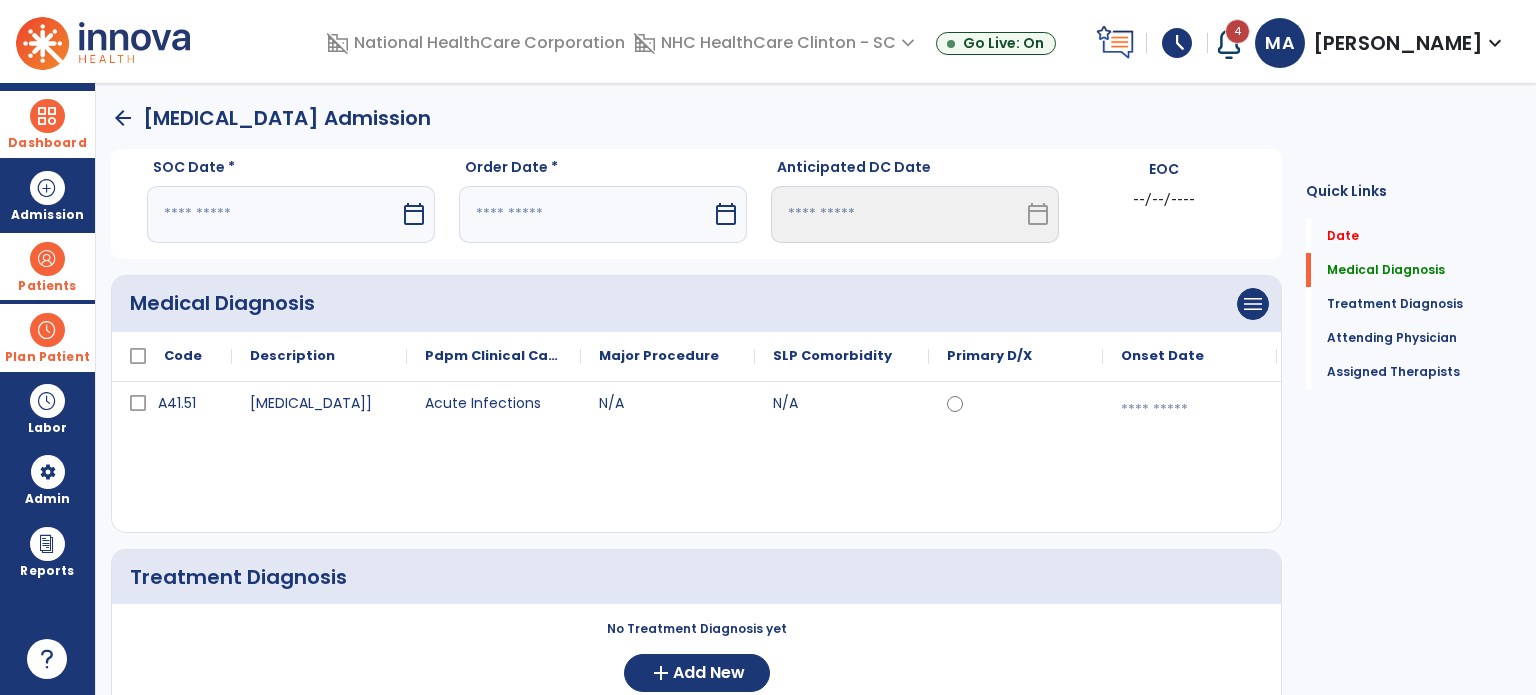click on "calendar_today" at bounding box center [414, 214] 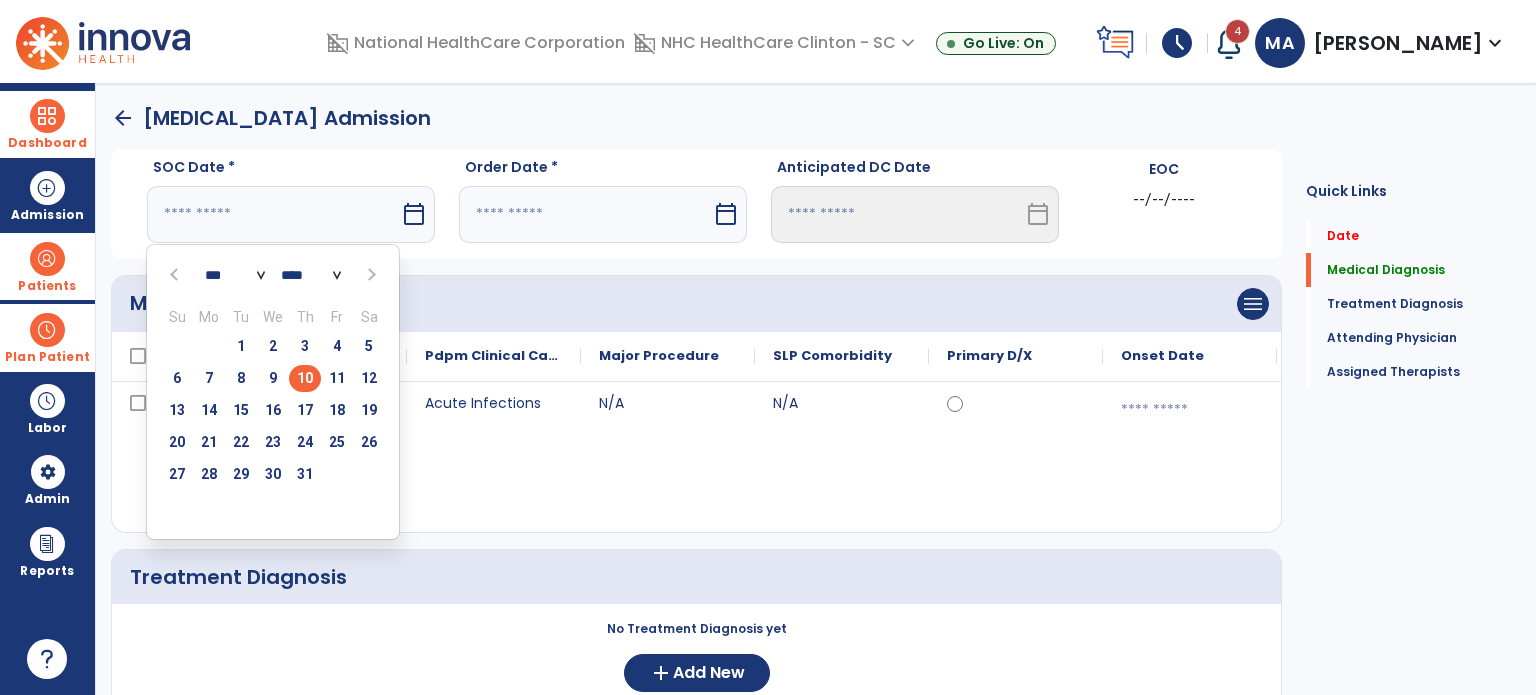 drag, startPoint x: 296, startPoint y: 377, endPoint x: 336, endPoint y: 353, distance: 46.647614 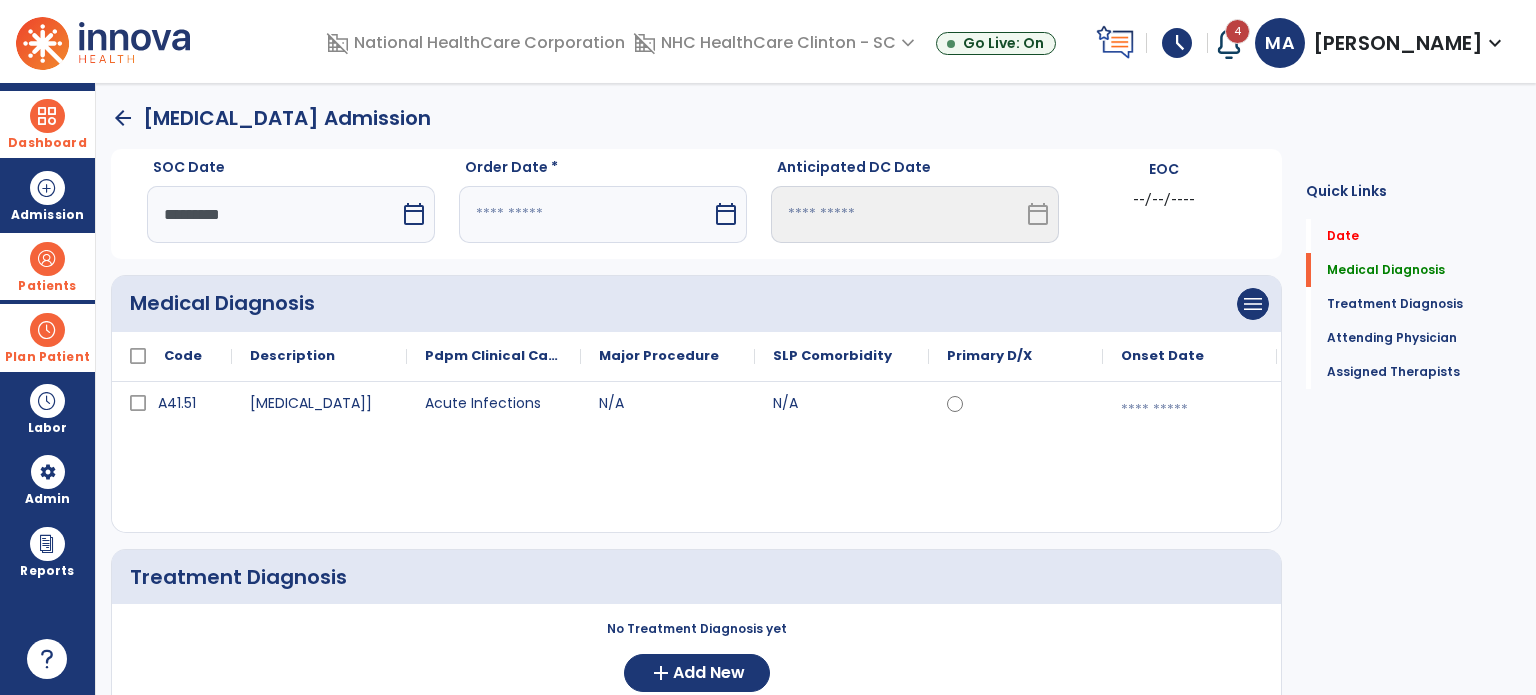 click on "calendar_today" at bounding box center [726, 214] 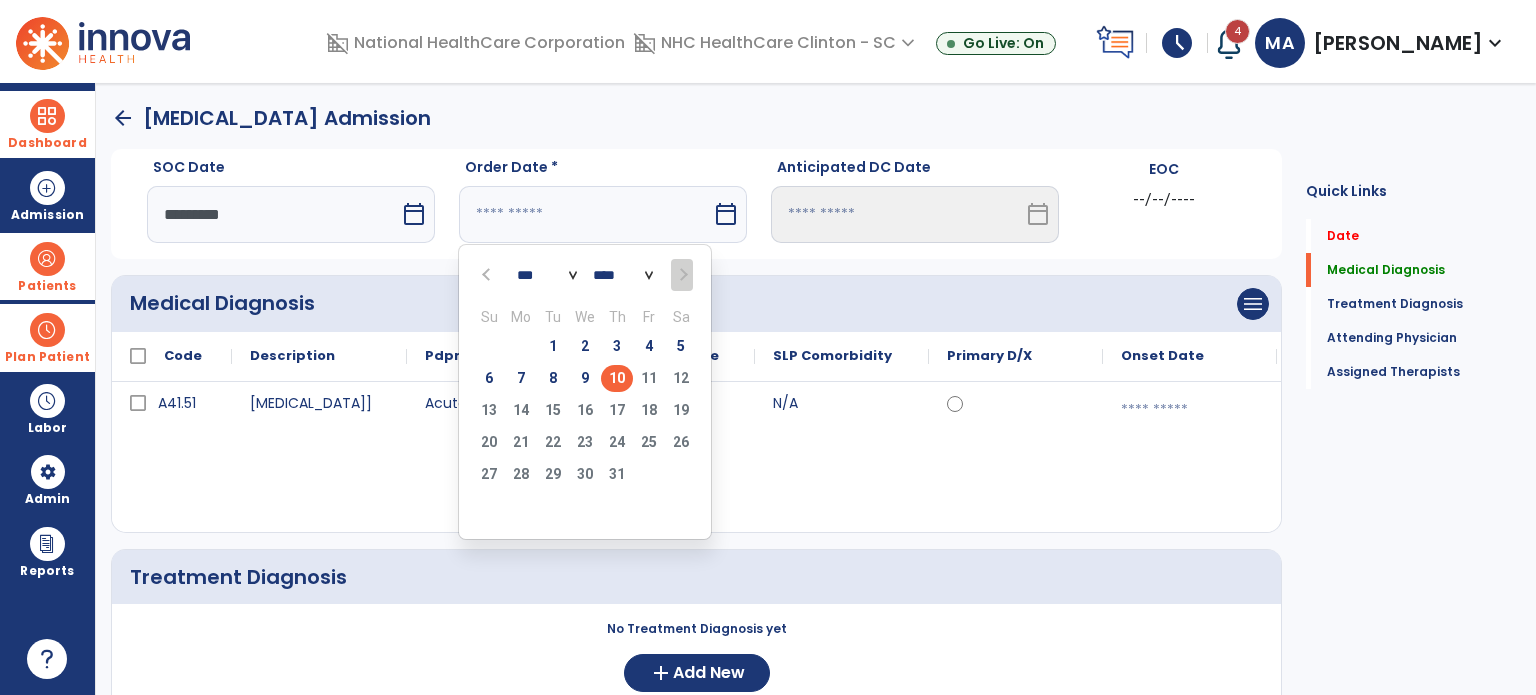 click on "10" at bounding box center [617, 378] 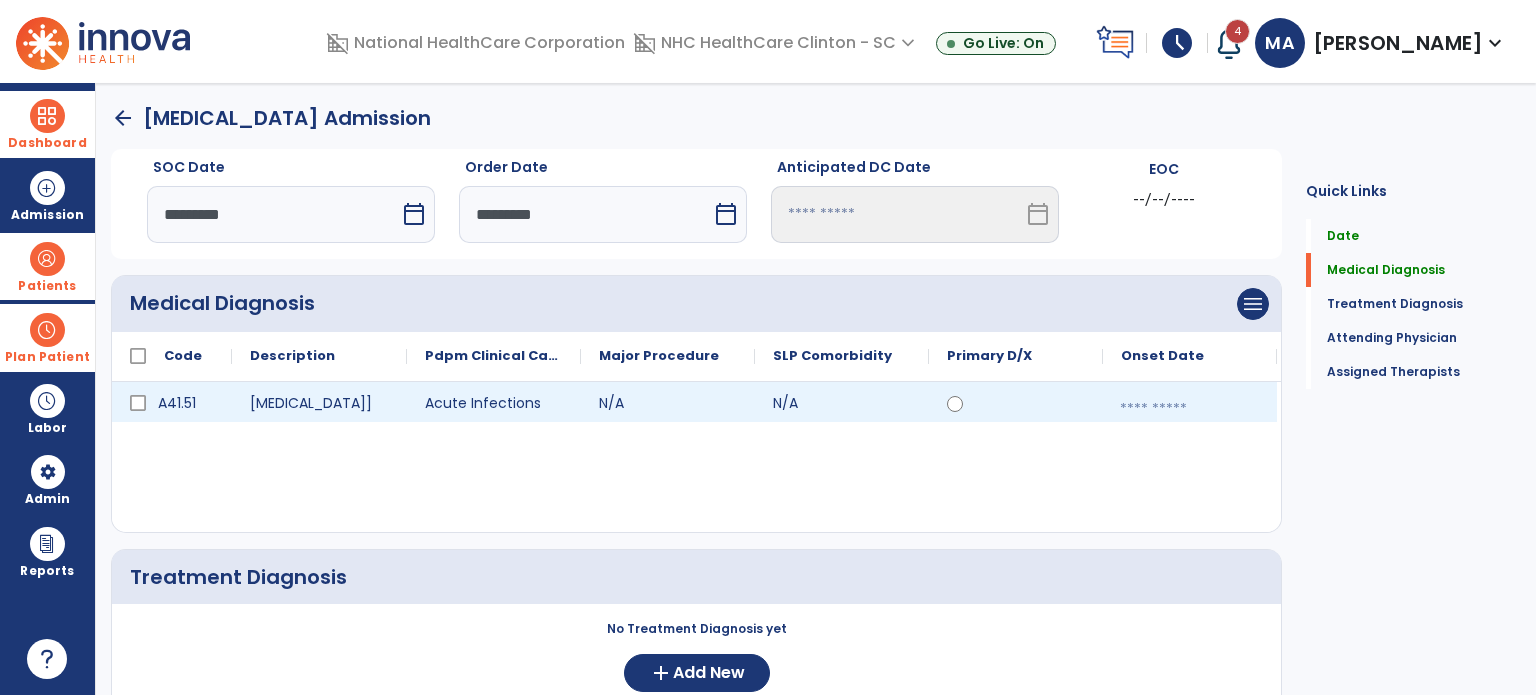 click at bounding box center [1190, 409] 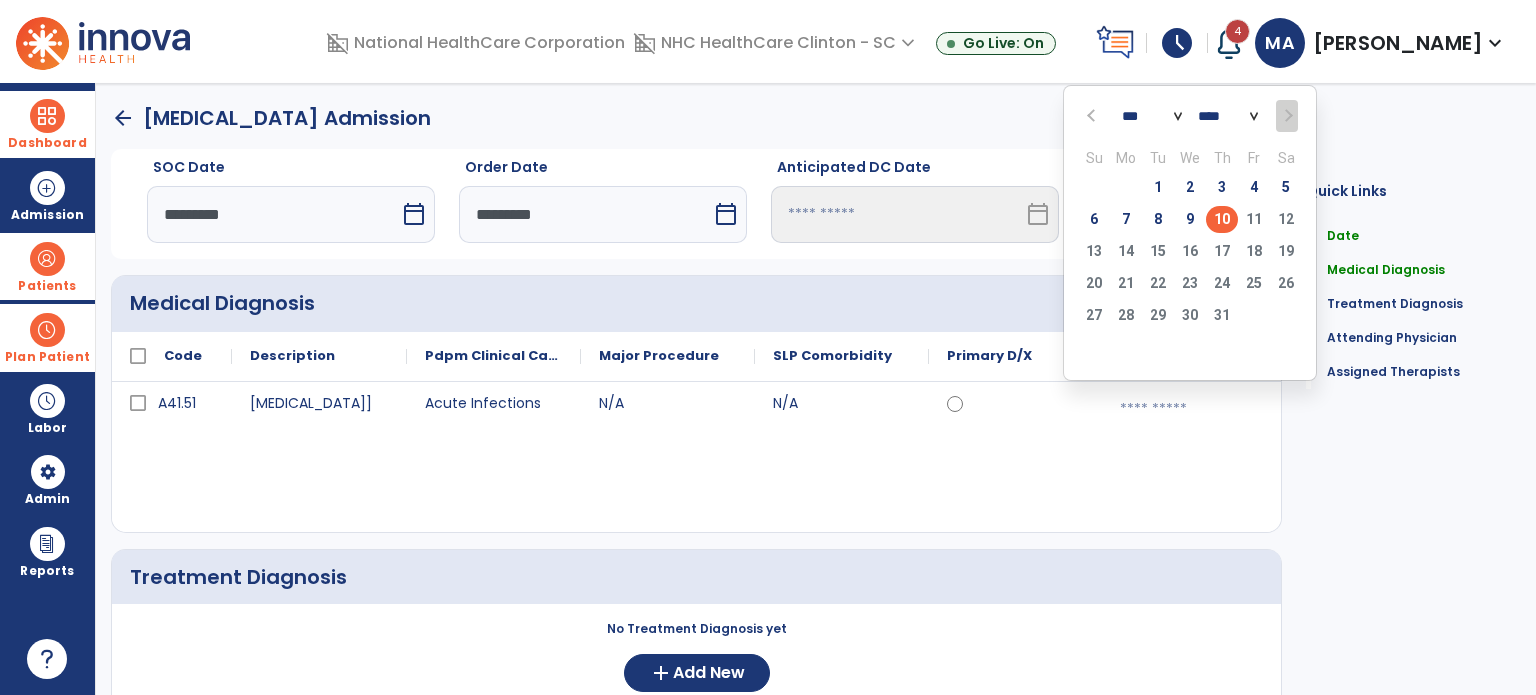 click on "2" 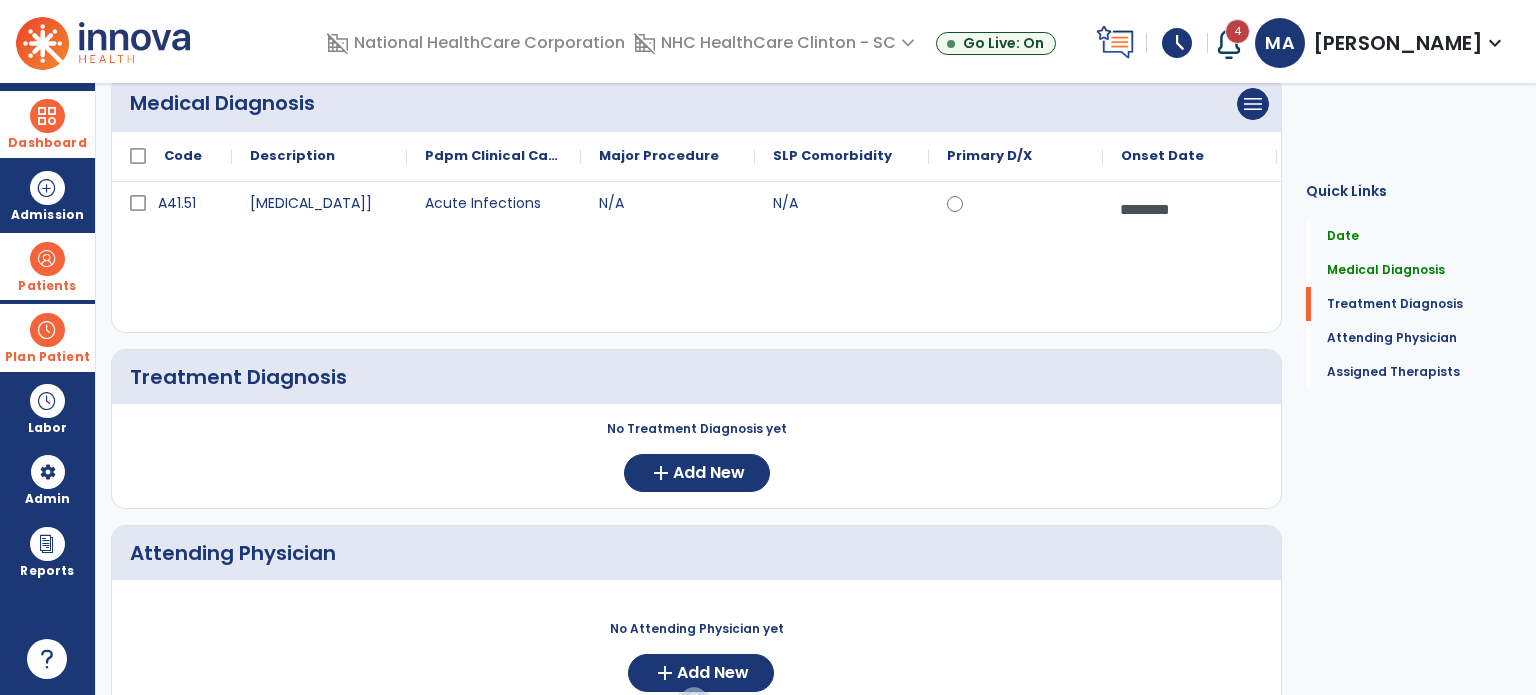 scroll, scrollTop: 300, scrollLeft: 0, axis: vertical 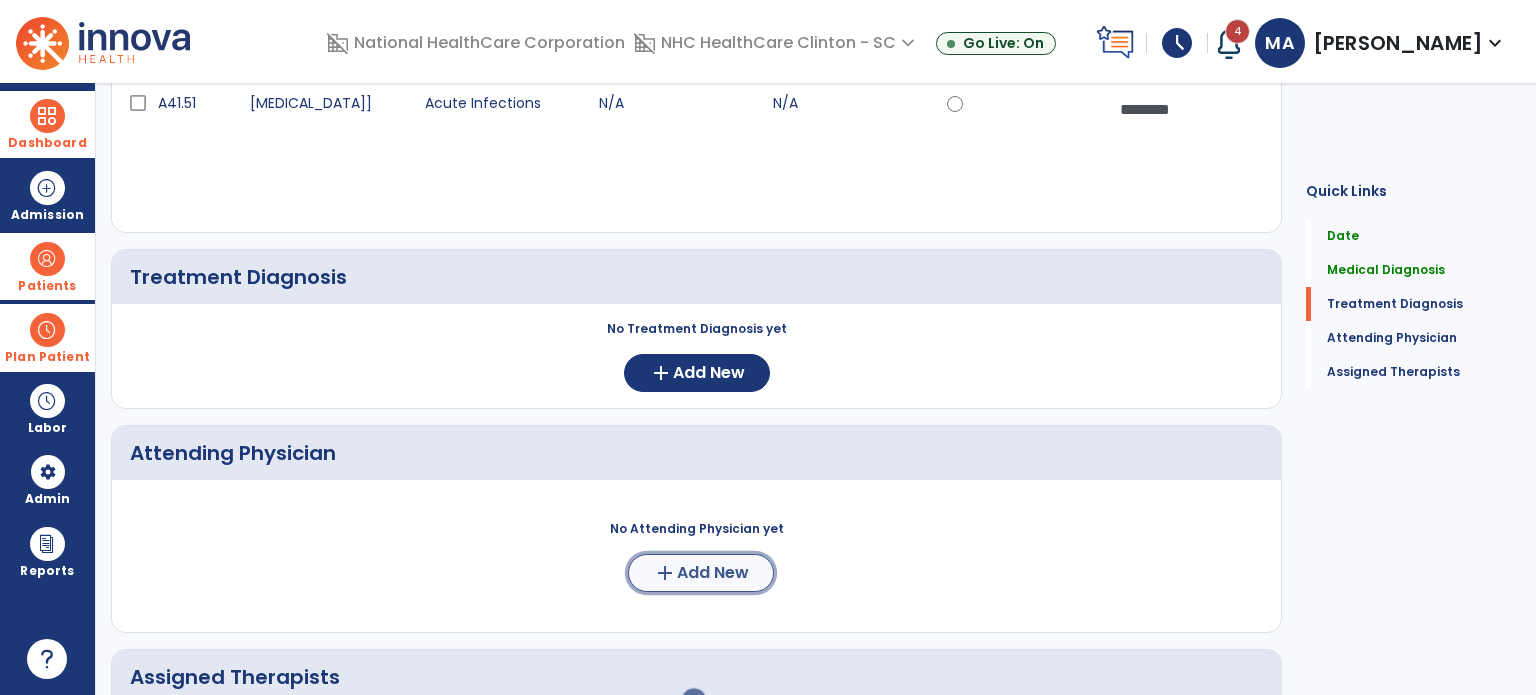 click on "Add New" 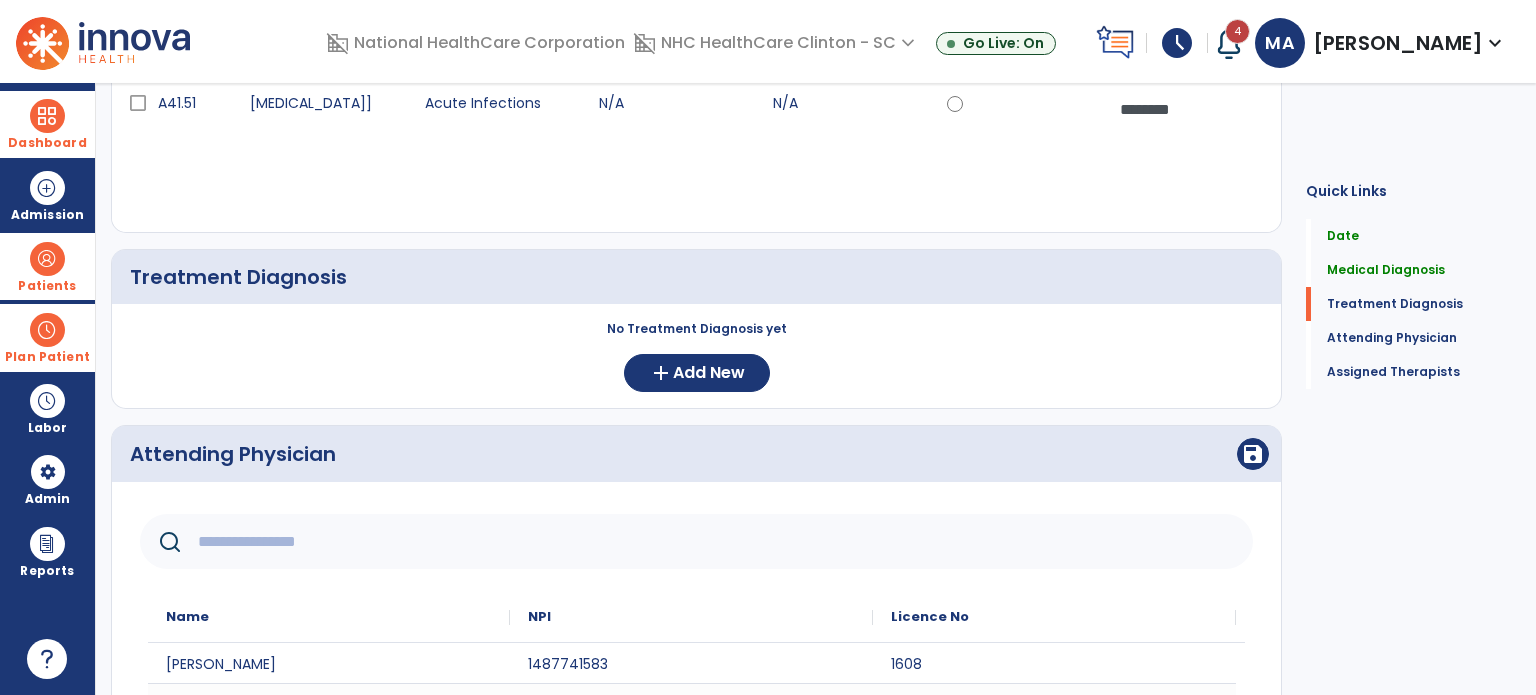 click 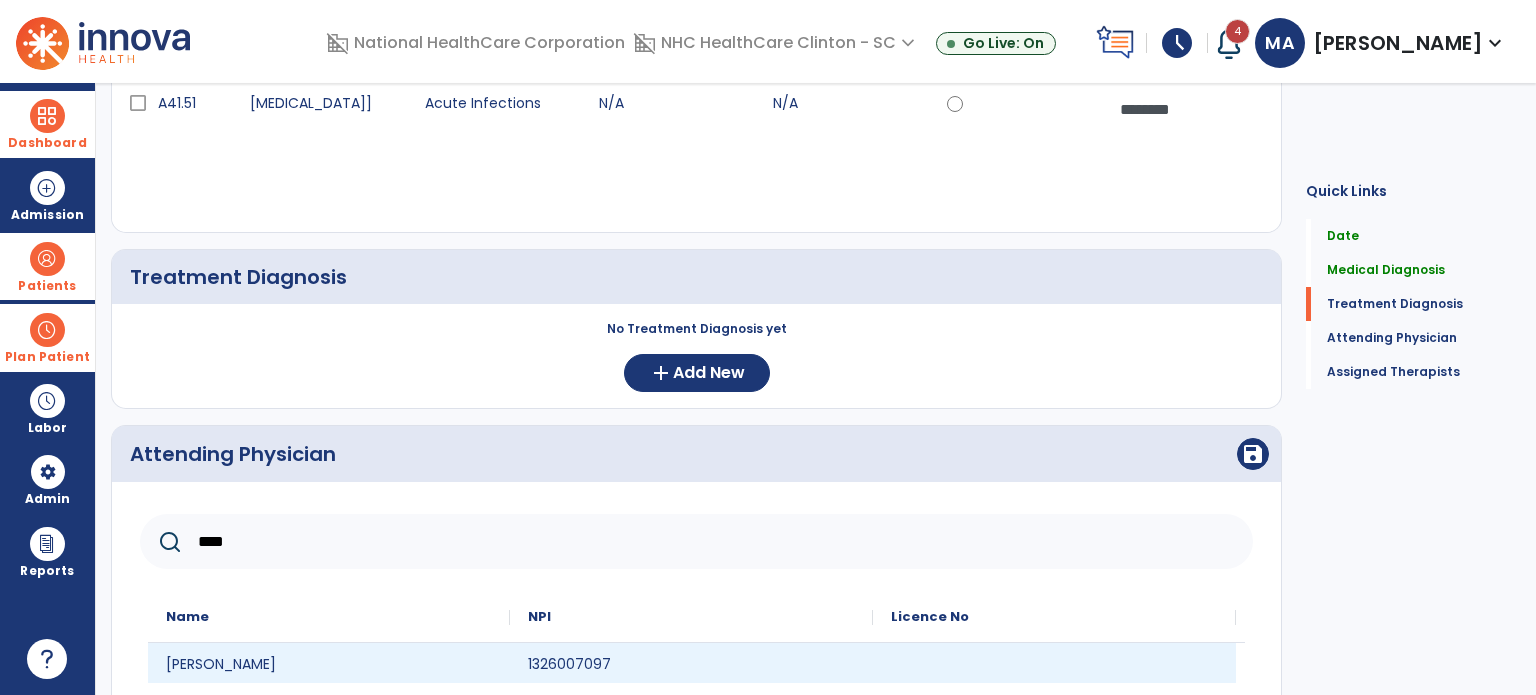 type on "****" 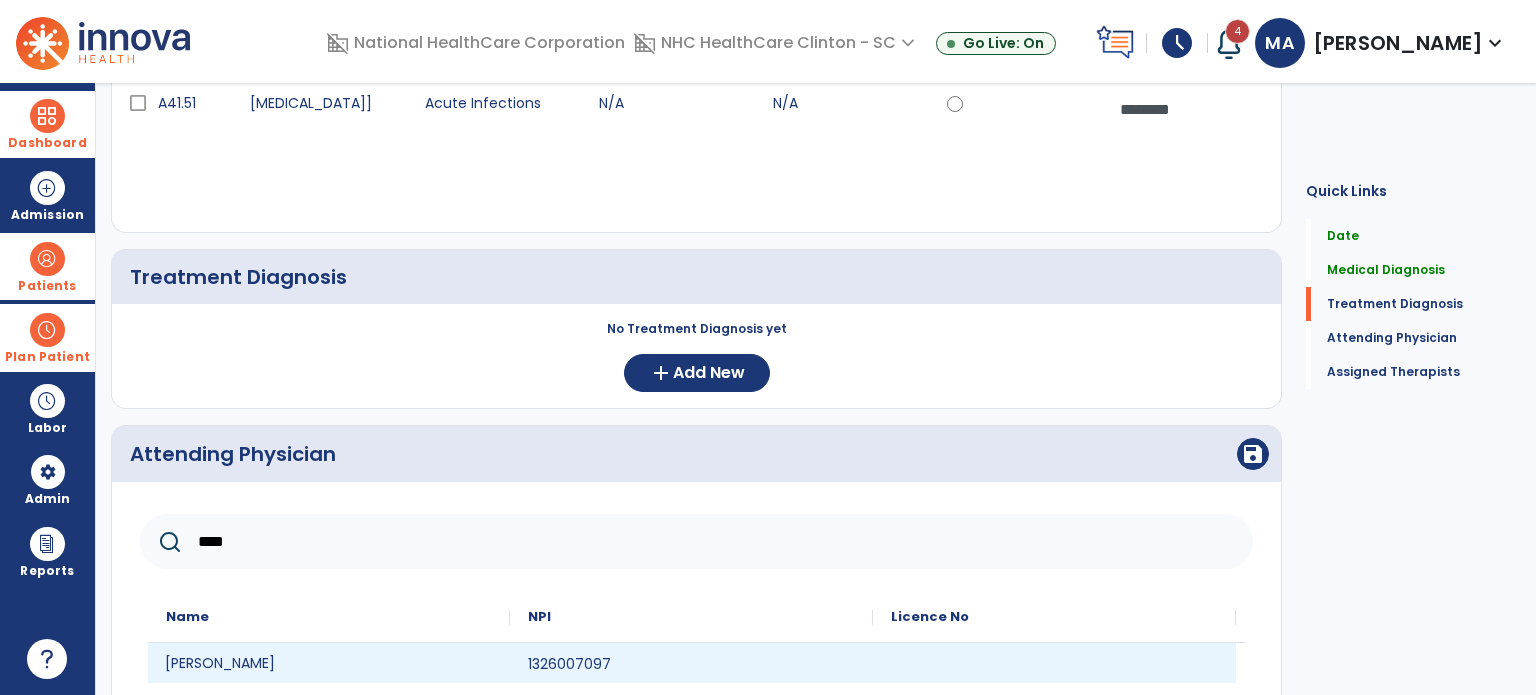 click on "Michael Faircloth" 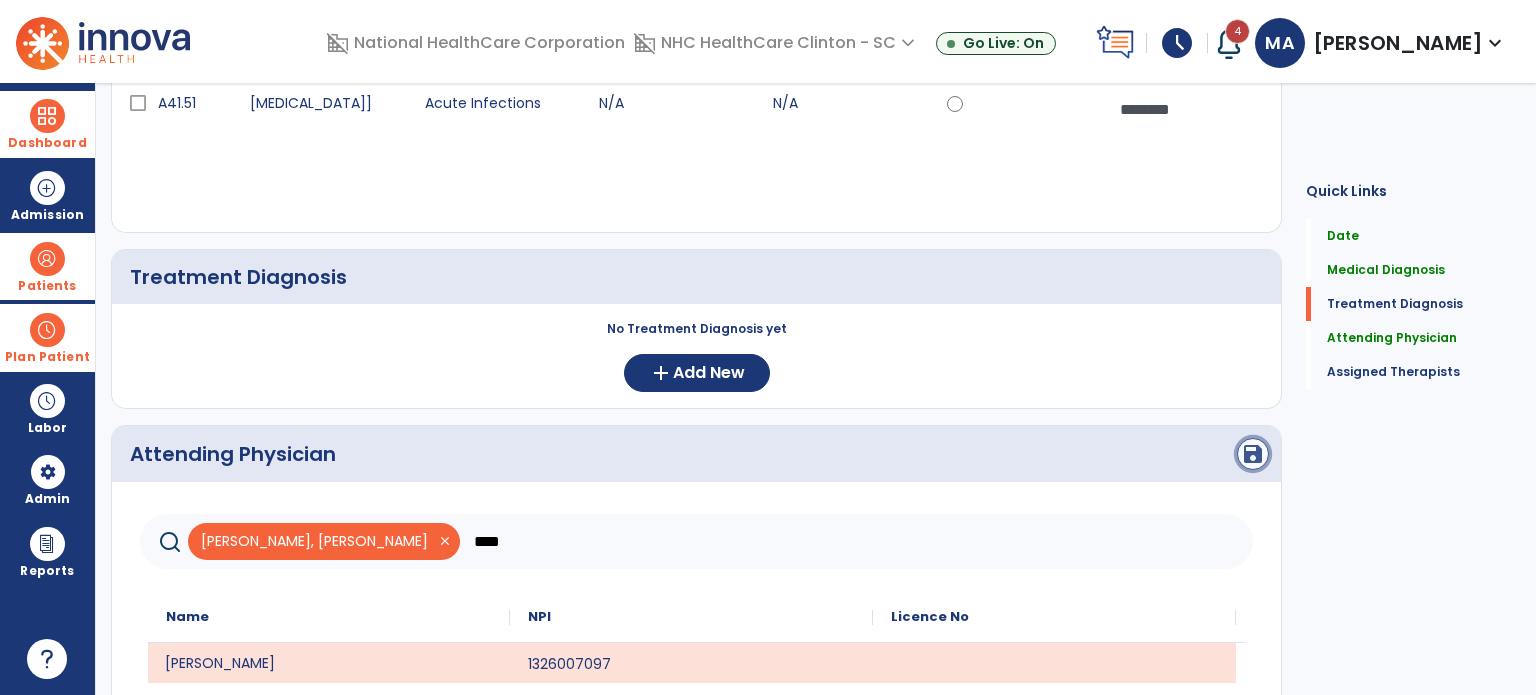 click on "save" 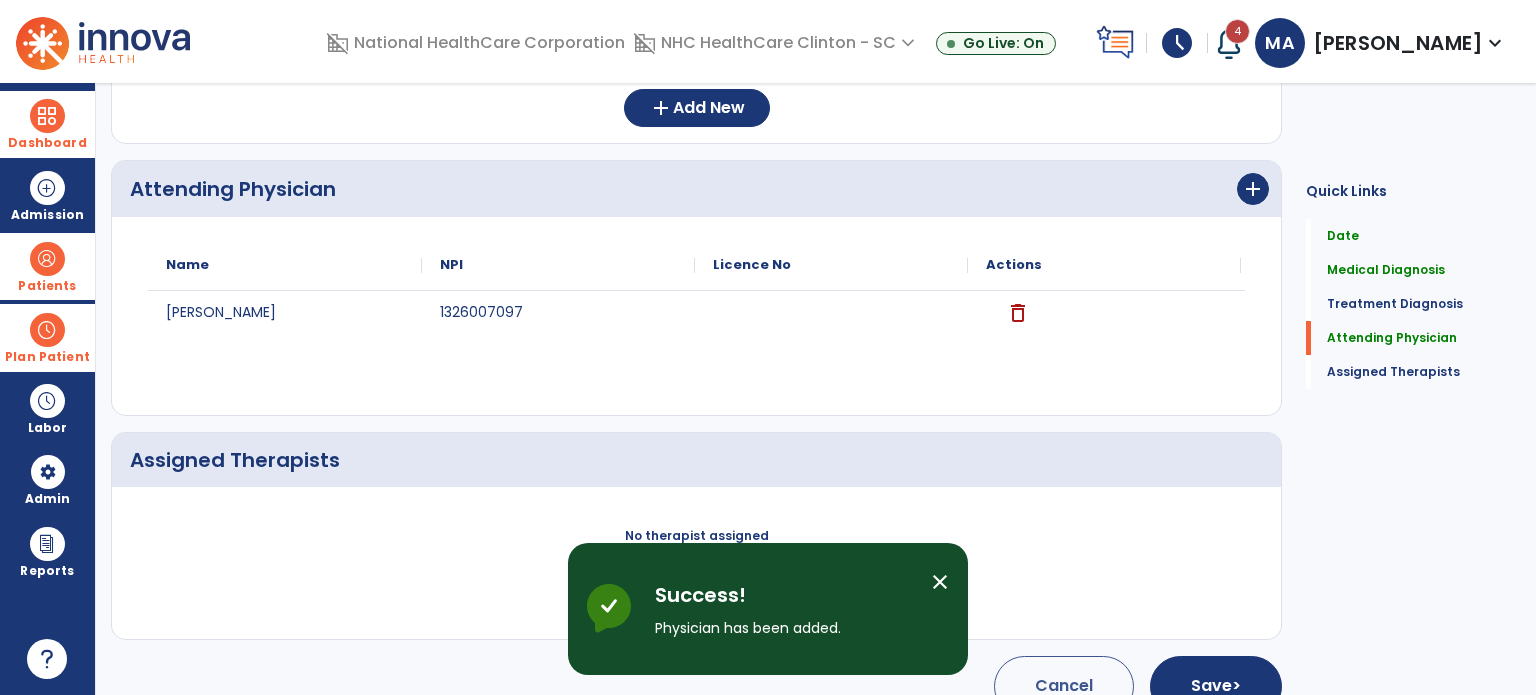 scroll, scrollTop: 599, scrollLeft: 0, axis: vertical 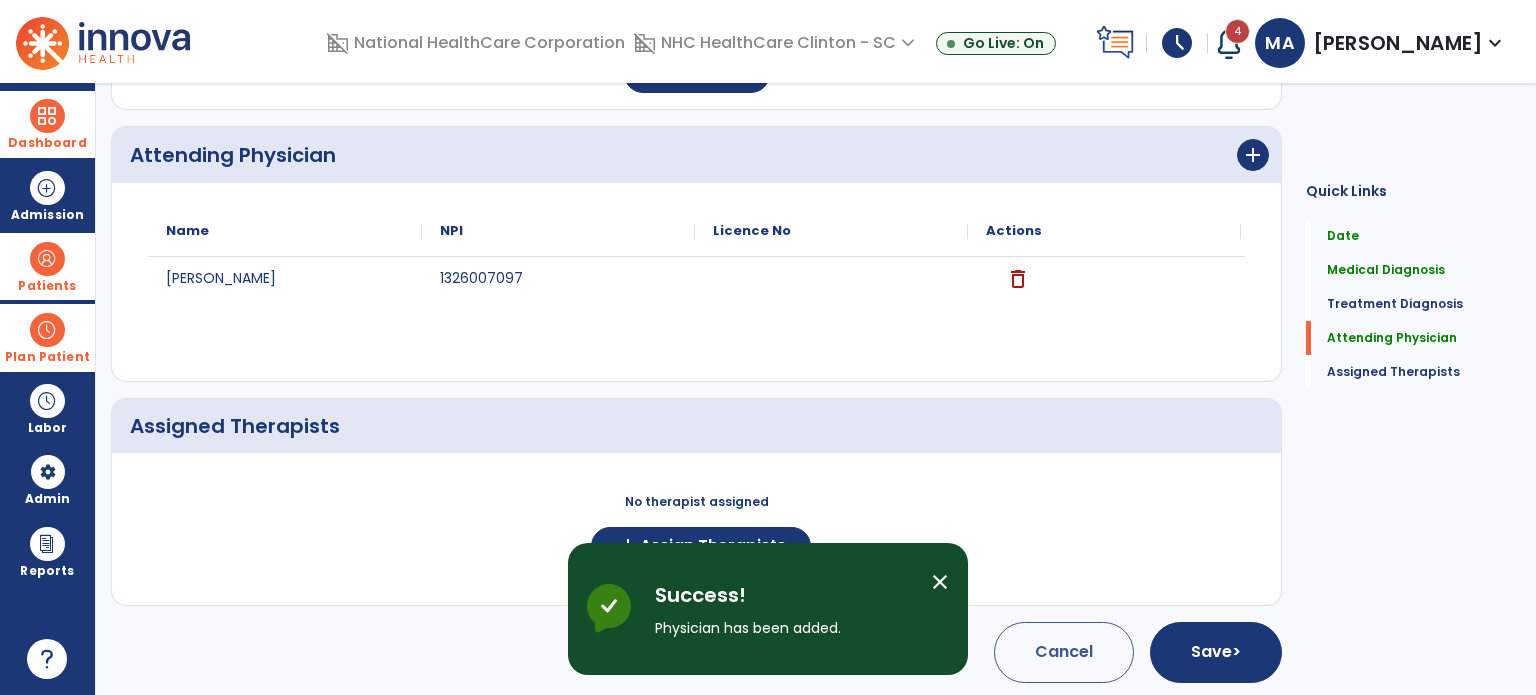 click on "close" at bounding box center (940, 582) 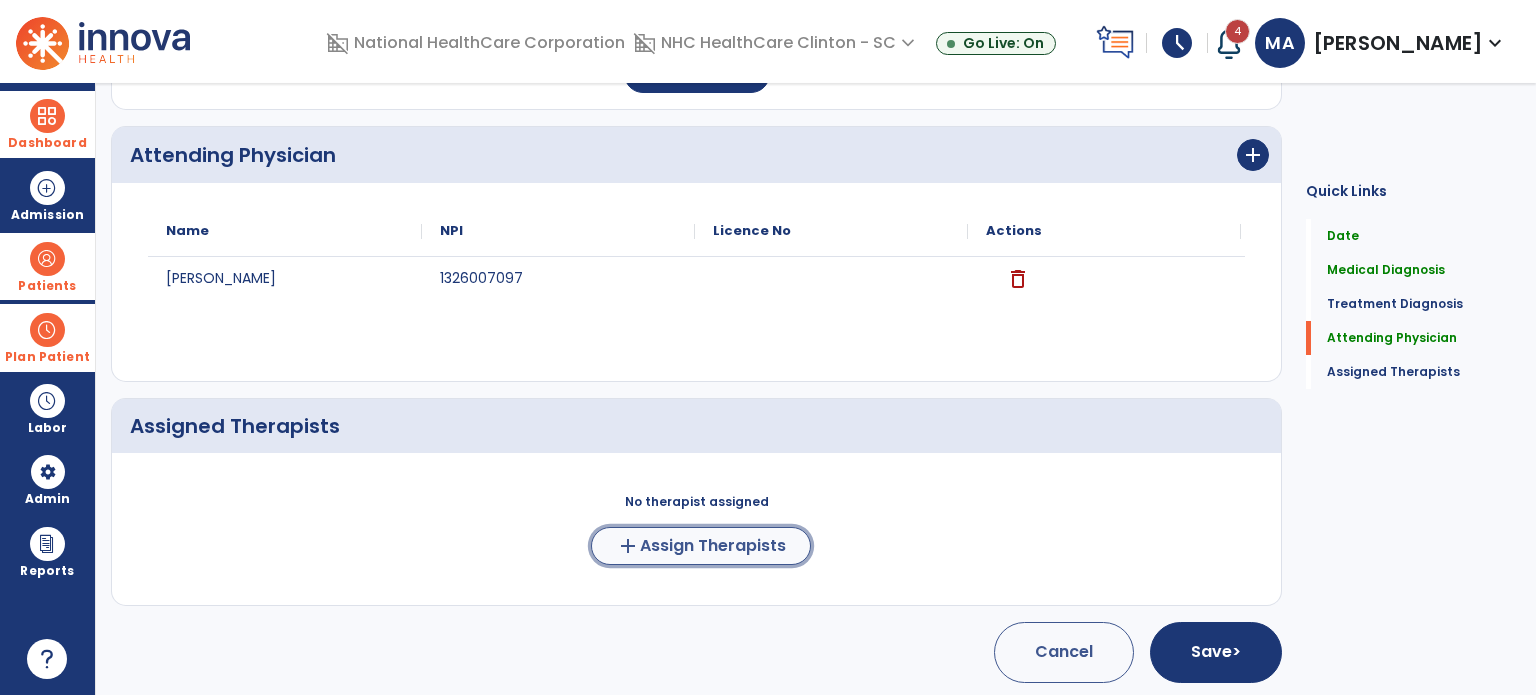 click on "Assign Therapists" 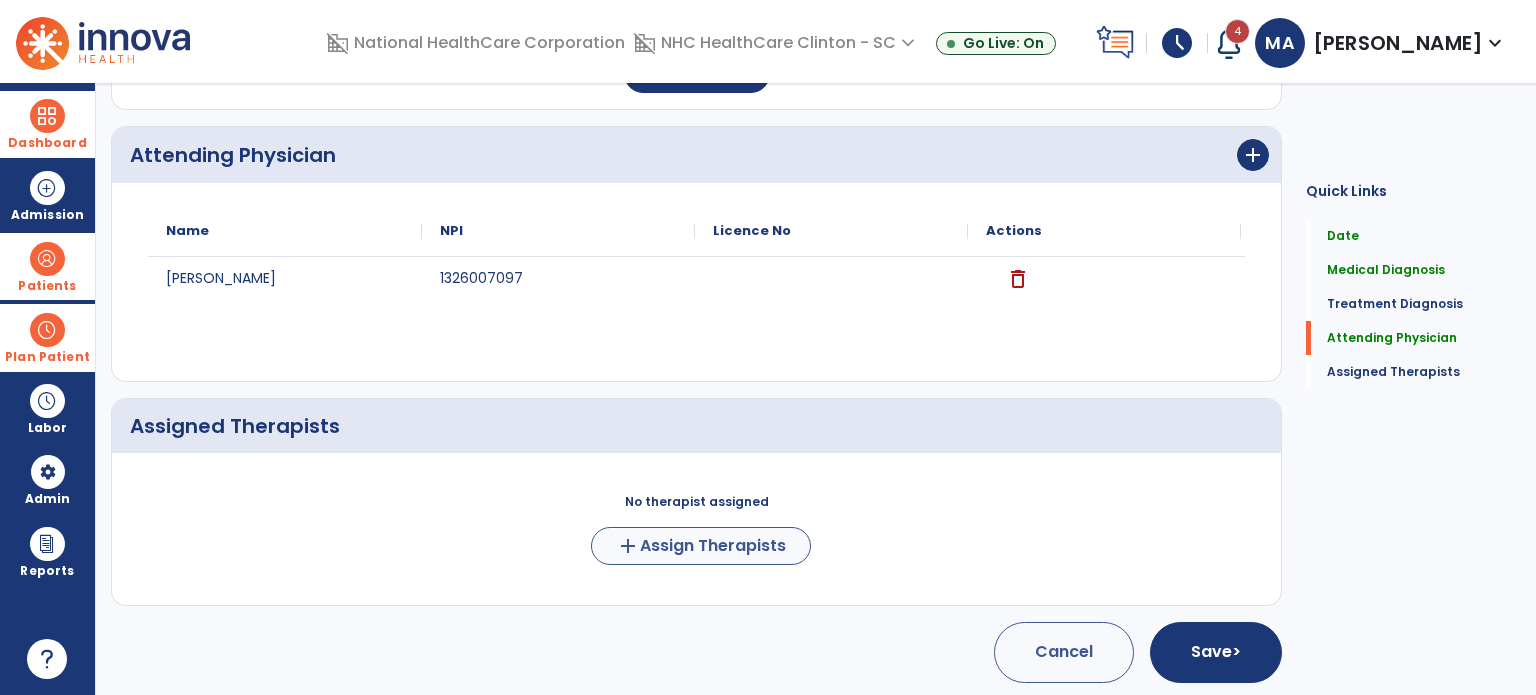 scroll, scrollTop: 596, scrollLeft: 0, axis: vertical 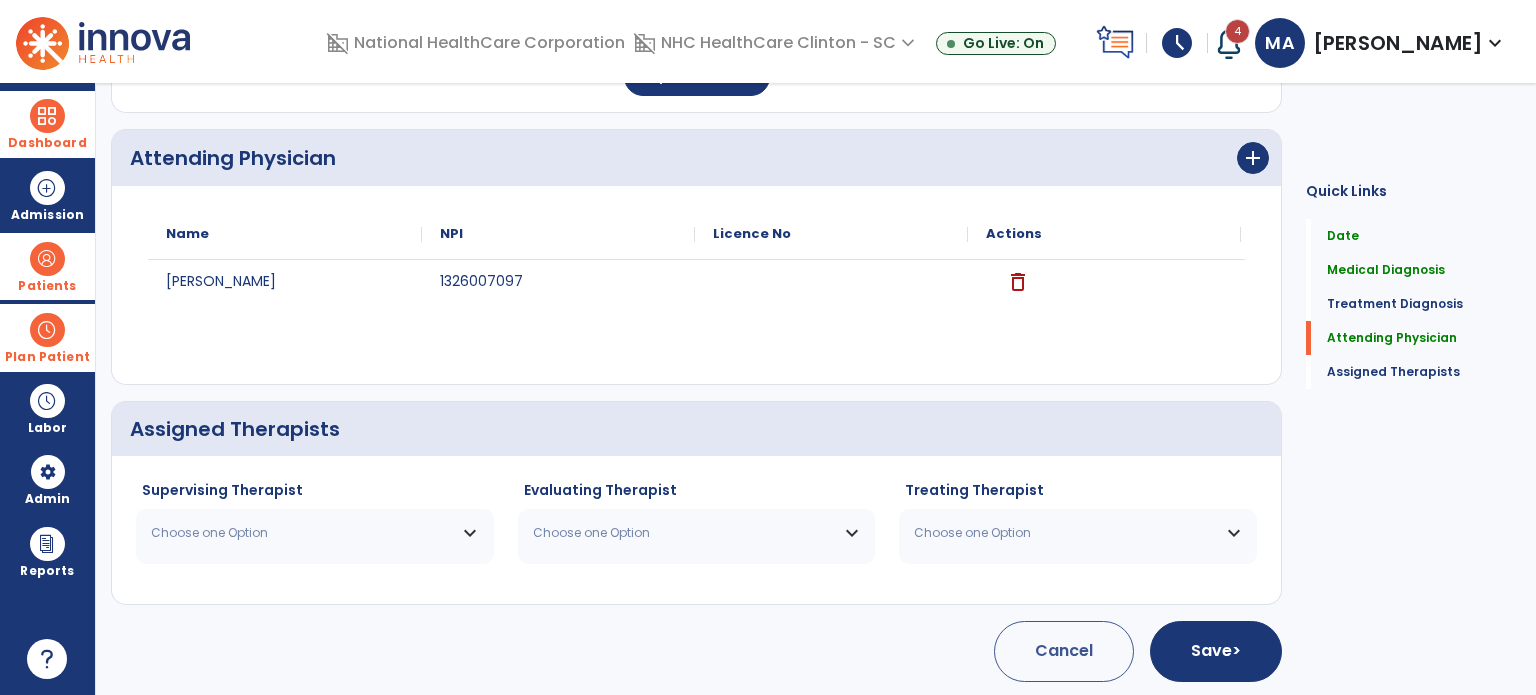 click on "Choose one Option" at bounding box center (302, 533) 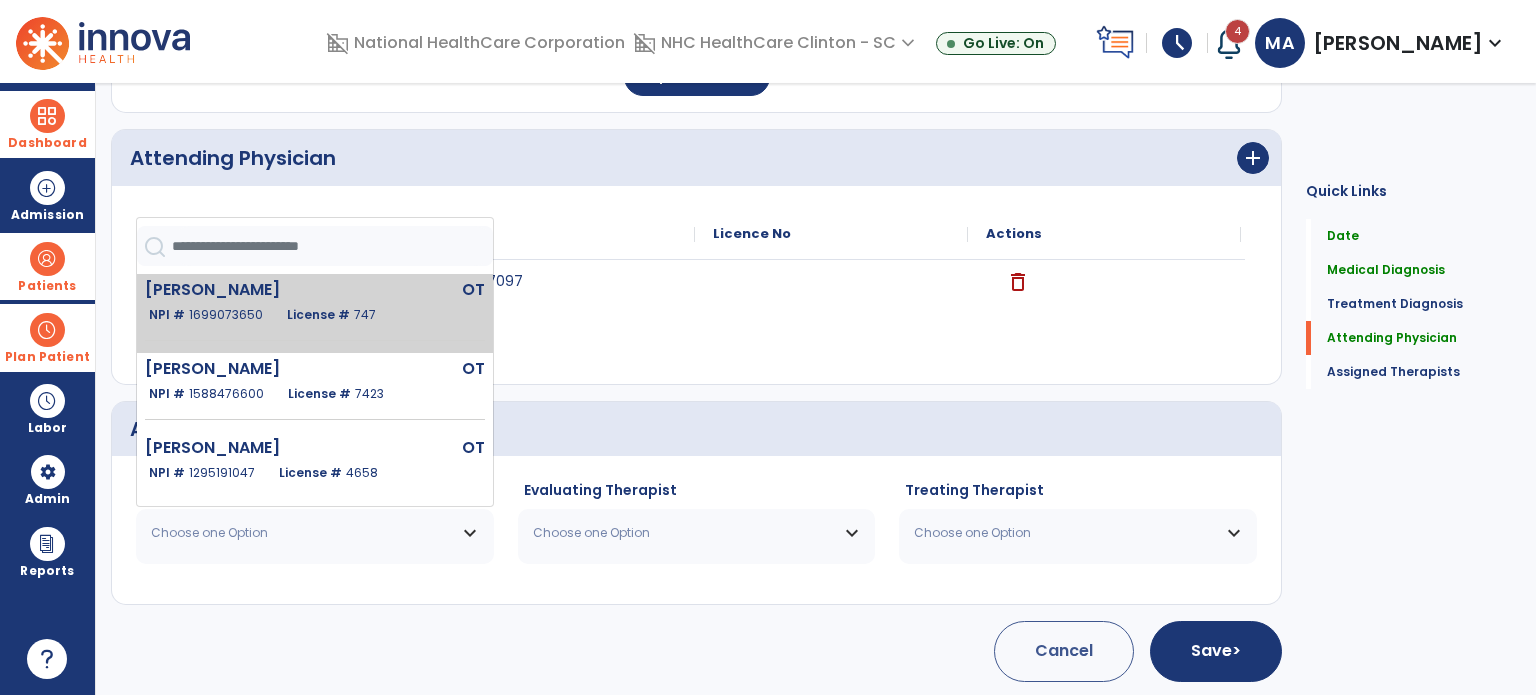 click on "License #  747" 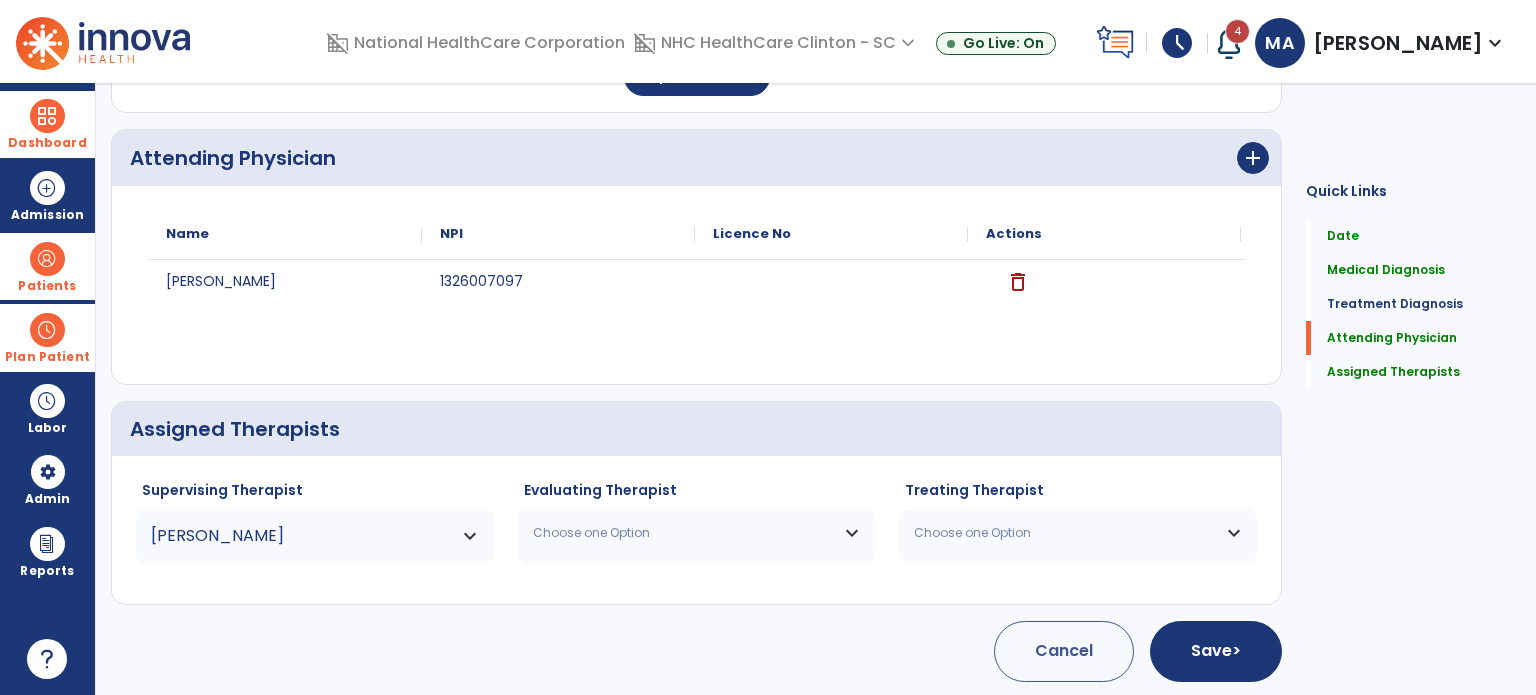 click on "Choose one Option" at bounding box center [684, 533] 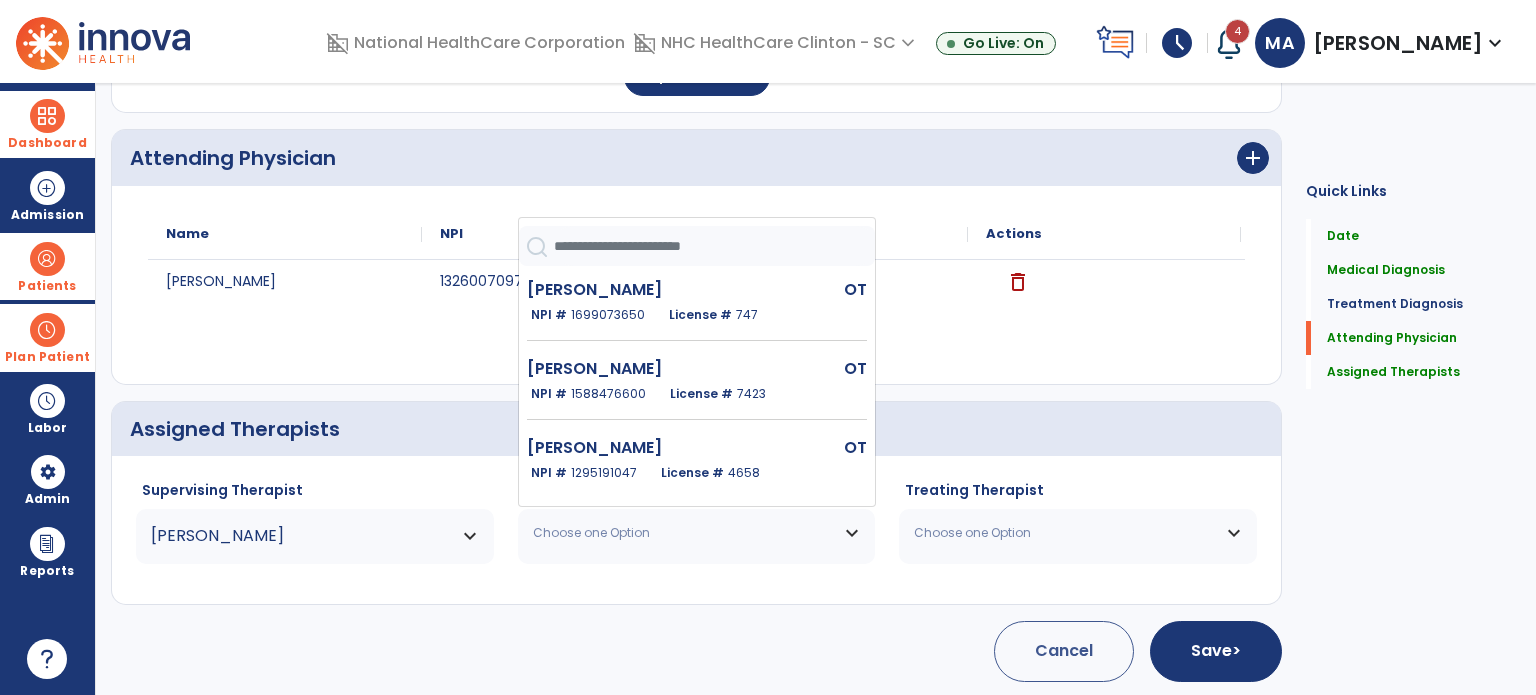 click on "License #  747" 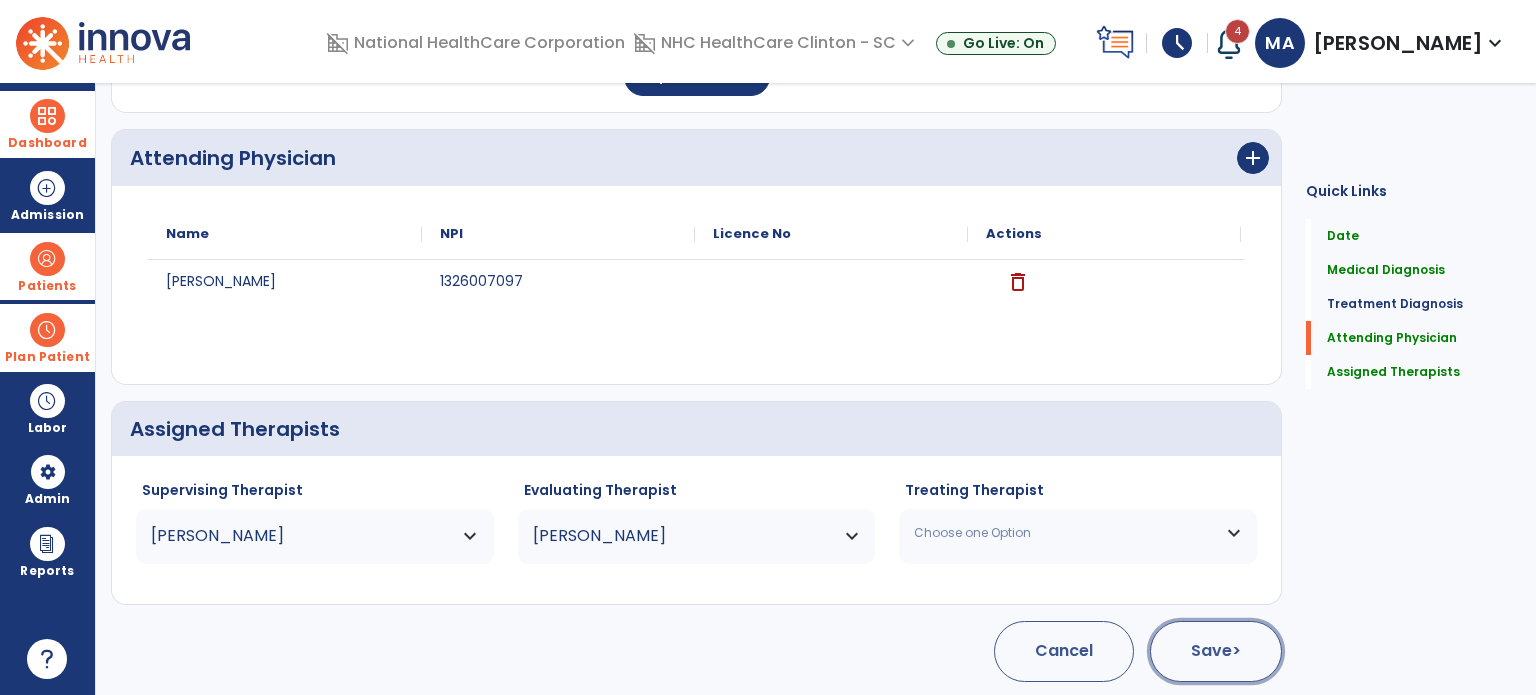 click on "Save  >" 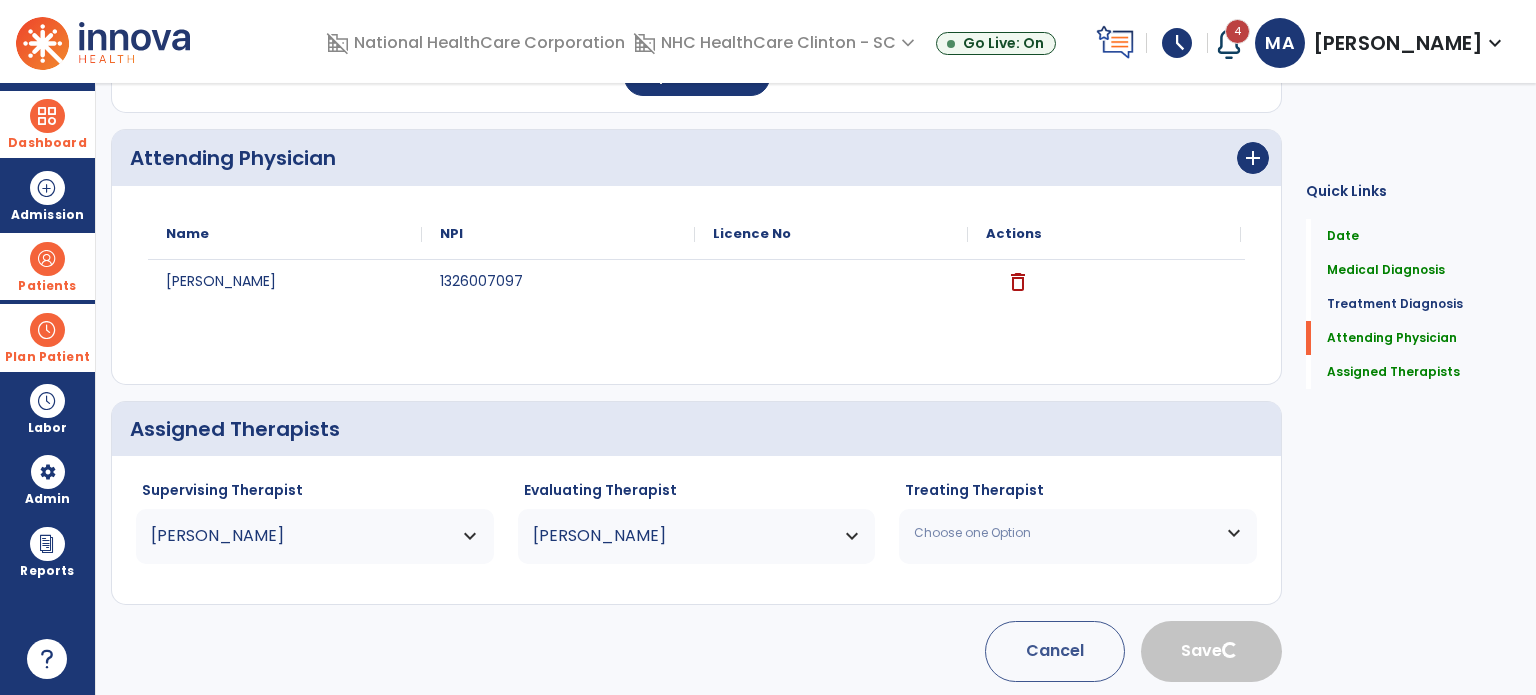 type 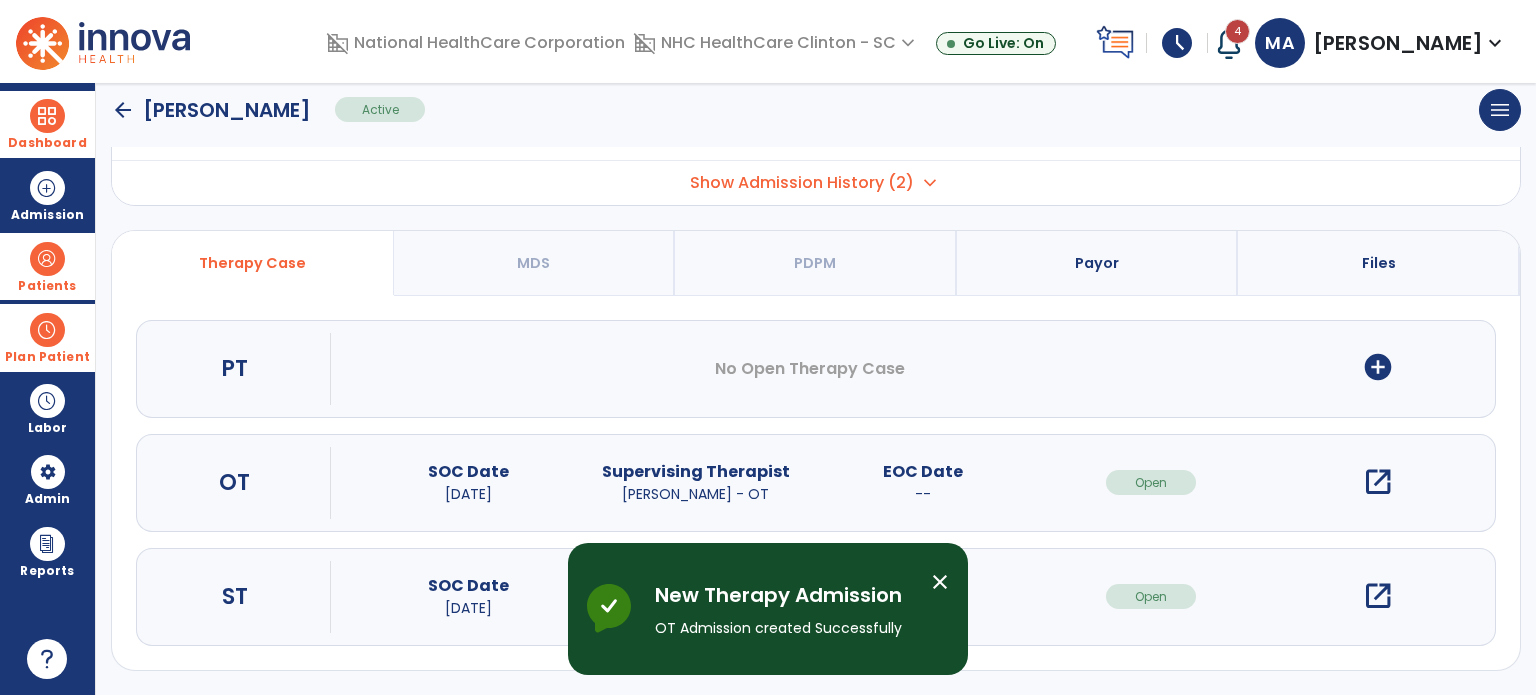 scroll, scrollTop: 107, scrollLeft: 0, axis: vertical 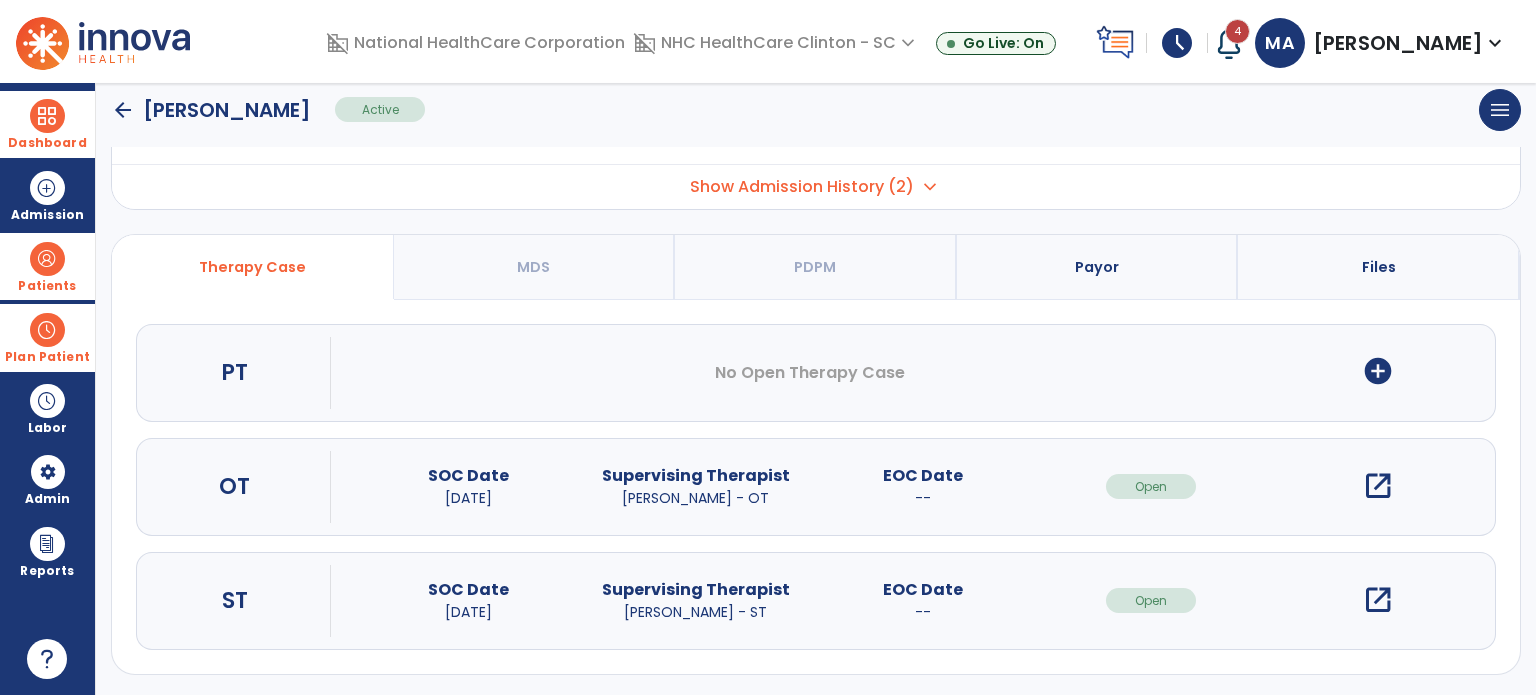 click on "arrow_back" 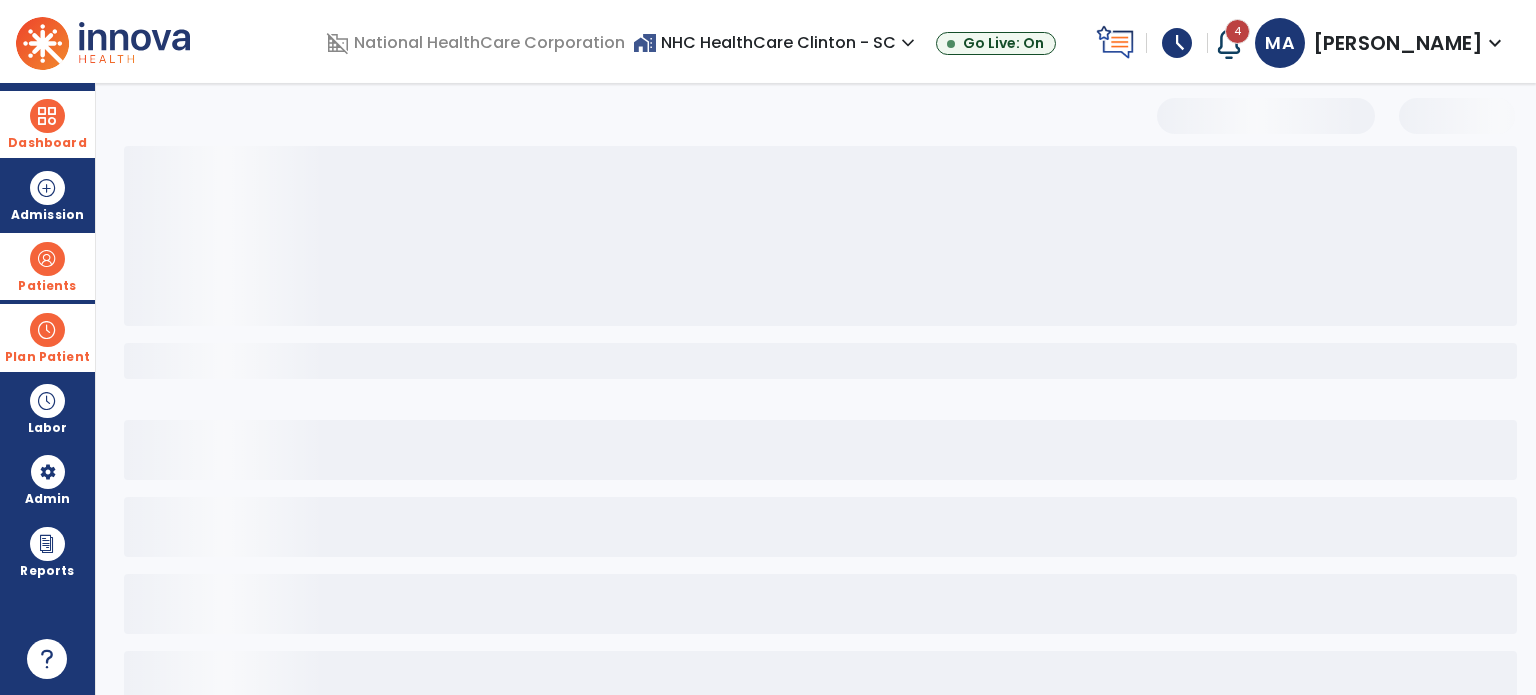 select on "***" 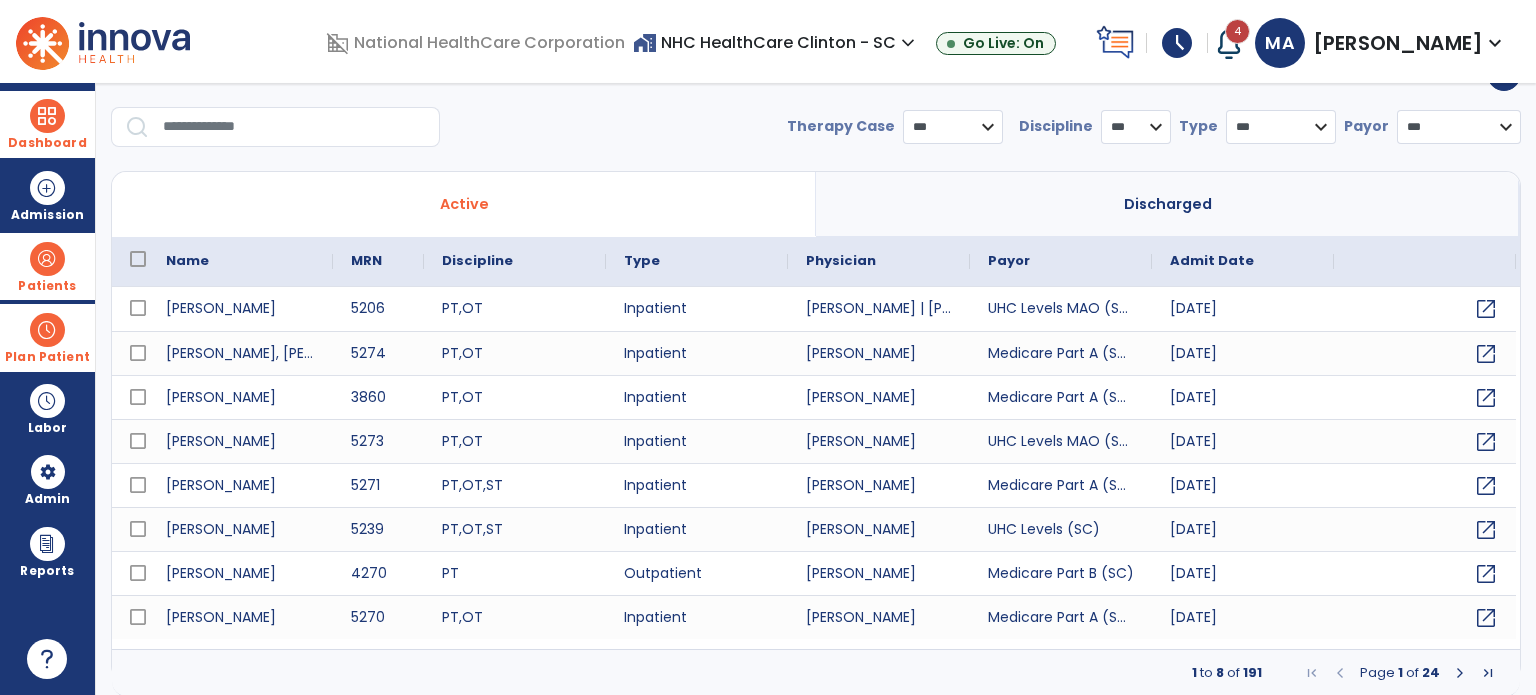 click at bounding box center [47, 330] 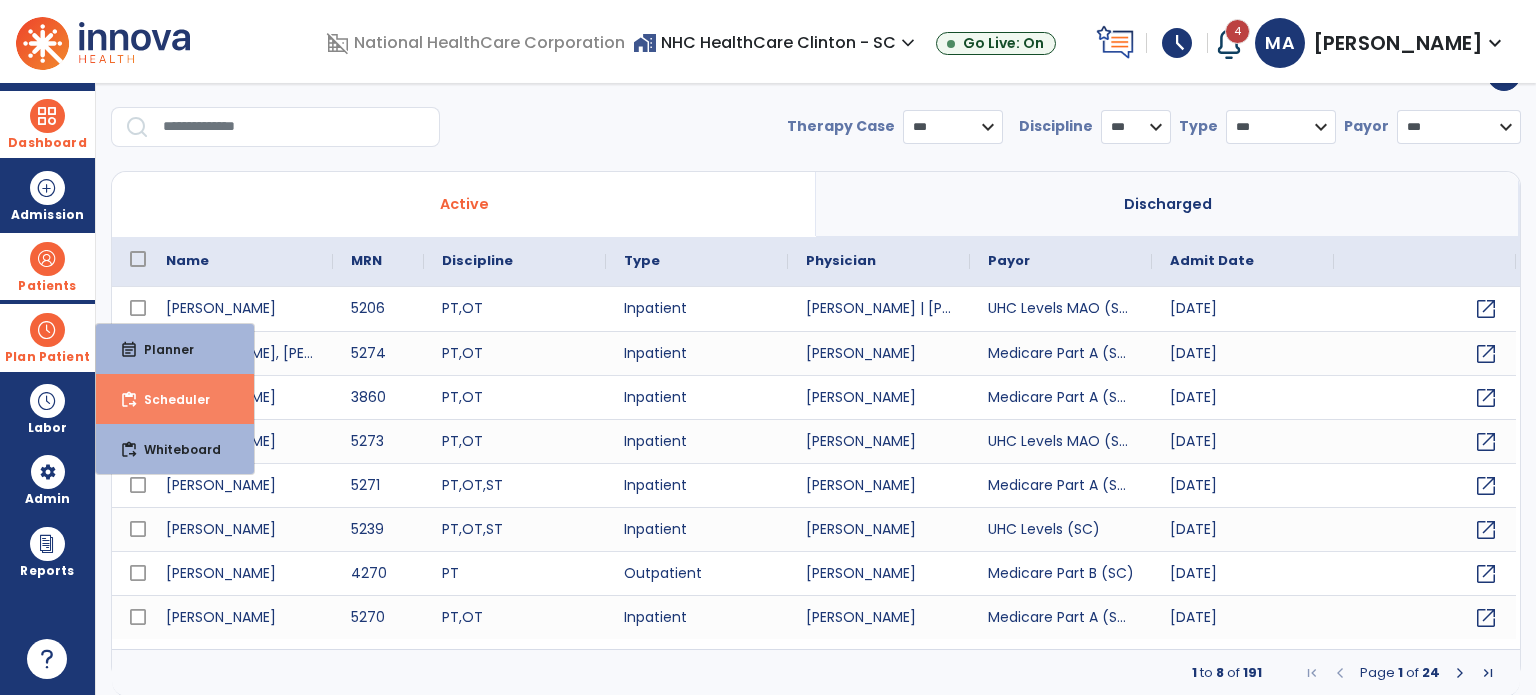 click on "Scheduler" at bounding box center [169, 399] 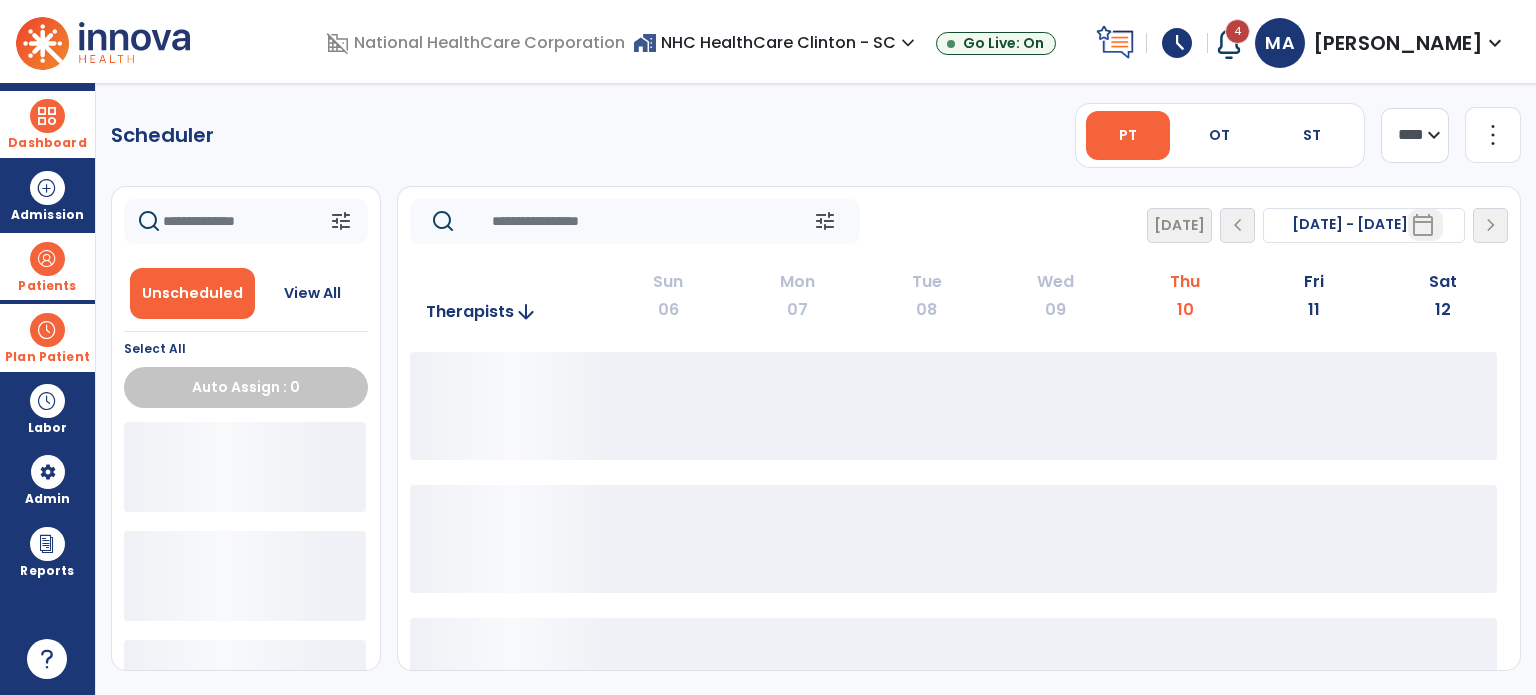 scroll, scrollTop: 0, scrollLeft: 0, axis: both 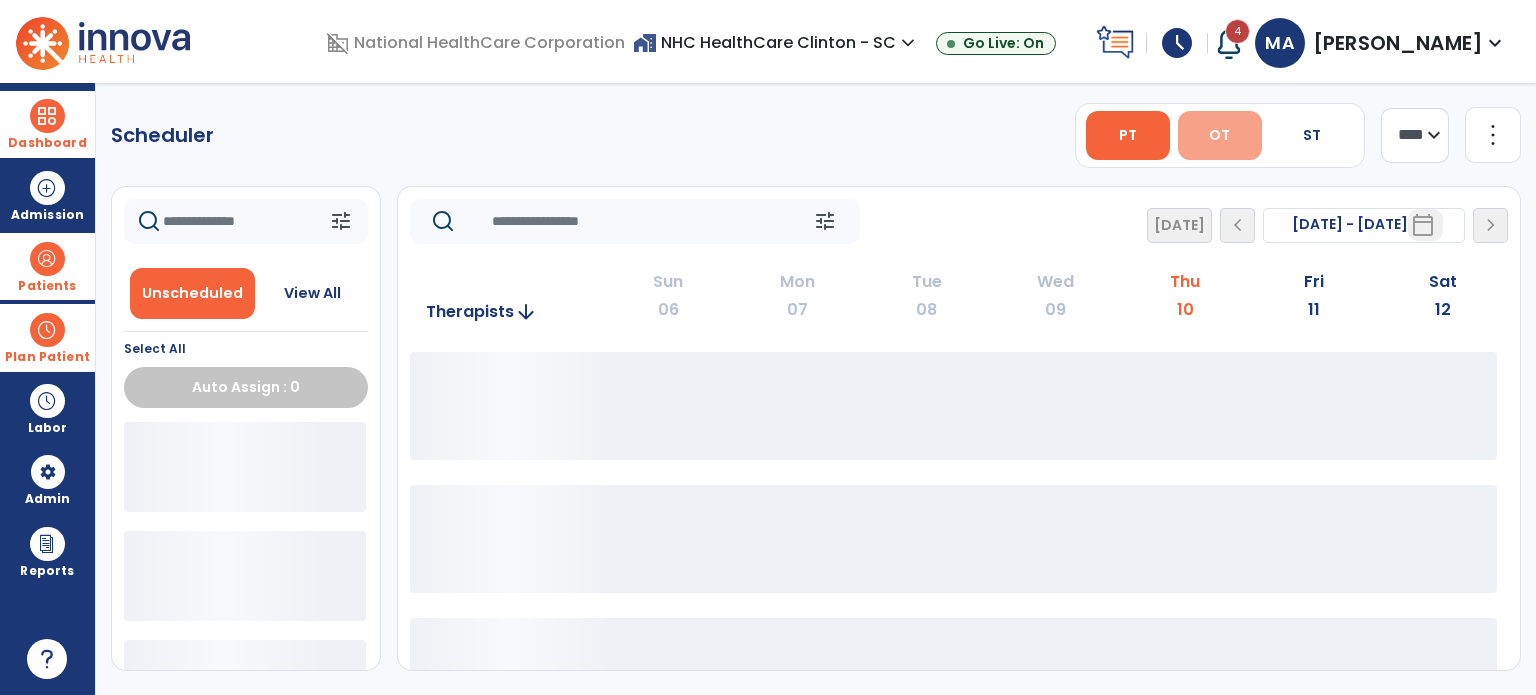 click on "OT" at bounding box center [1219, 135] 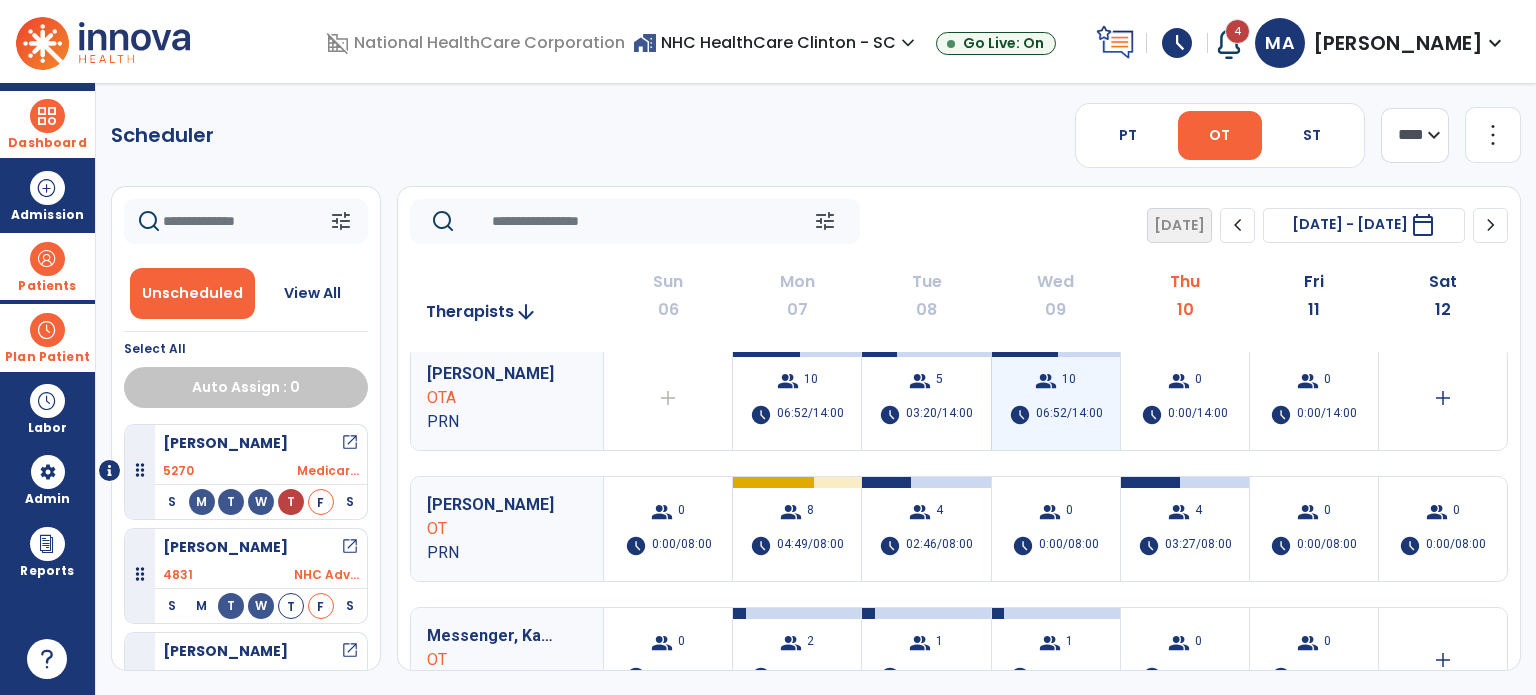 scroll, scrollTop: 500, scrollLeft: 0, axis: vertical 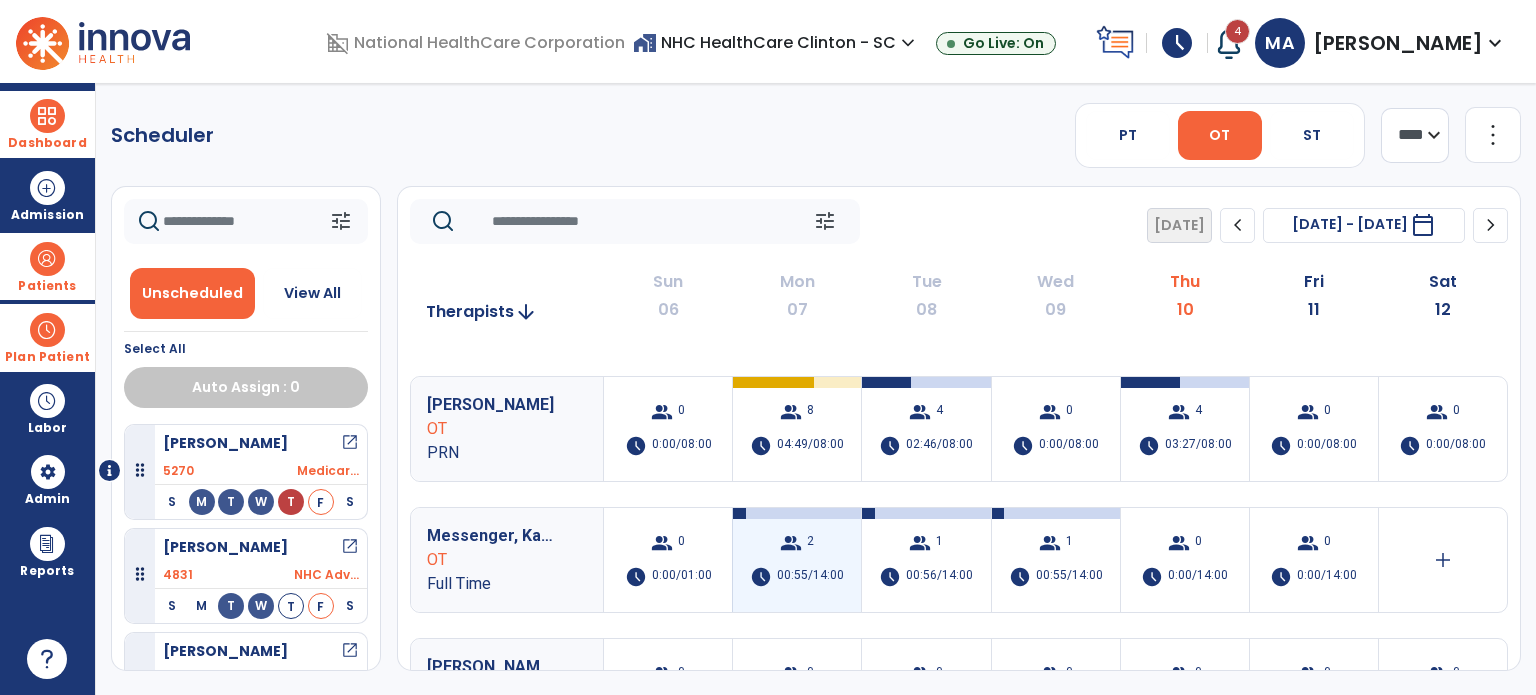 click on "group" at bounding box center [791, 543] 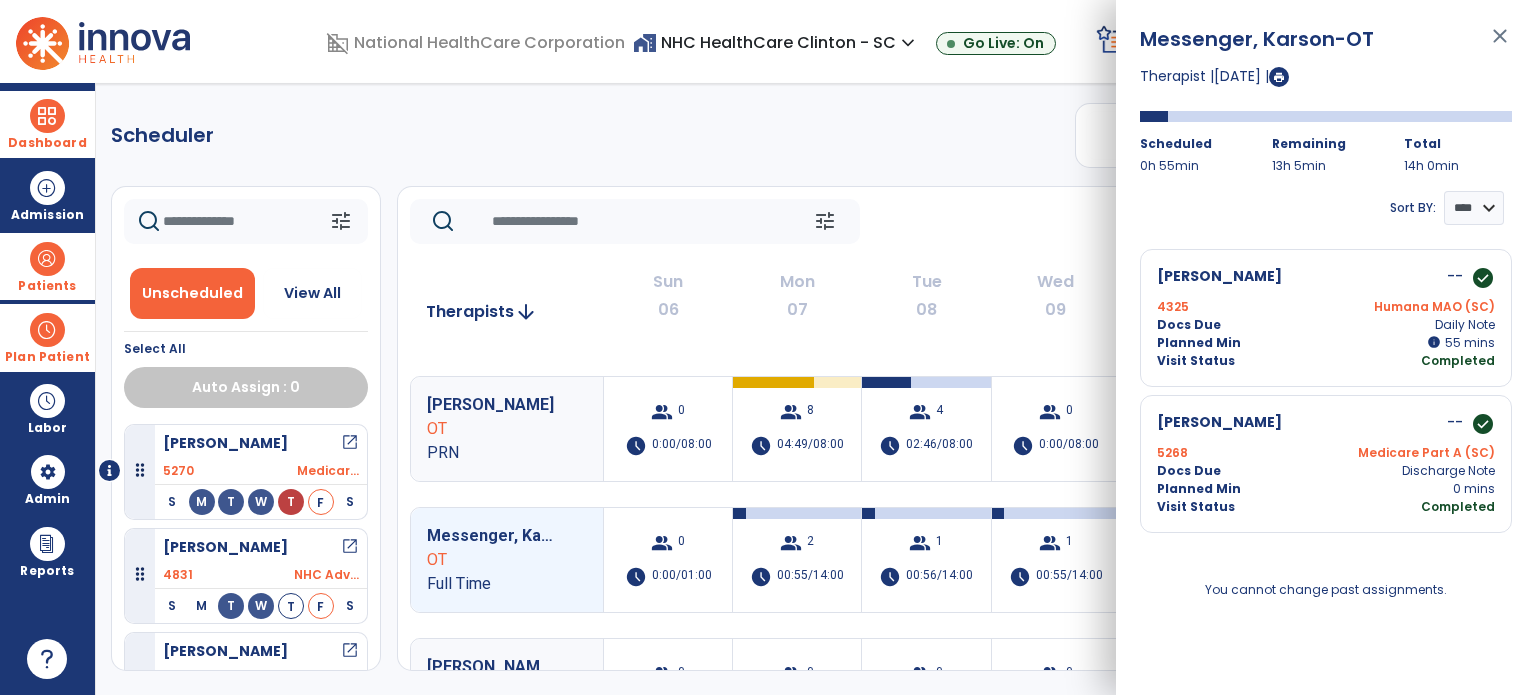 click on "close" at bounding box center [1500, 45] 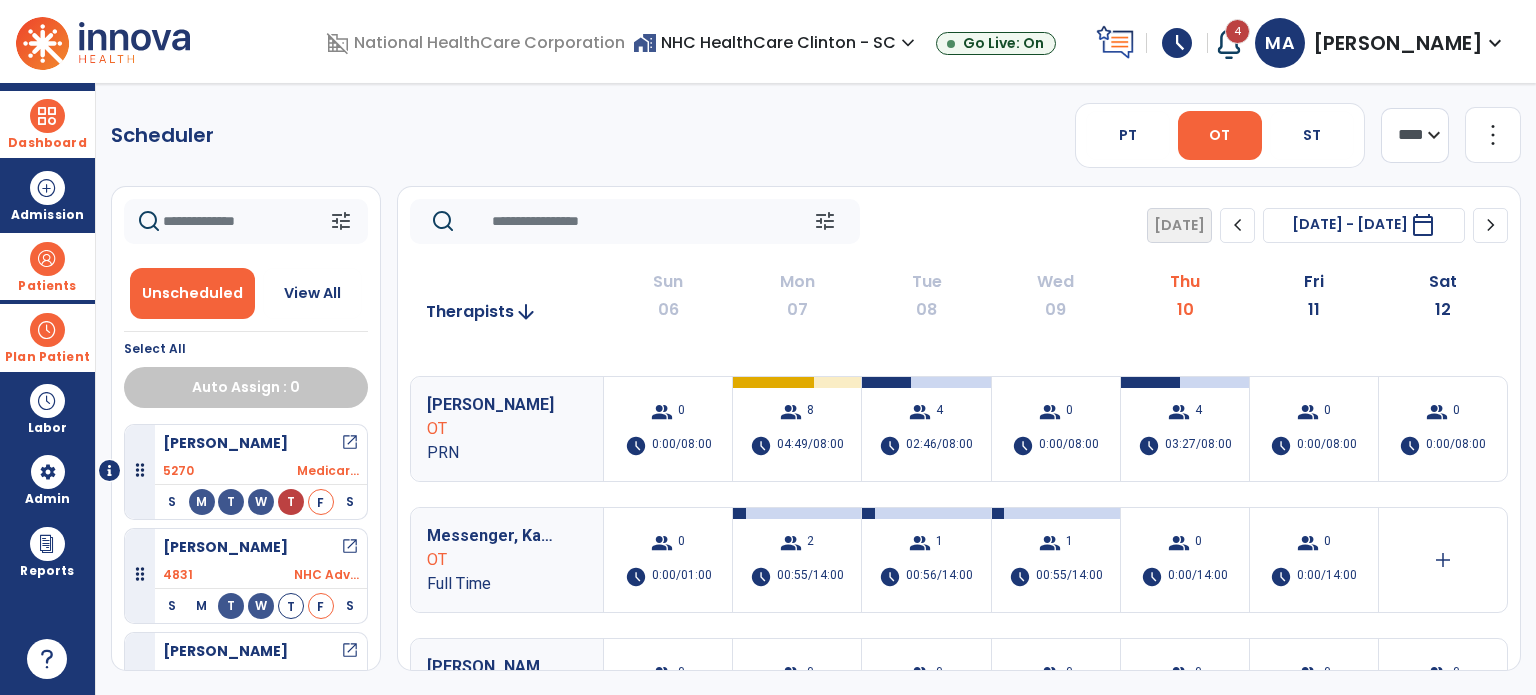 click at bounding box center (47, 259) 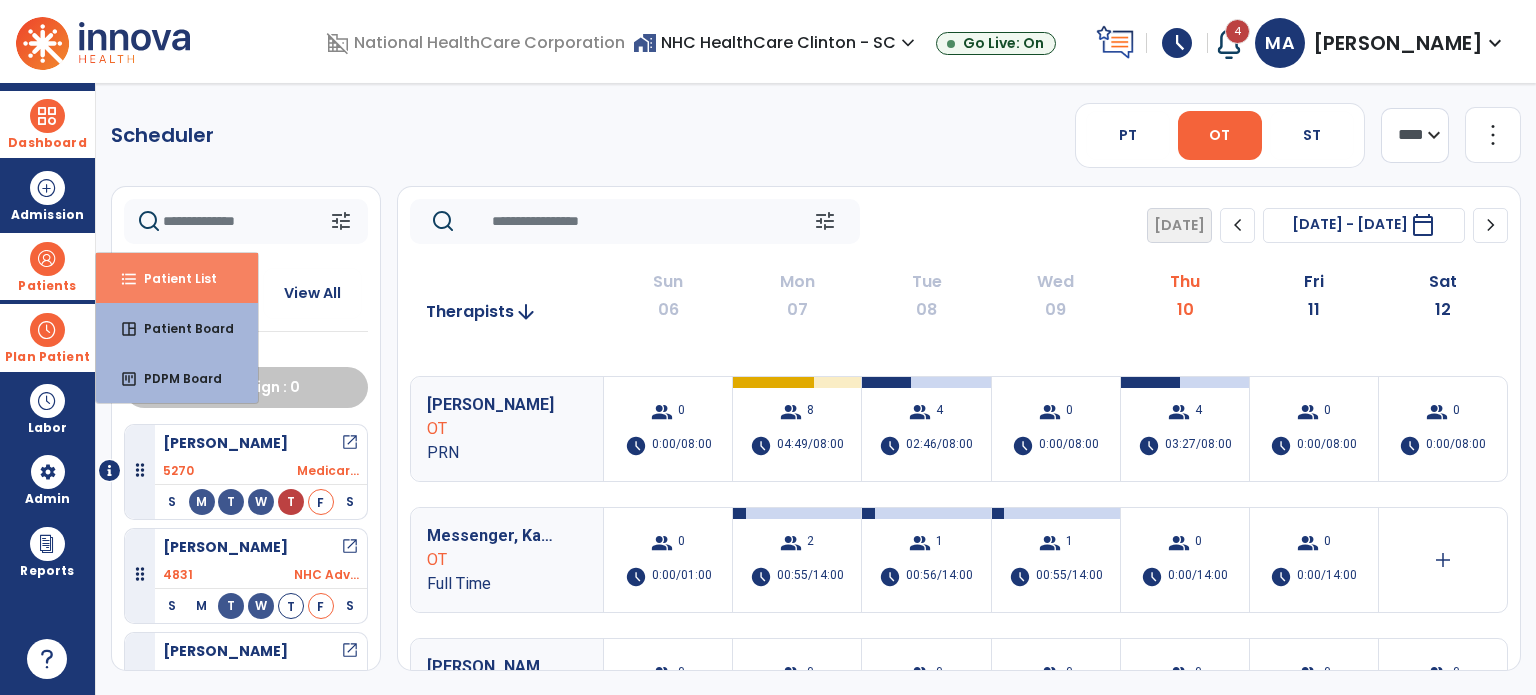 click on "format_list_bulleted  Patient List" at bounding box center [177, 278] 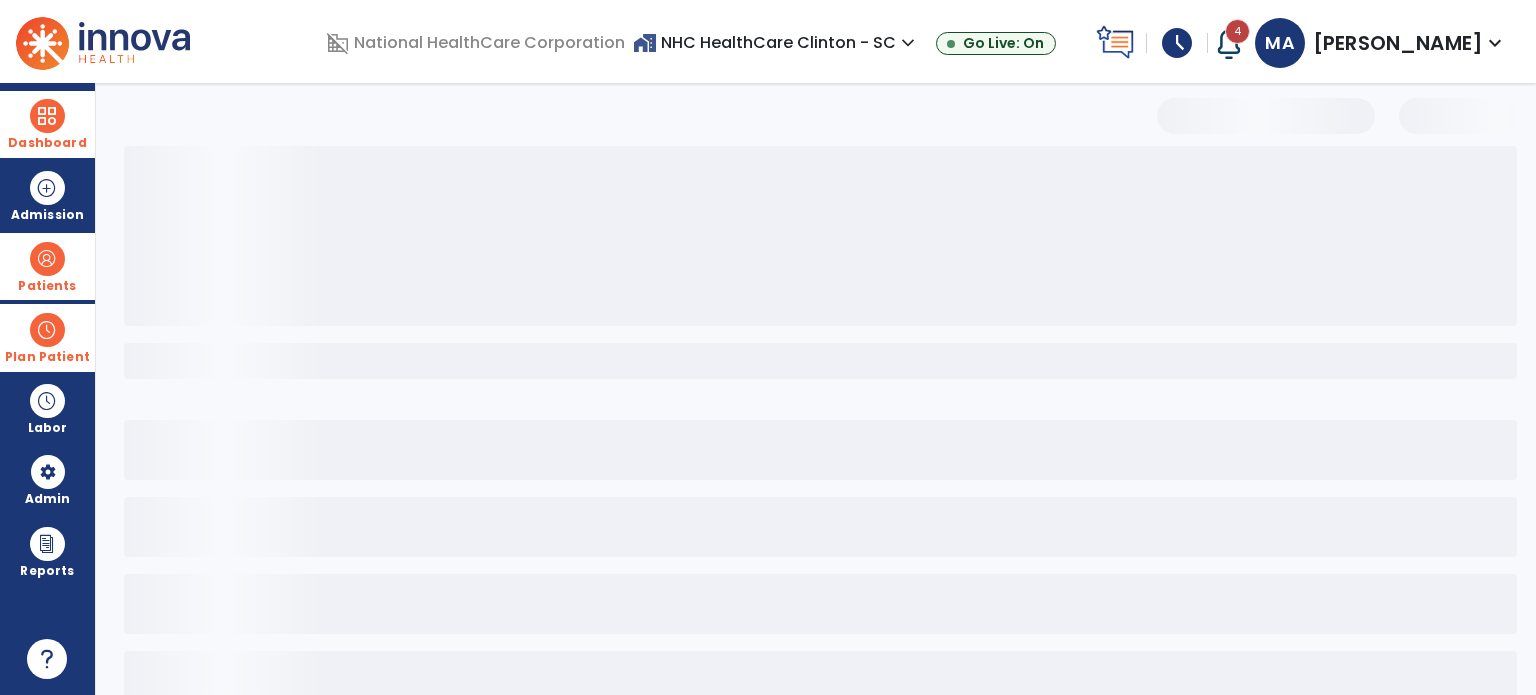 select on "***" 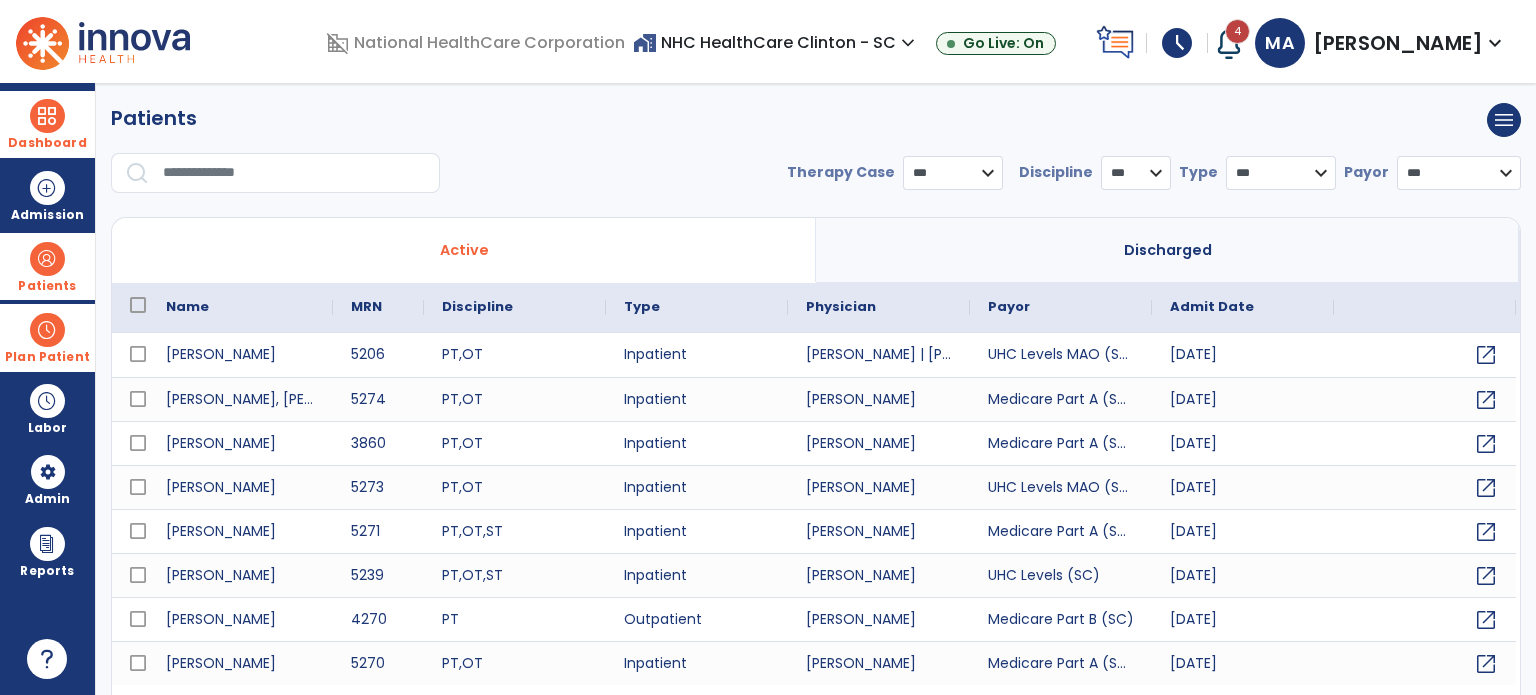 click at bounding box center (294, 173) 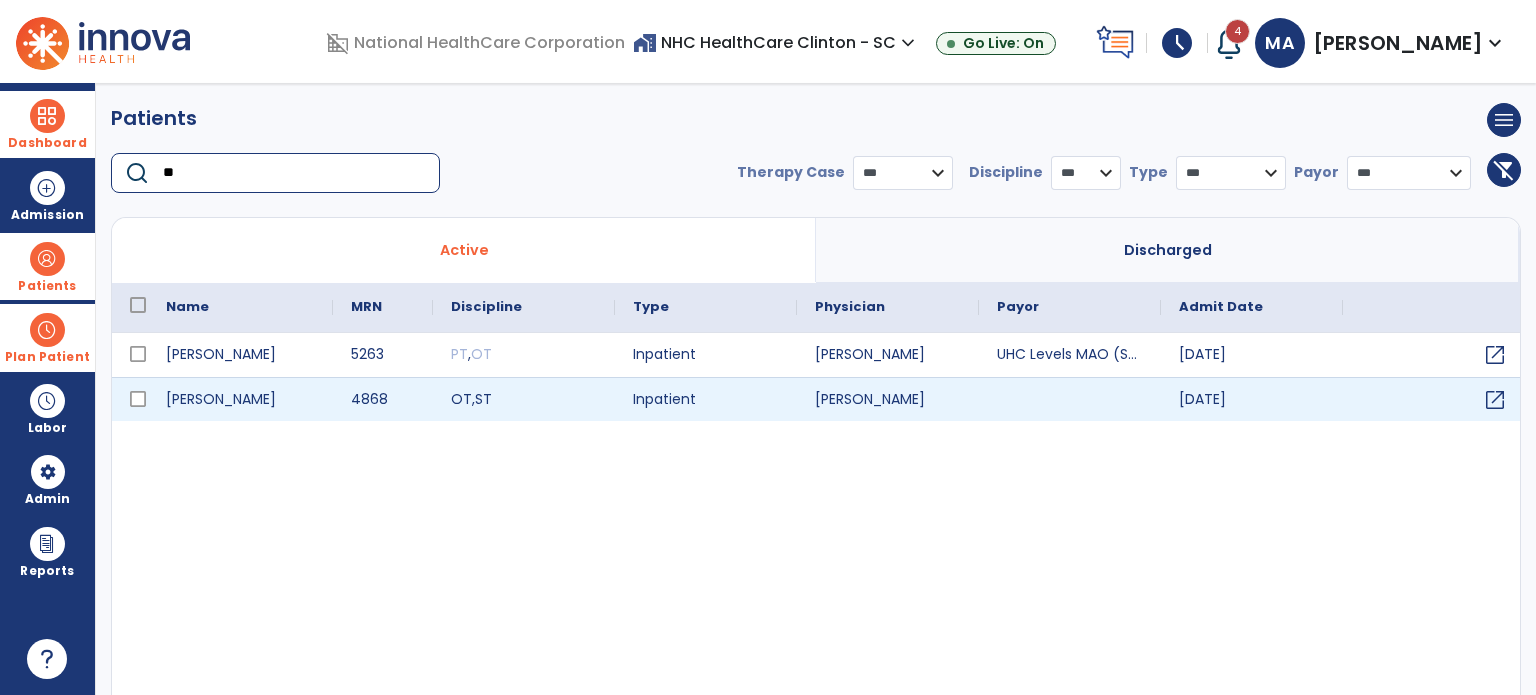 type on "**" 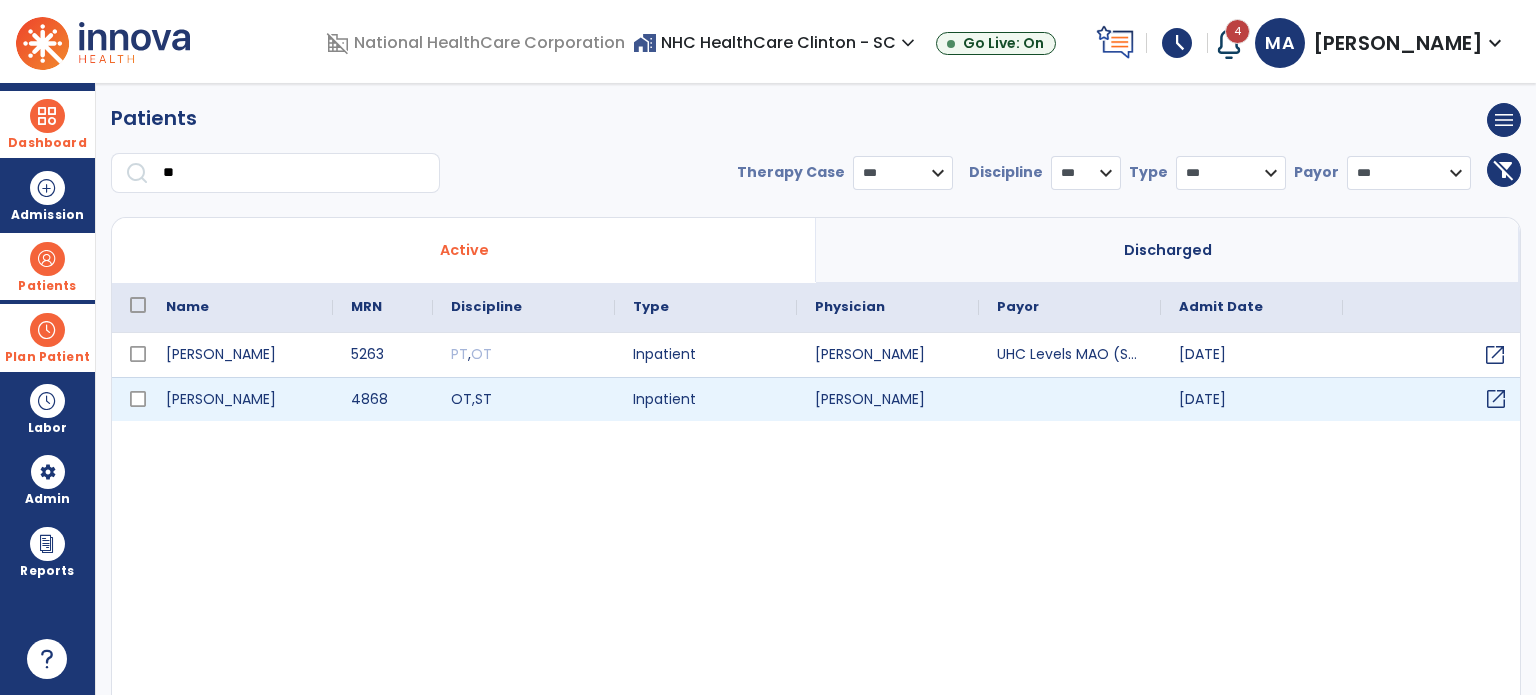 click on "open_in_new" at bounding box center [1496, 399] 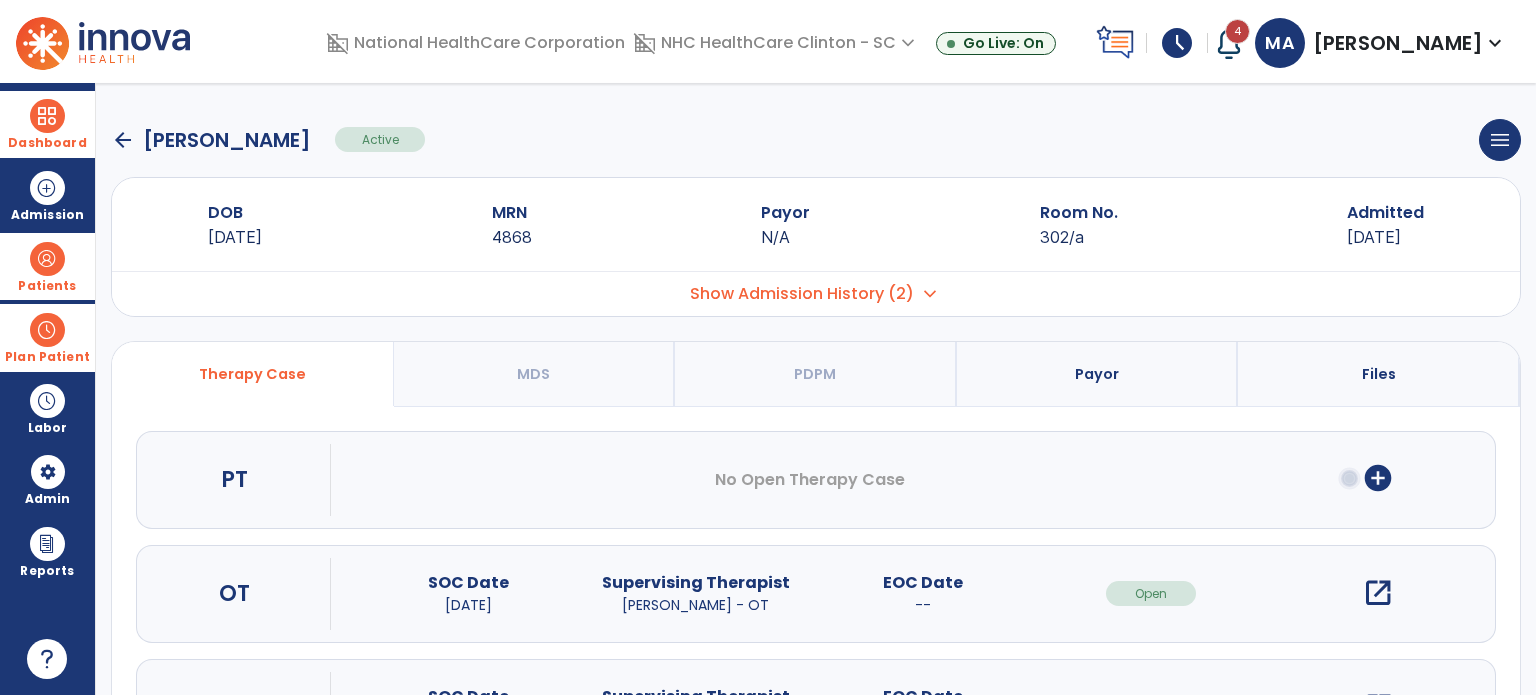 click on "open_in_new" at bounding box center [1378, 593] 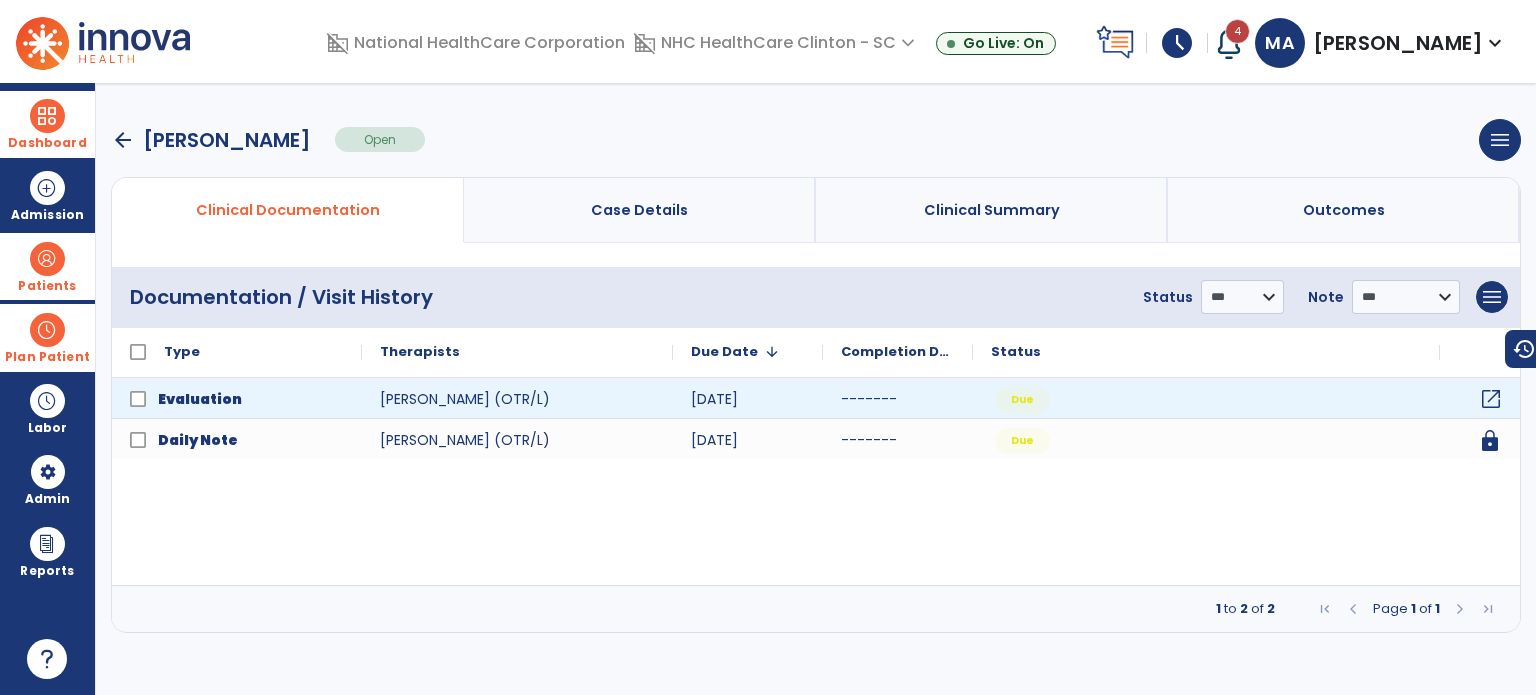 click on "open_in_new" 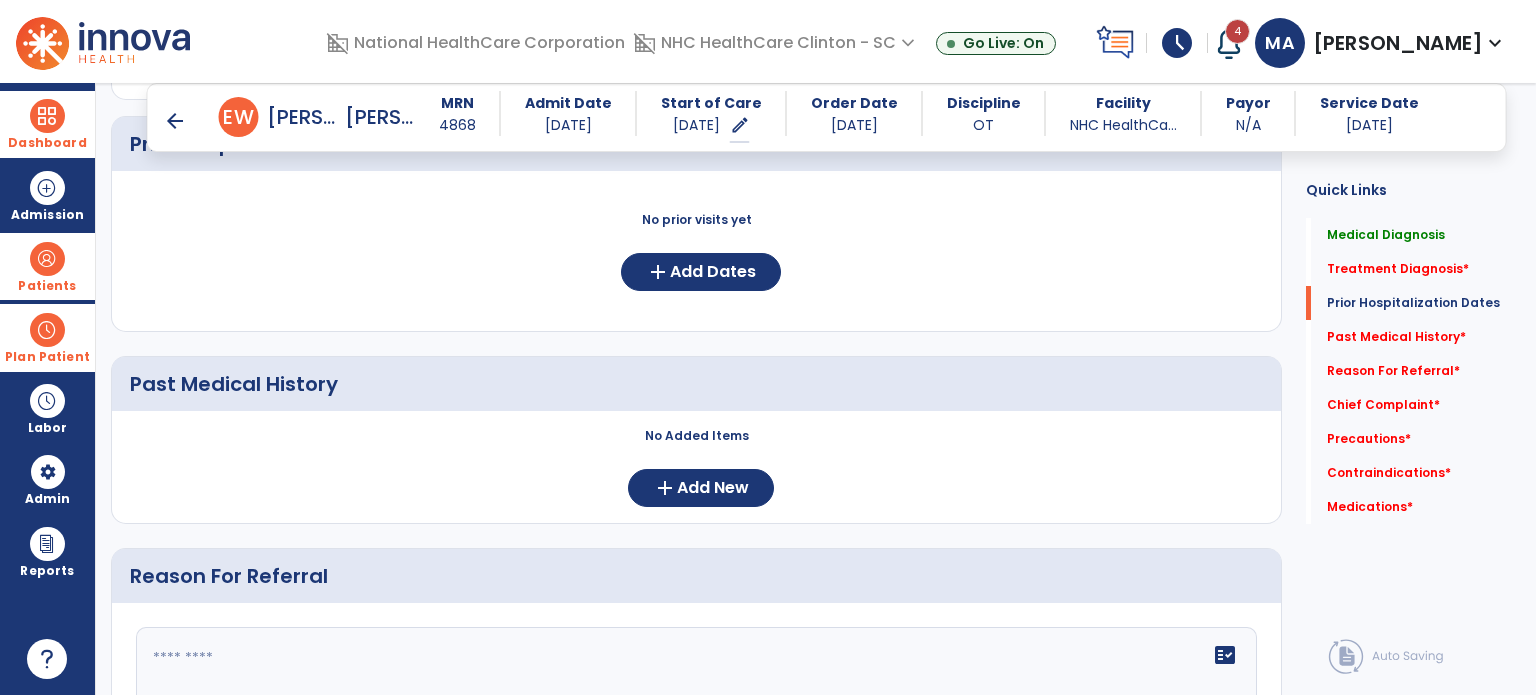 scroll, scrollTop: 700, scrollLeft: 0, axis: vertical 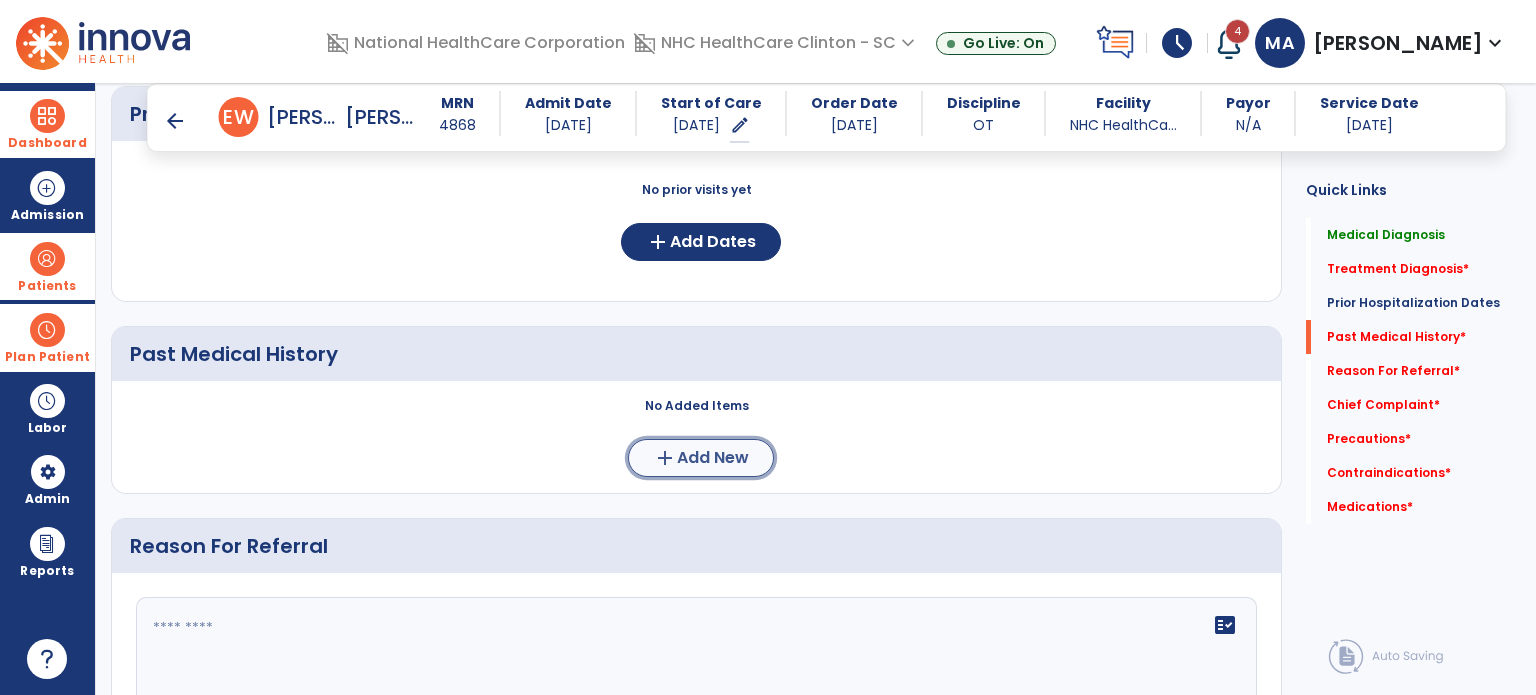 click on "Add New" 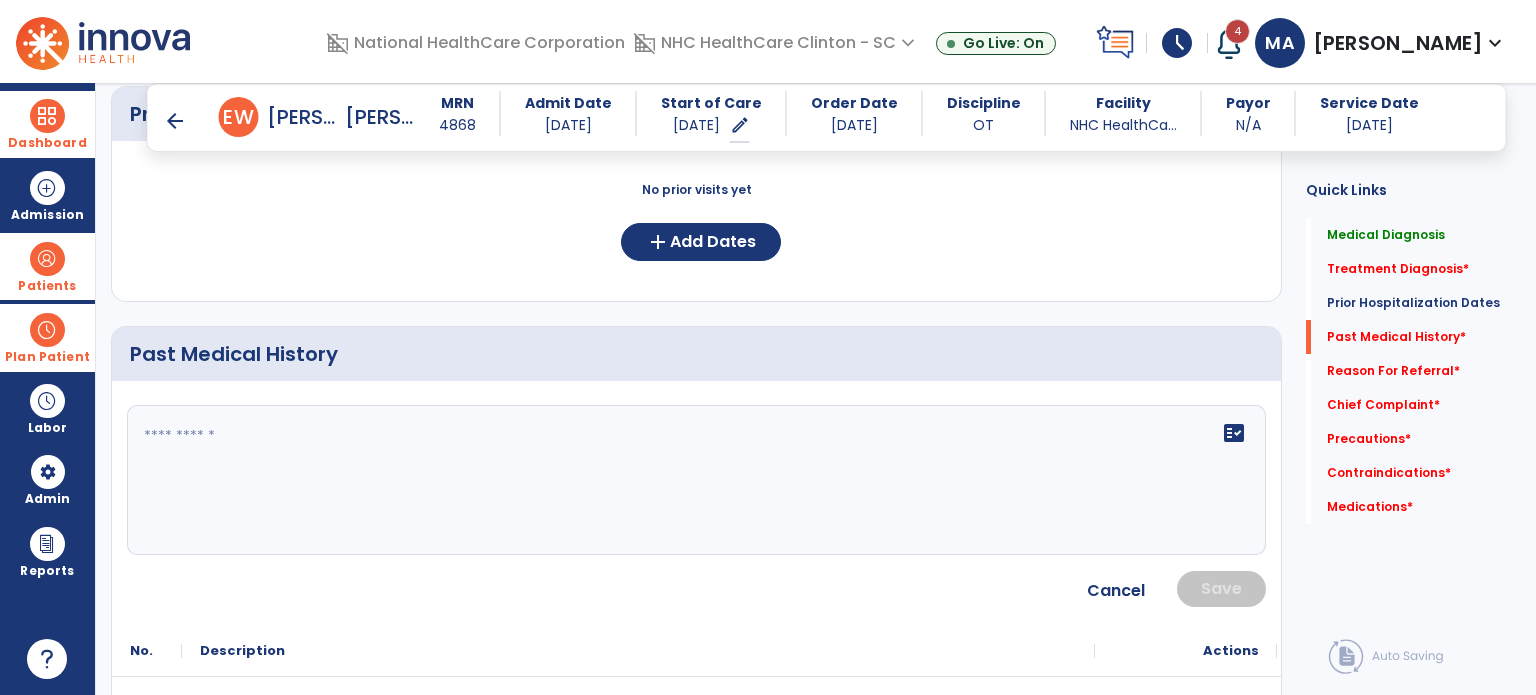 click 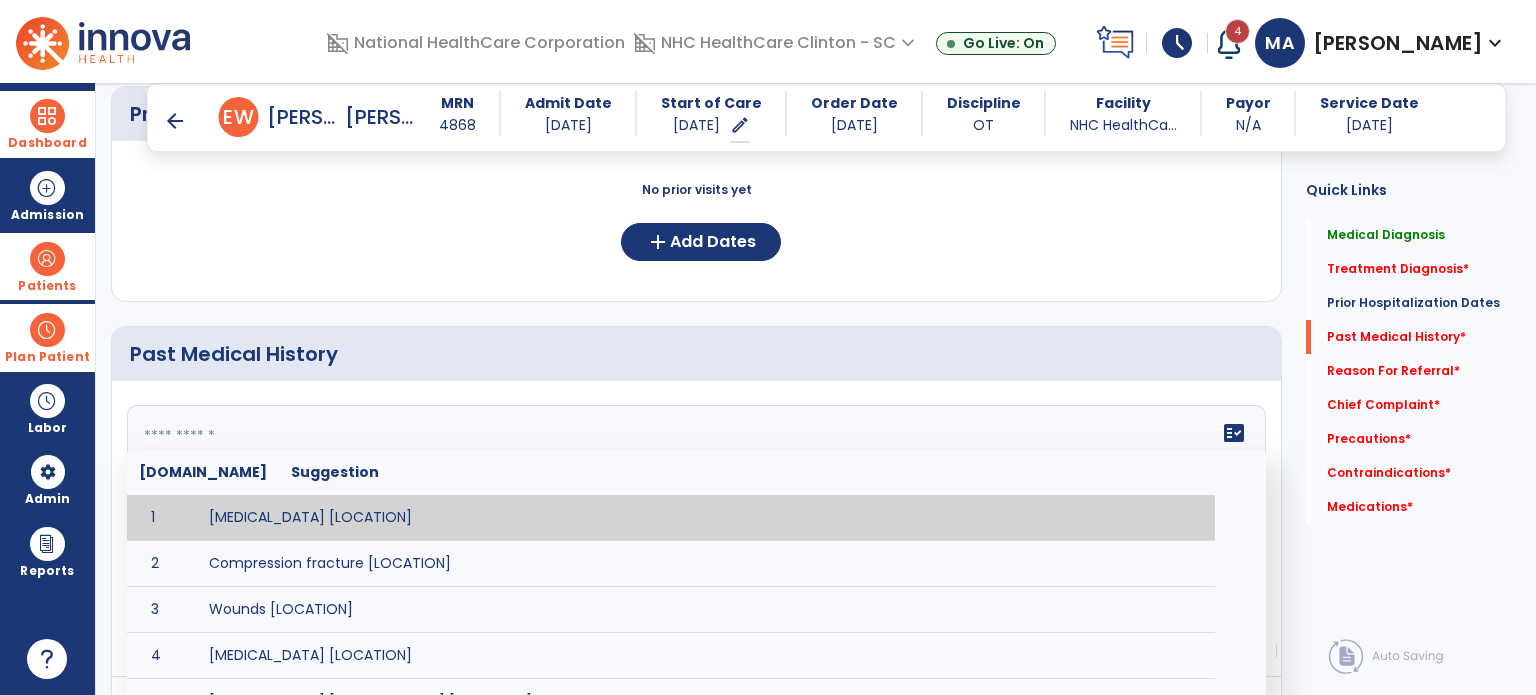 drag, startPoint x: 157, startPoint y: 422, endPoint x: 534, endPoint y: 430, distance: 377.08487 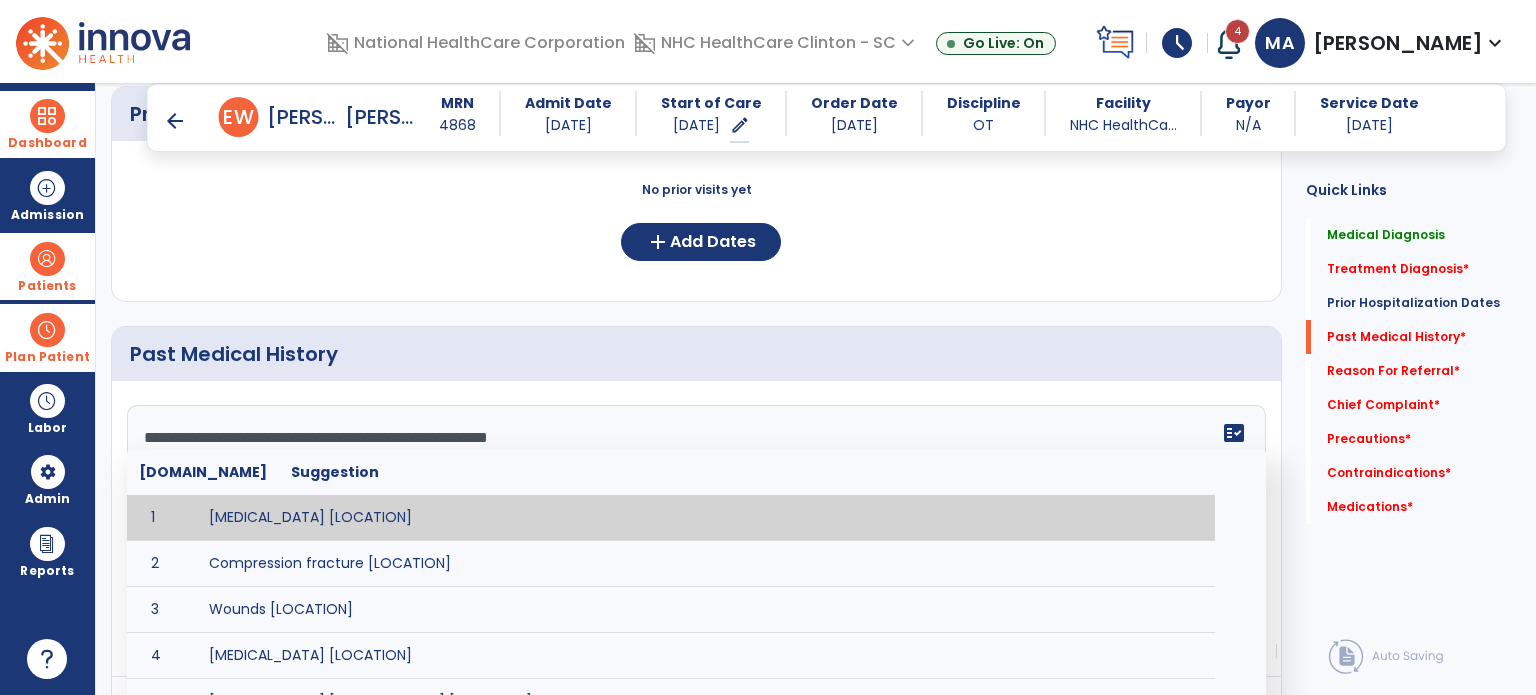 scroll, scrollTop: 327, scrollLeft: 0, axis: vertical 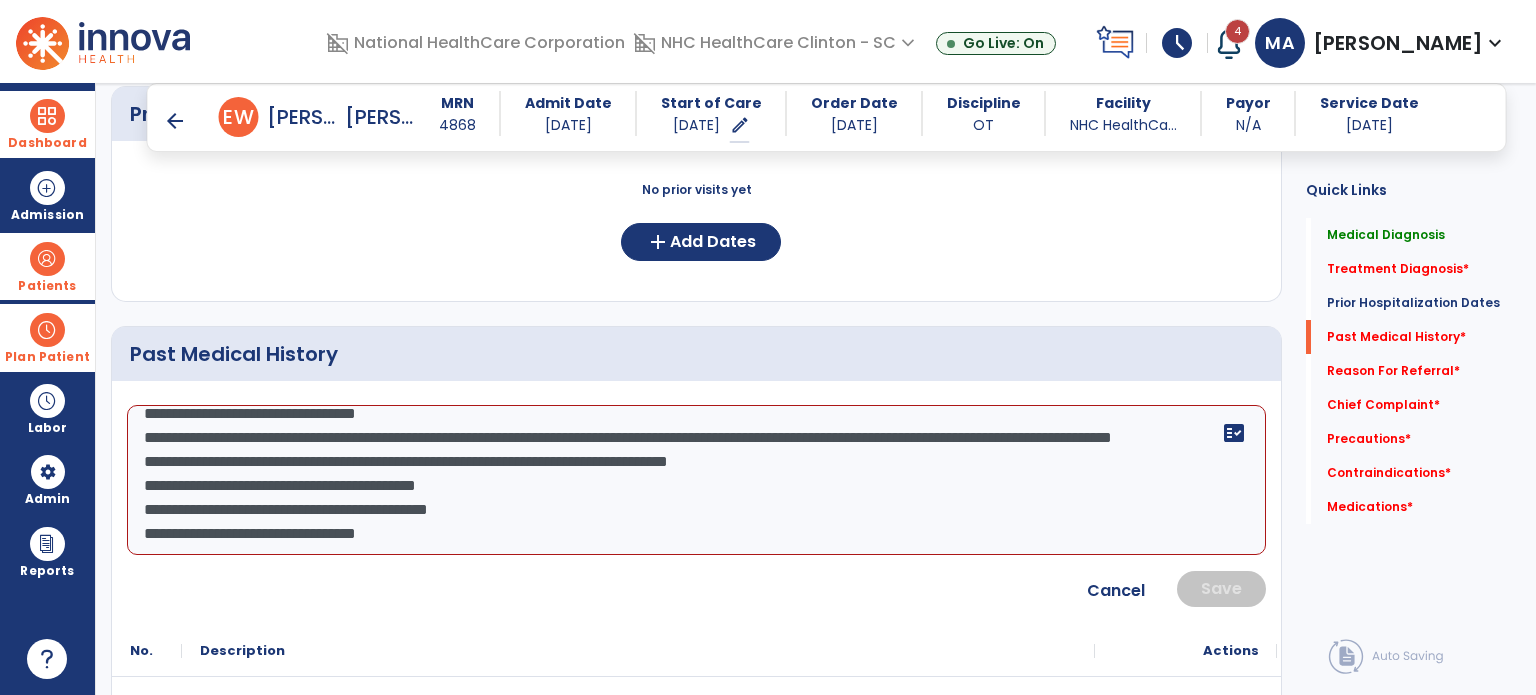 click on "**********" 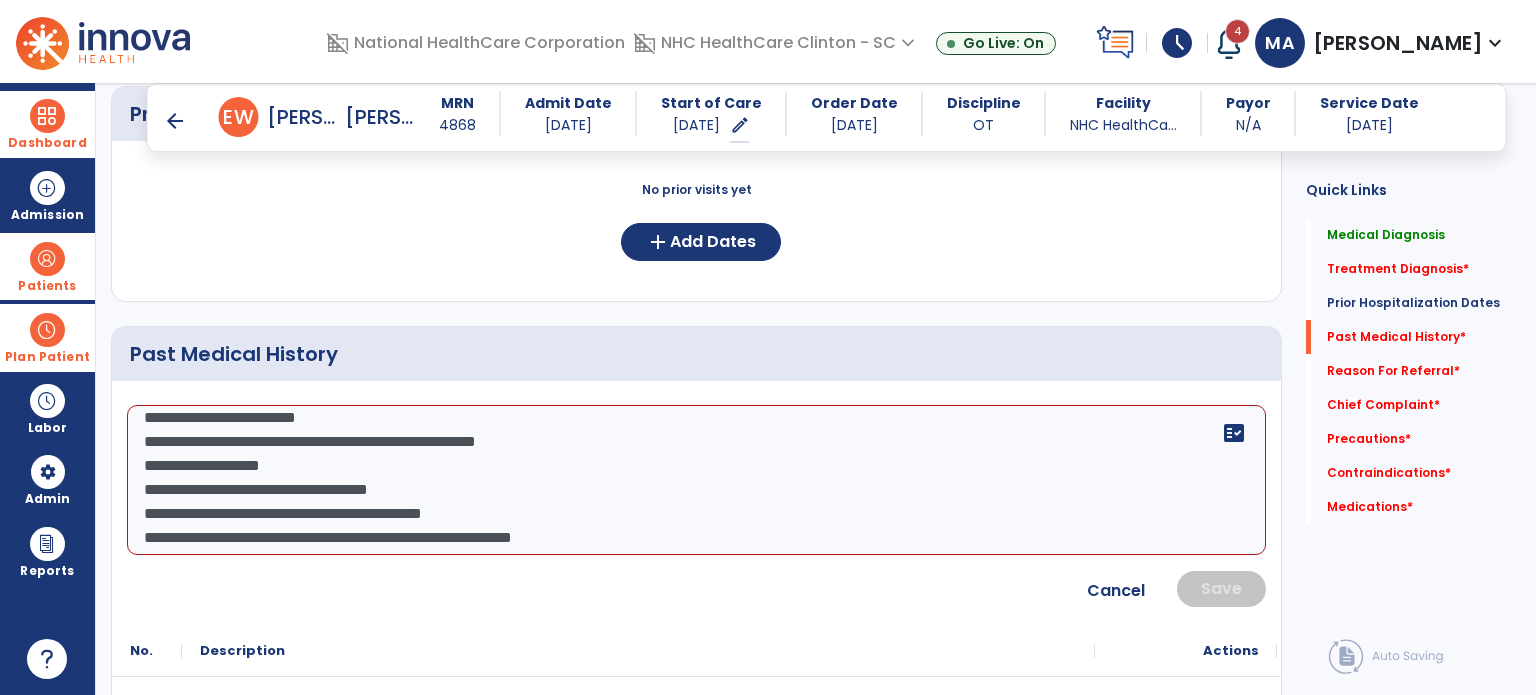 scroll, scrollTop: 36, scrollLeft: 0, axis: vertical 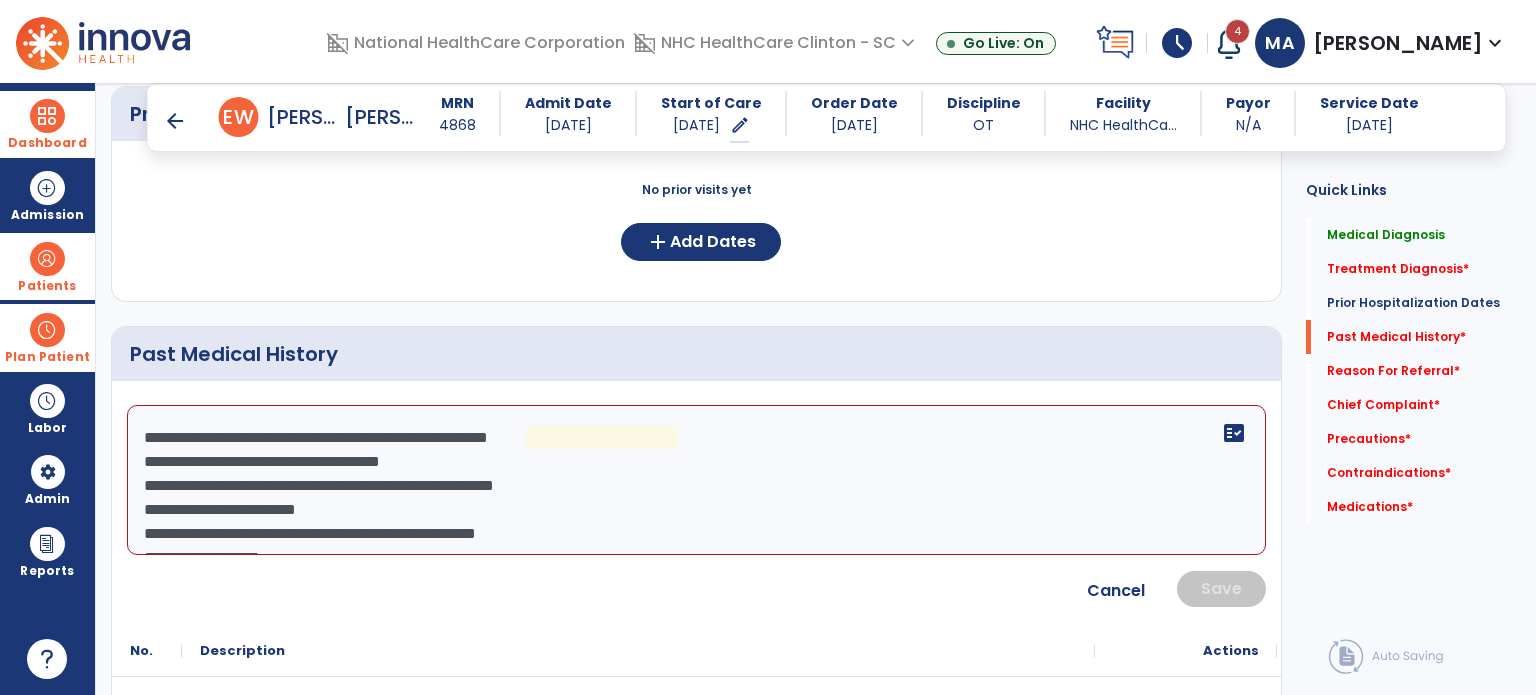 click on "**********" 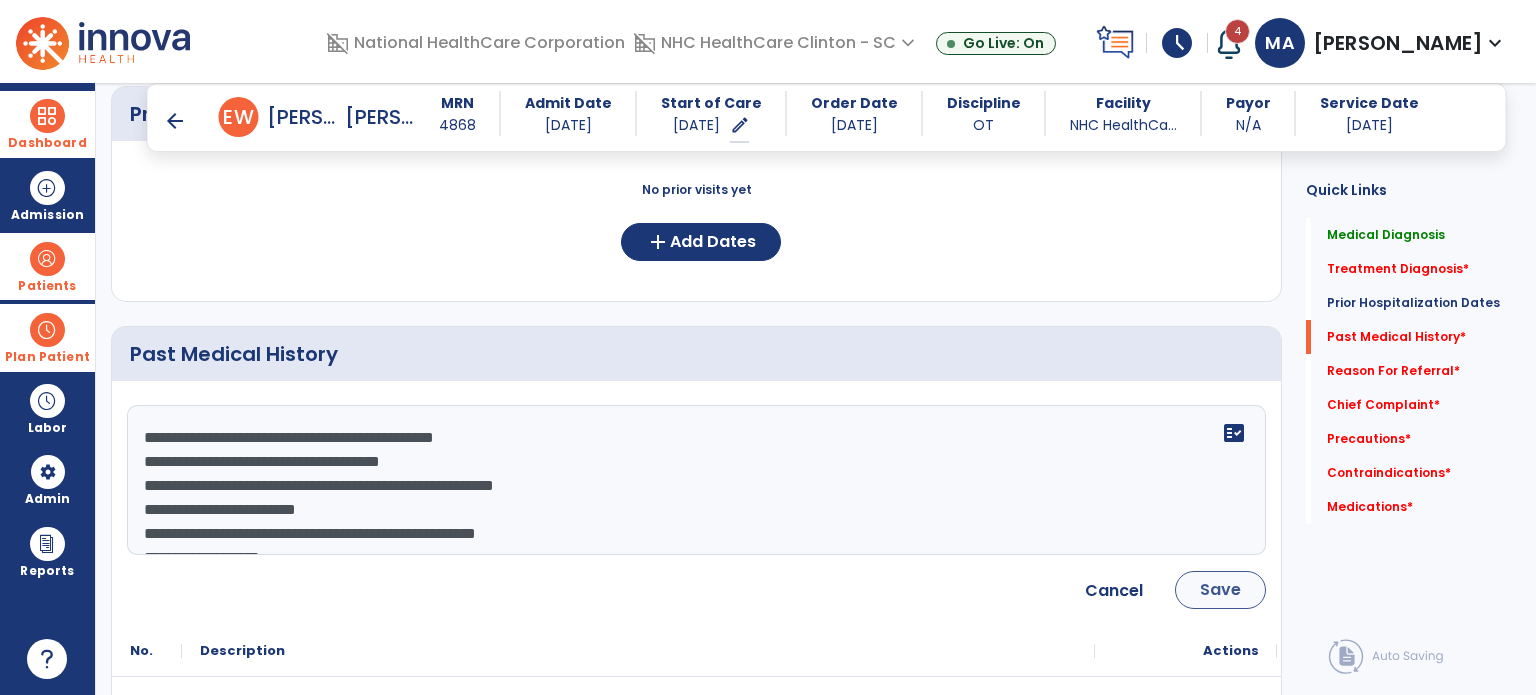 type on "**********" 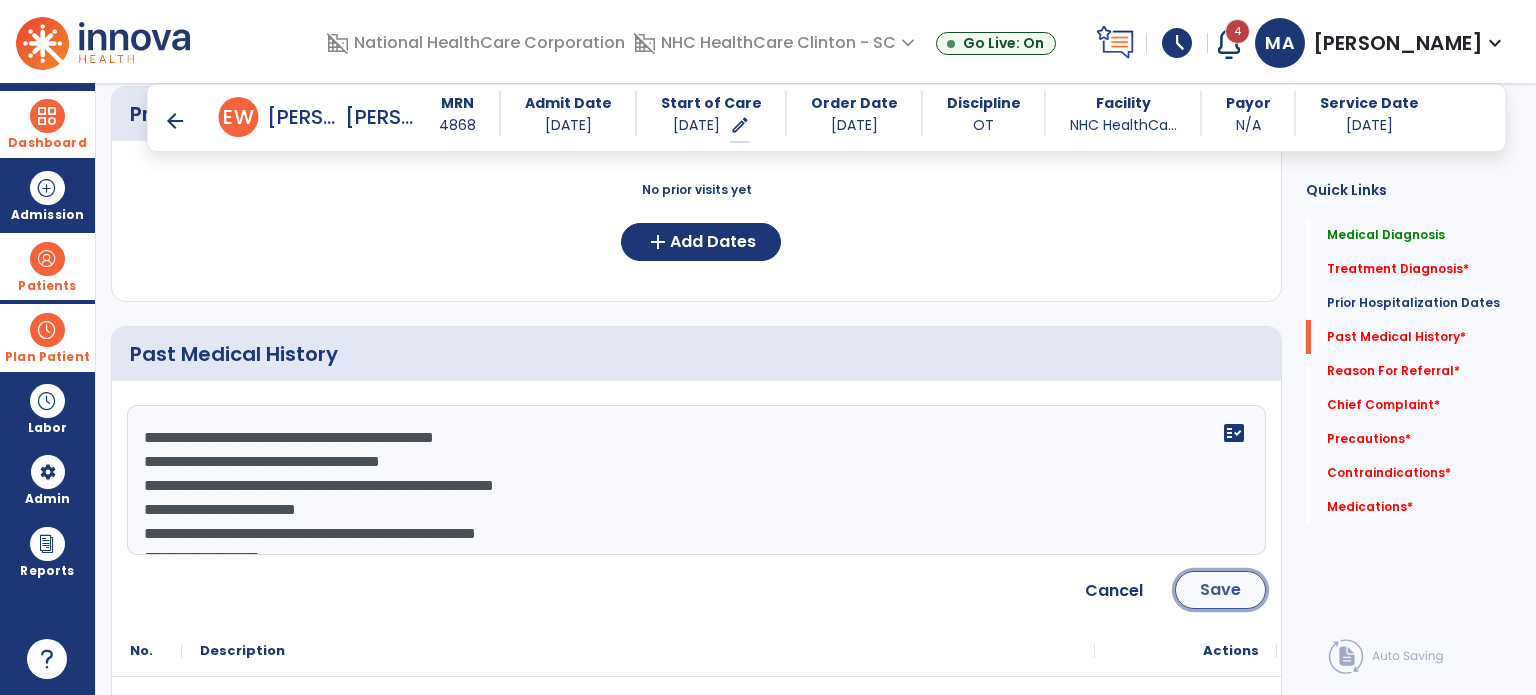 click on "Save" 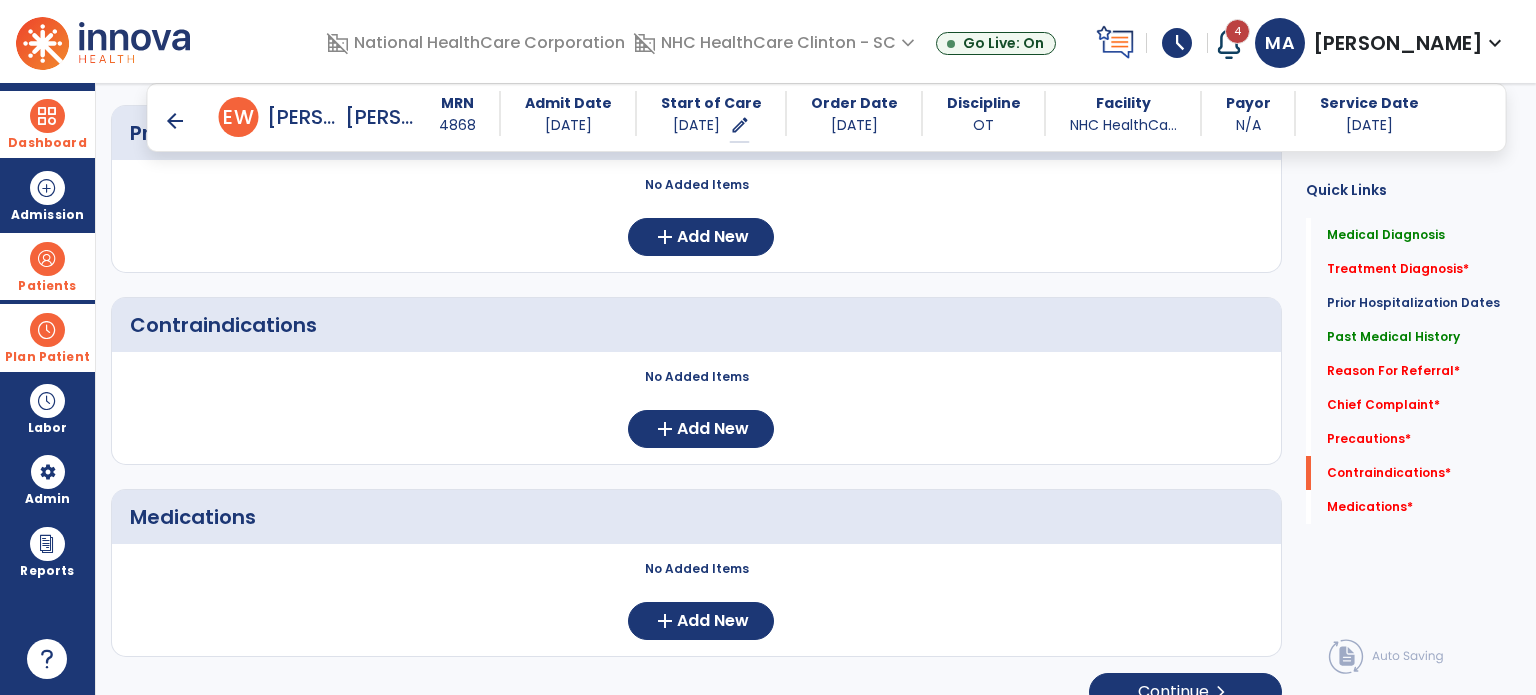 scroll, scrollTop: 1970, scrollLeft: 0, axis: vertical 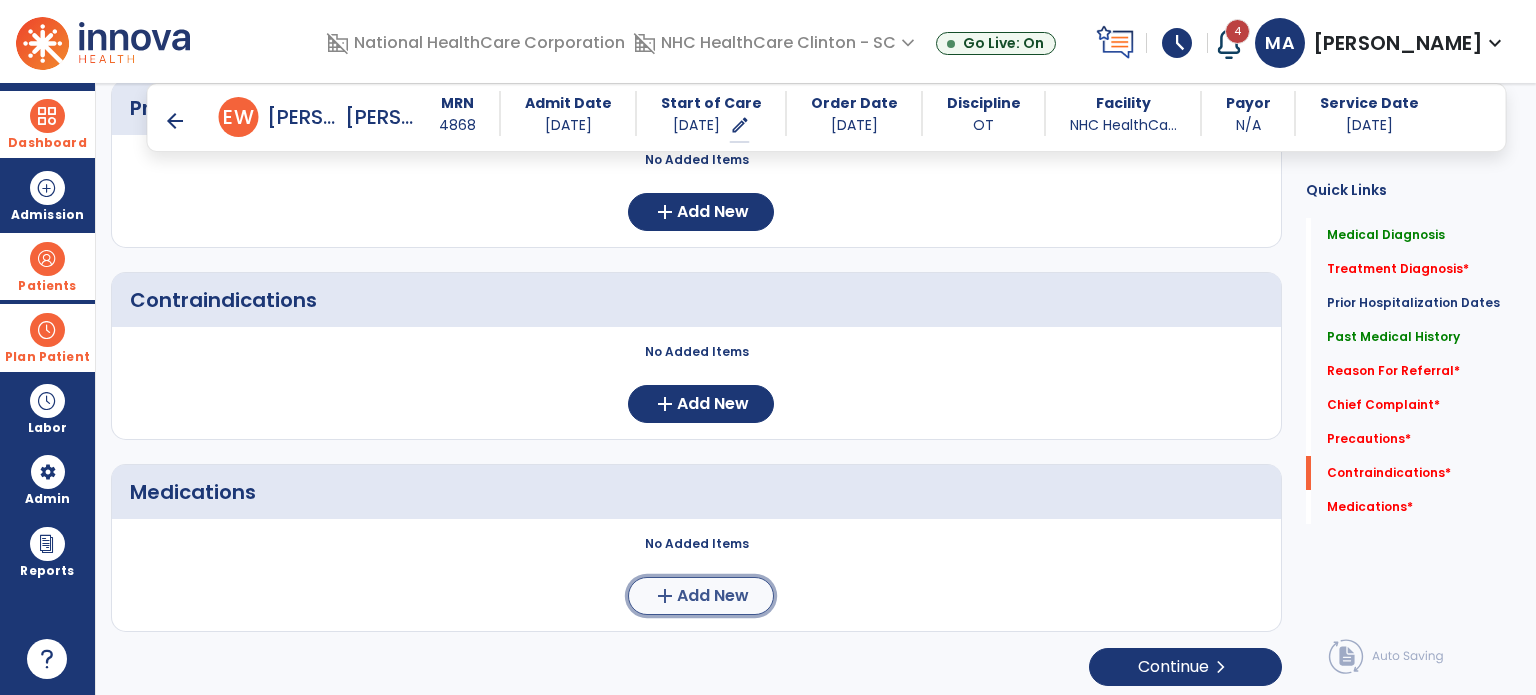 click on "Add New" 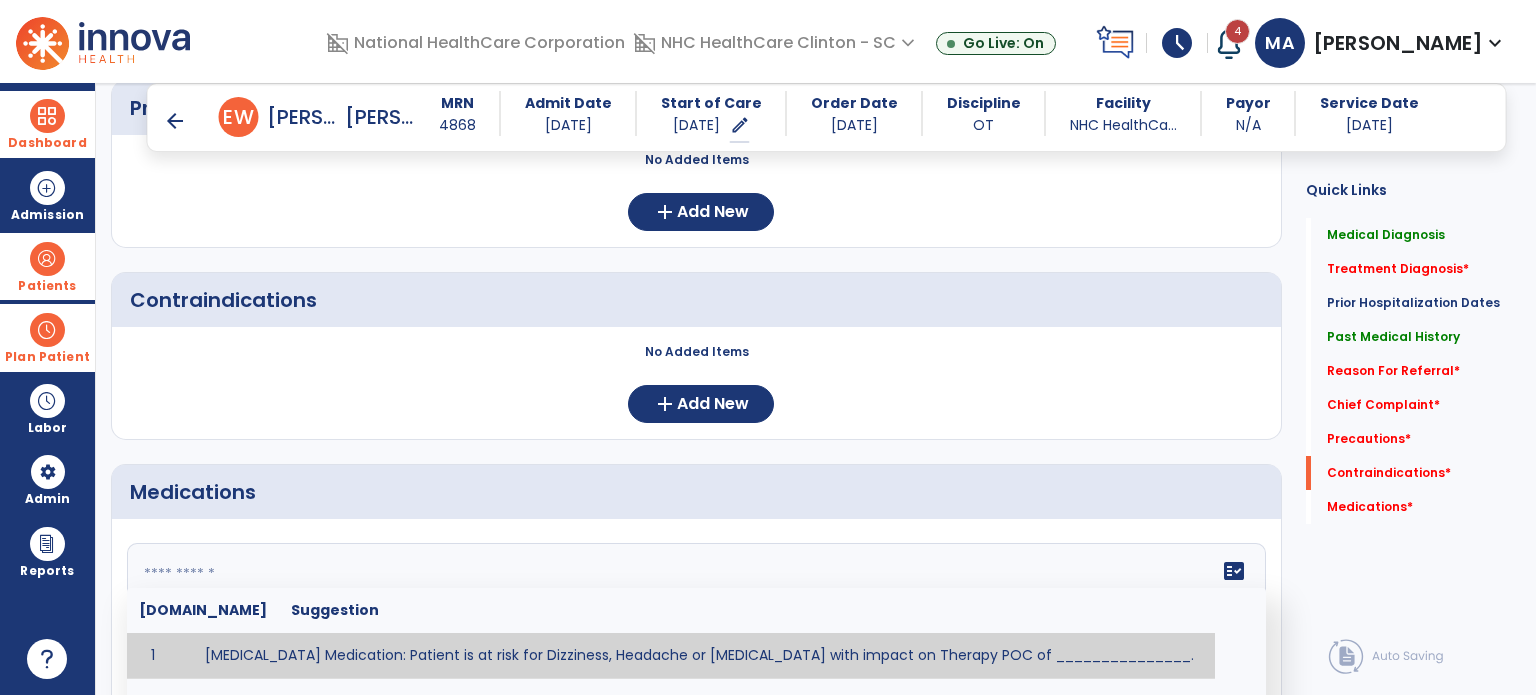 click 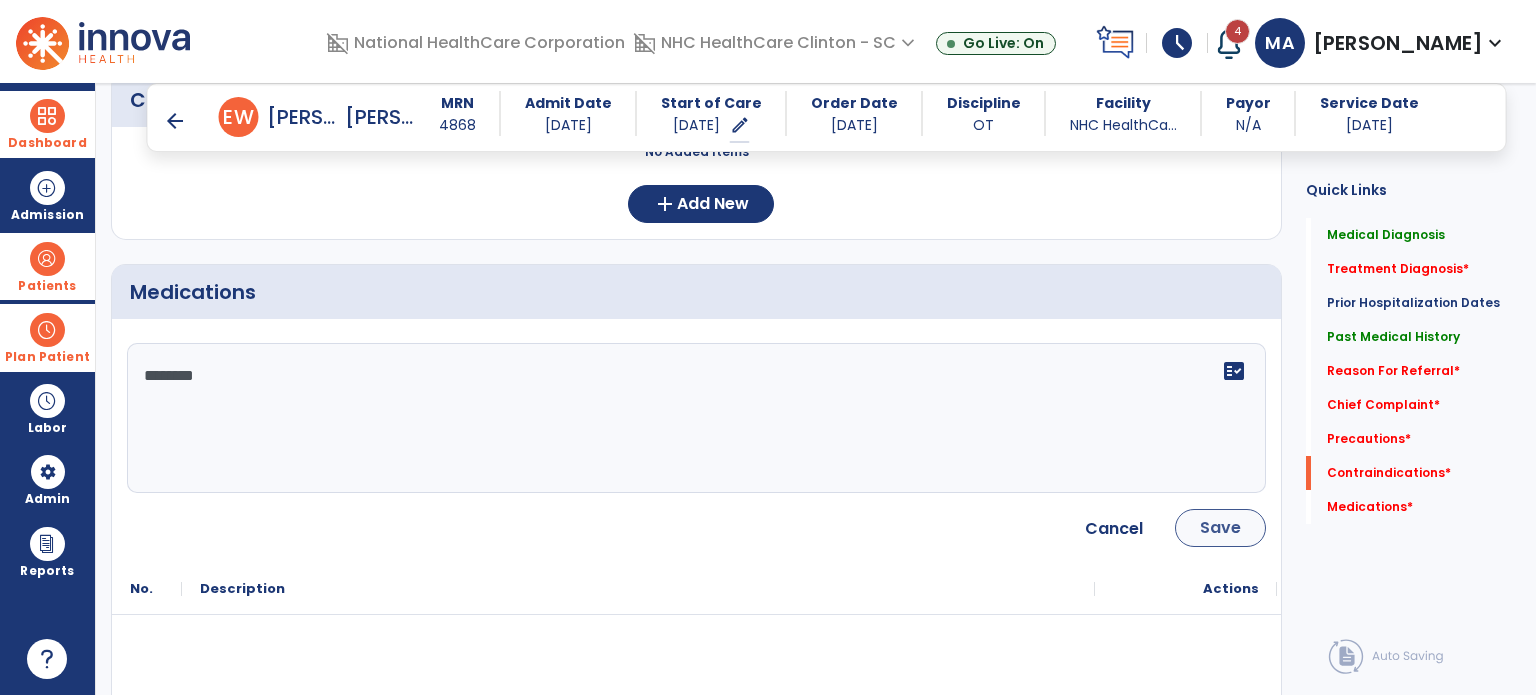 type on "********" 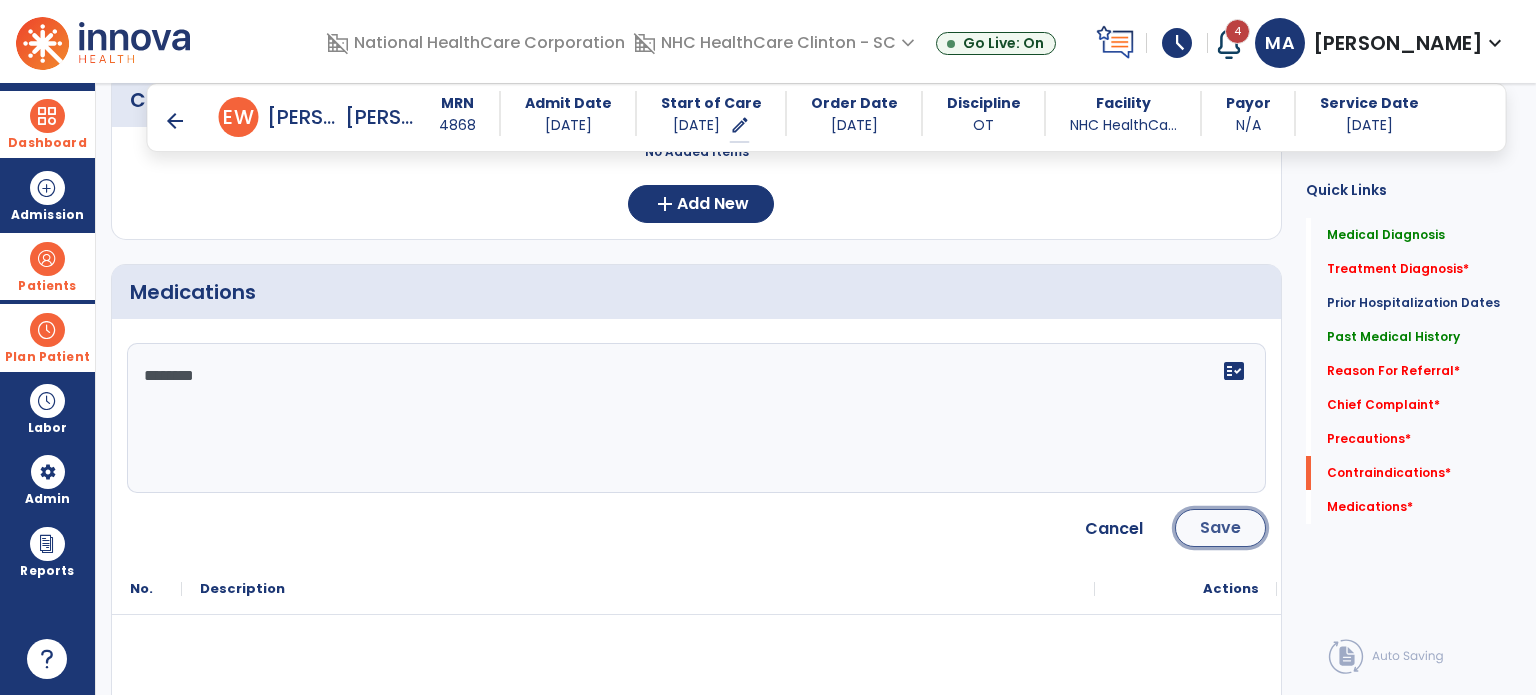 click on "Save" 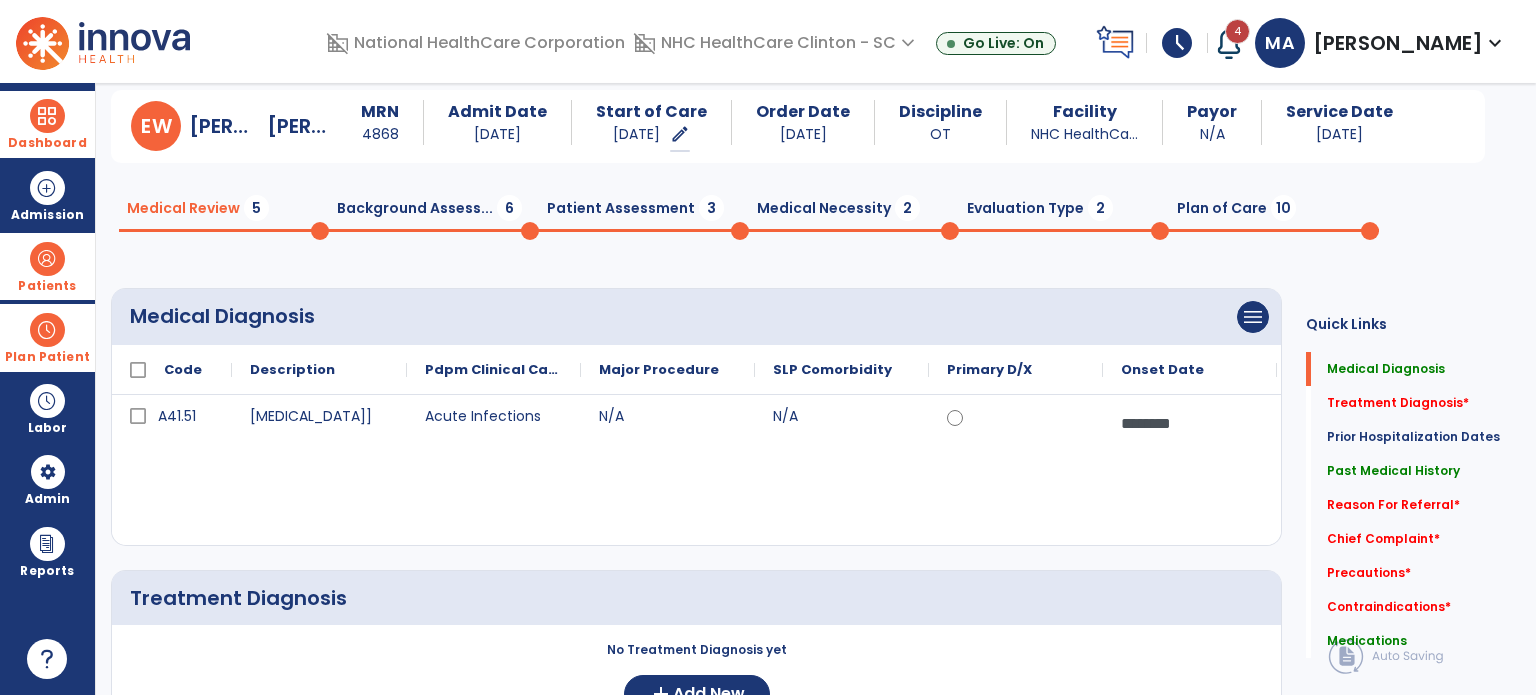 scroll, scrollTop: 0, scrollLeft: 0, axis: both 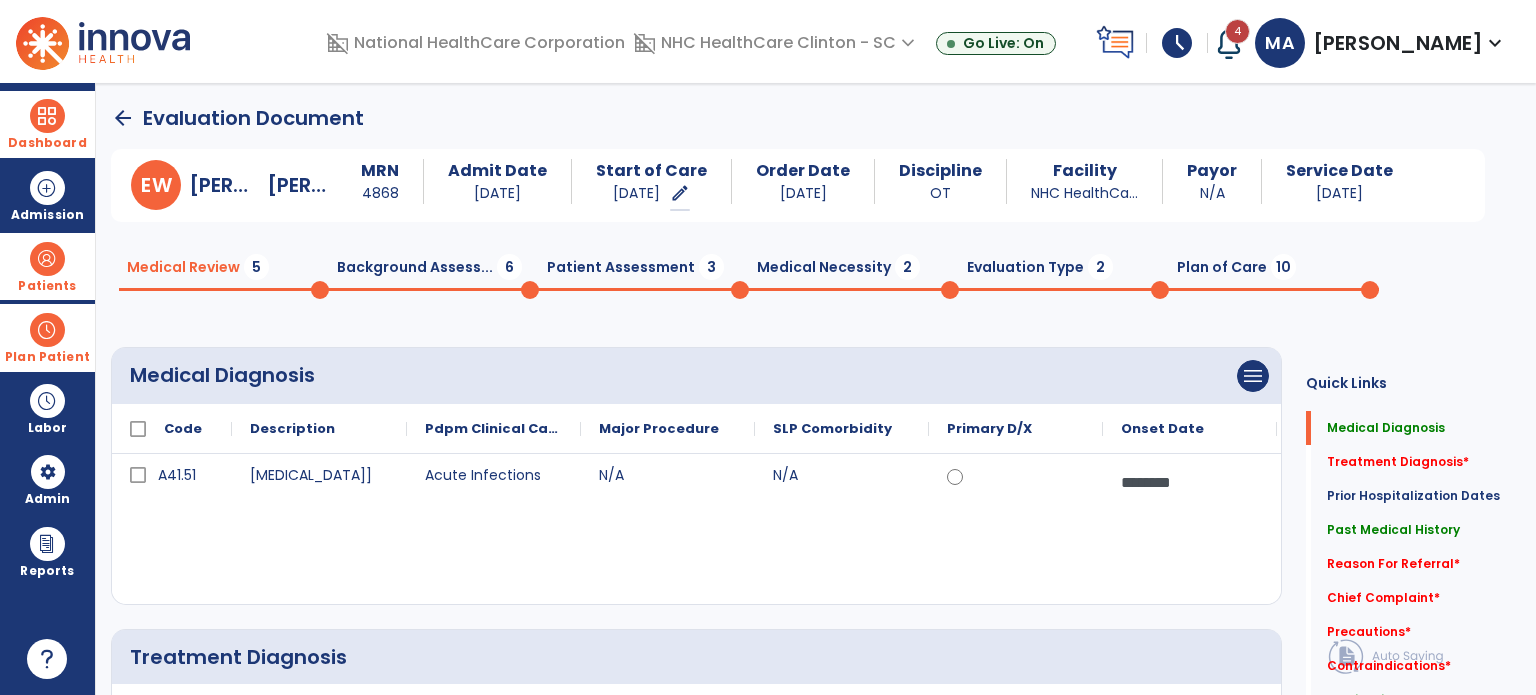 click on "N/A" at bounding box center [1212, 193] 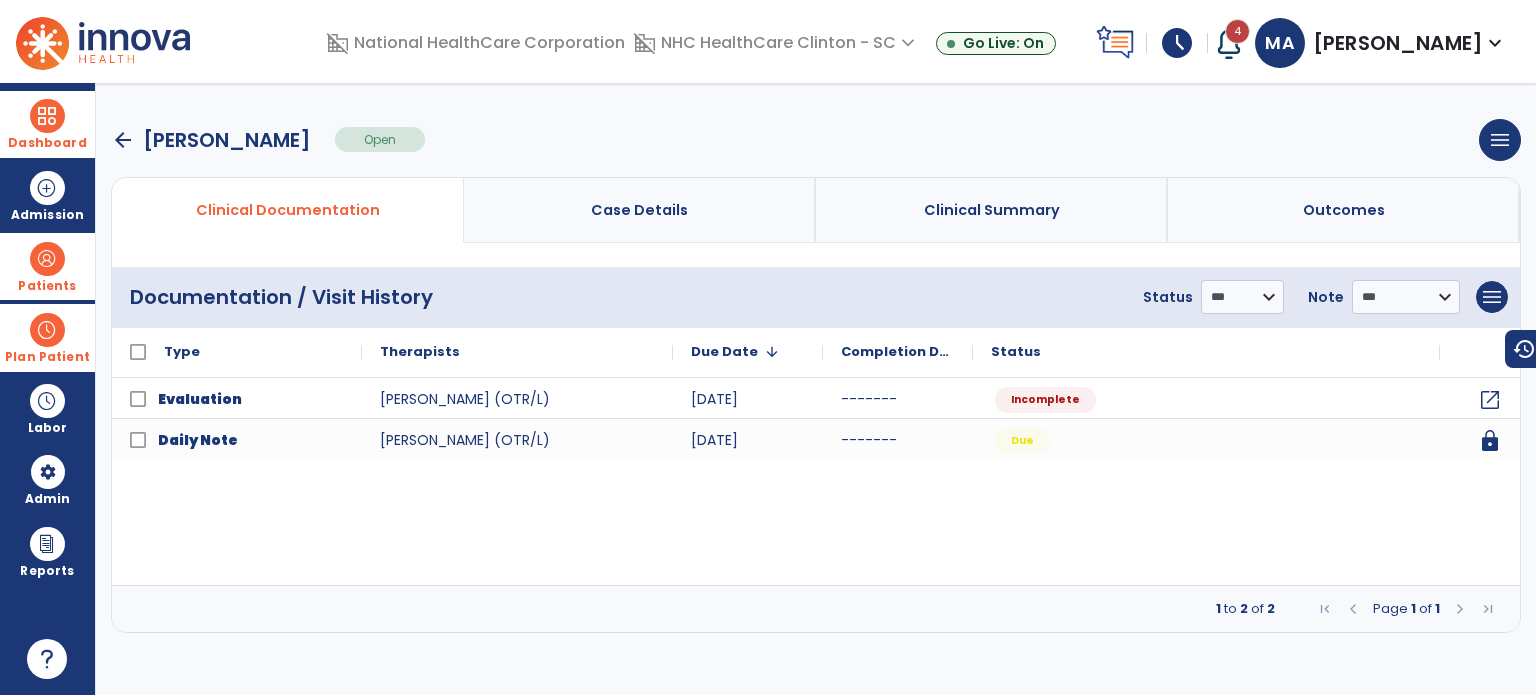 click on "Case Details" at bounding box center [639, 210] 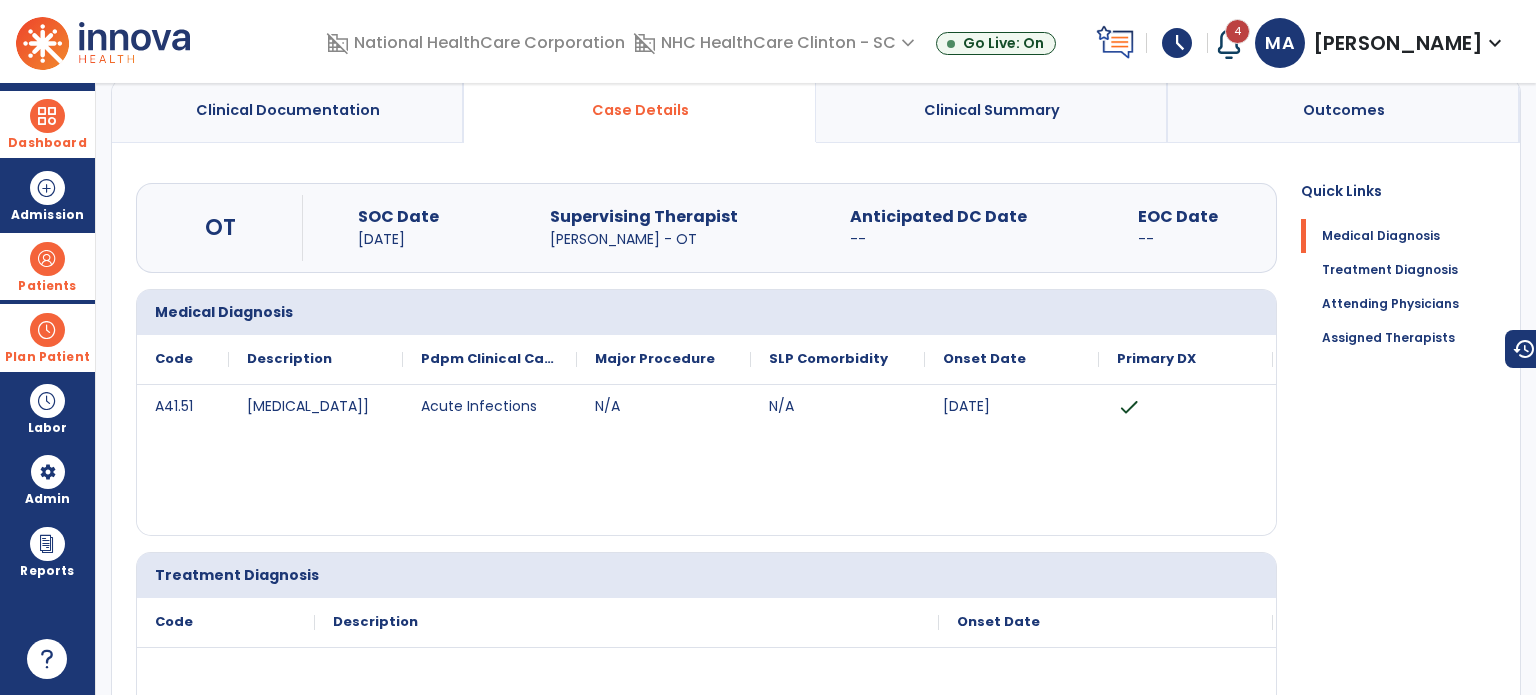 scroll, scrollTop: 0, scrollLeft: 0, axis: both 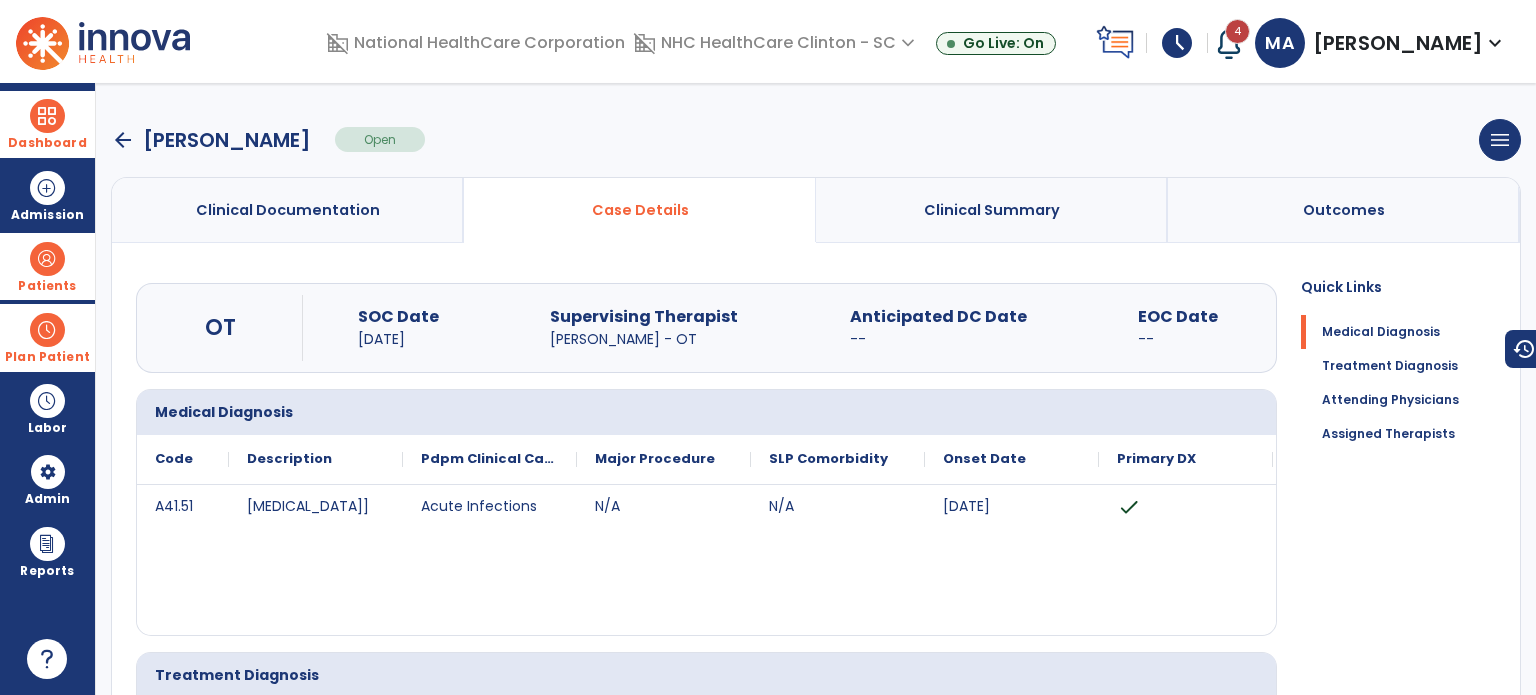 click on "Clinical Summary" at bounding box center [992, 210] 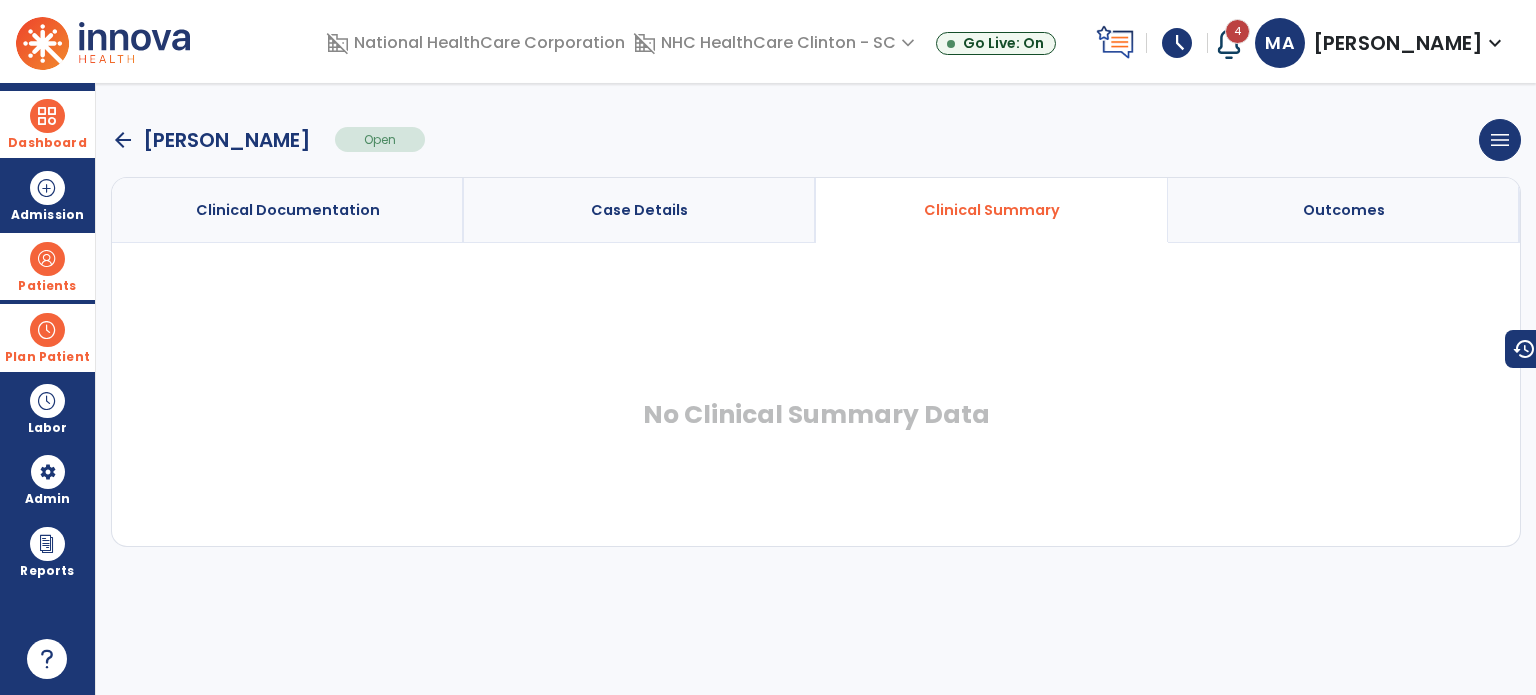 click on "Outcomes" at bounding box center [1344, 210] 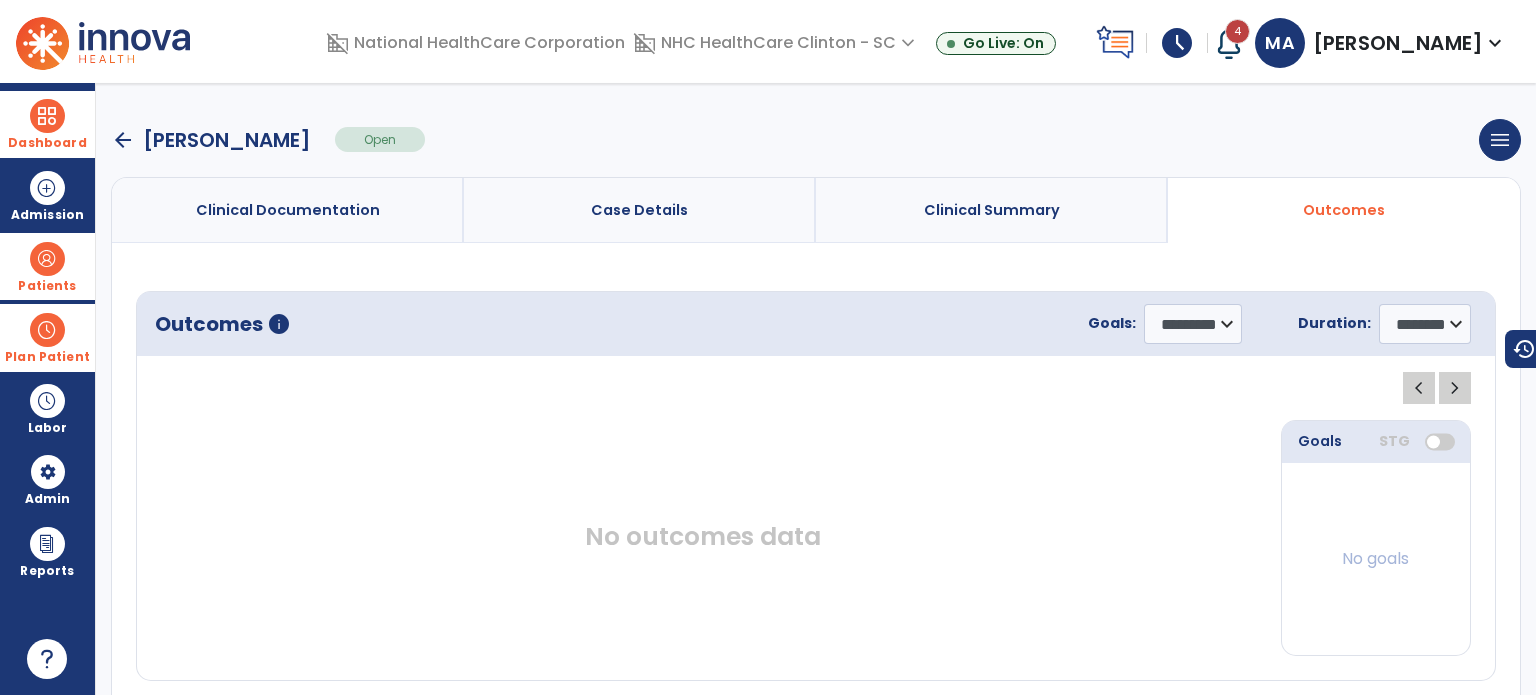 click on "Clinical Documentation" at bounding box center [288, 210] 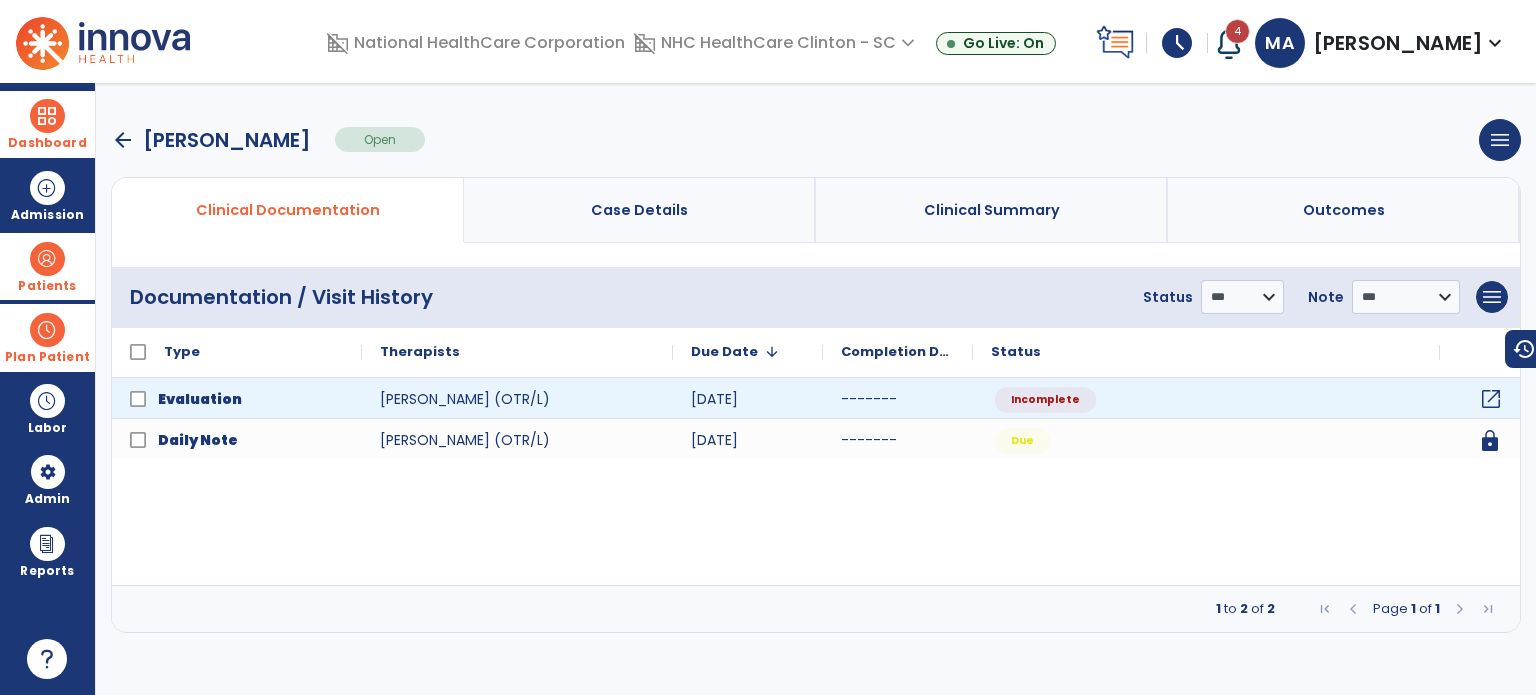 click on "open_in_new" 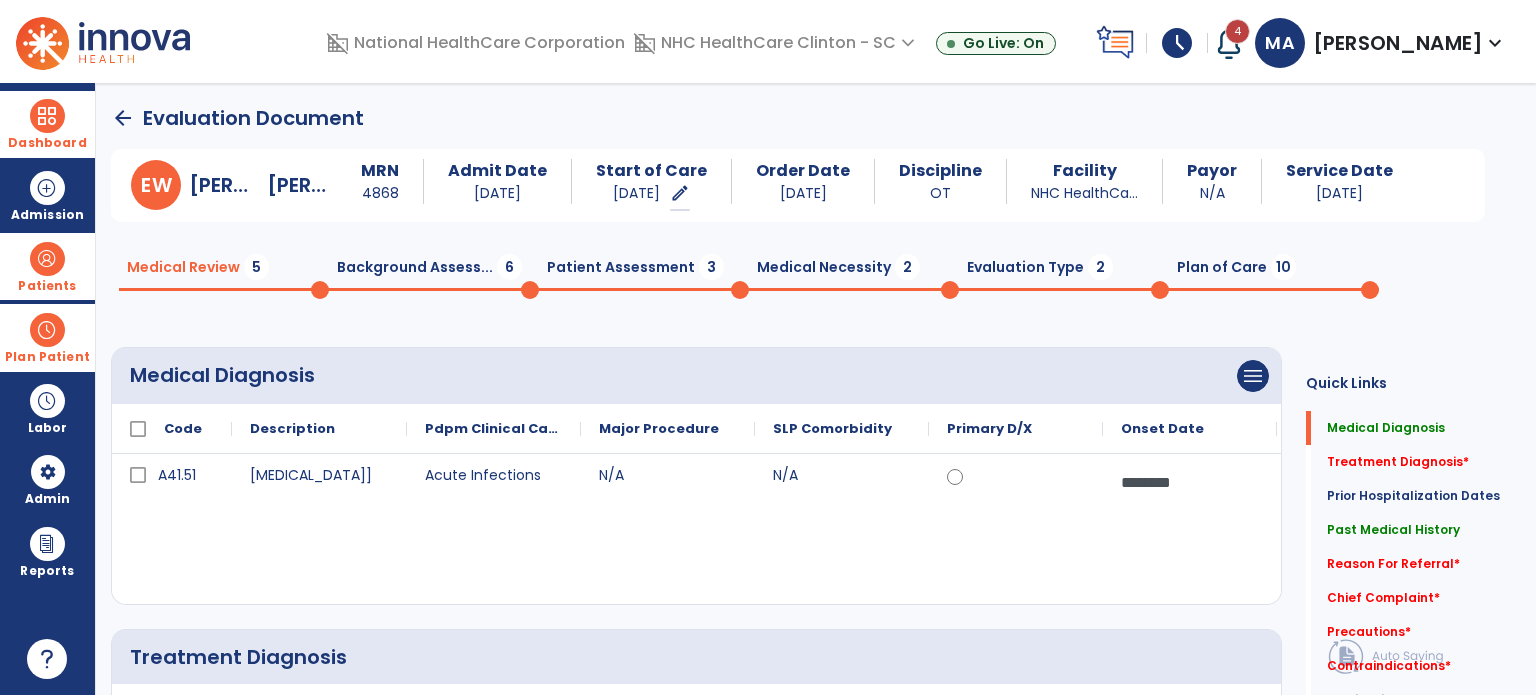 click on "Payor" at bounding box center (1212, 171) 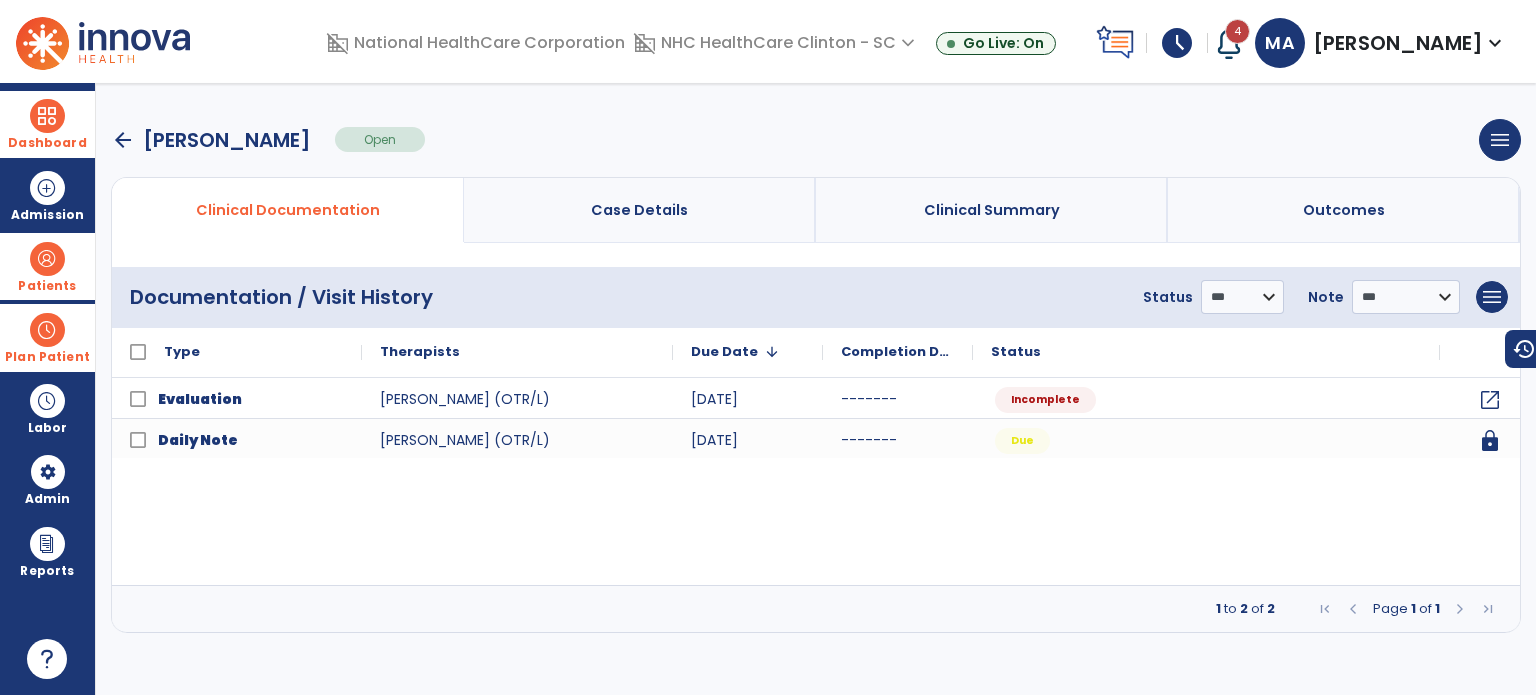 click on "arrow_back" at bounding box center [123, 140] 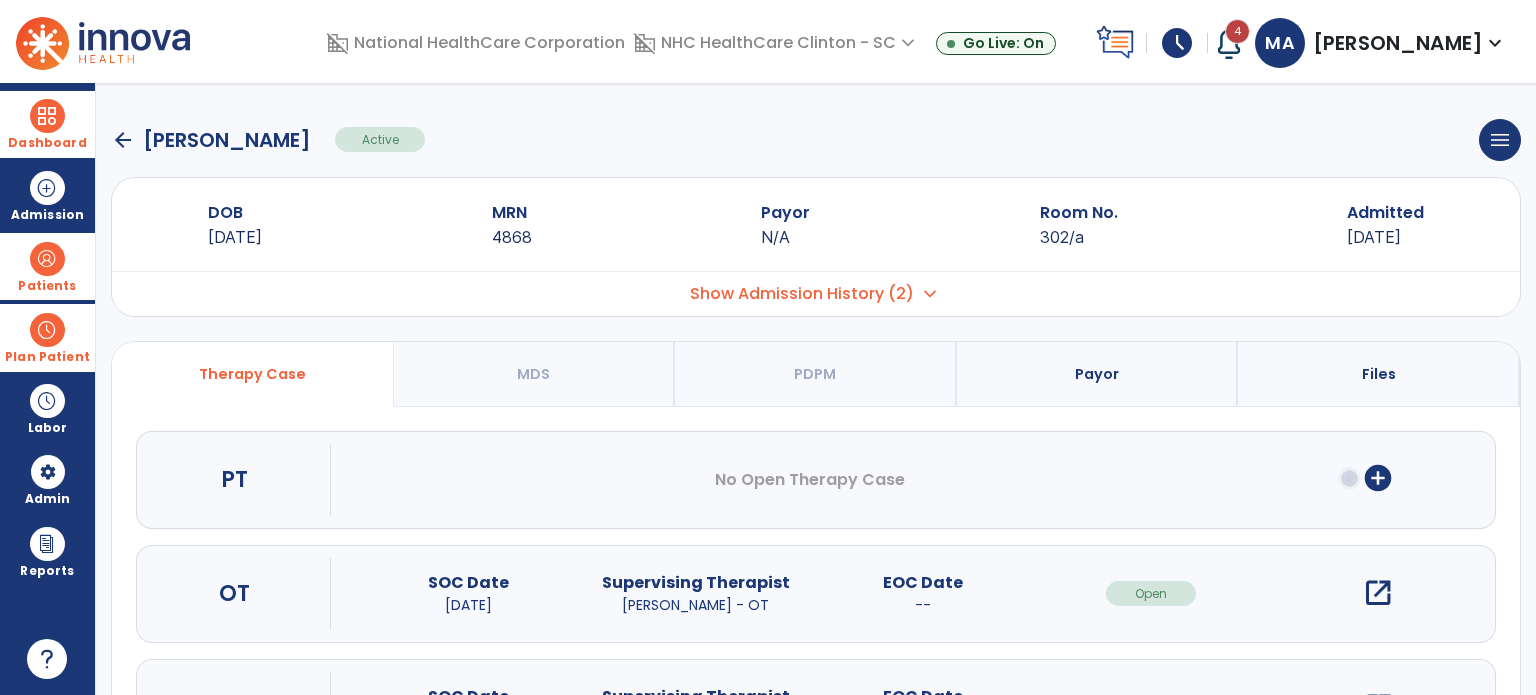 click on "arrow_back" 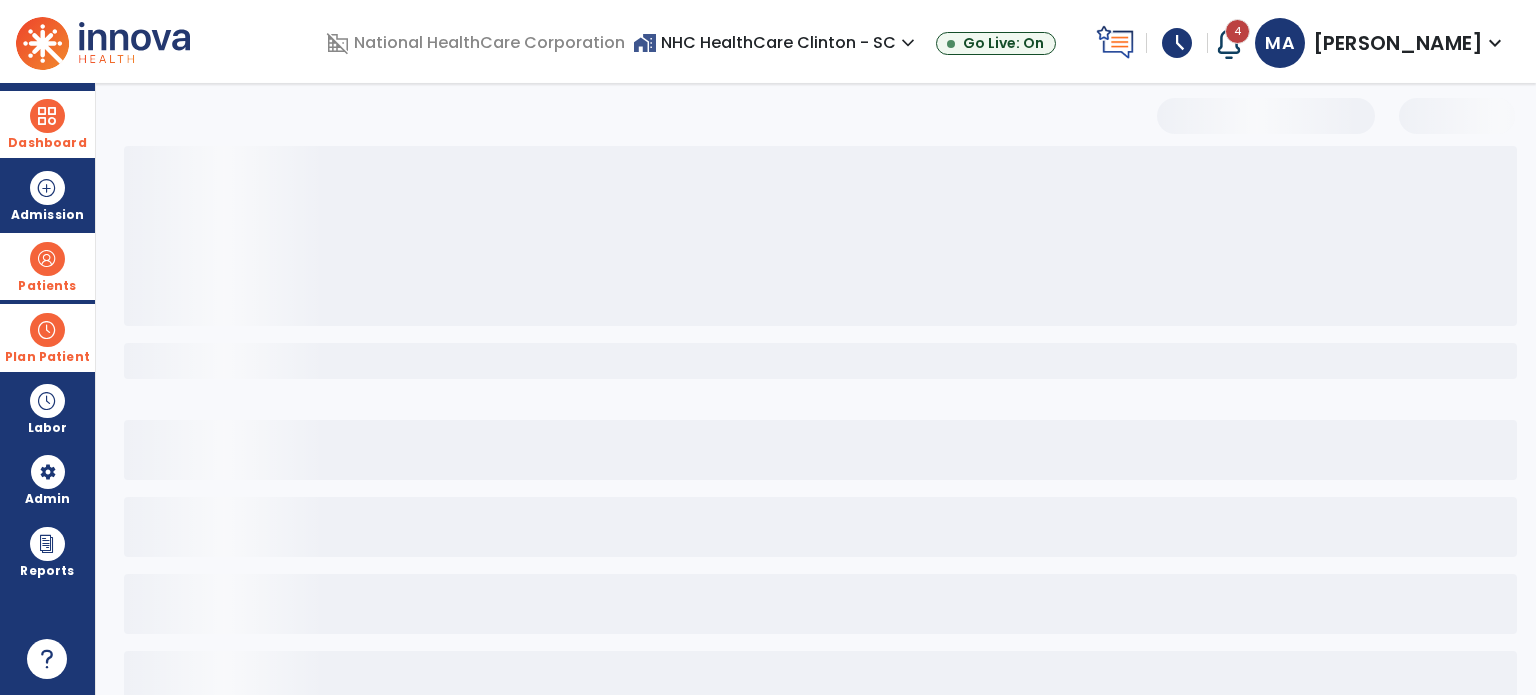 select on "***" 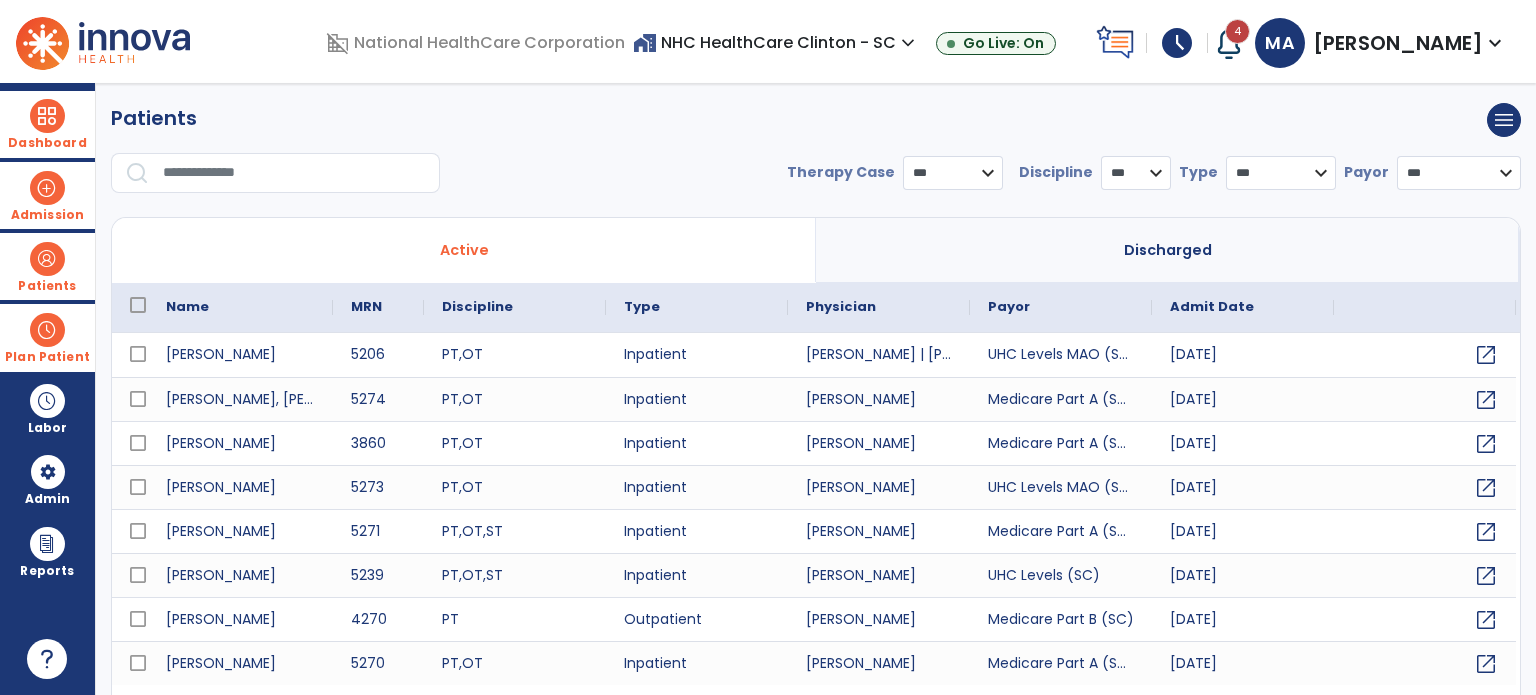 click at bounding box center (47, 188) 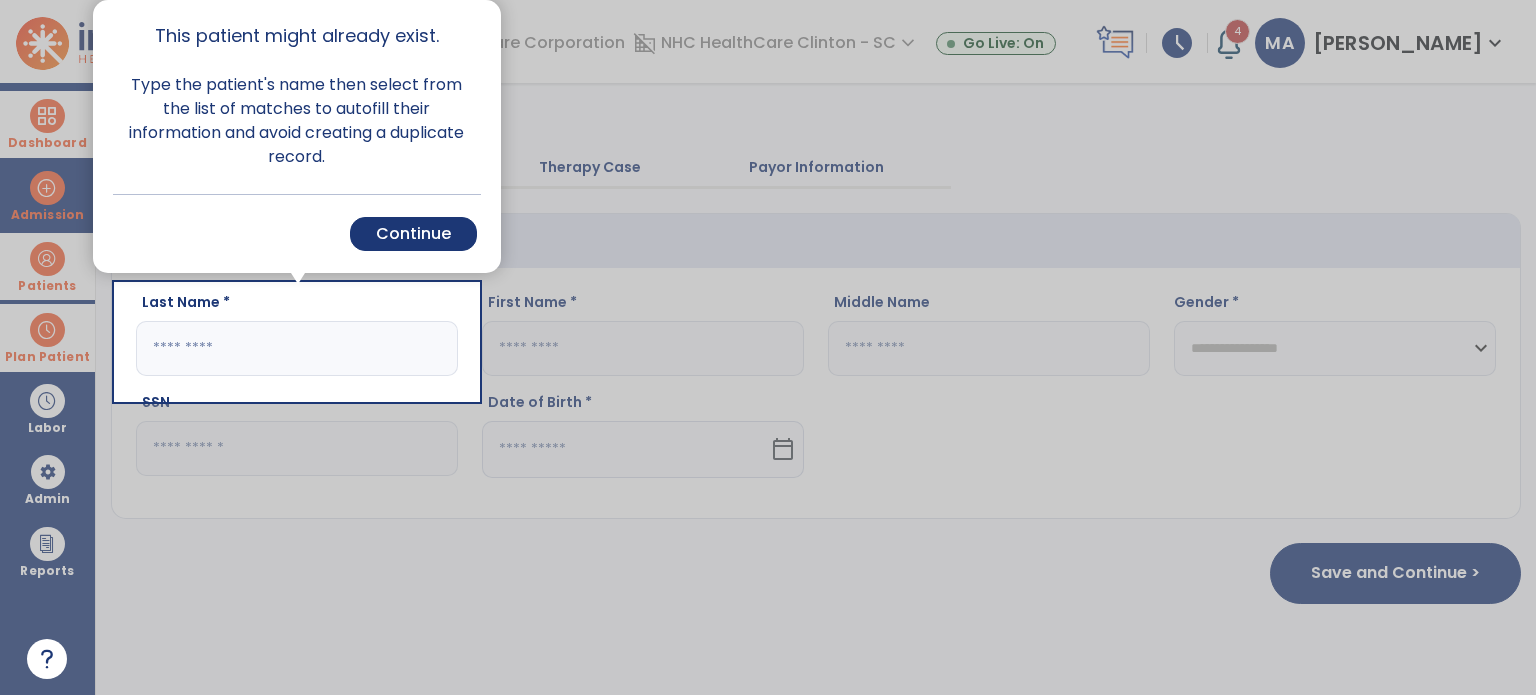 click 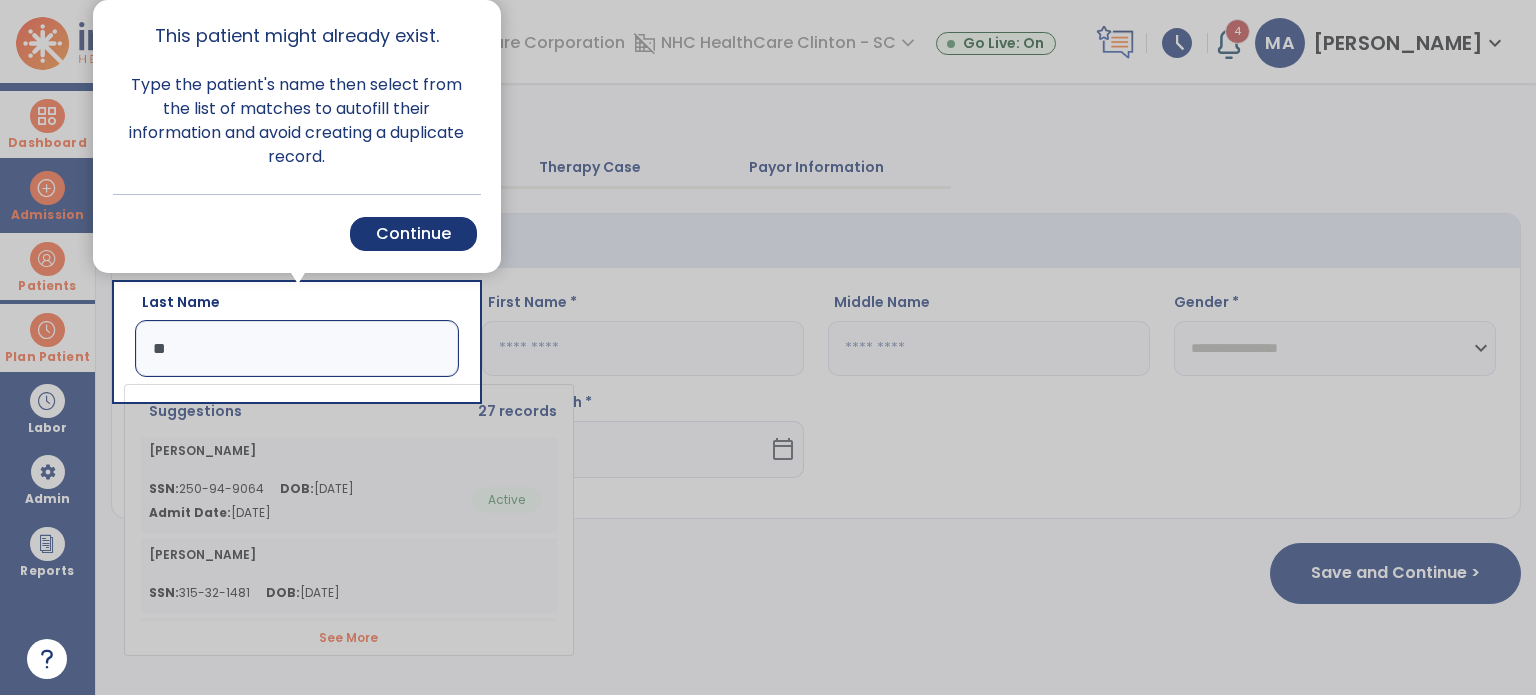click on "Cancel
Back
Continue" at bounding box center [297, 233] 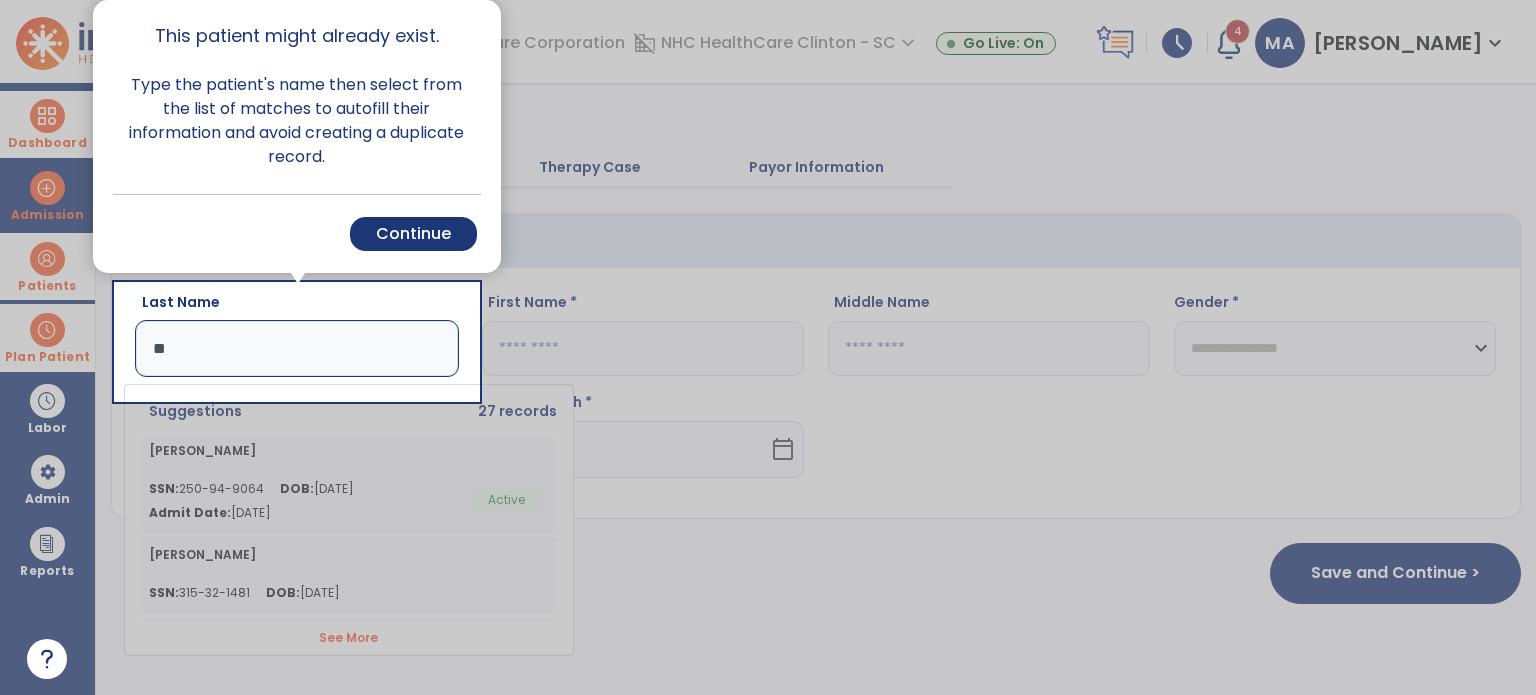 click on "Continue" at bounding box center (413, 234) 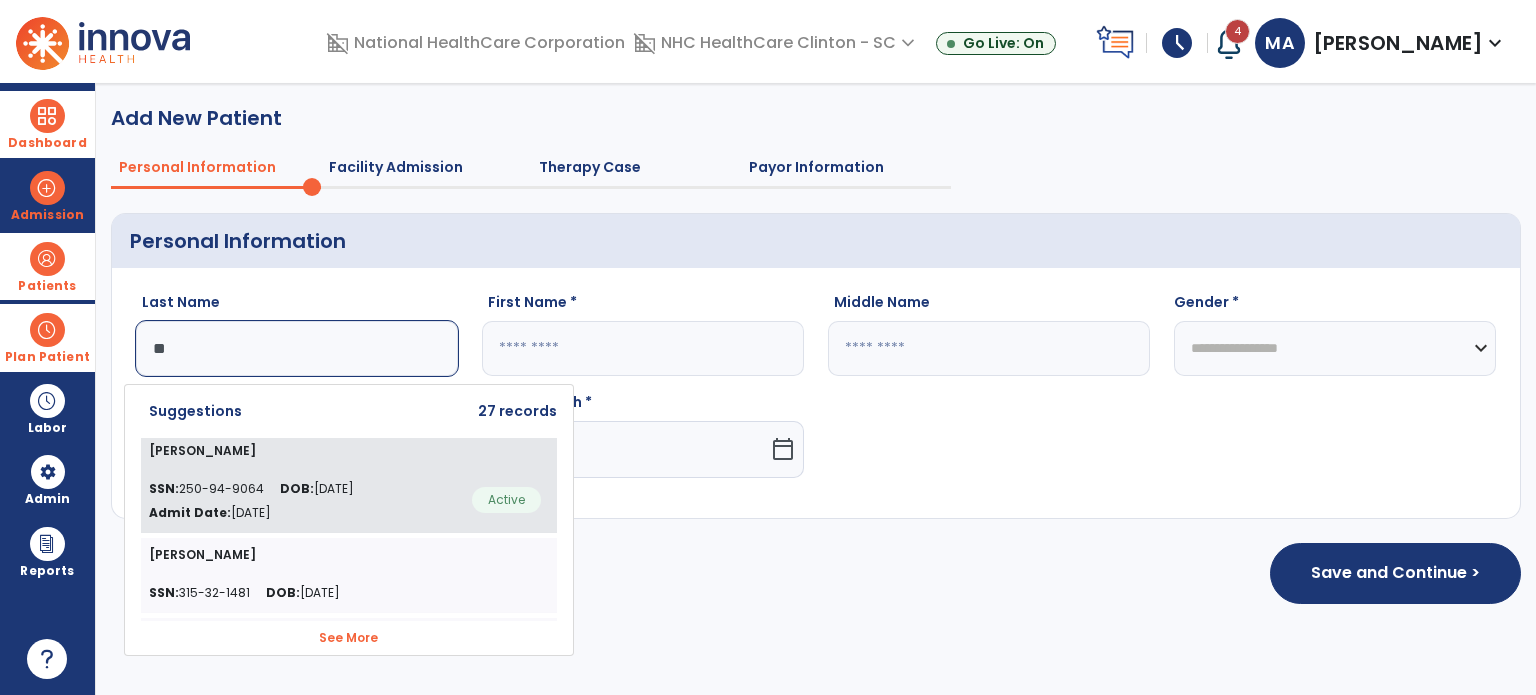 click on "William Eichelberger  SSN:  250-94-9064 DOB:  08/23/1953 Admit Date:  Jun 26, 2023  Active" 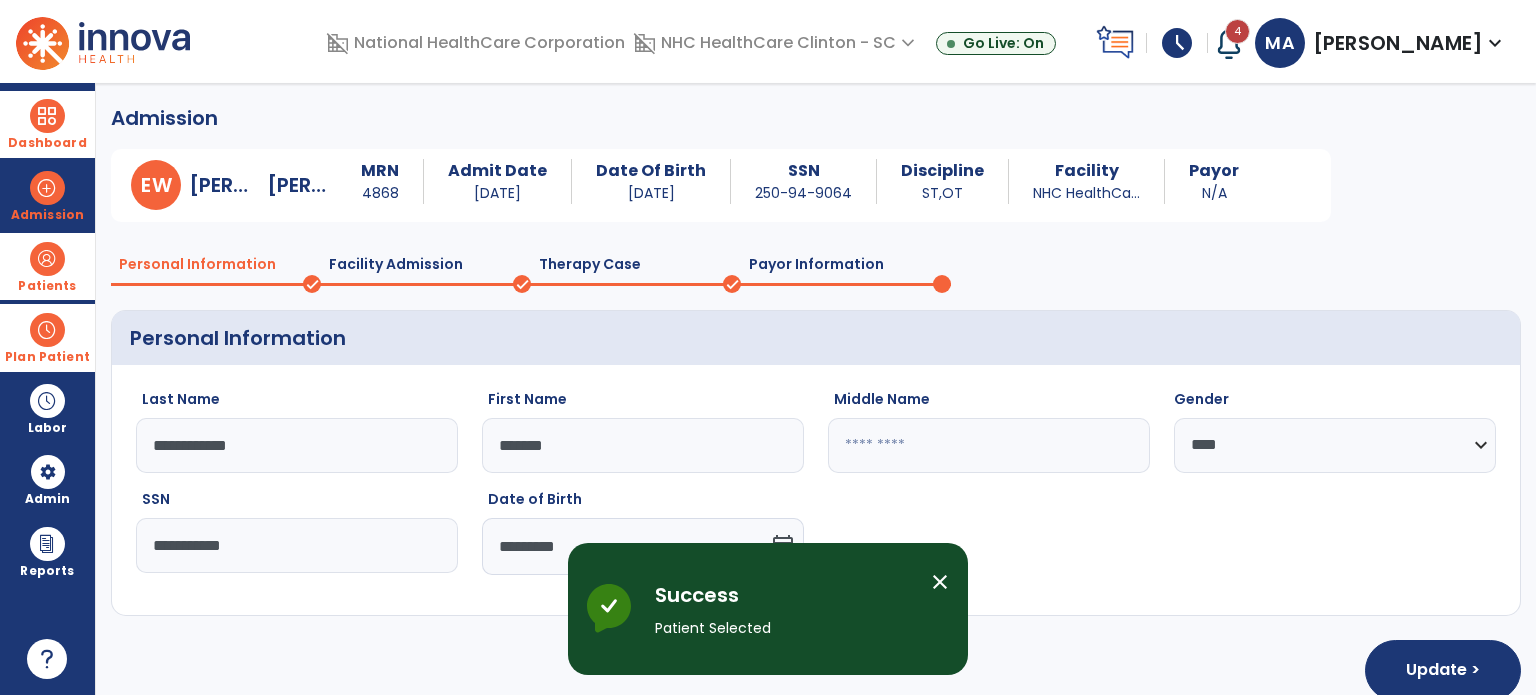 click on "Payor Information" 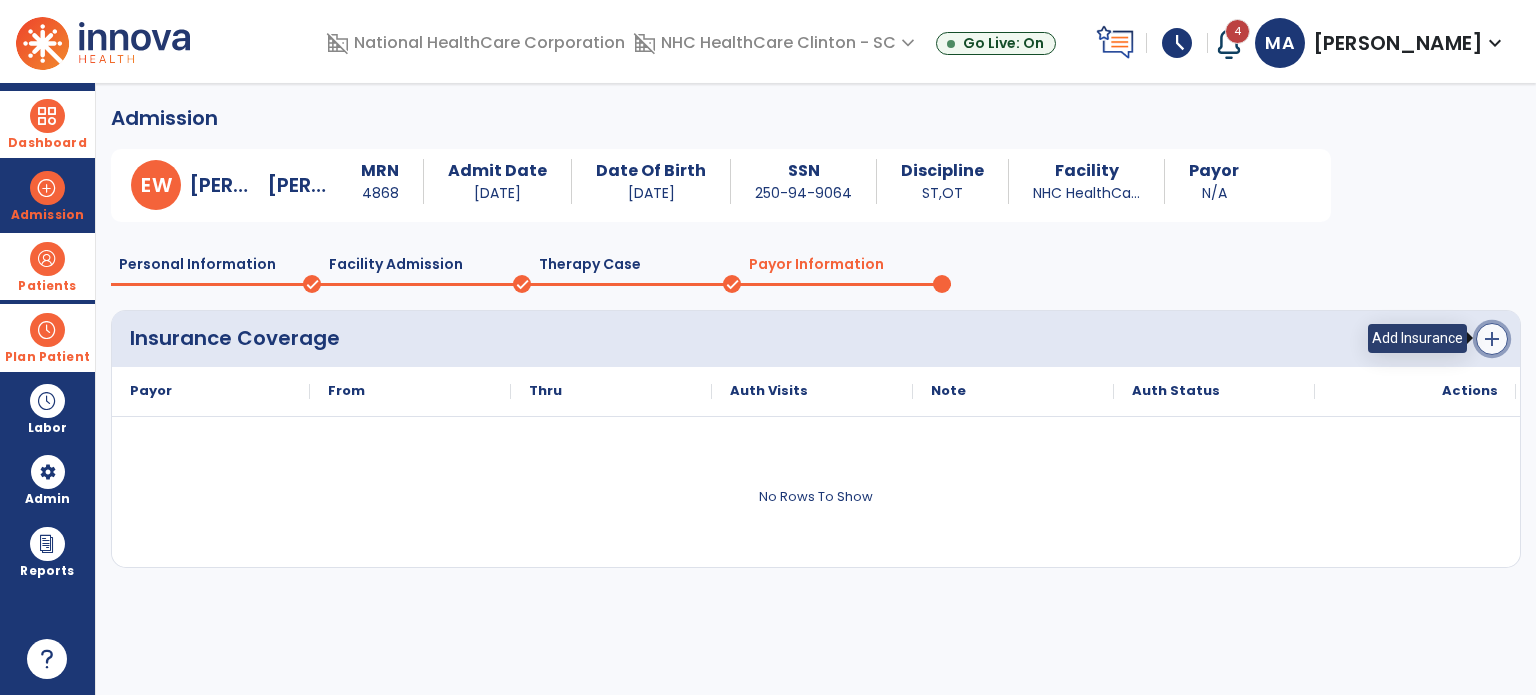 click on "add" 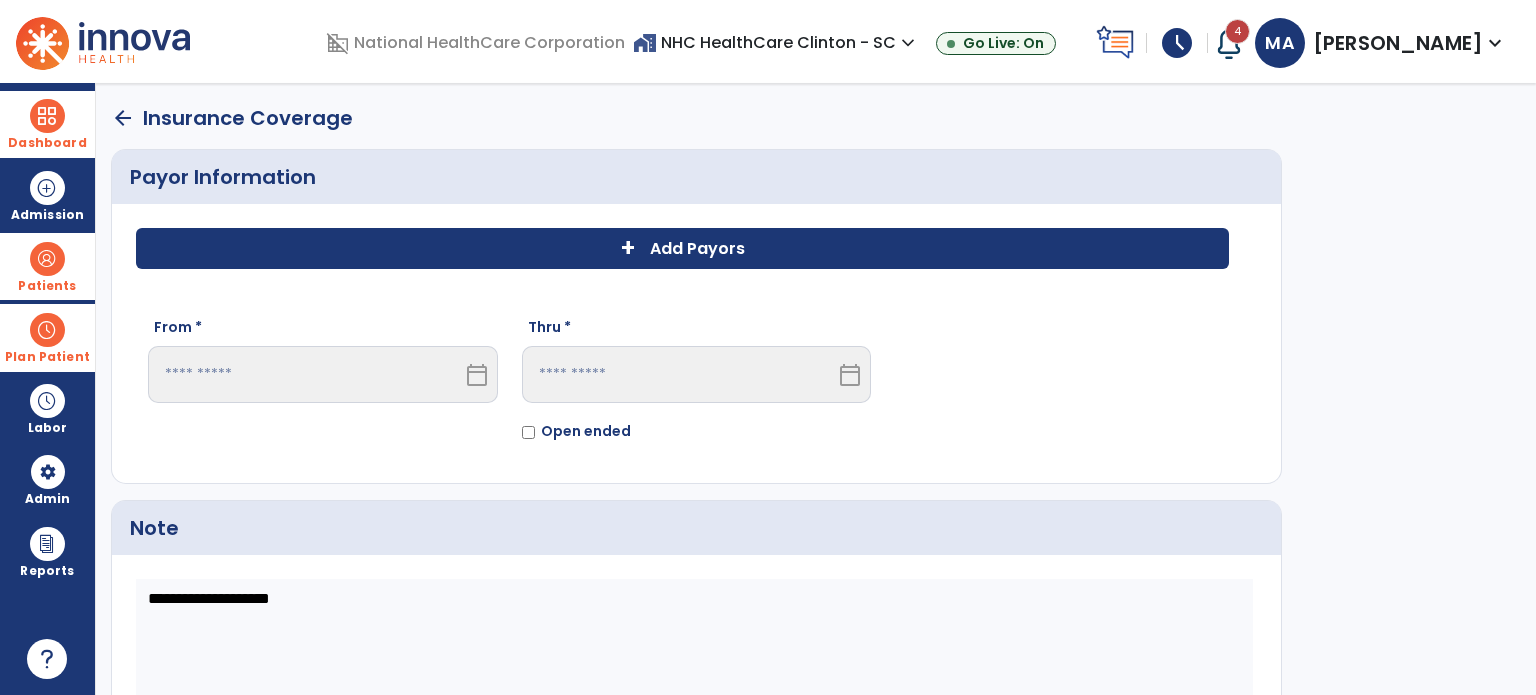 click on "calendar_today" at bounding box center (477, 375) 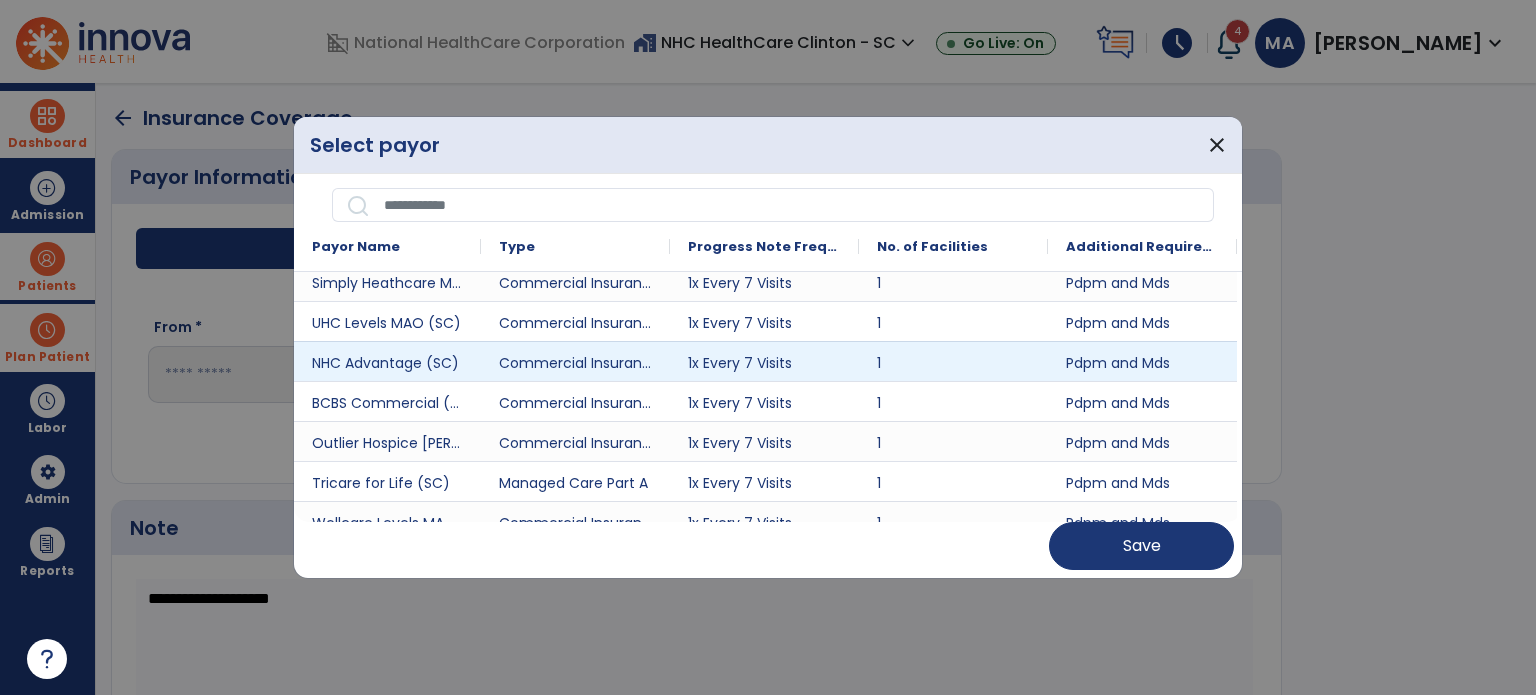 scroll, scrollTop: 1300, scrollLeft: 0, axis: vertical 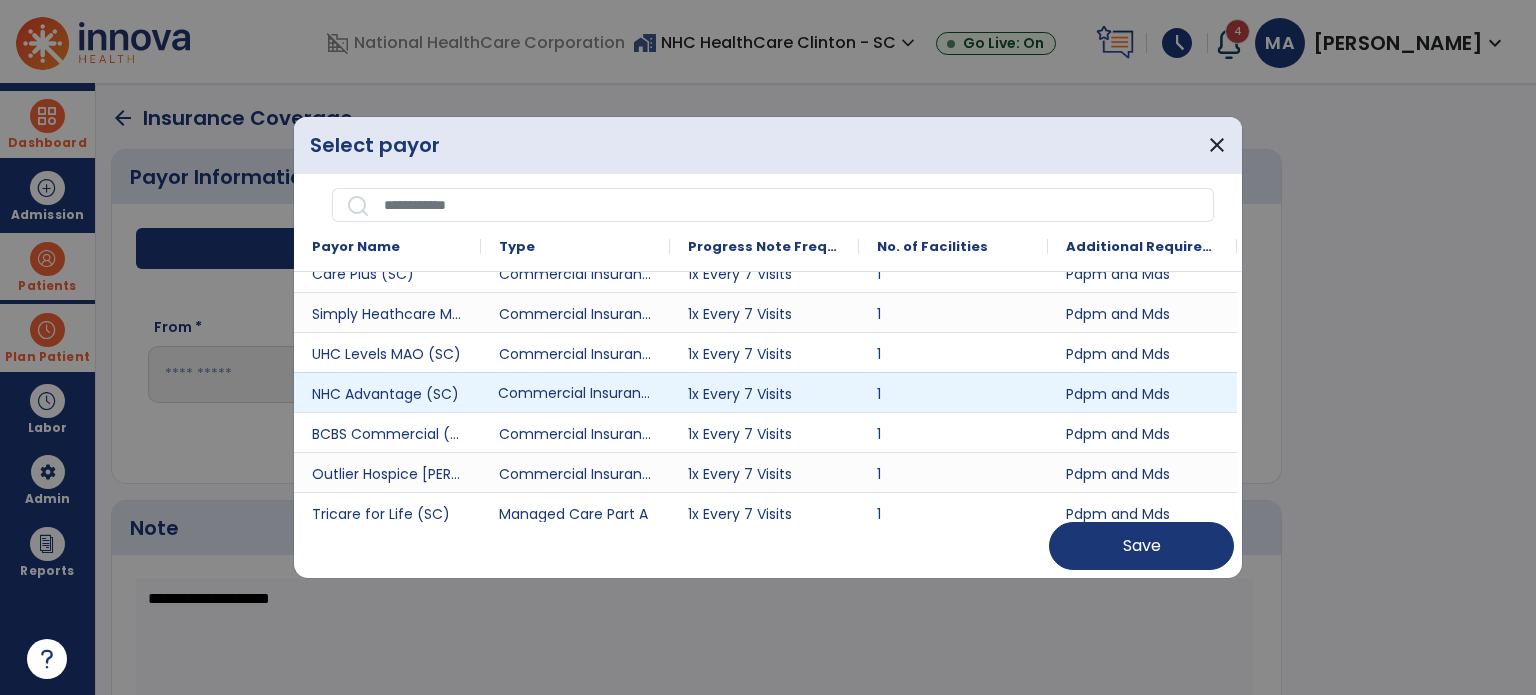 click on "Commercial Insurance" at bounding box center (575, 392) 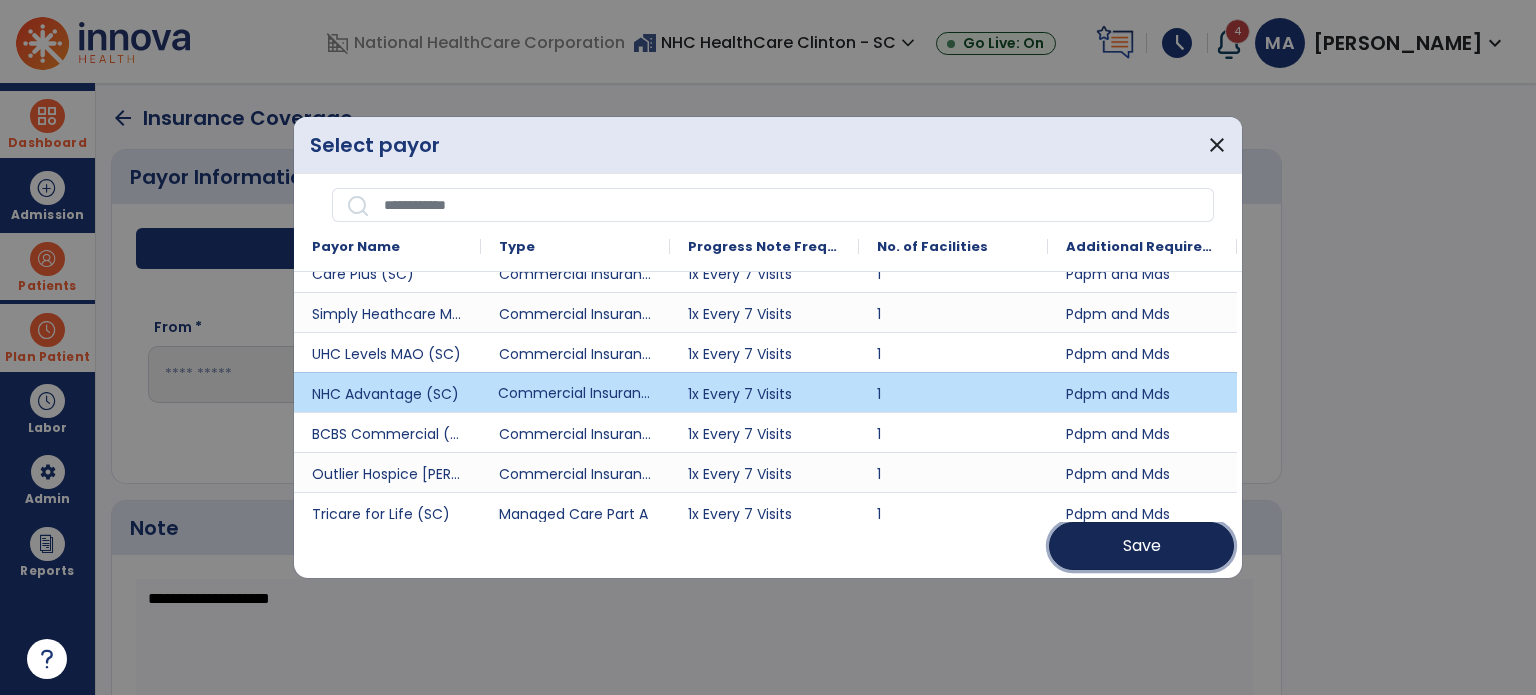 click on "Save" at bounding box center (1142, 546) 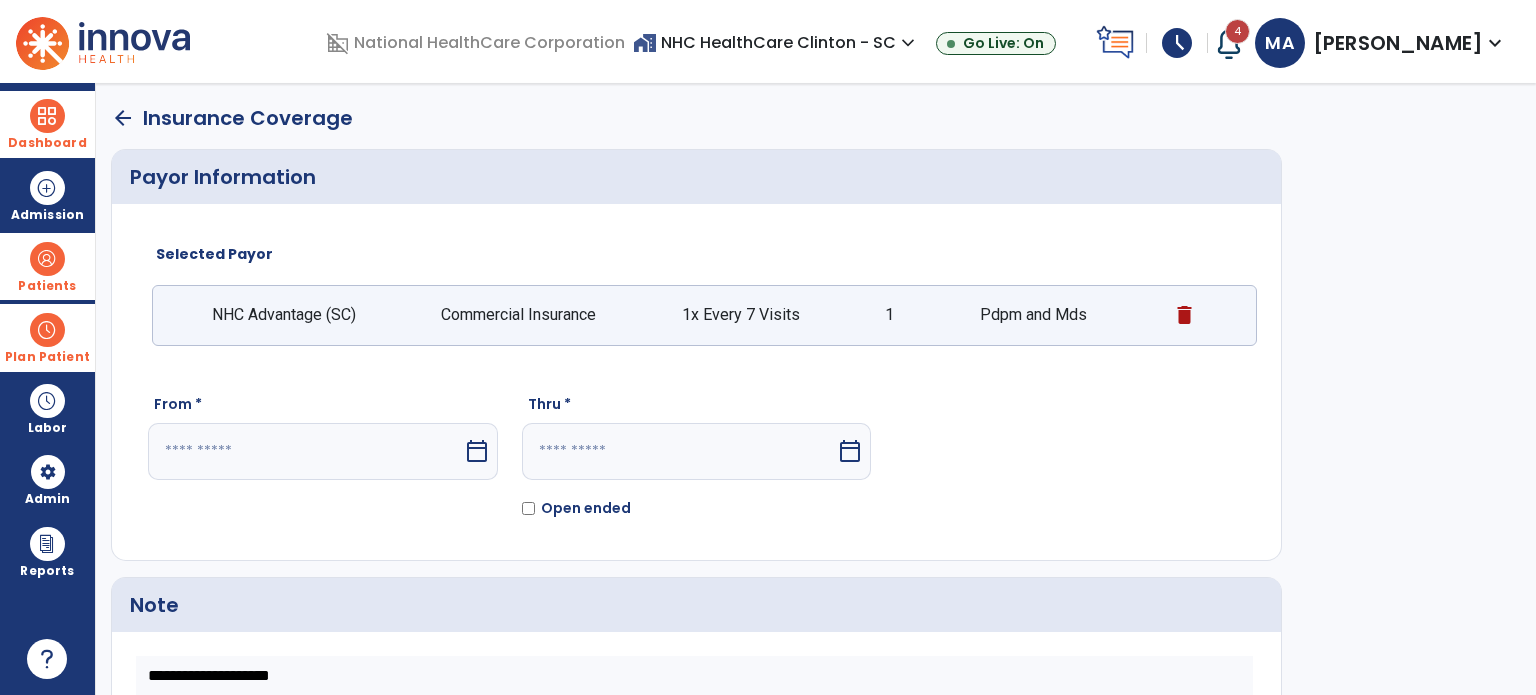 click on "calendar_today" at bounding box center [477, 451] 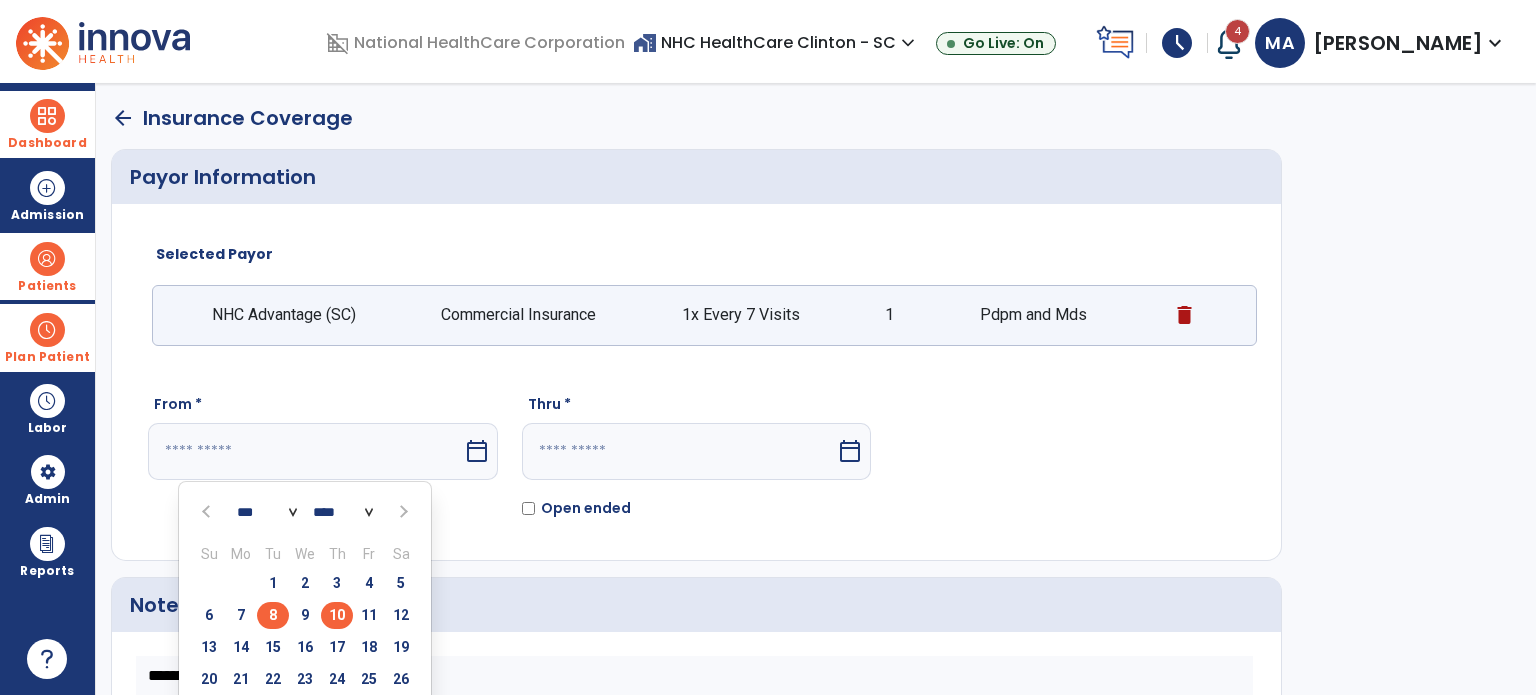 click on "8" at bounding box center (273, 615) 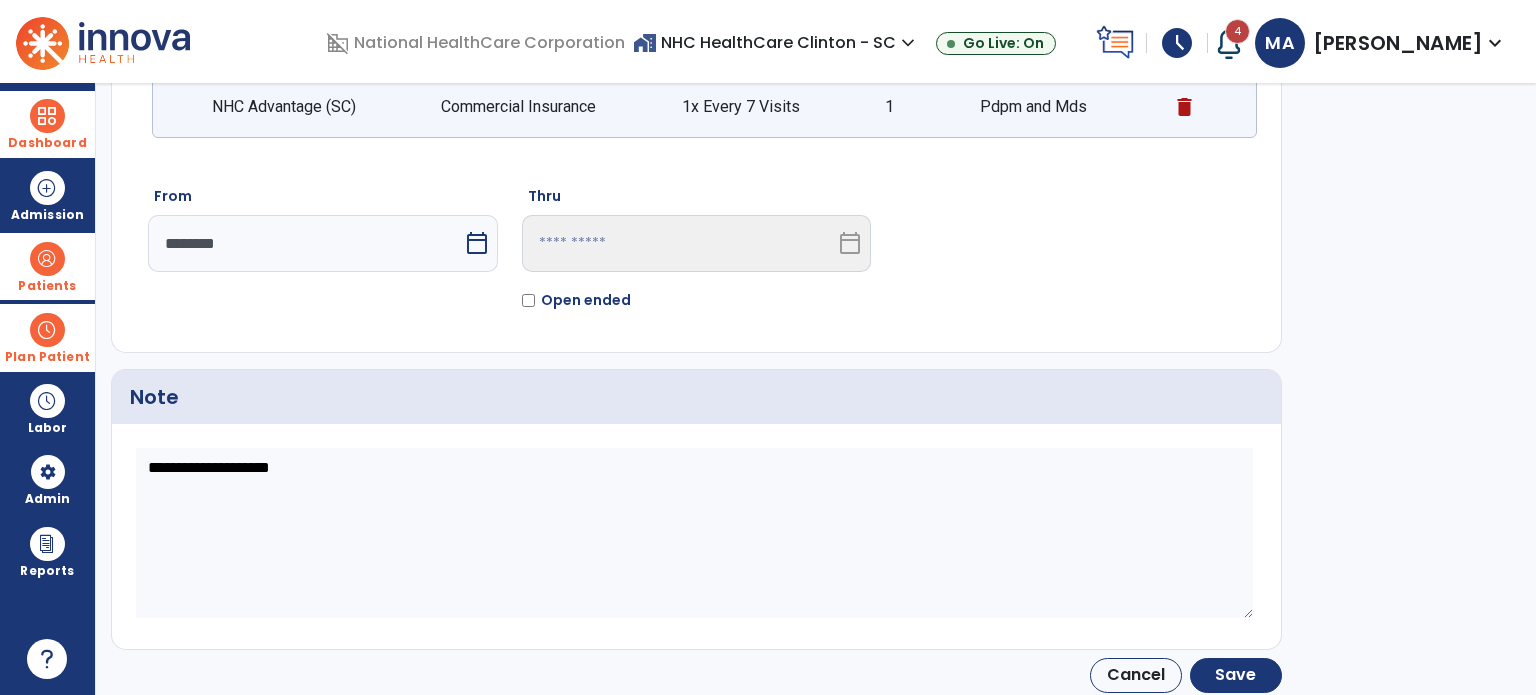 scroll, scrollTop: 210, scrollLeft: 0, axis: vertical 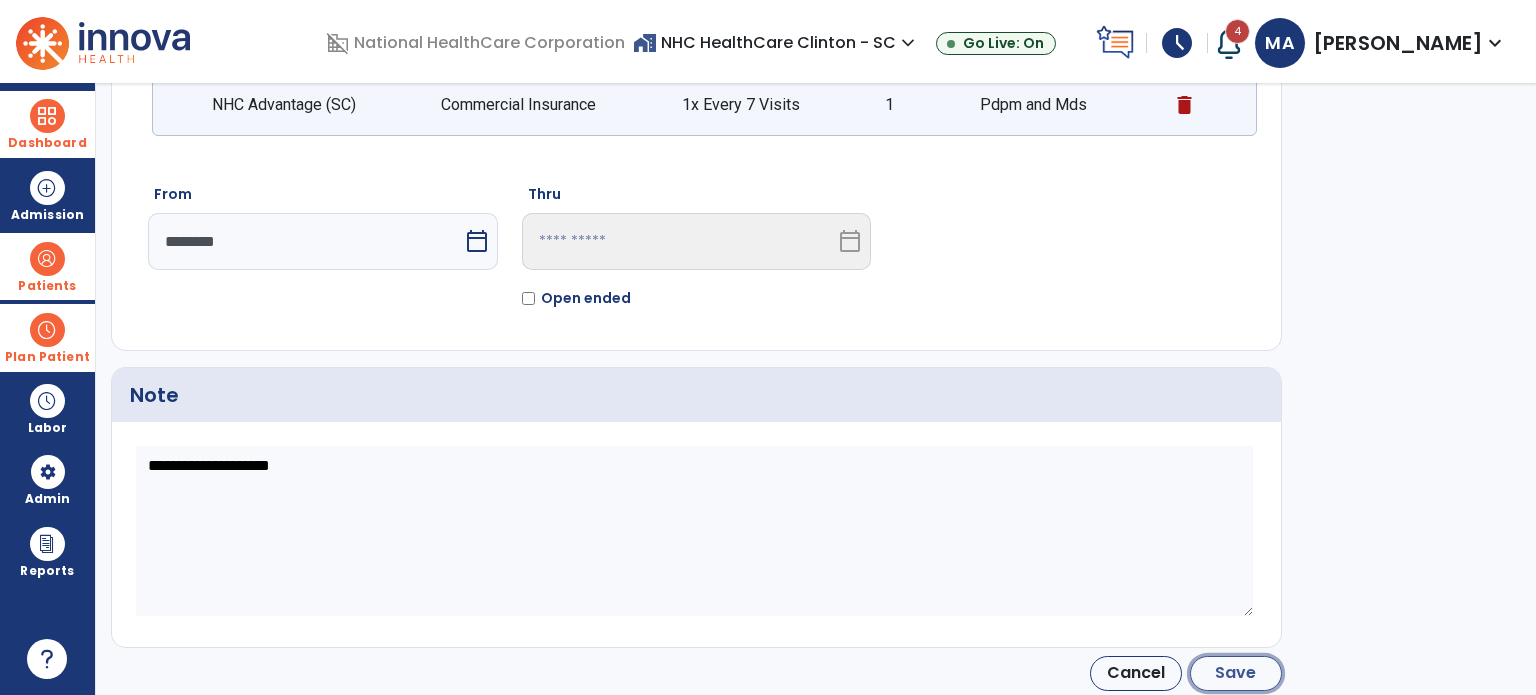click on "Save" 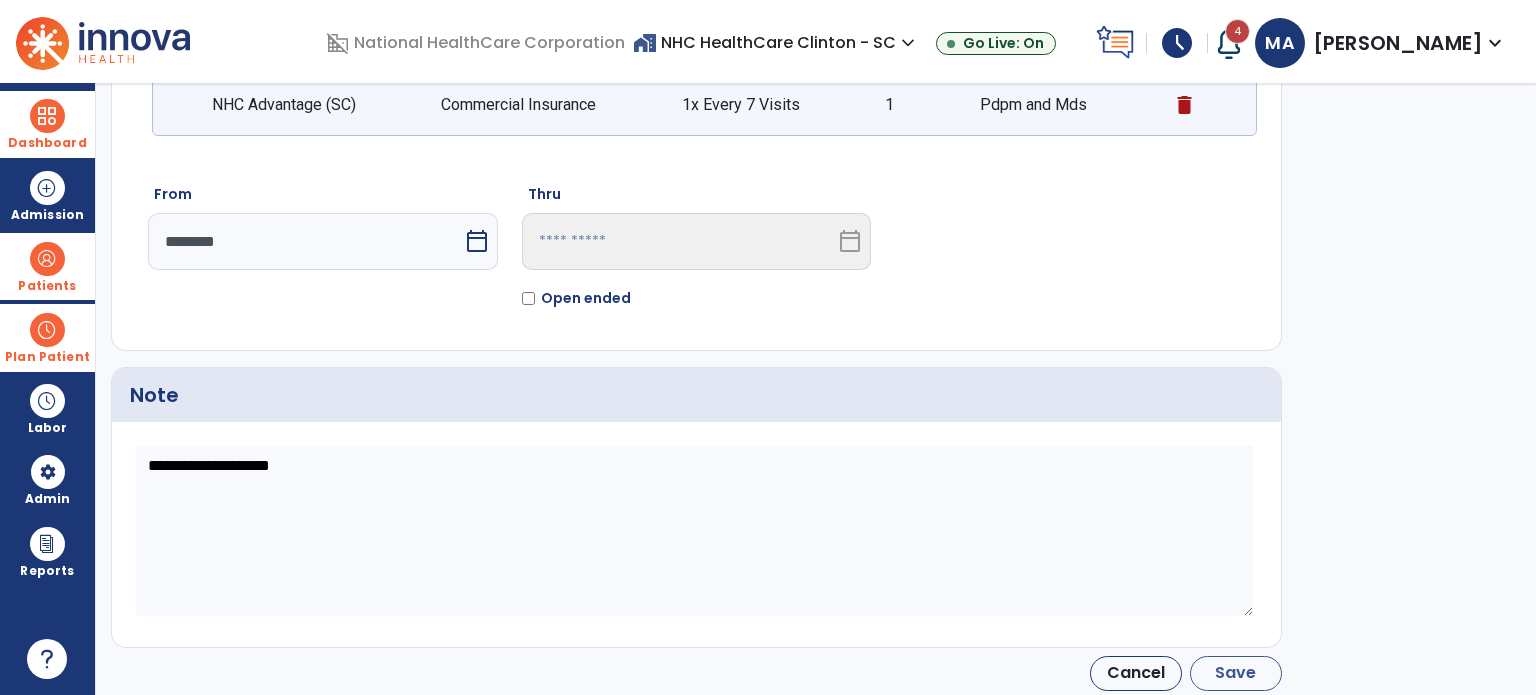type on "********" 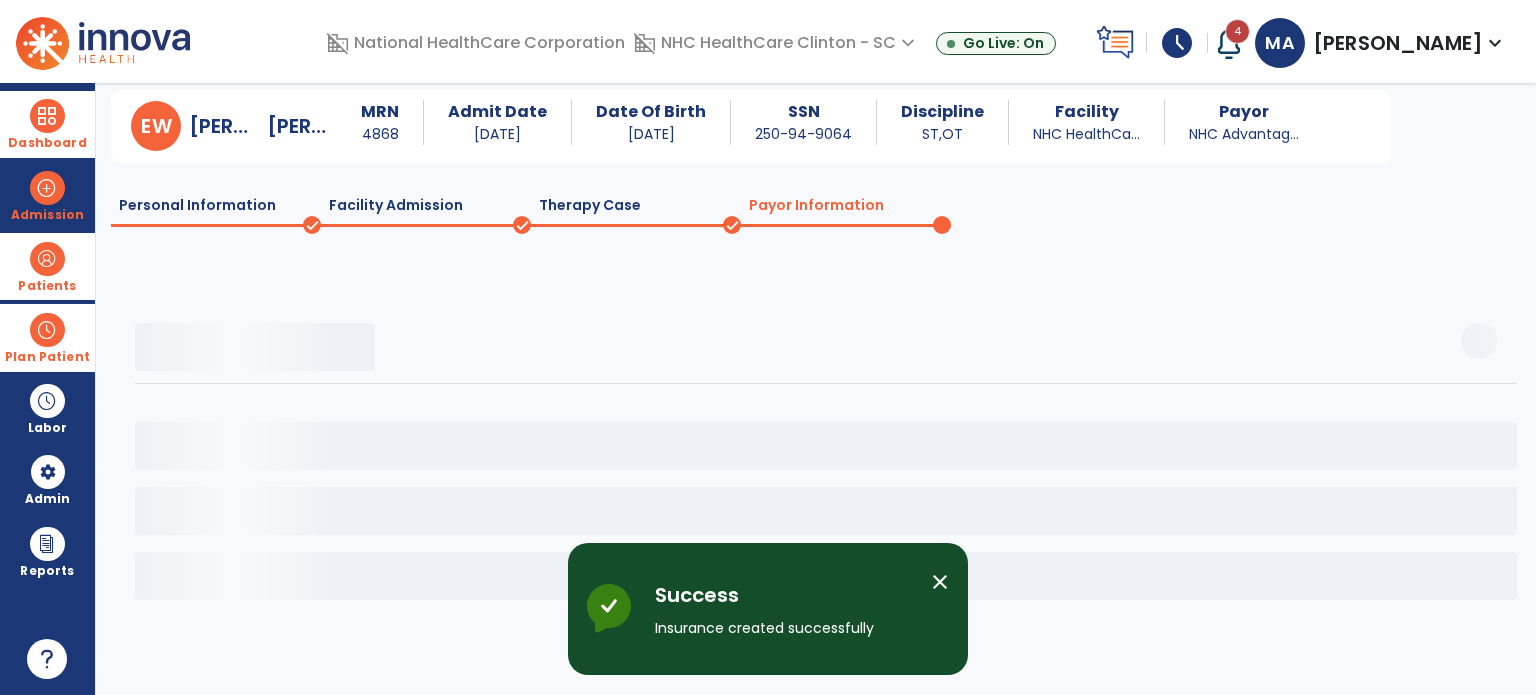 scroll, scrollTop: 58, scrollLeft: 0, axis: vertical 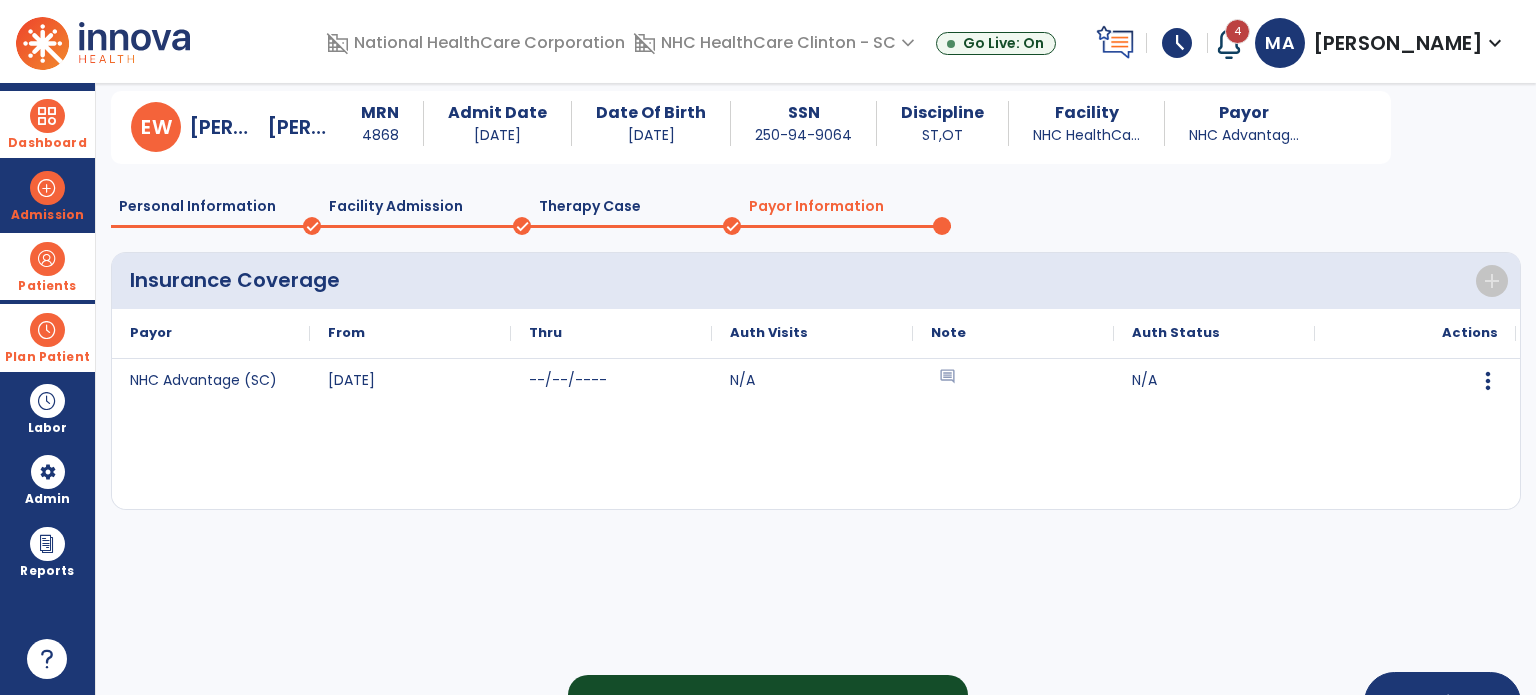 click at bounding box center (47, 259) 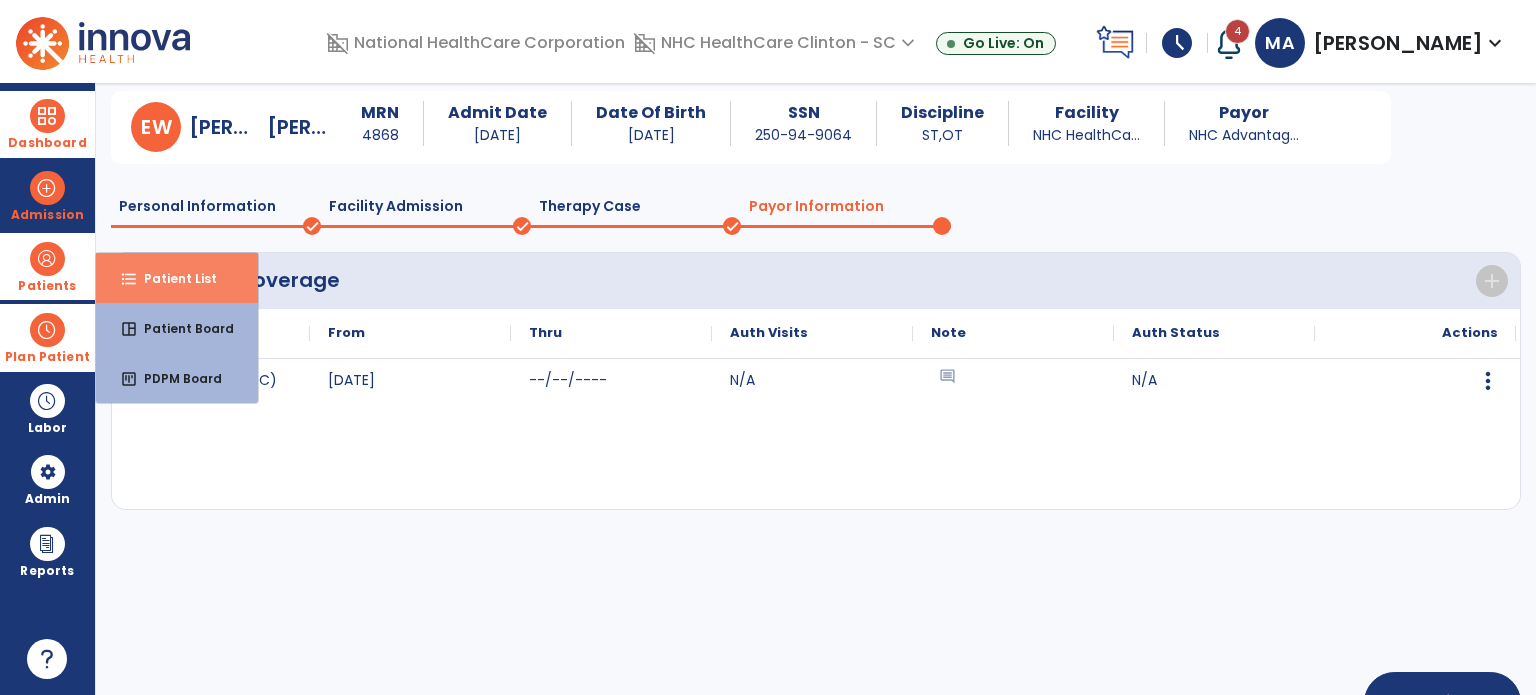 click on "Patient List" at bounding box center [172, 278] 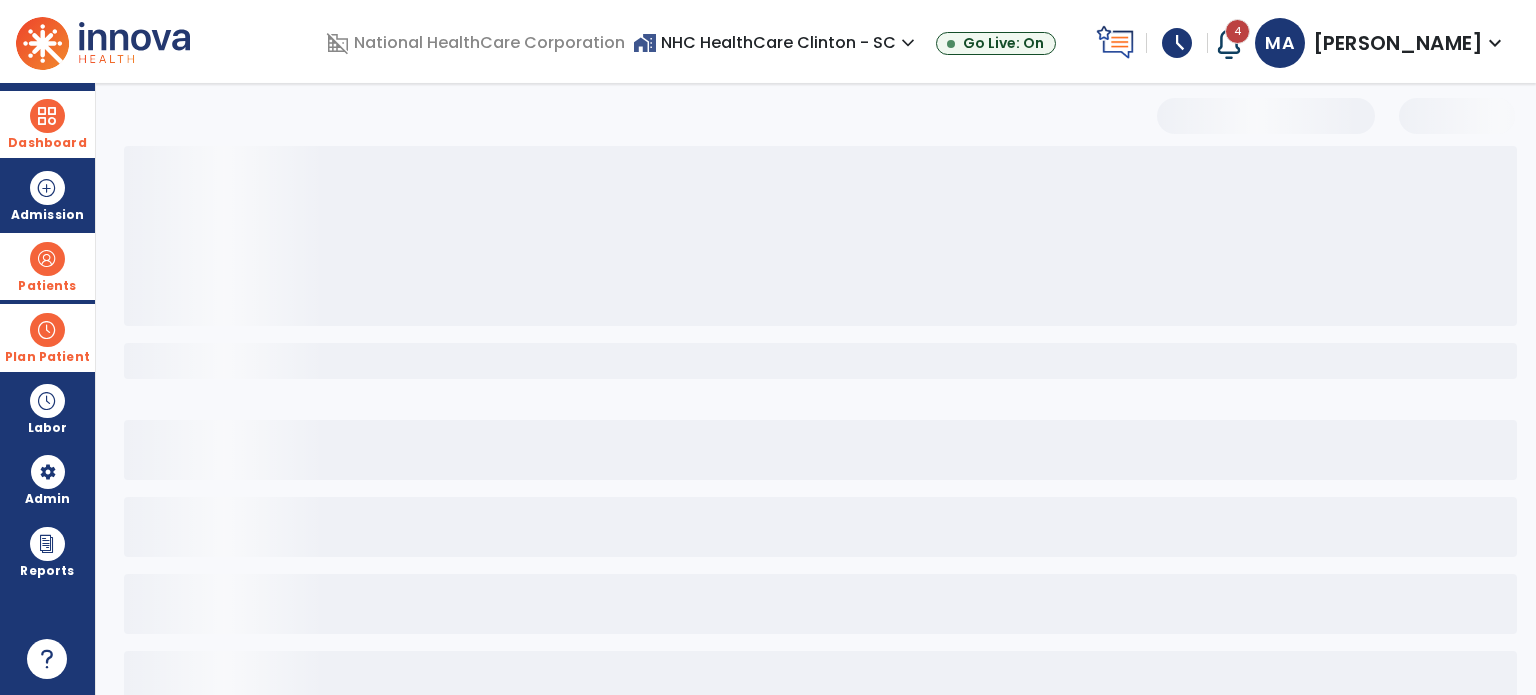 select on "***" 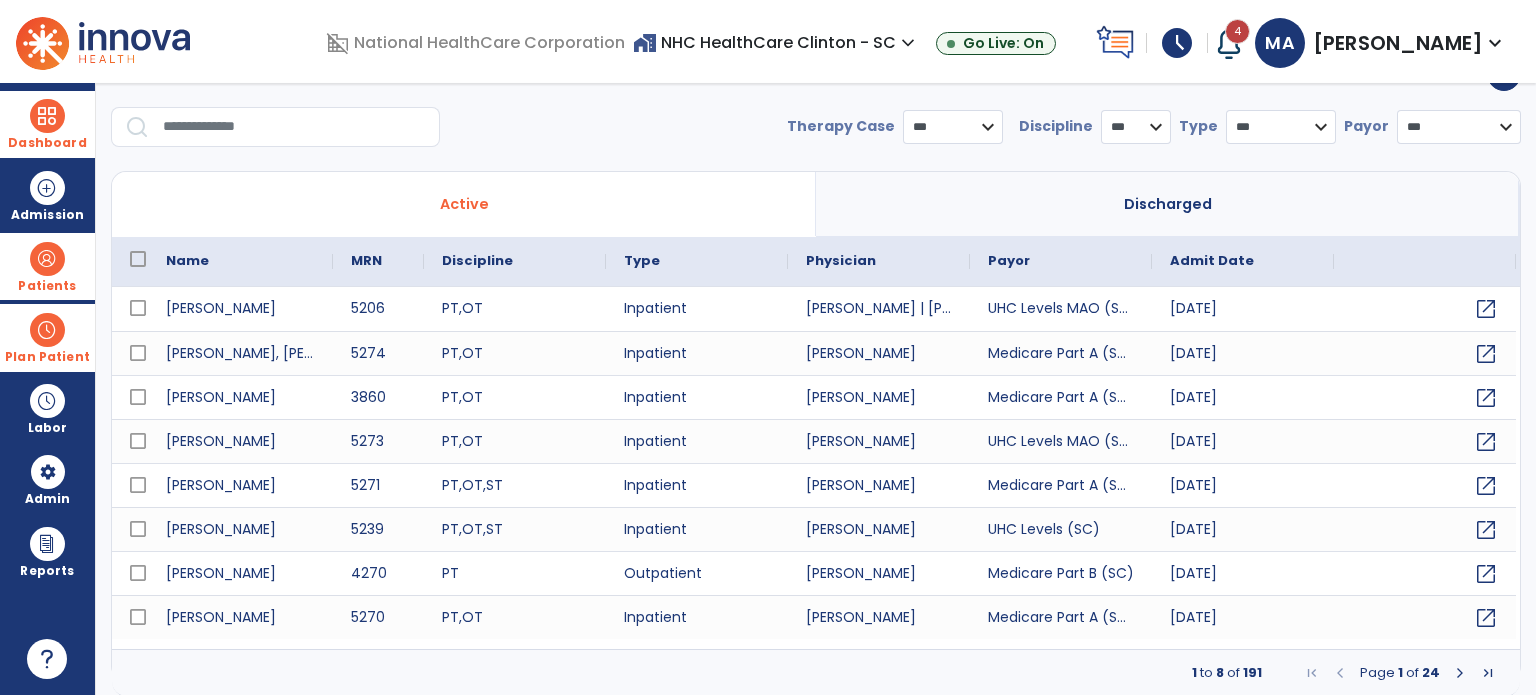 click at bounding box center (294, 127) 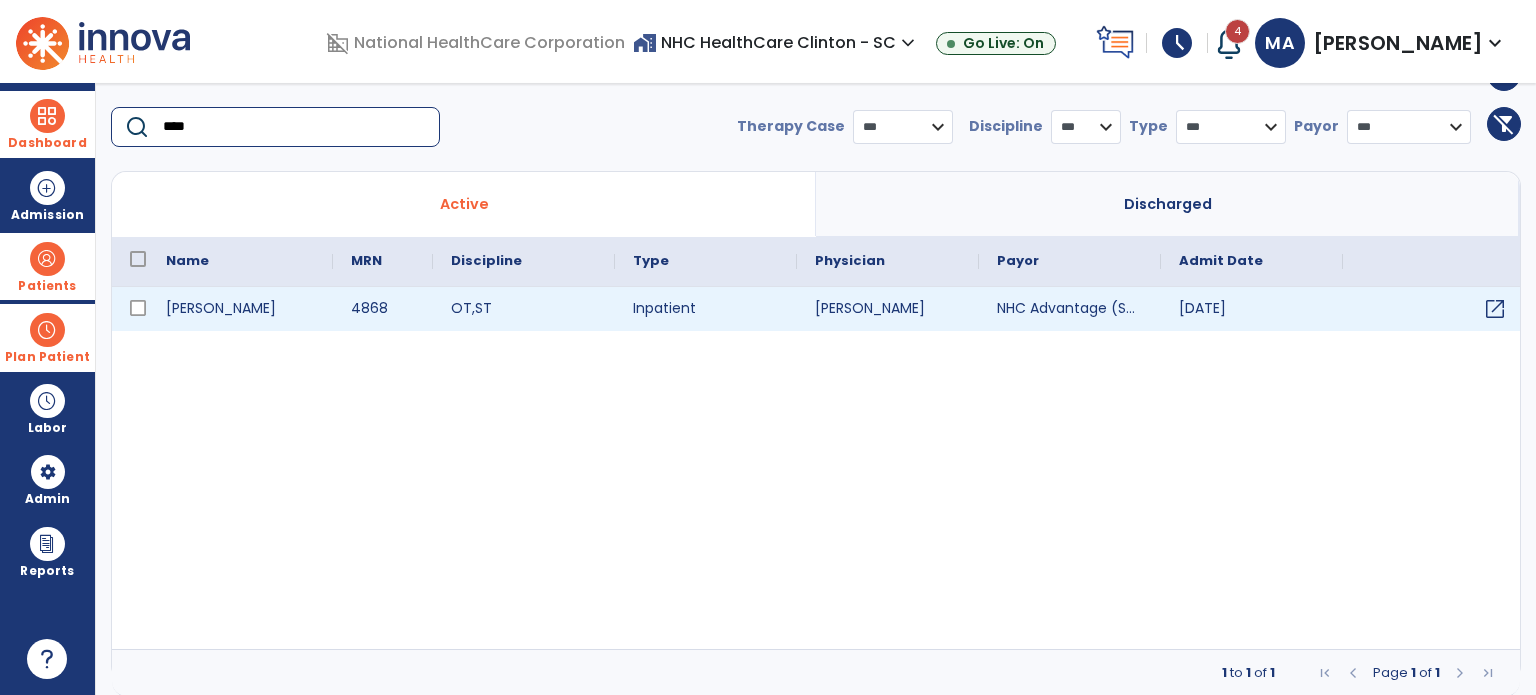 type on "****" 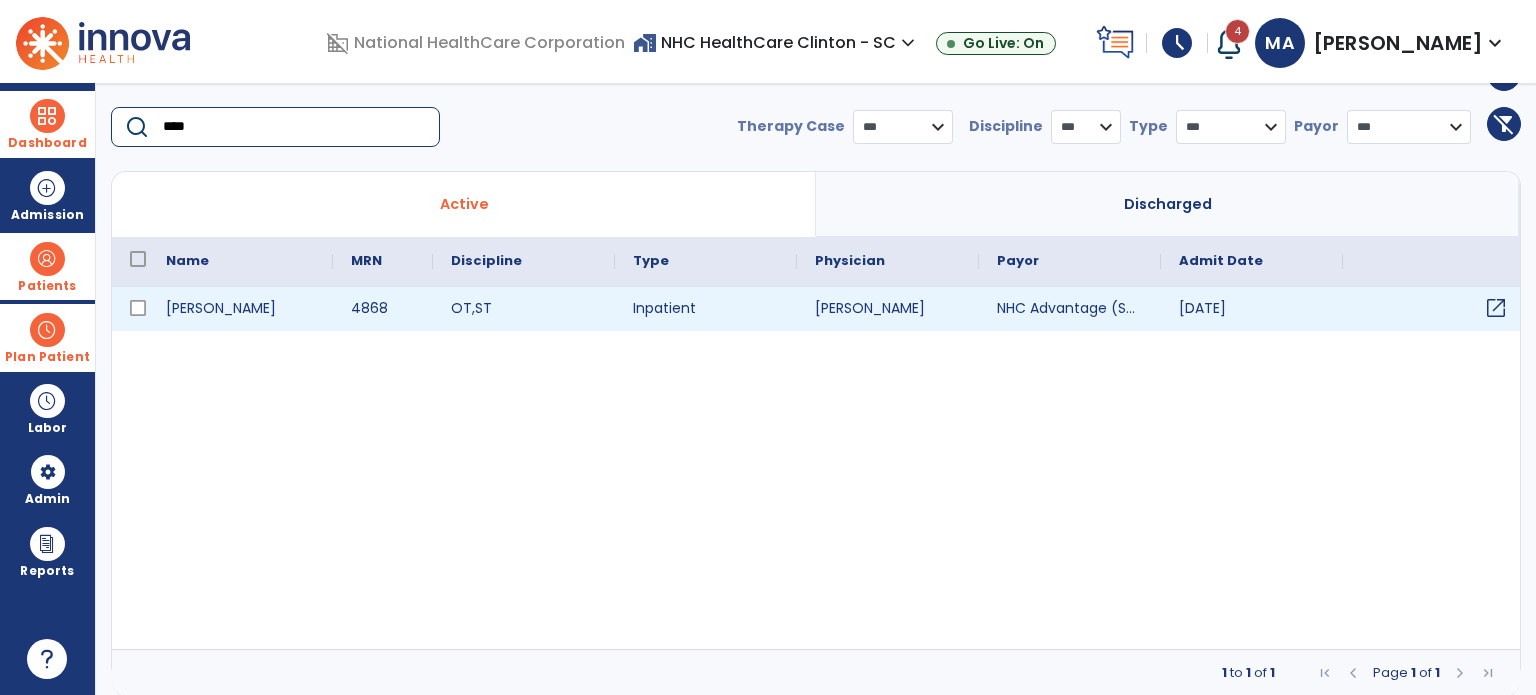 click on "open_in_new" at bounding box center [1496, 308] 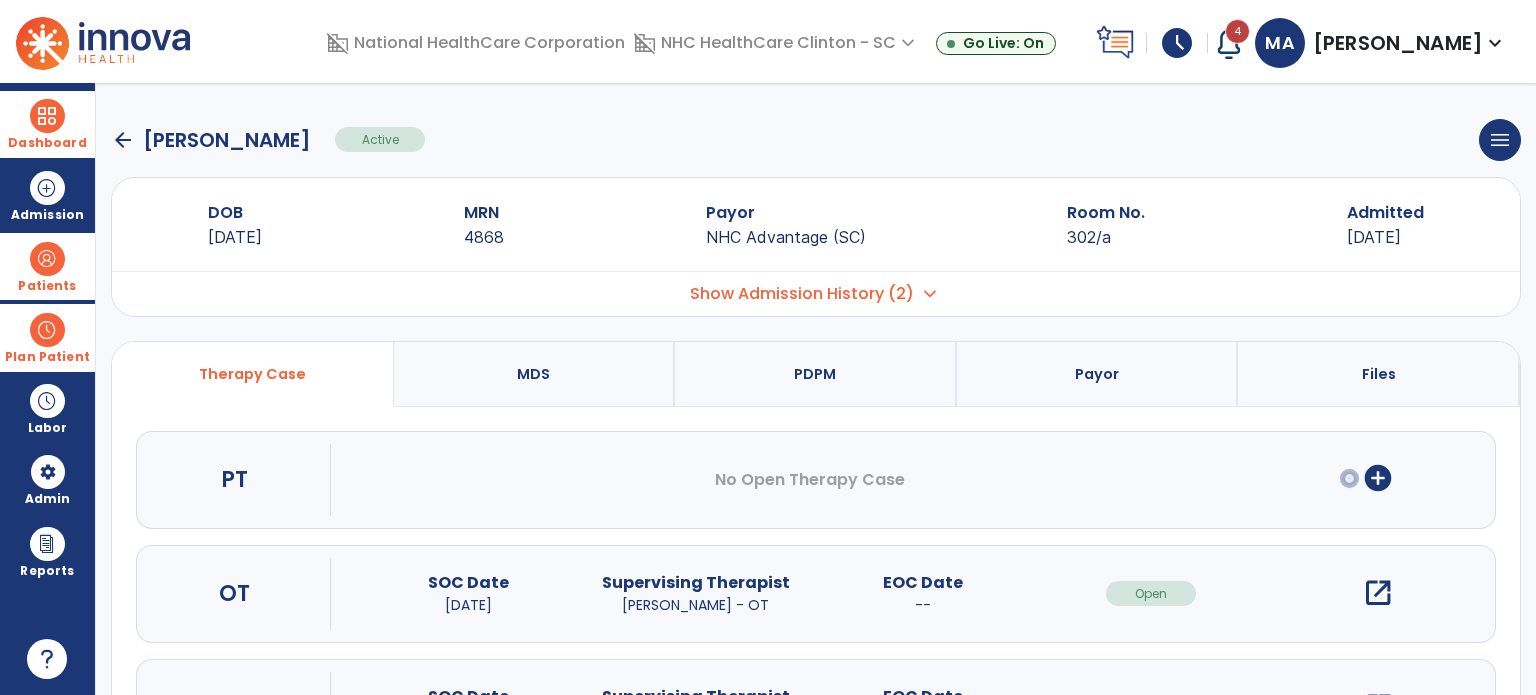 scroll, scrollTop: 100, scrollLeft: 0, axis: vertical 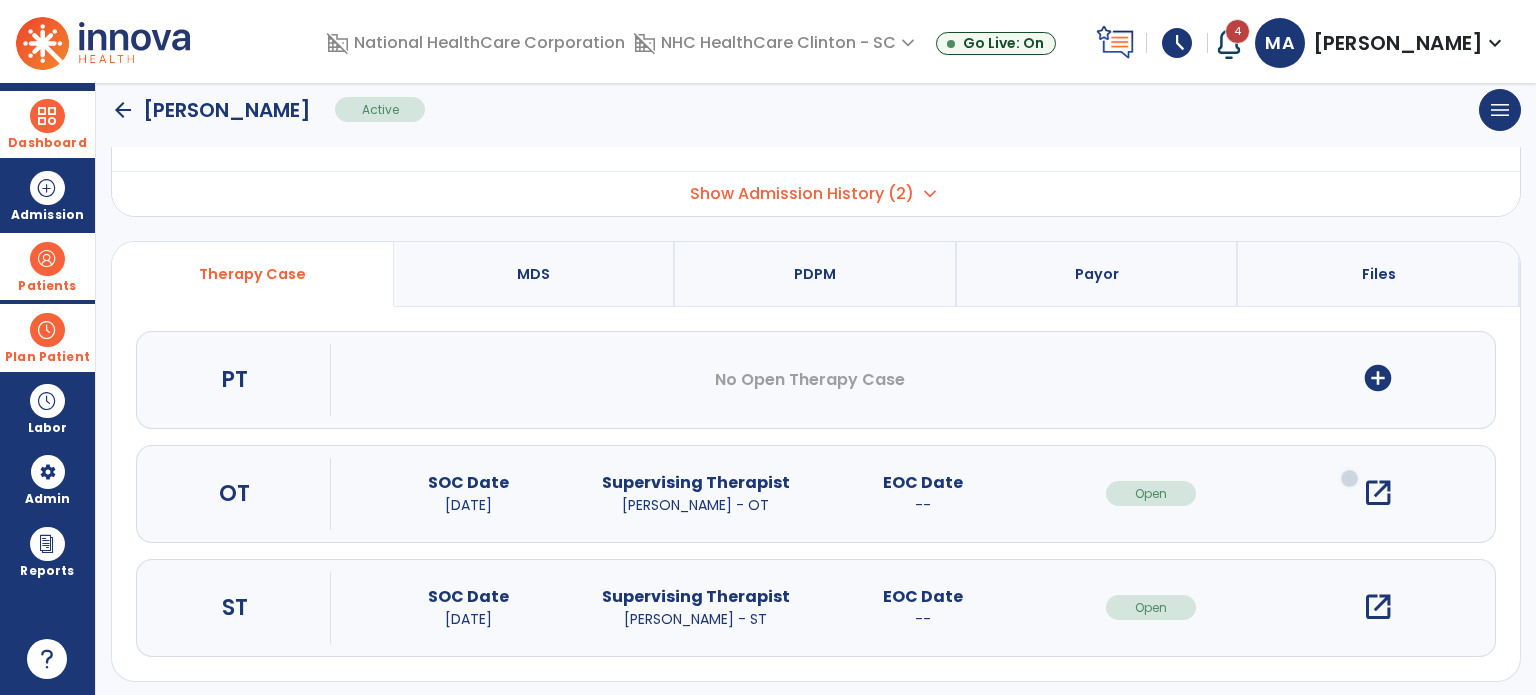 click on "open_in_new" at bounding box center [1378, 493] 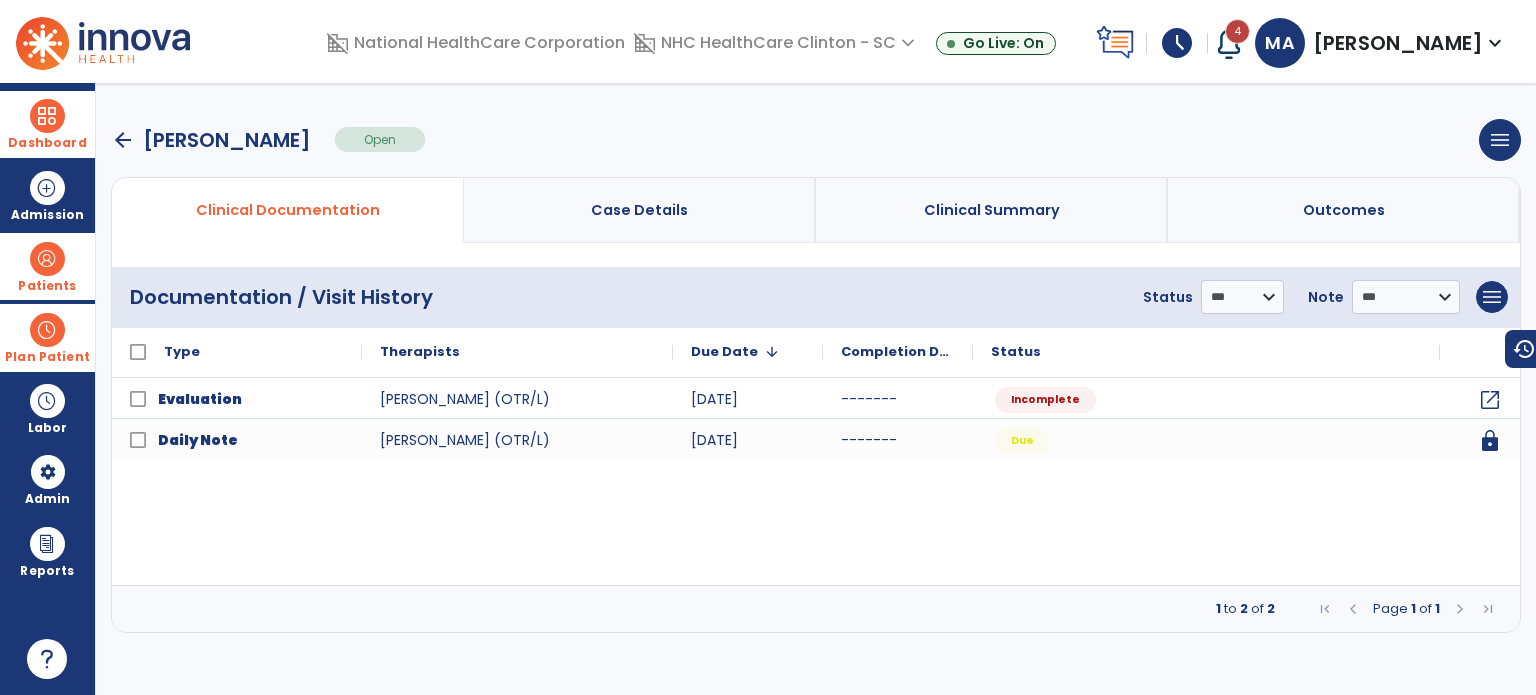 scroll, scrollTop: 0, scrollLeft: 0, axis: both 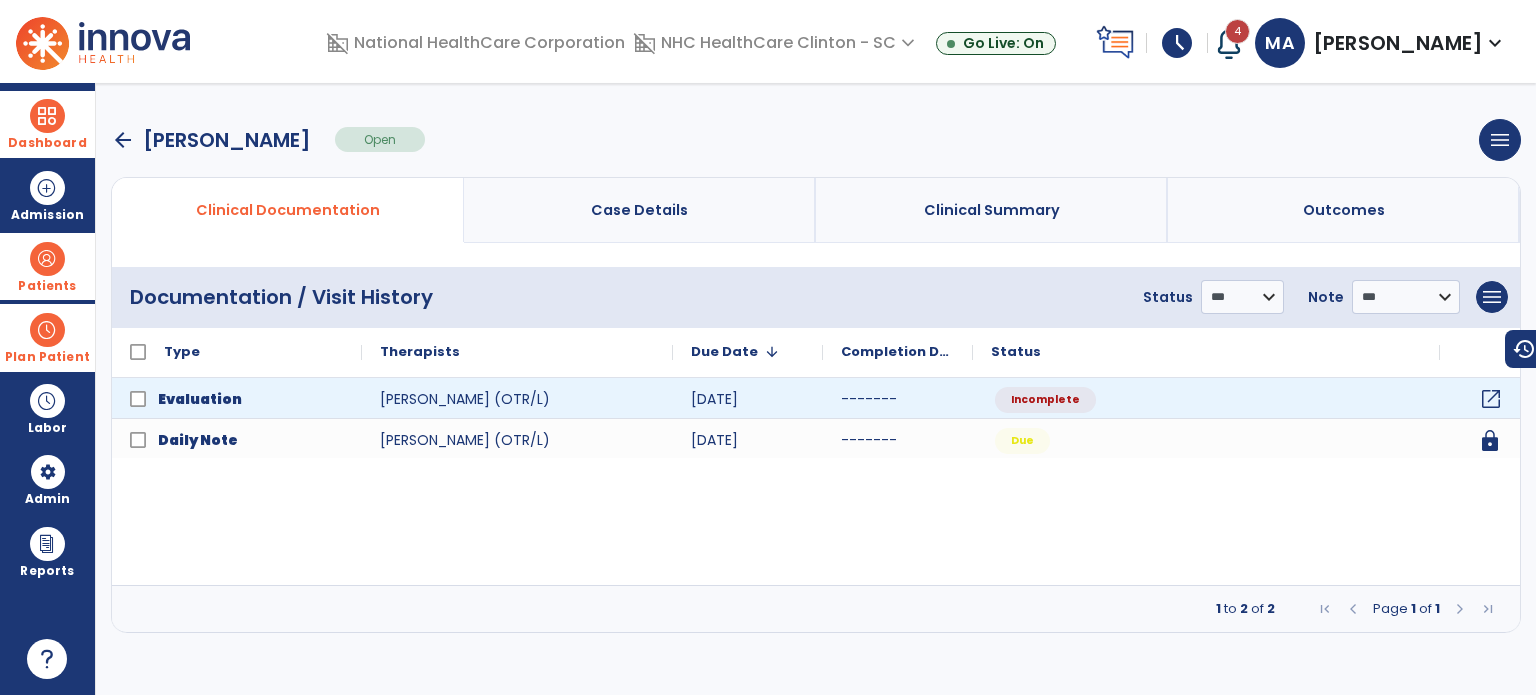 click on "open_in_new" 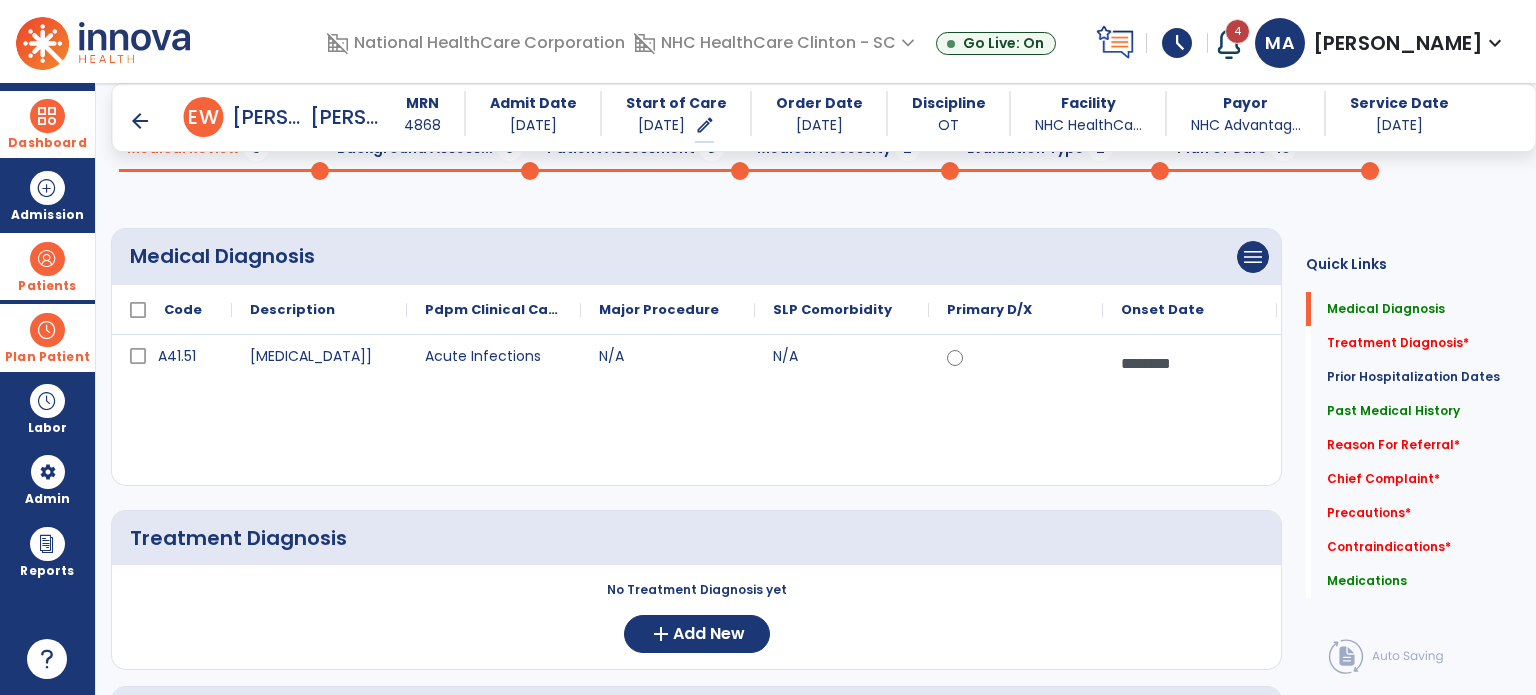 scroll, scrollTop: 0, scrollLeft: 0, axis: both 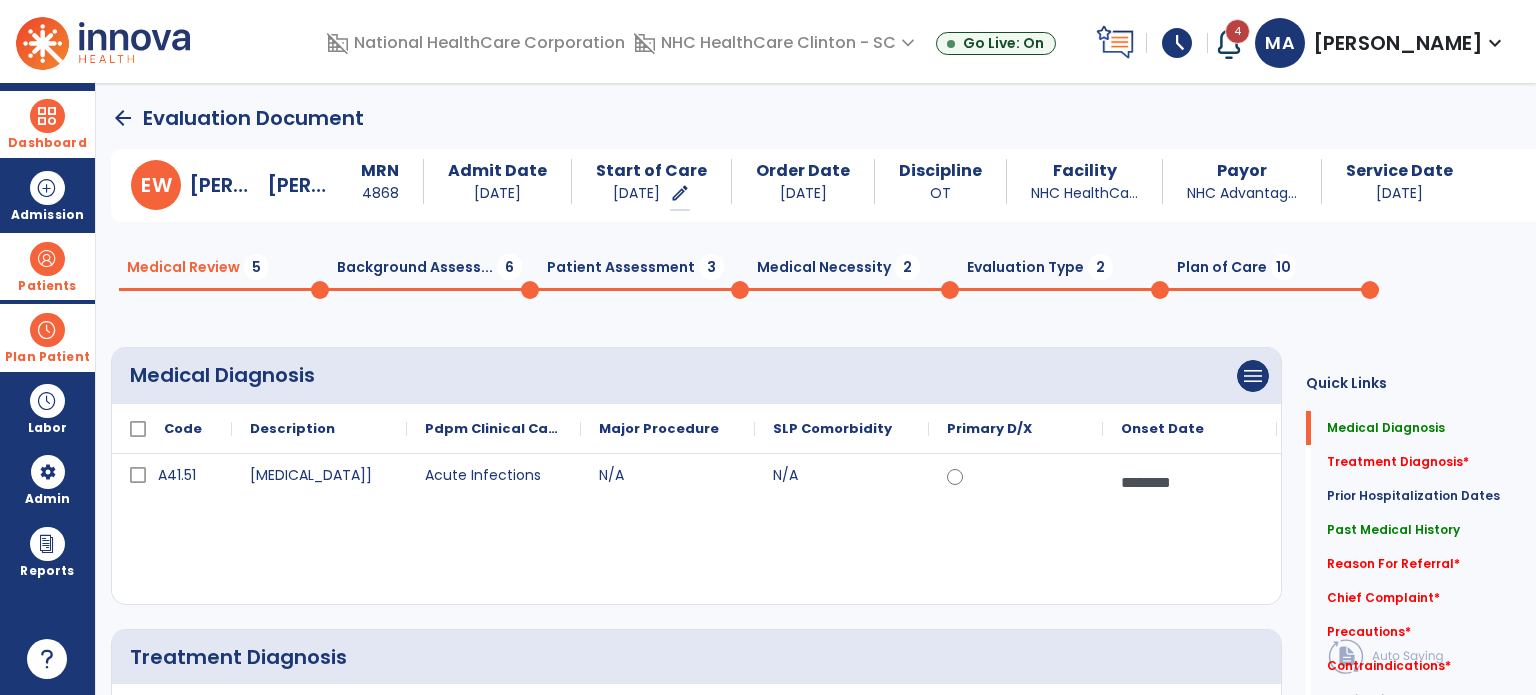 click on "Background Assess...  6" 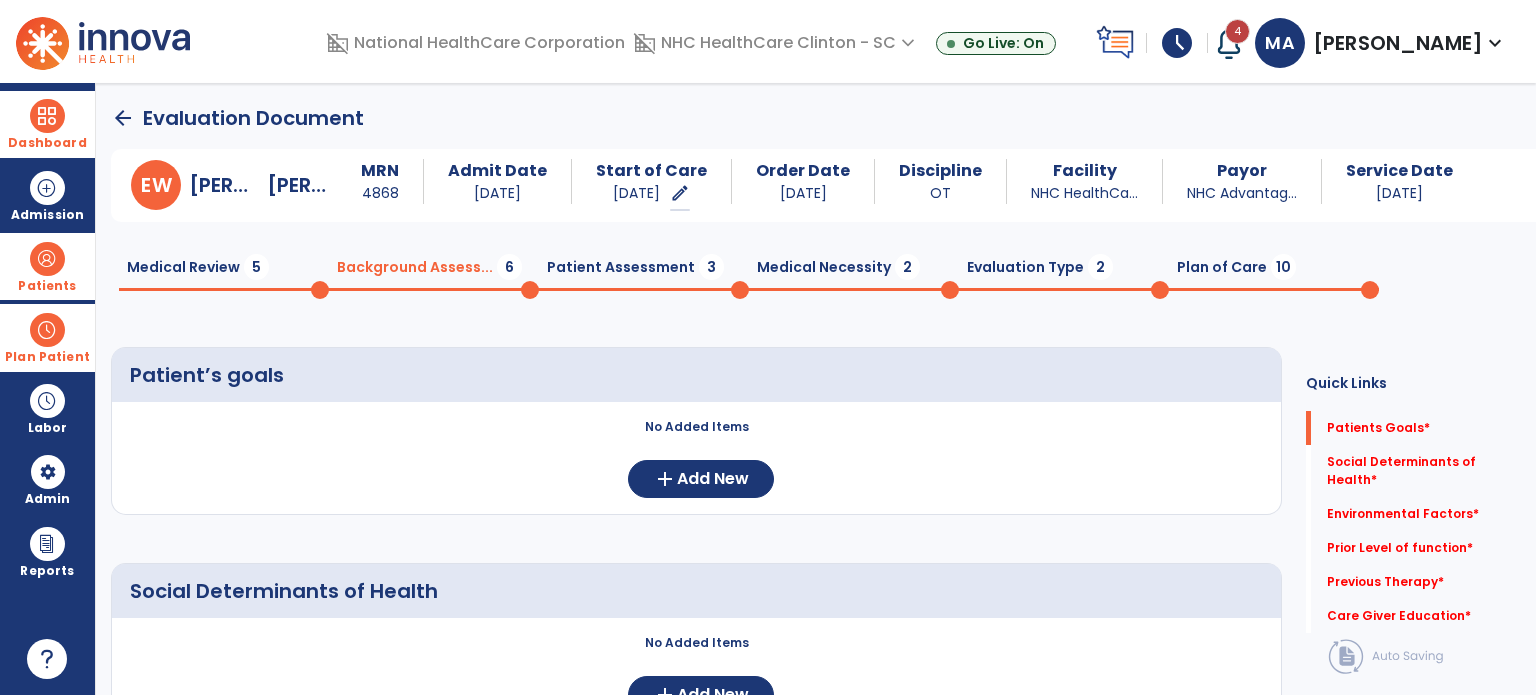 click on "Patient Assessment  3" 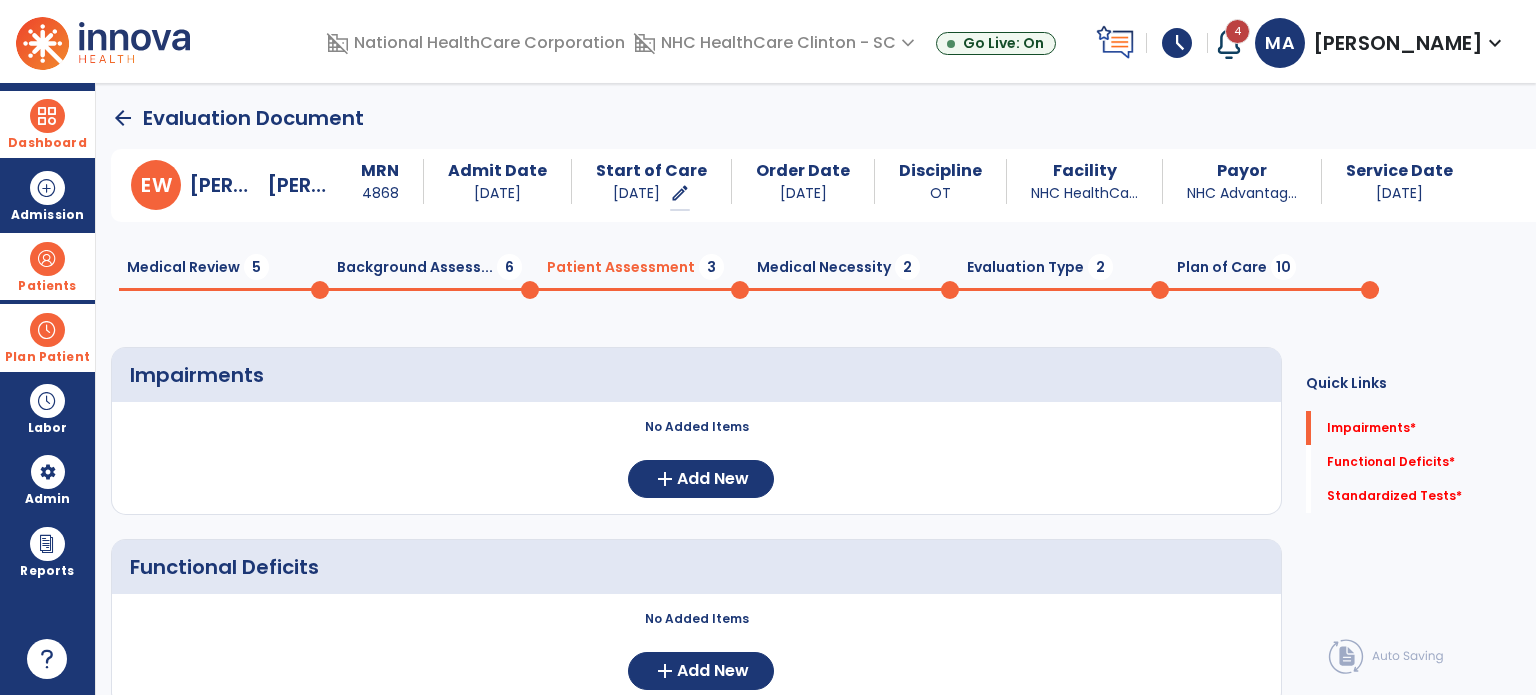 click on "Medical Necessity  2" 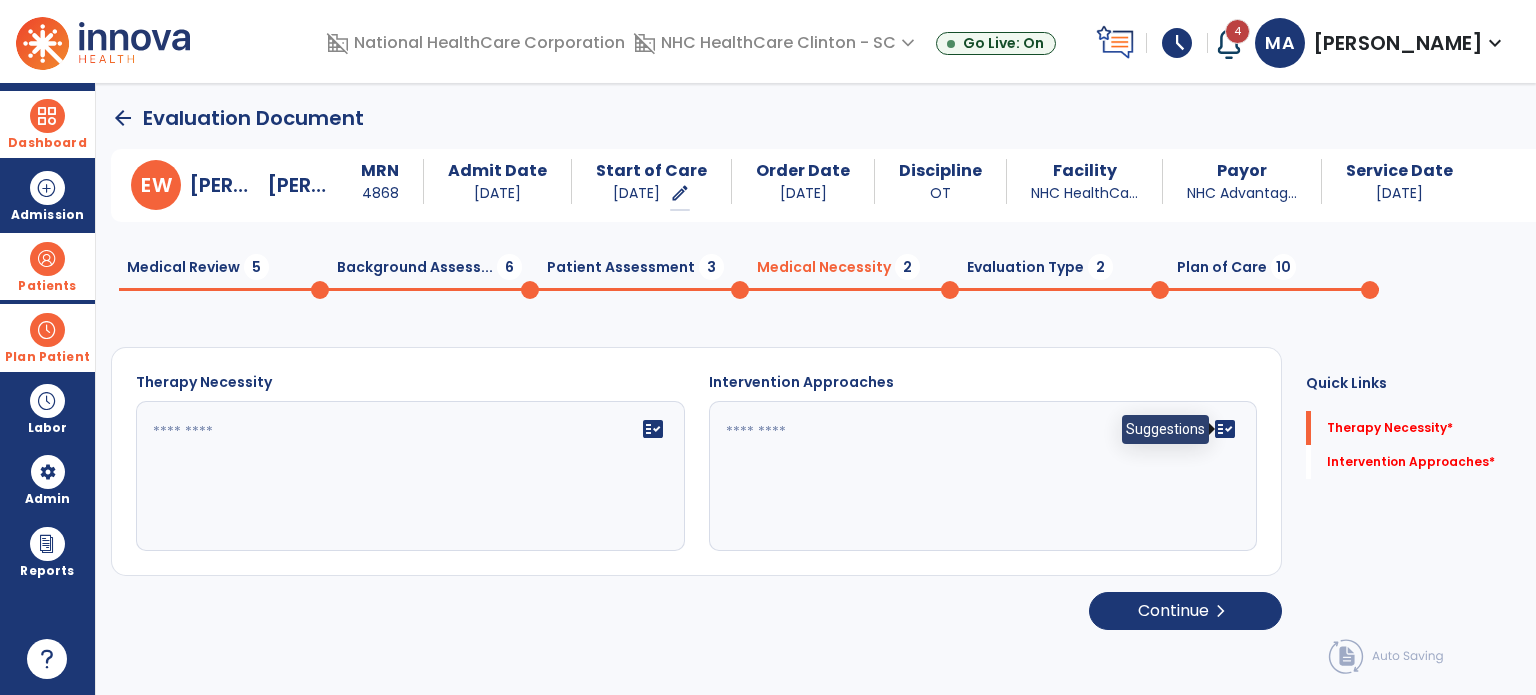 click on "fact_check" 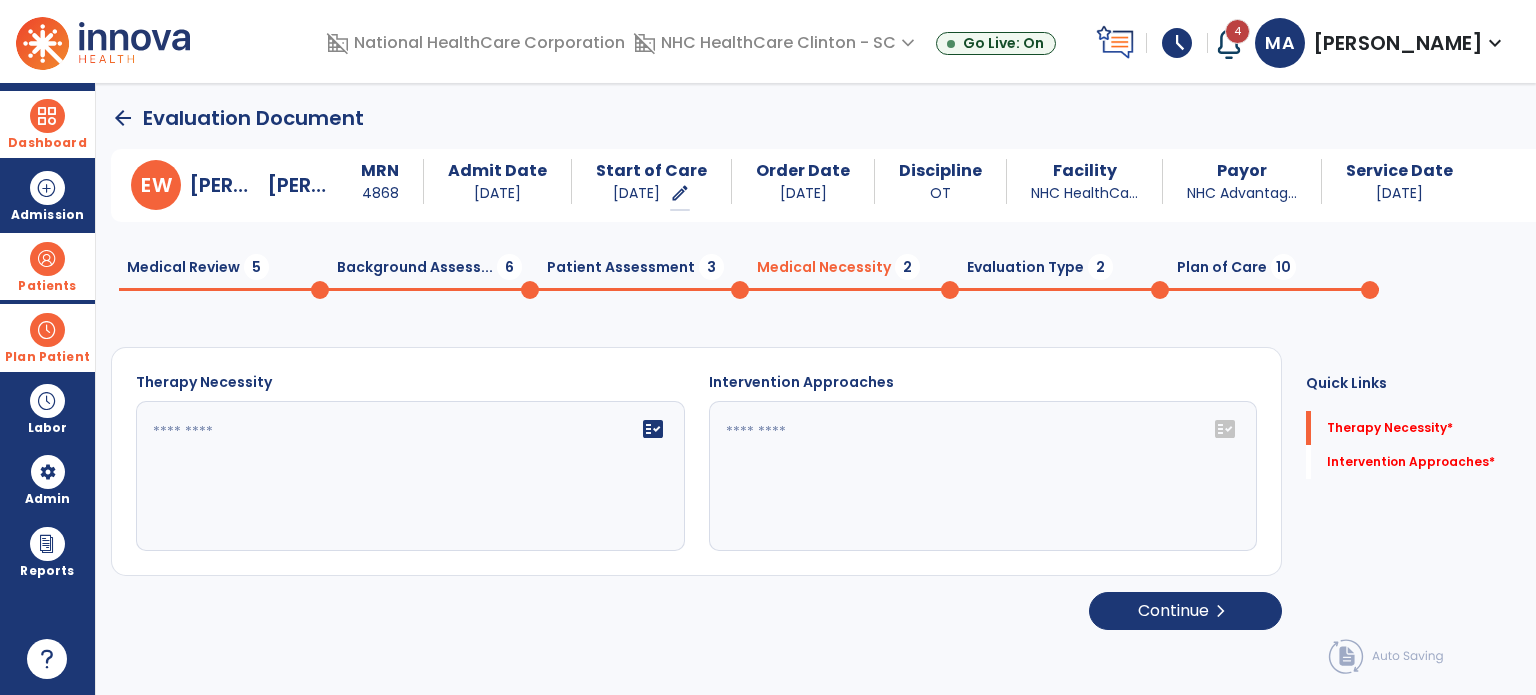 click on "fact_check" 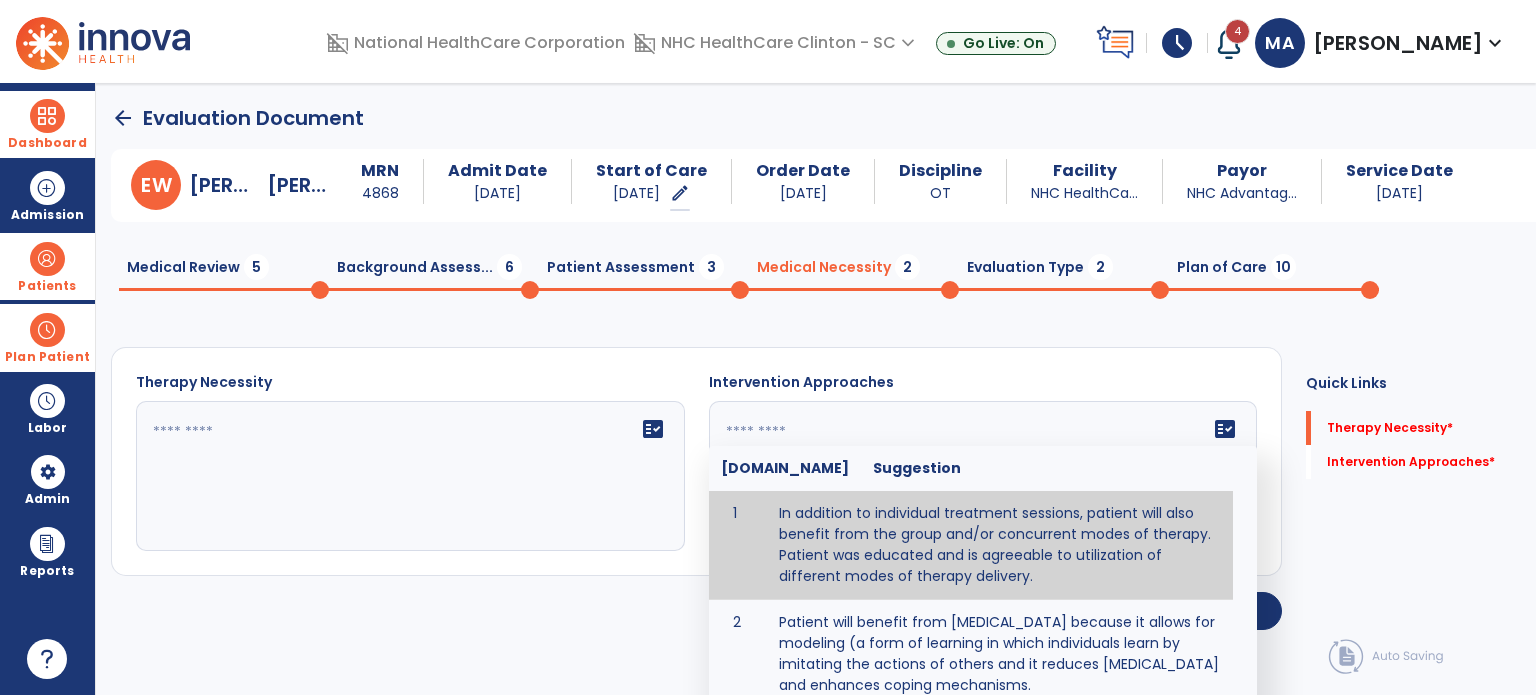 type on "**********" 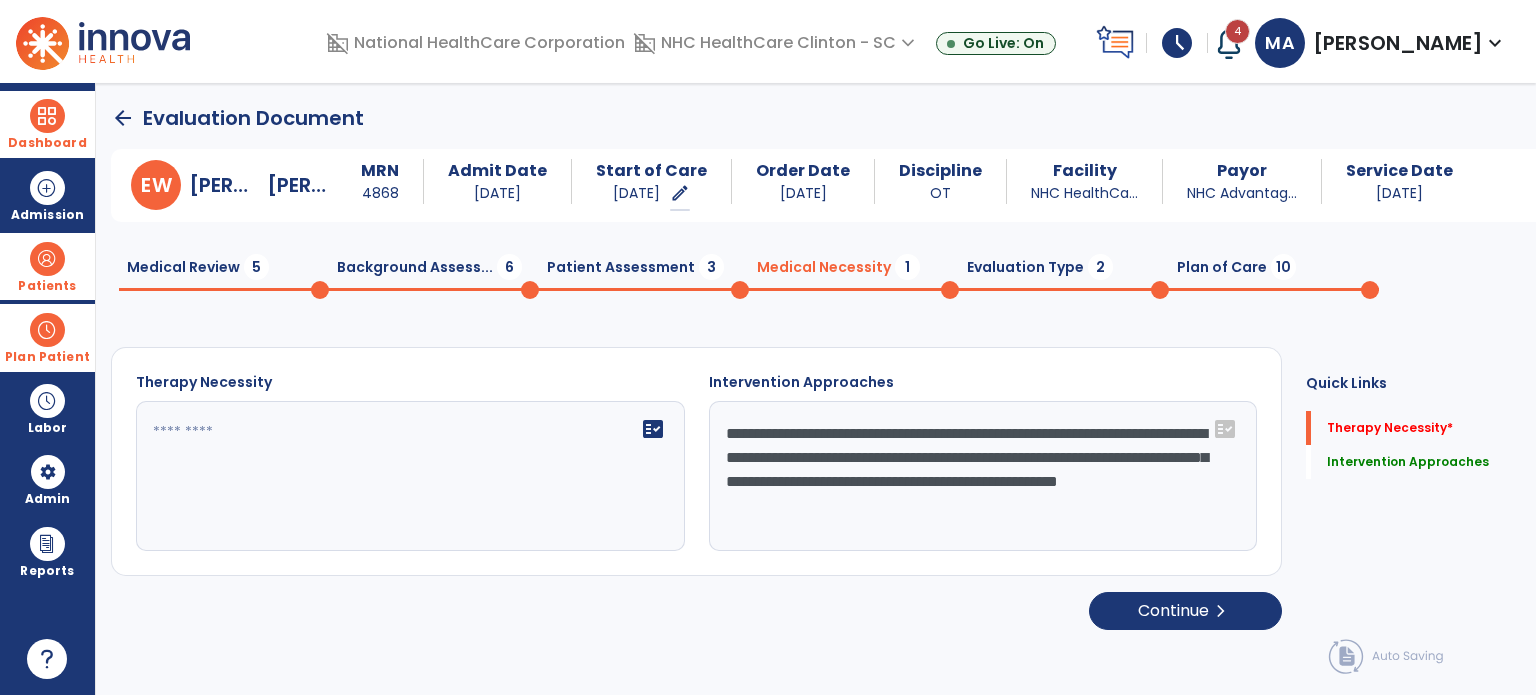 click on "Evaluation Type  2" 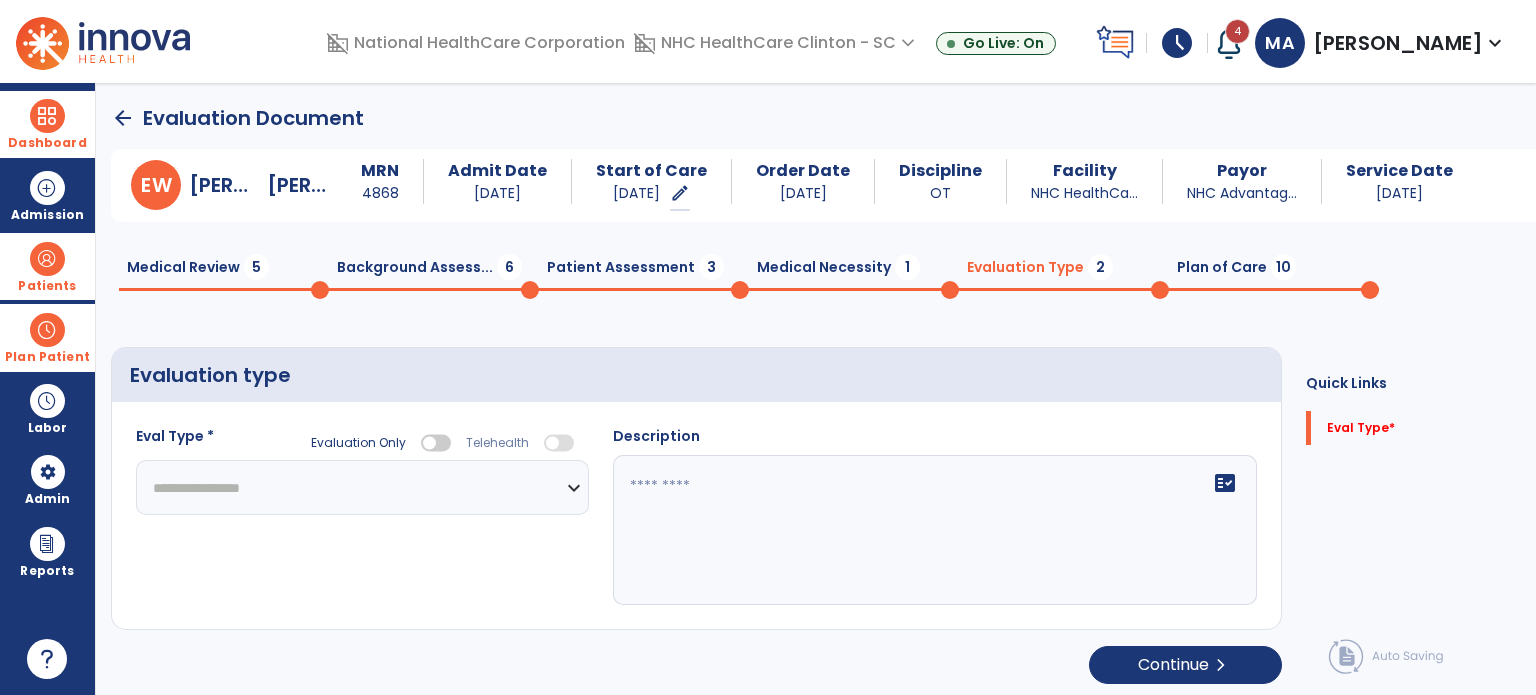 click on "**********" 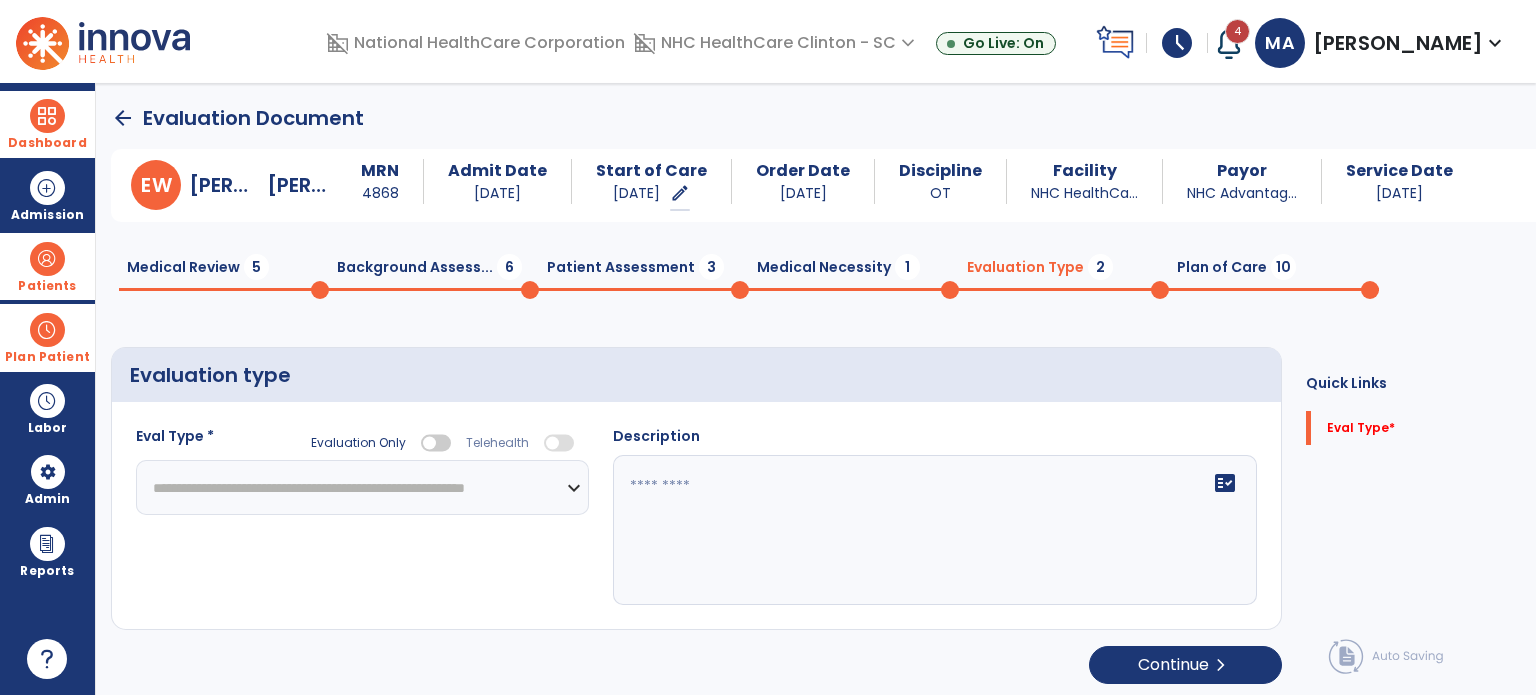 click on "**********" 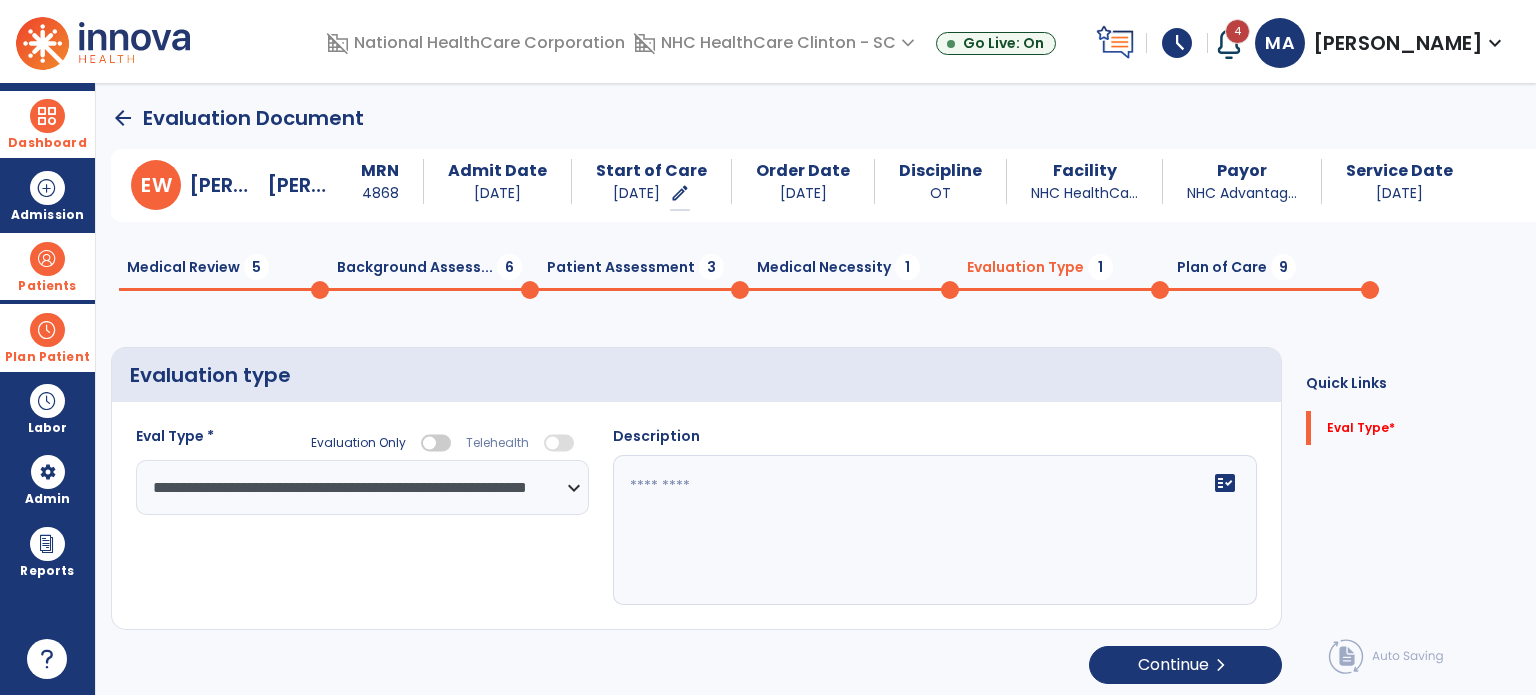 click on "Plan of Care  9" 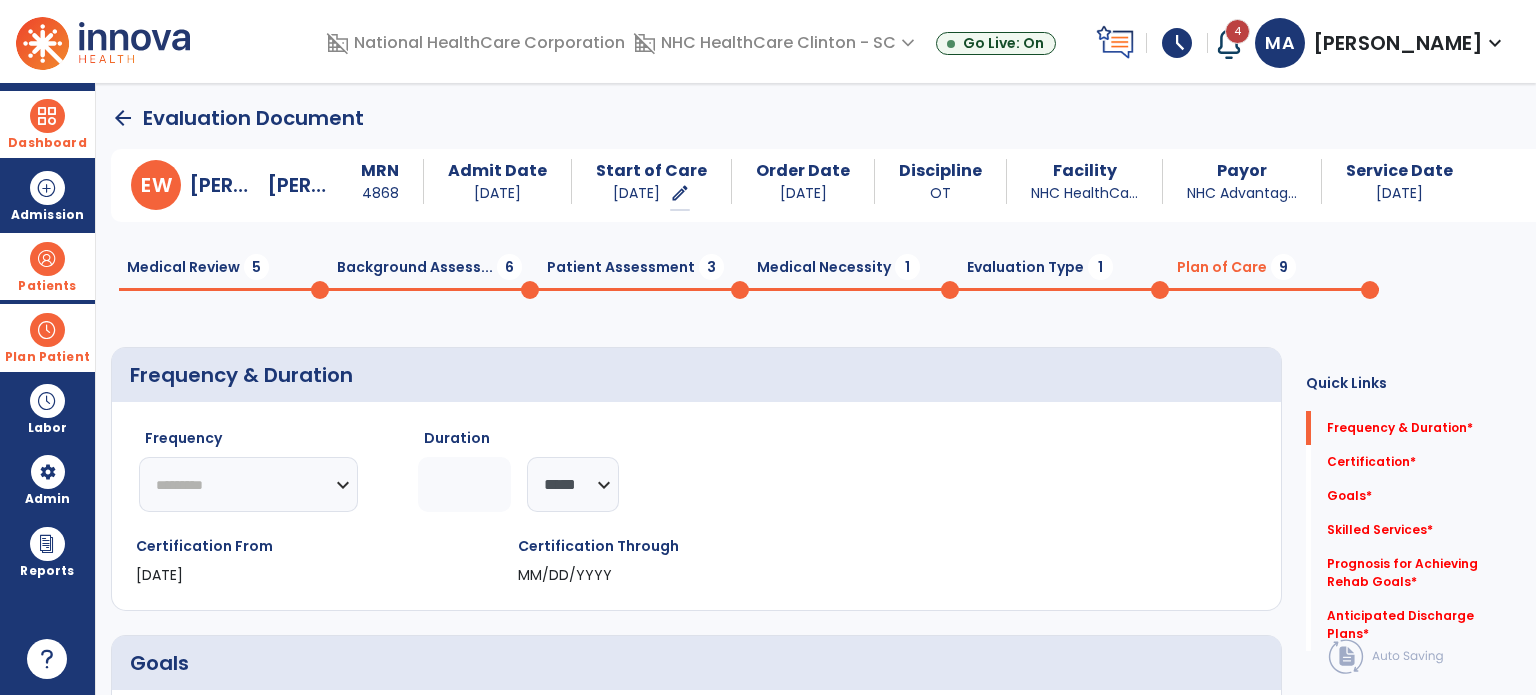 click on "********* ** ** ** ** ** ** **" 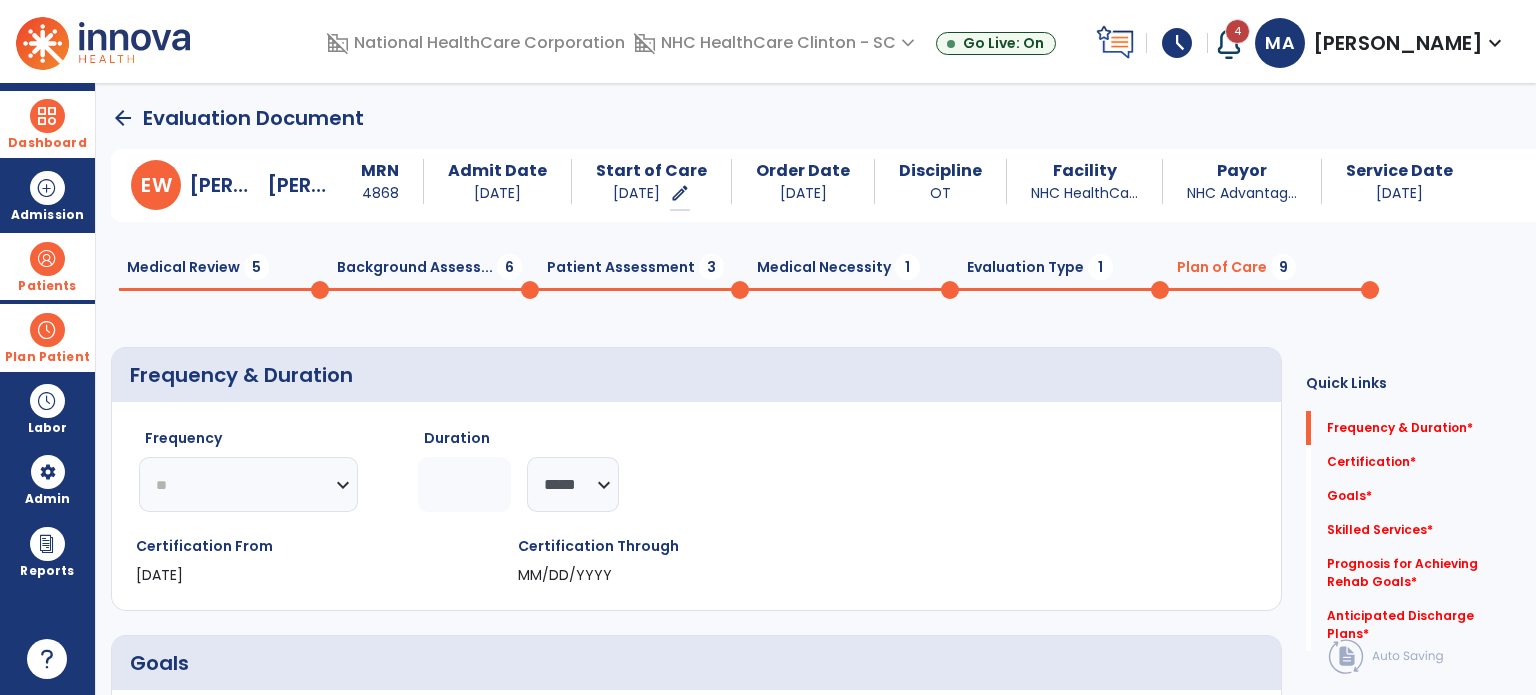 click on "********* ** ** ** ** ** ** **" 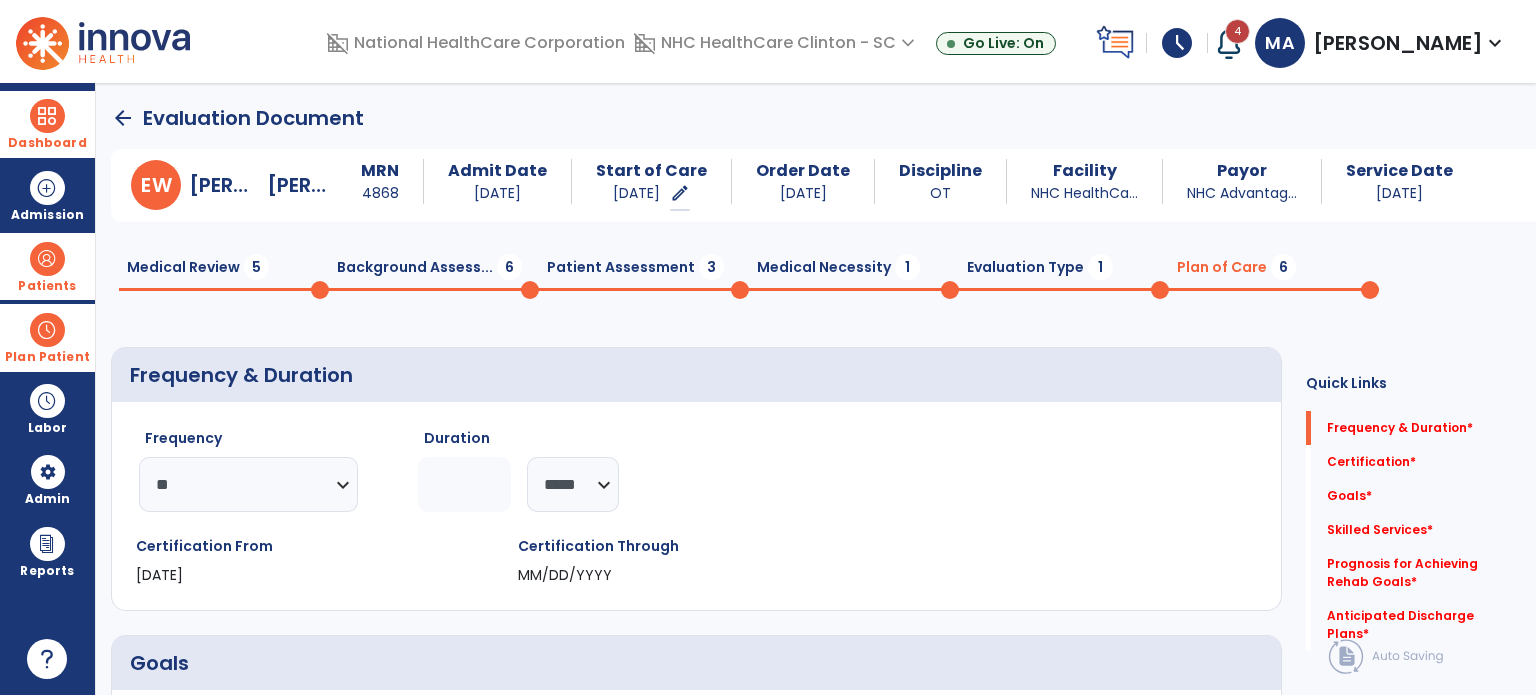click 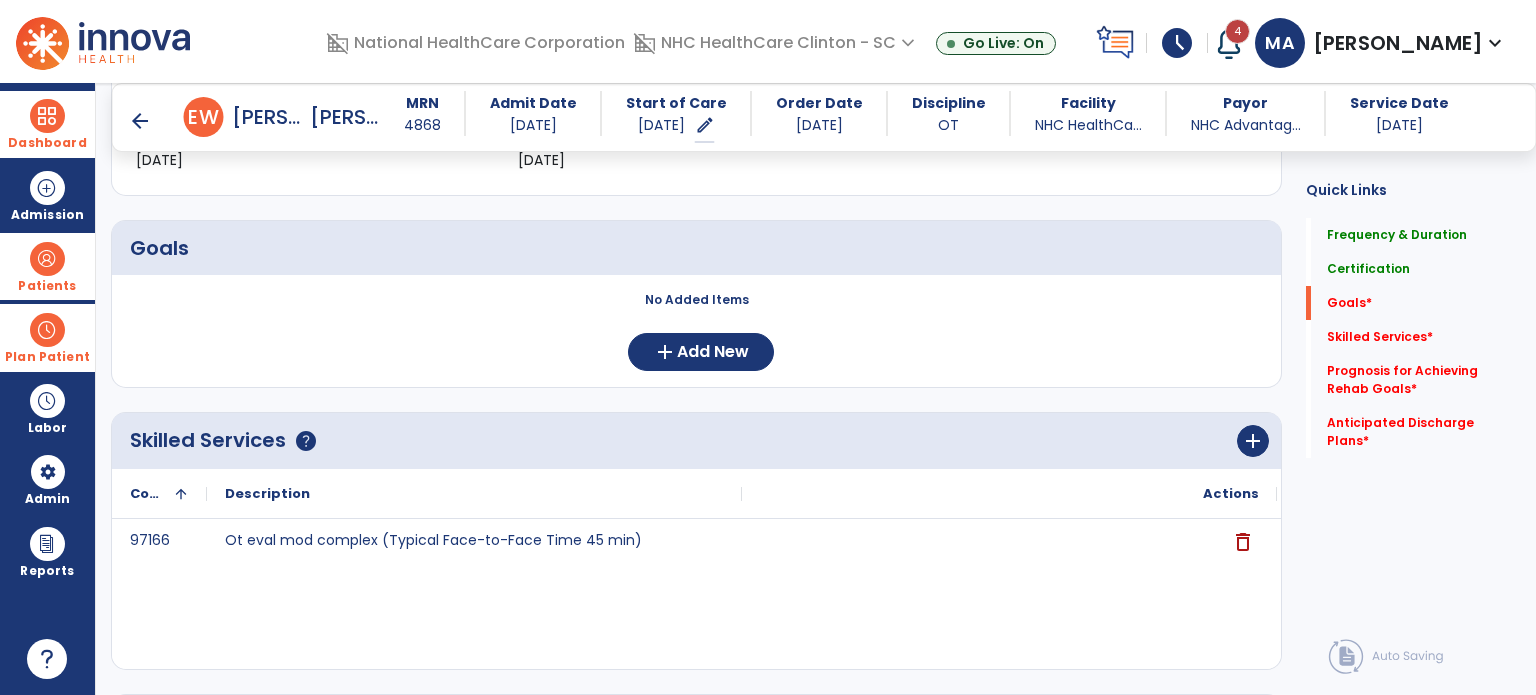 scroll, scrollTop: 400, scrollLeft: 0, axis: vertical 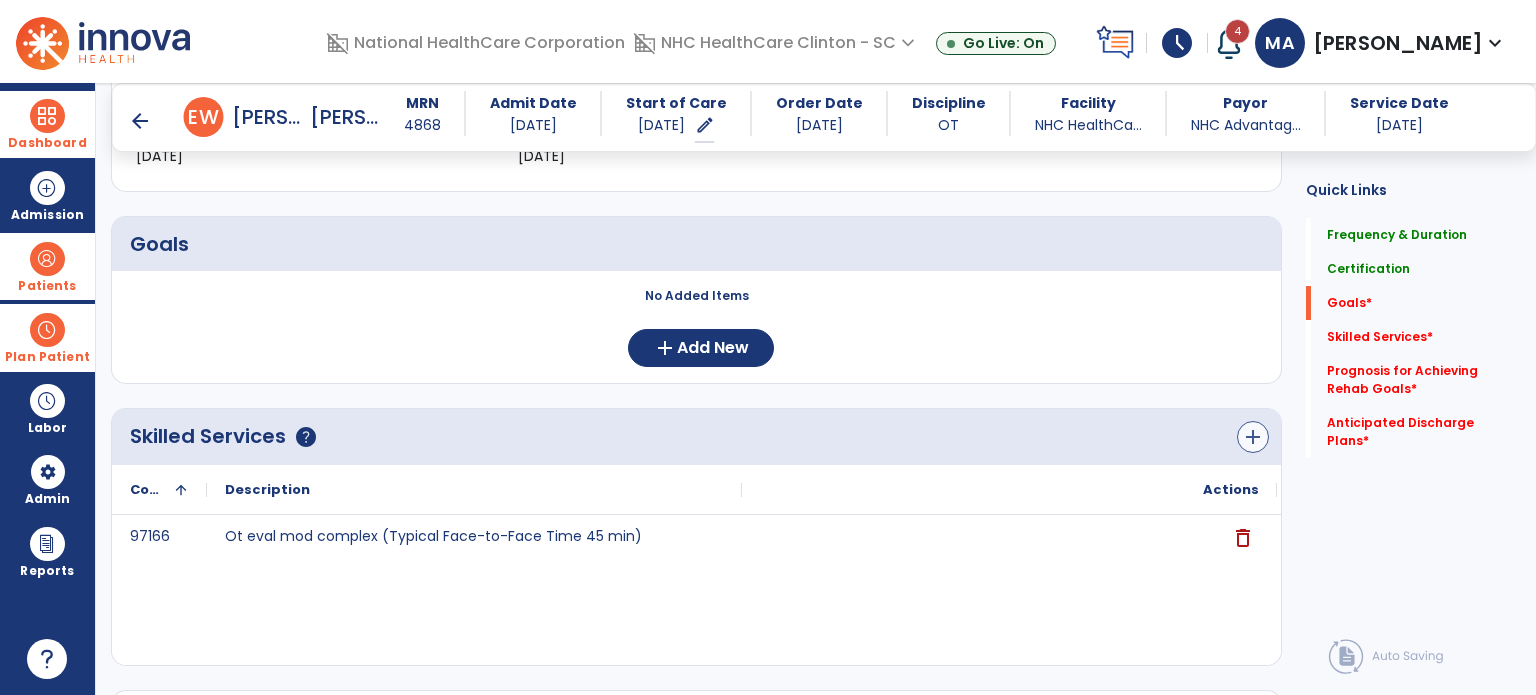 type on "*" 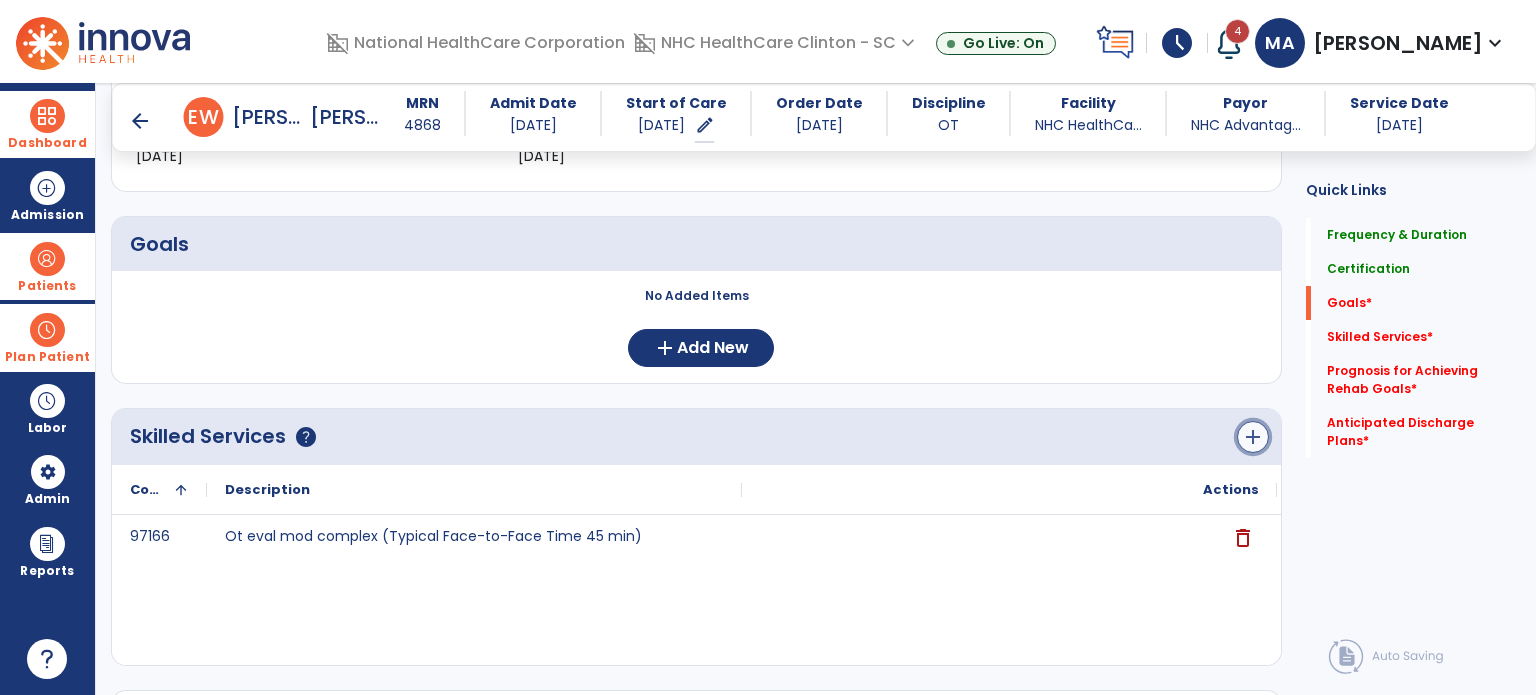 click on "add" 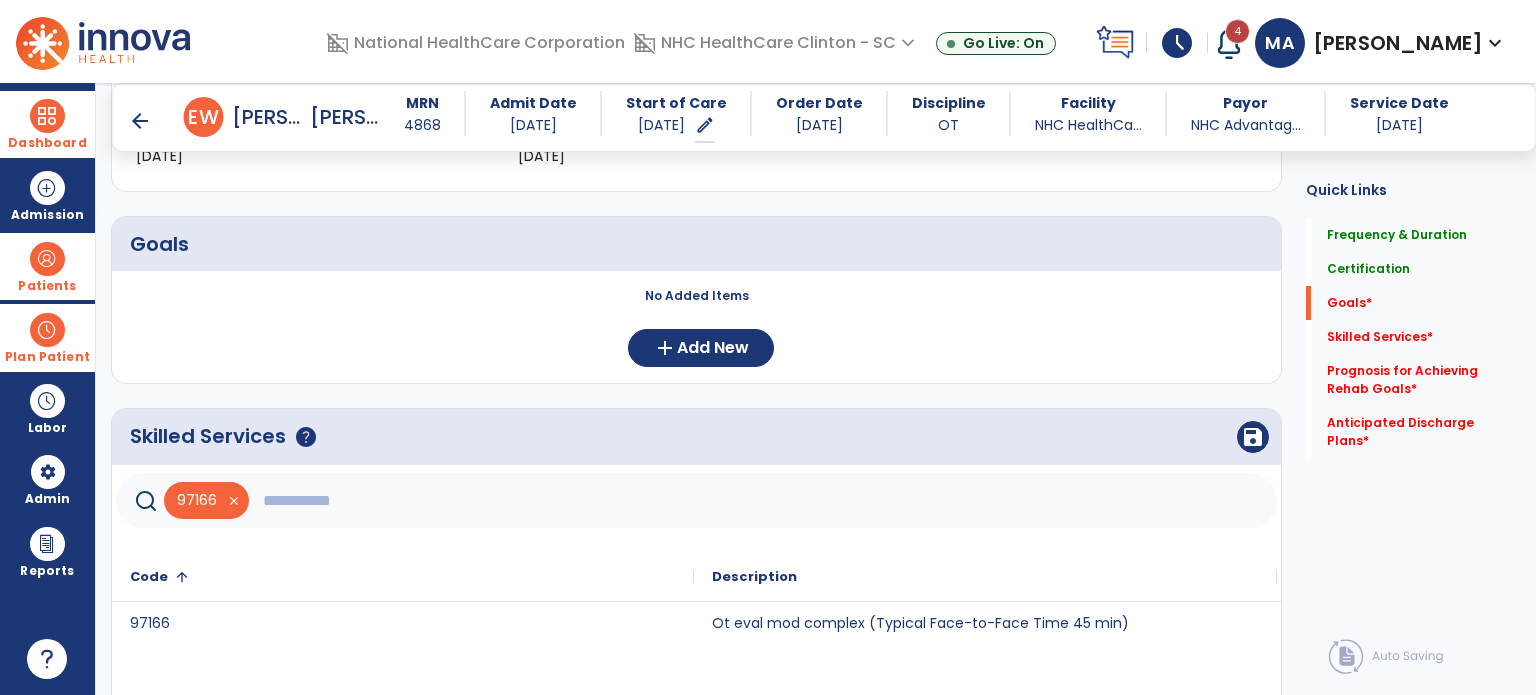 click 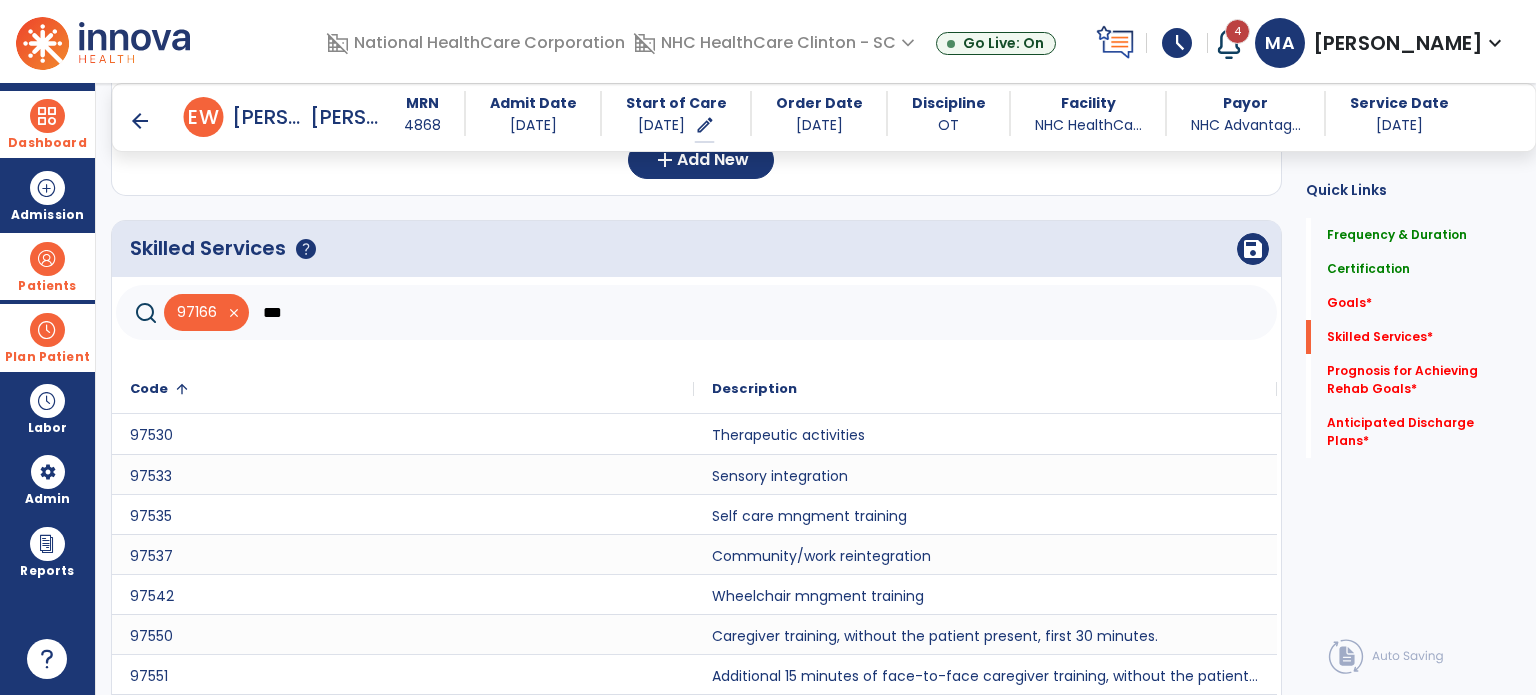 scroll, scrollTop: 600, scrollLeft: 0, axis: vertical 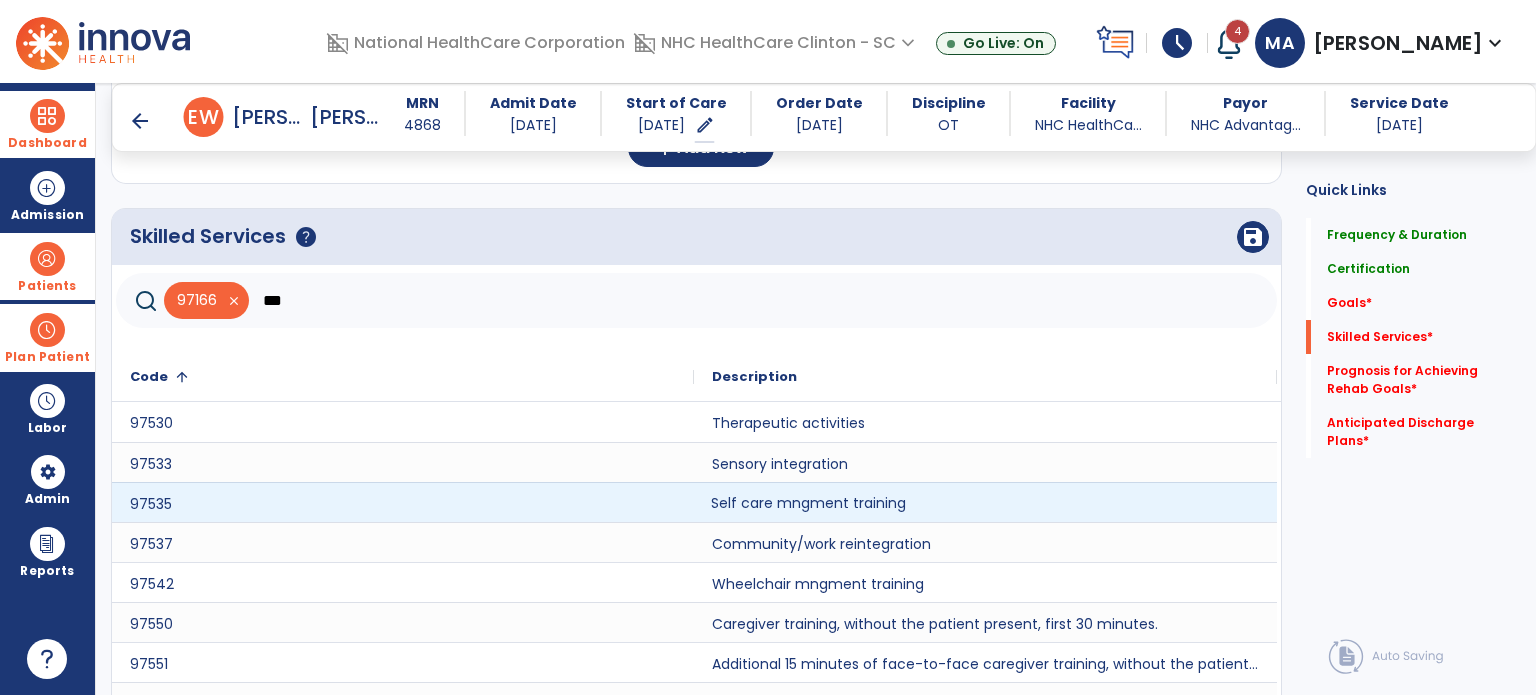 click on "Self care mngment training" 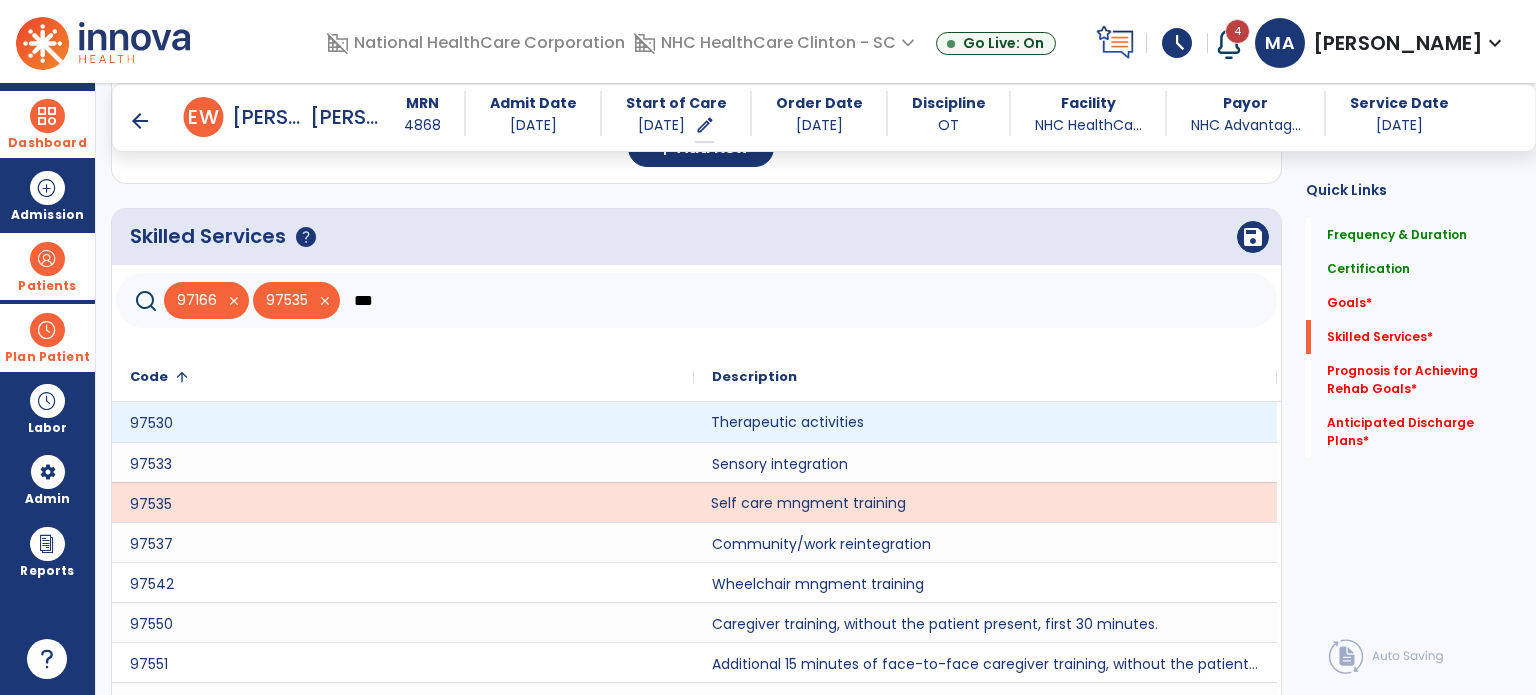 click on "Therapeutic activities" 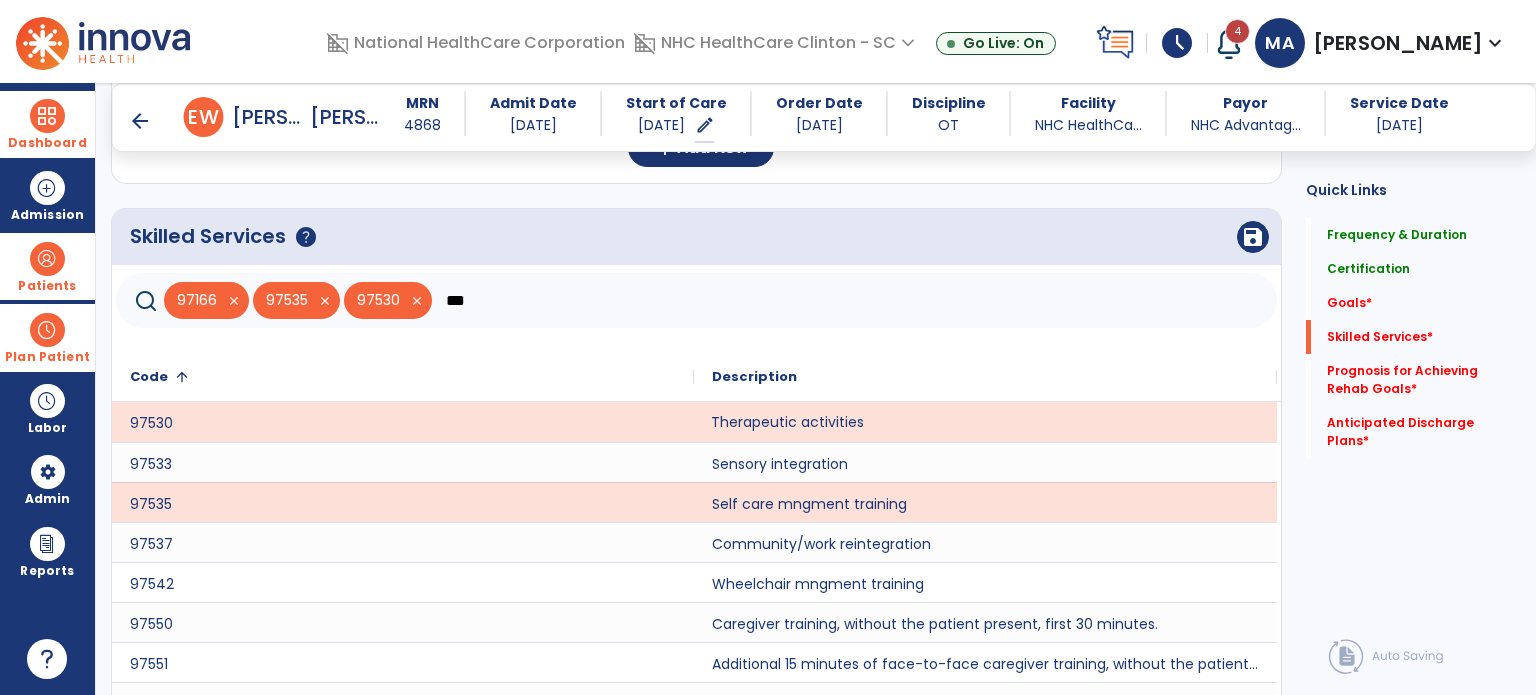 click on "***" 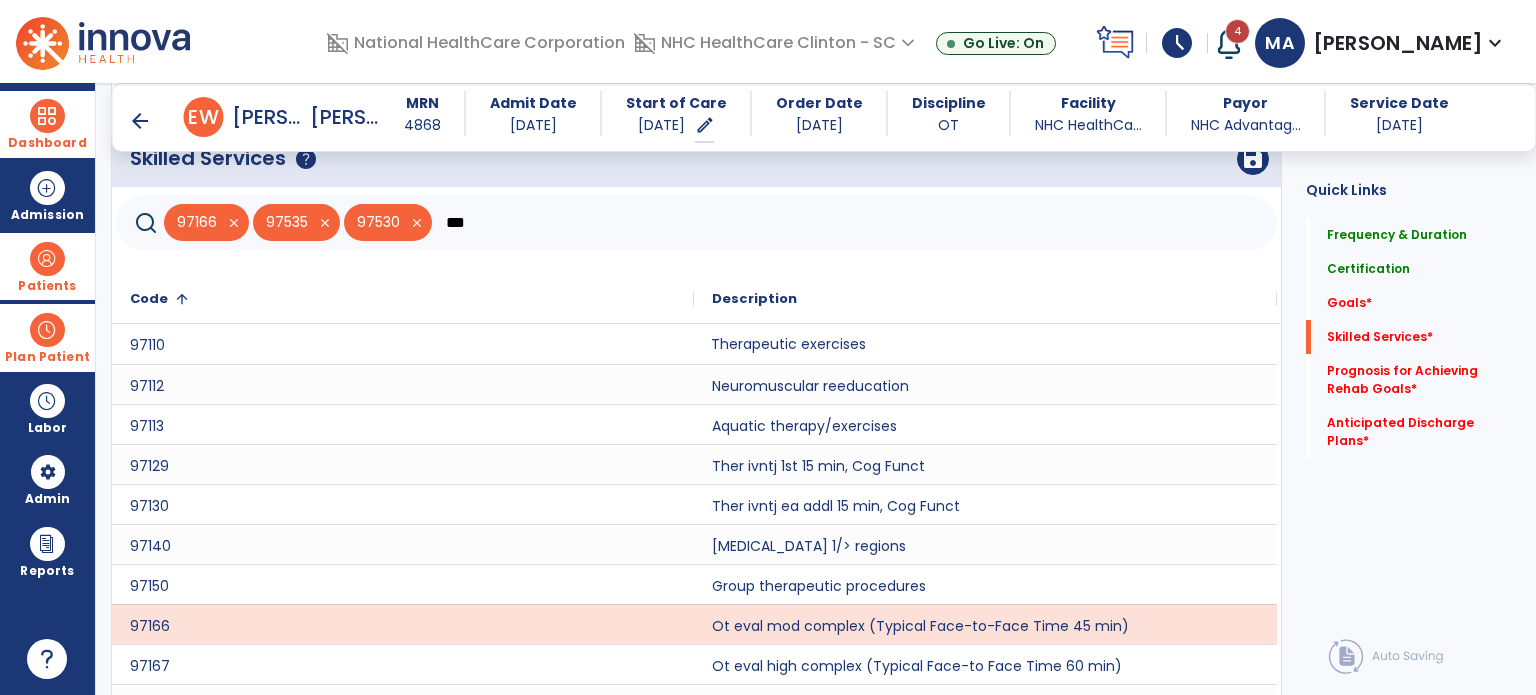 scroll, scrollTop: 752, scrollLeft: 0, axis: vertical 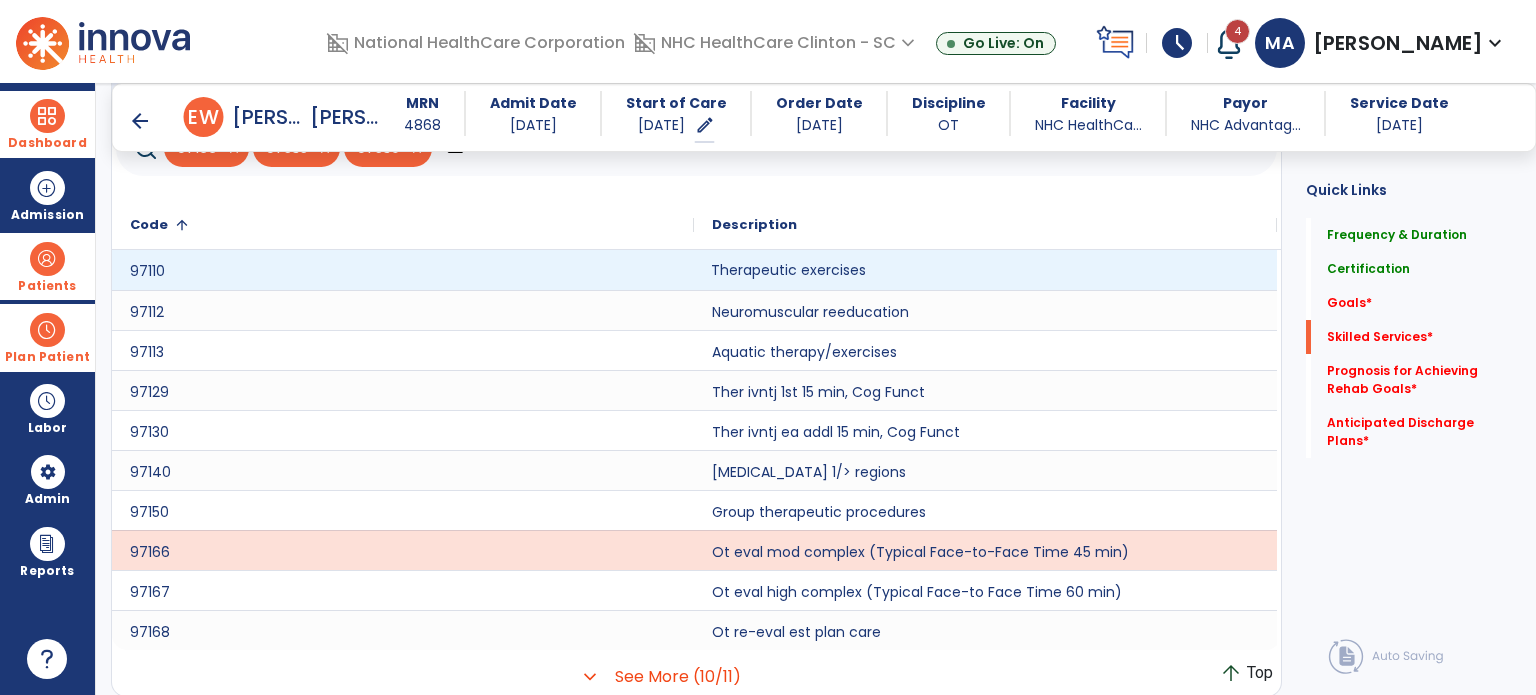 type on "***" 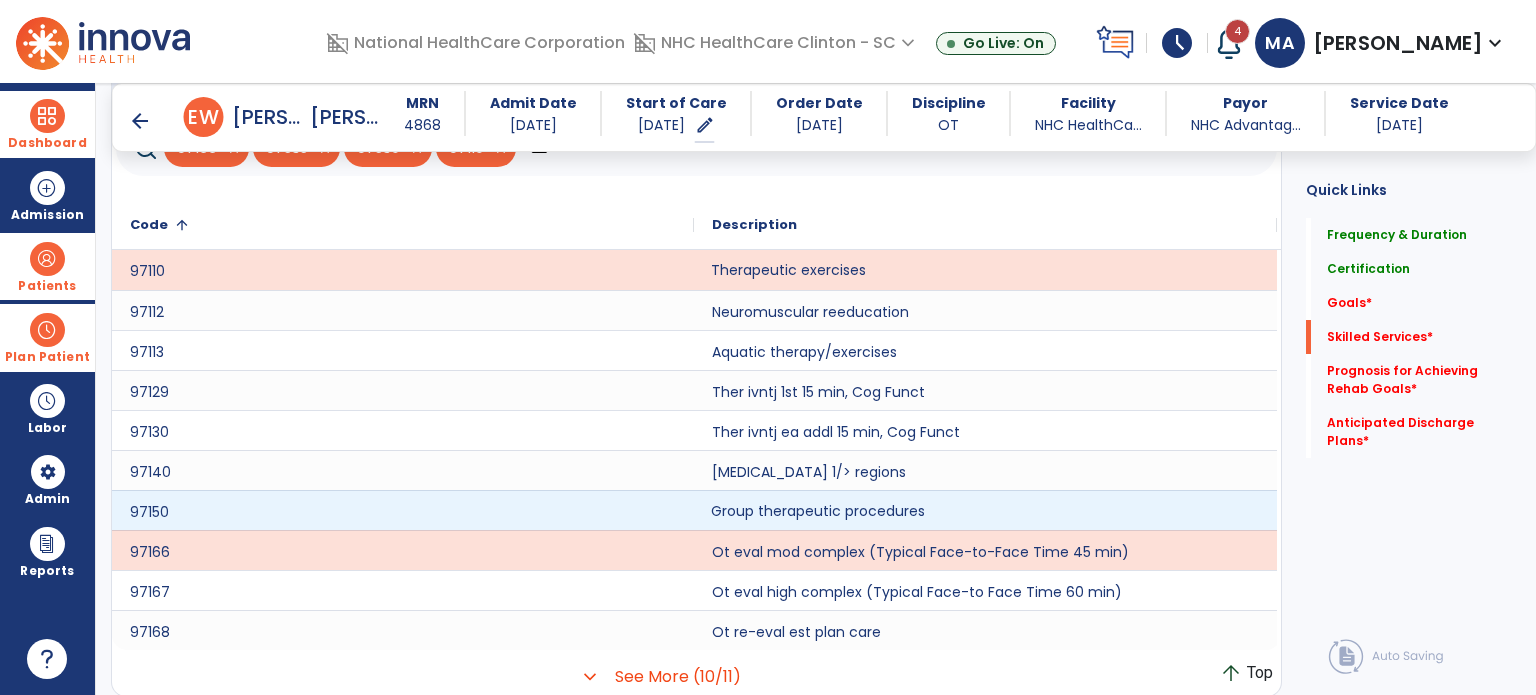 click on "Group therapeutic procedures" 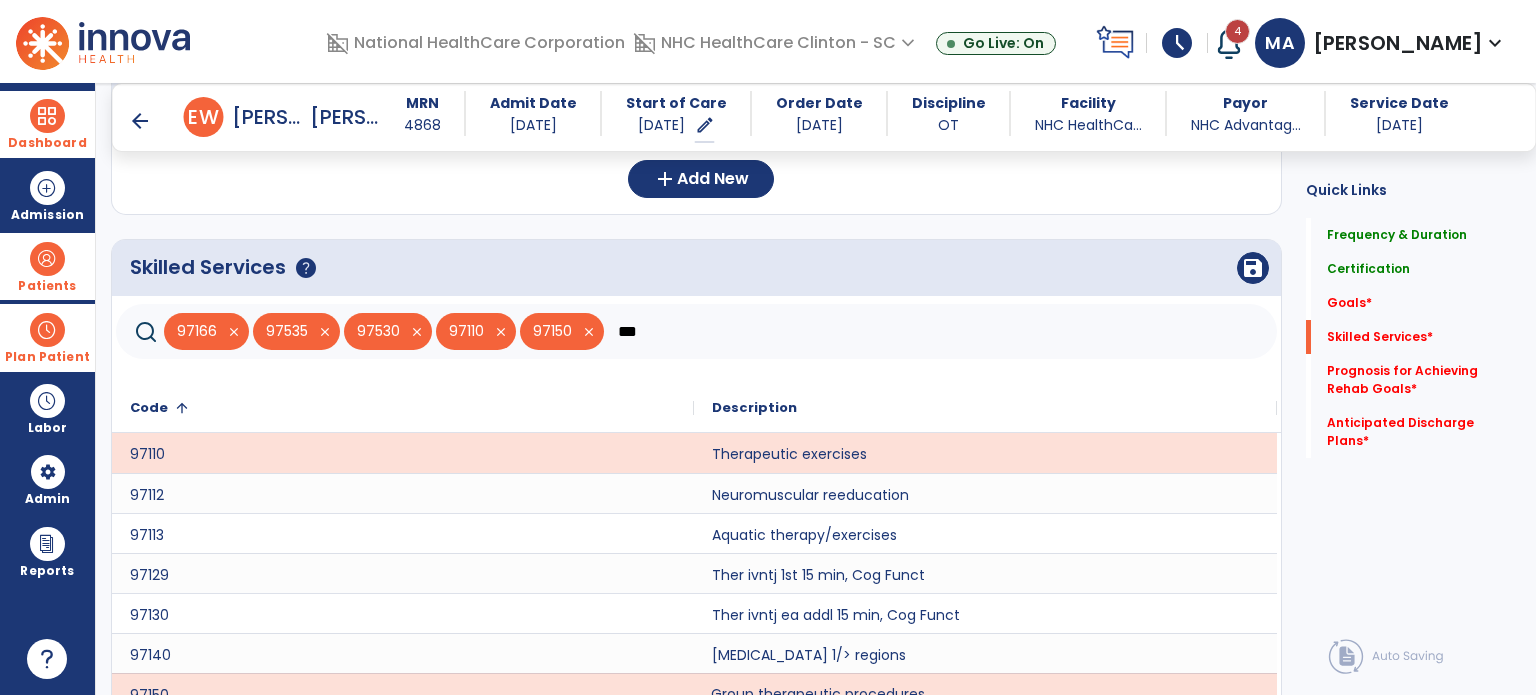 scroll, scrollTop: 452, scrollLeft: 0, axis: vertical 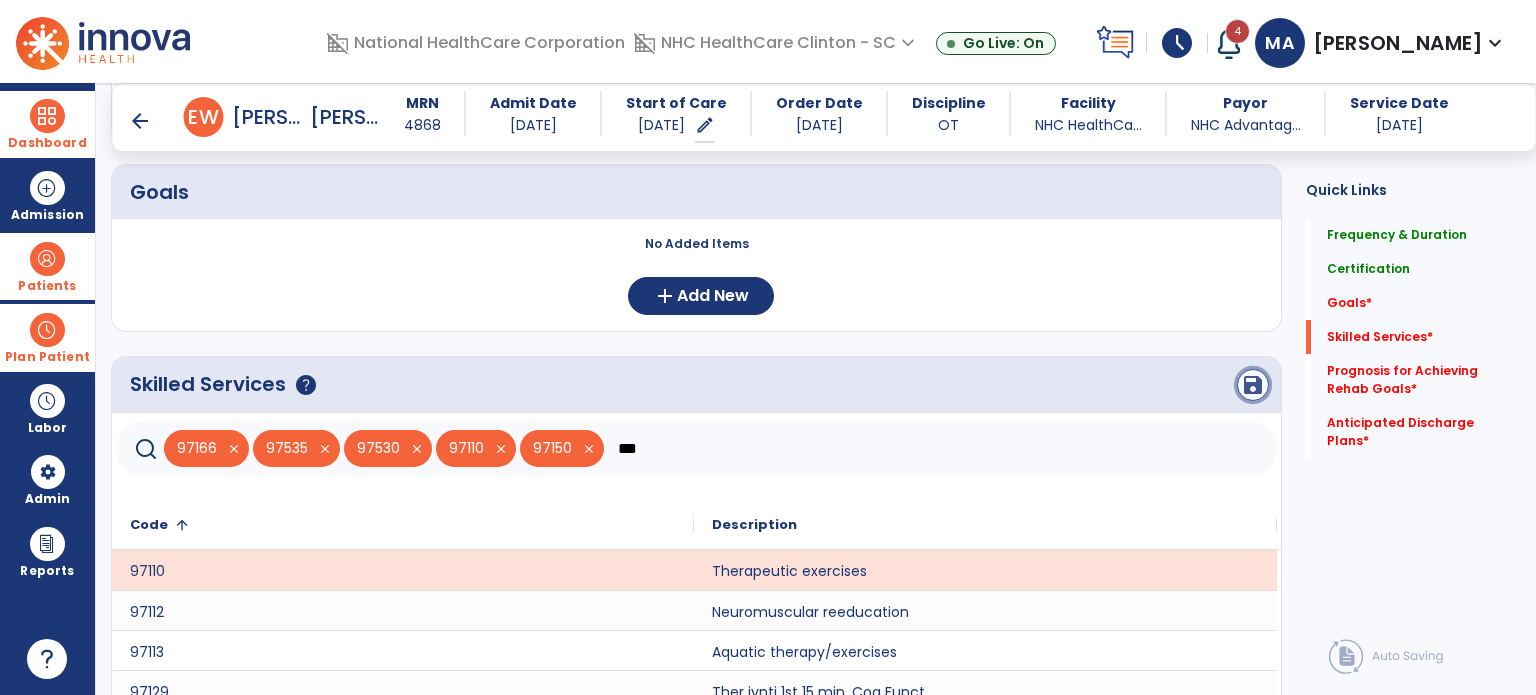 click on "save" 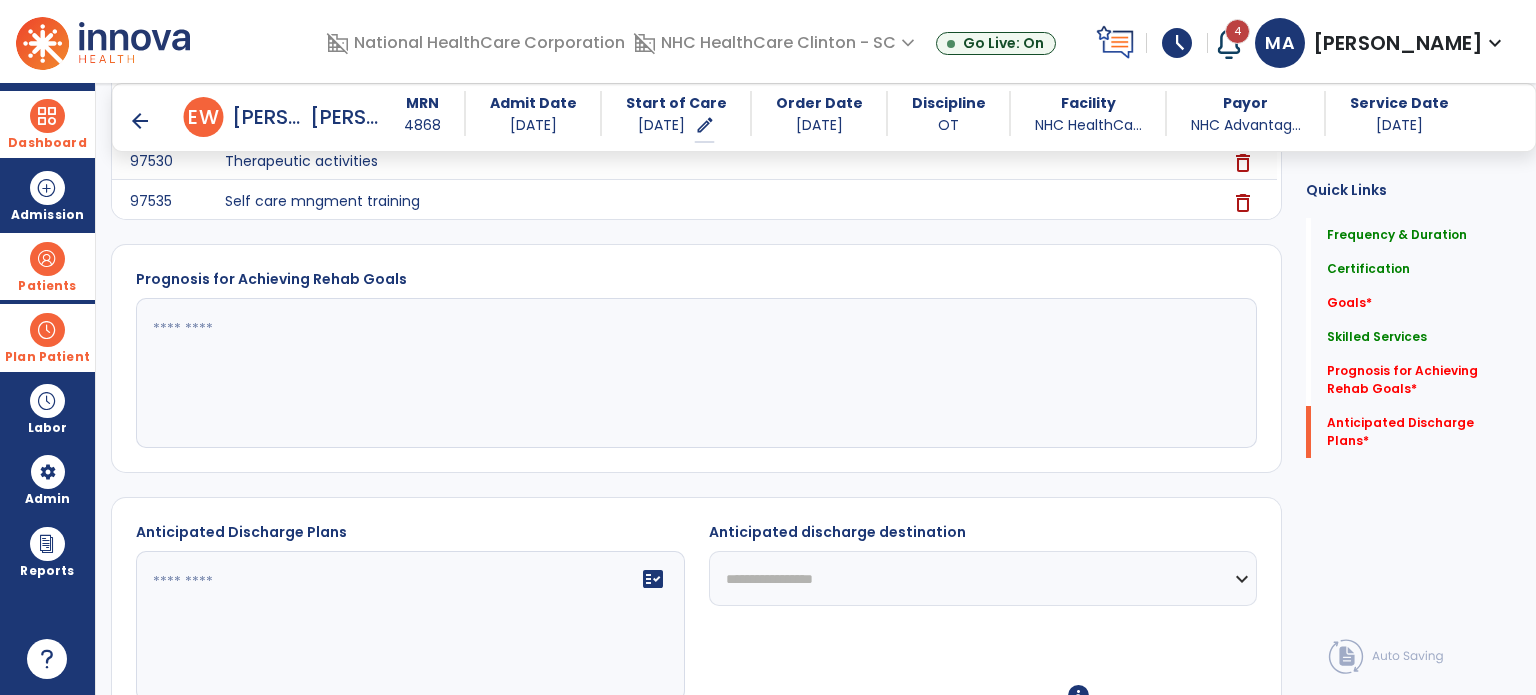 scroll, scrollTop: 1020, scrollLeft: 0, axis: vertical 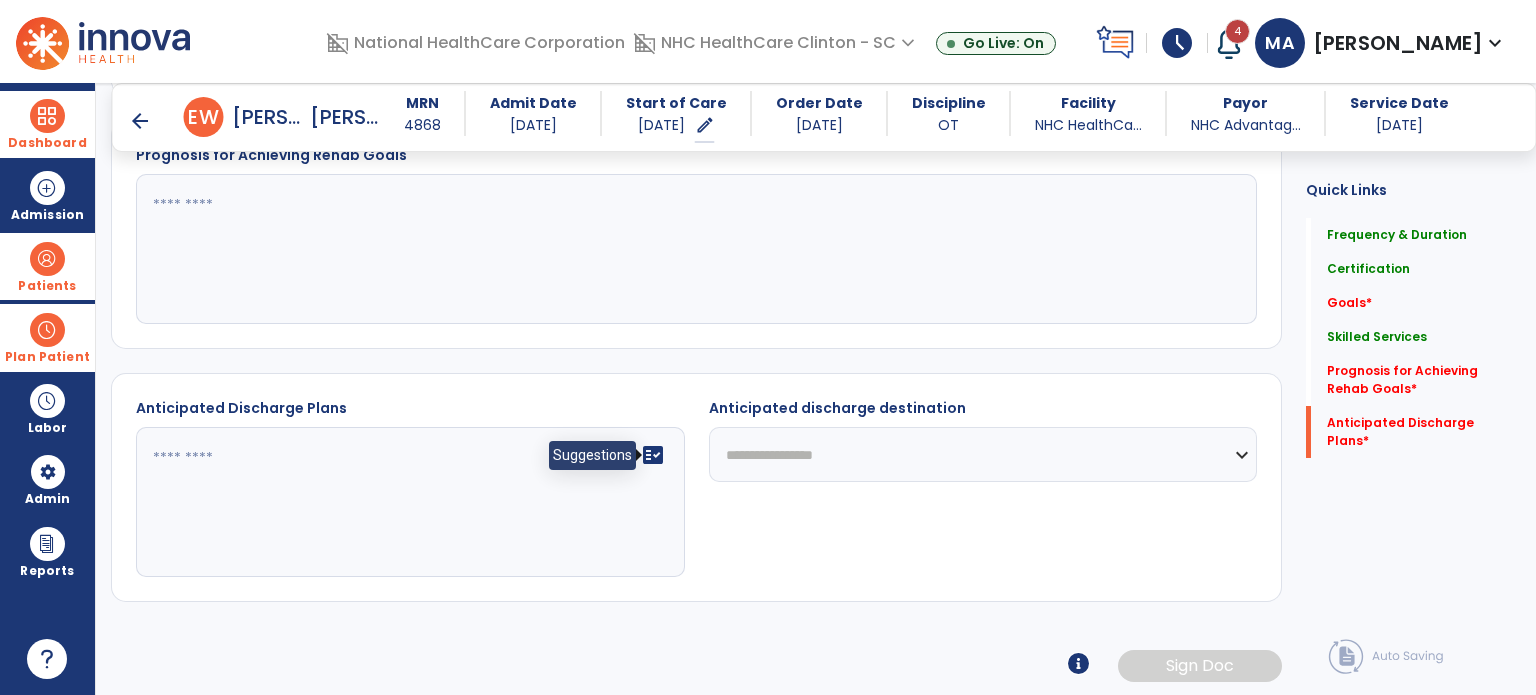 click on "fact_check" 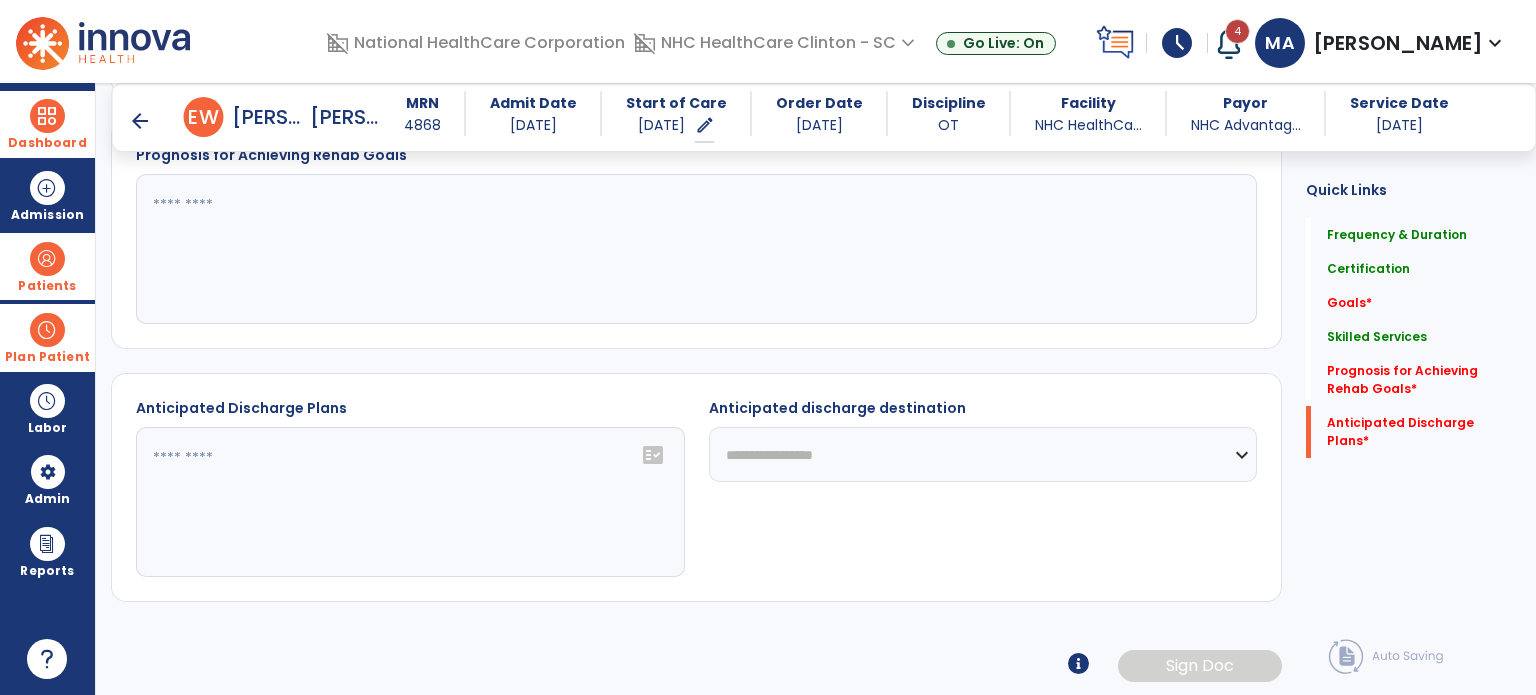 click on "fact_check" 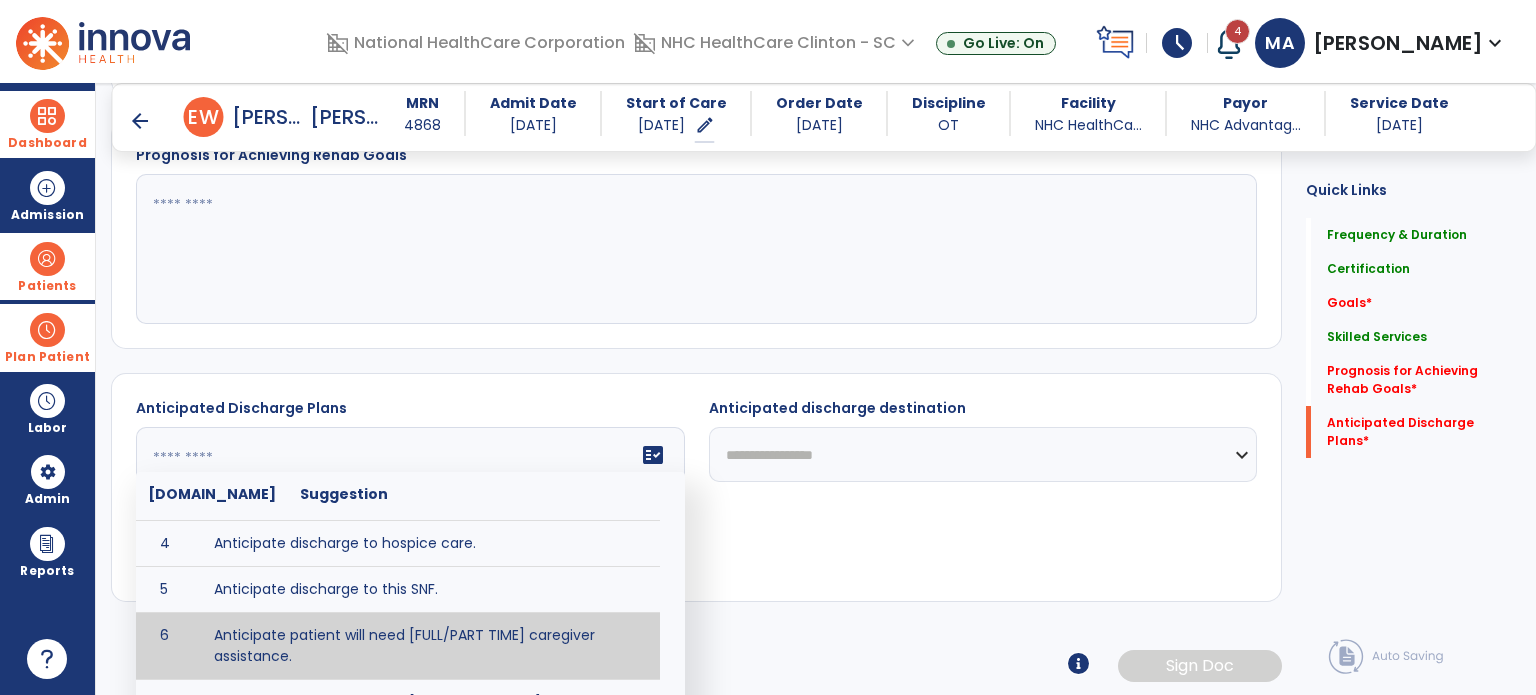 scroll, scrollTop: 100, scrollLeft: 0, axis: vertical 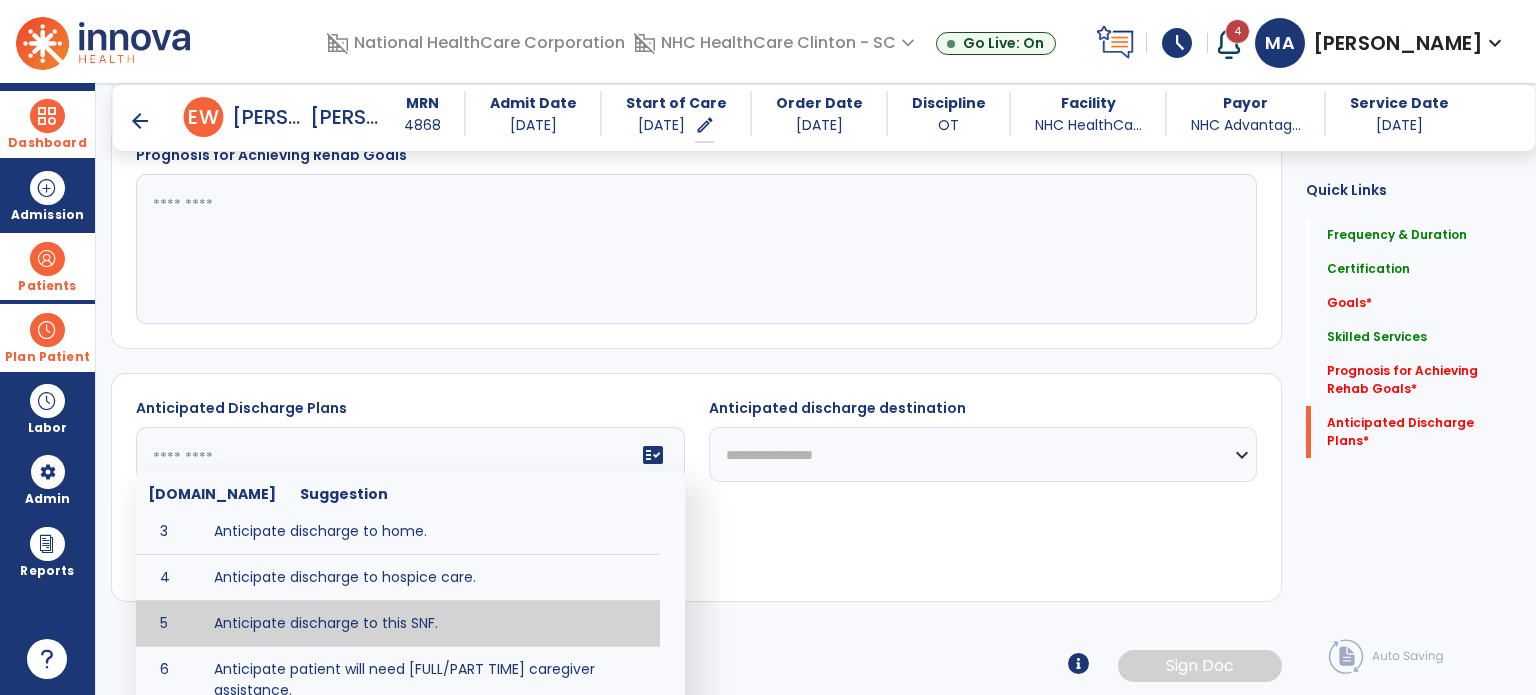 type on "**********" 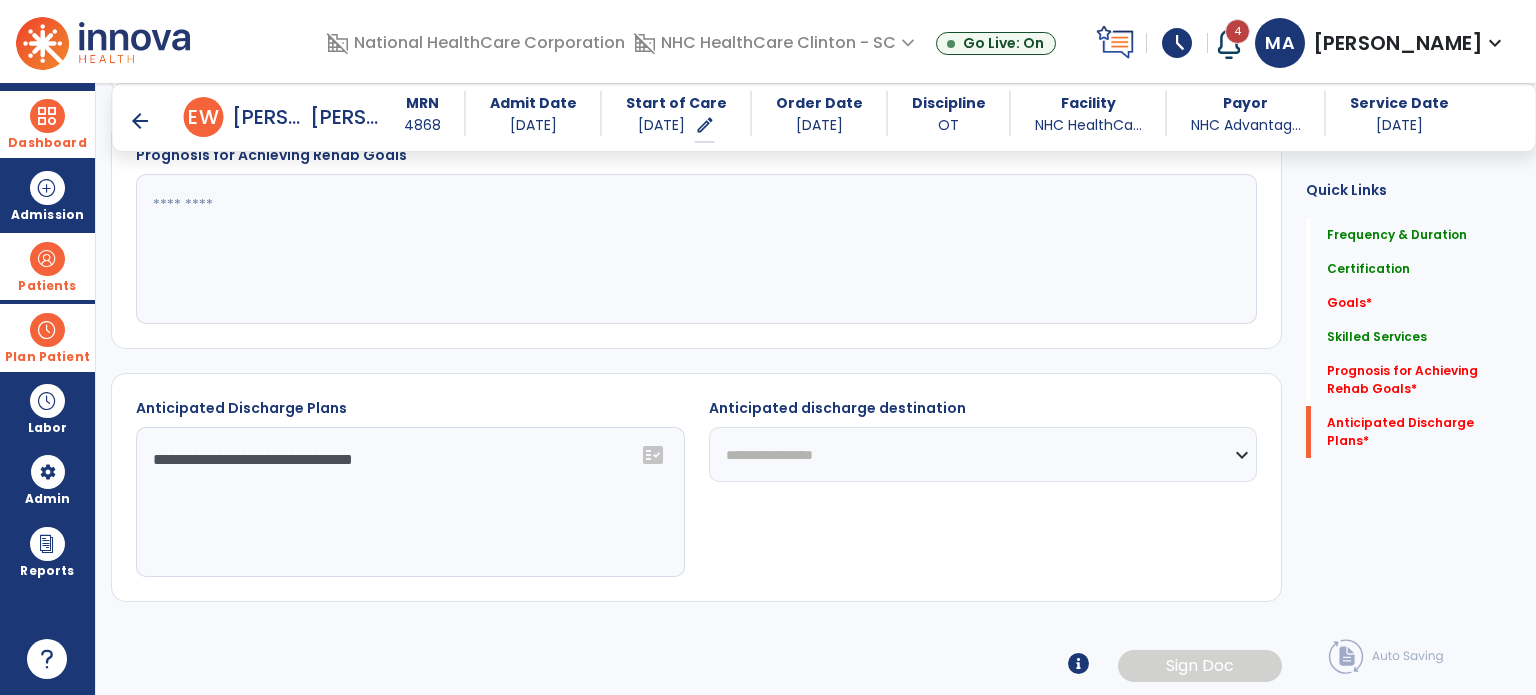 click on "**********" 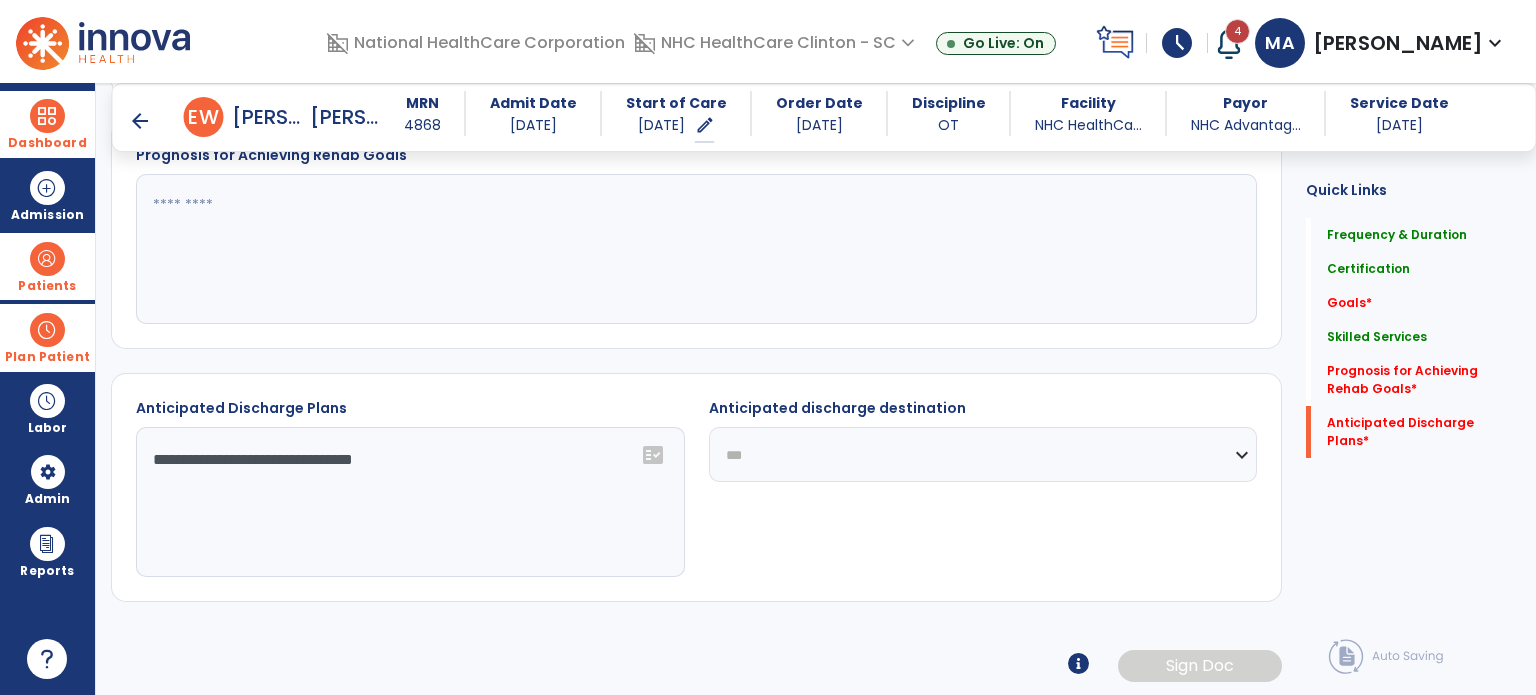 click on "**********" 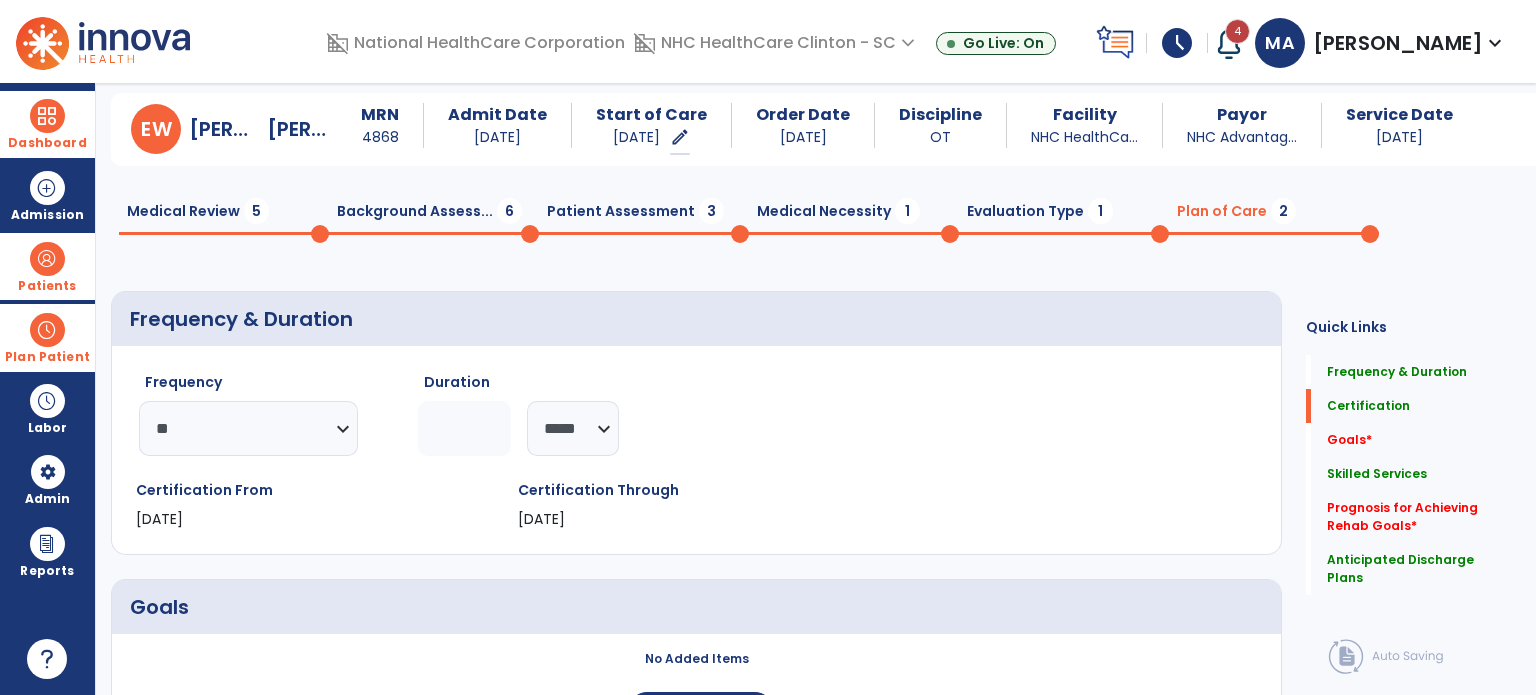 scroll, scrollTop: 0, scrollLeft: 0, axis: both 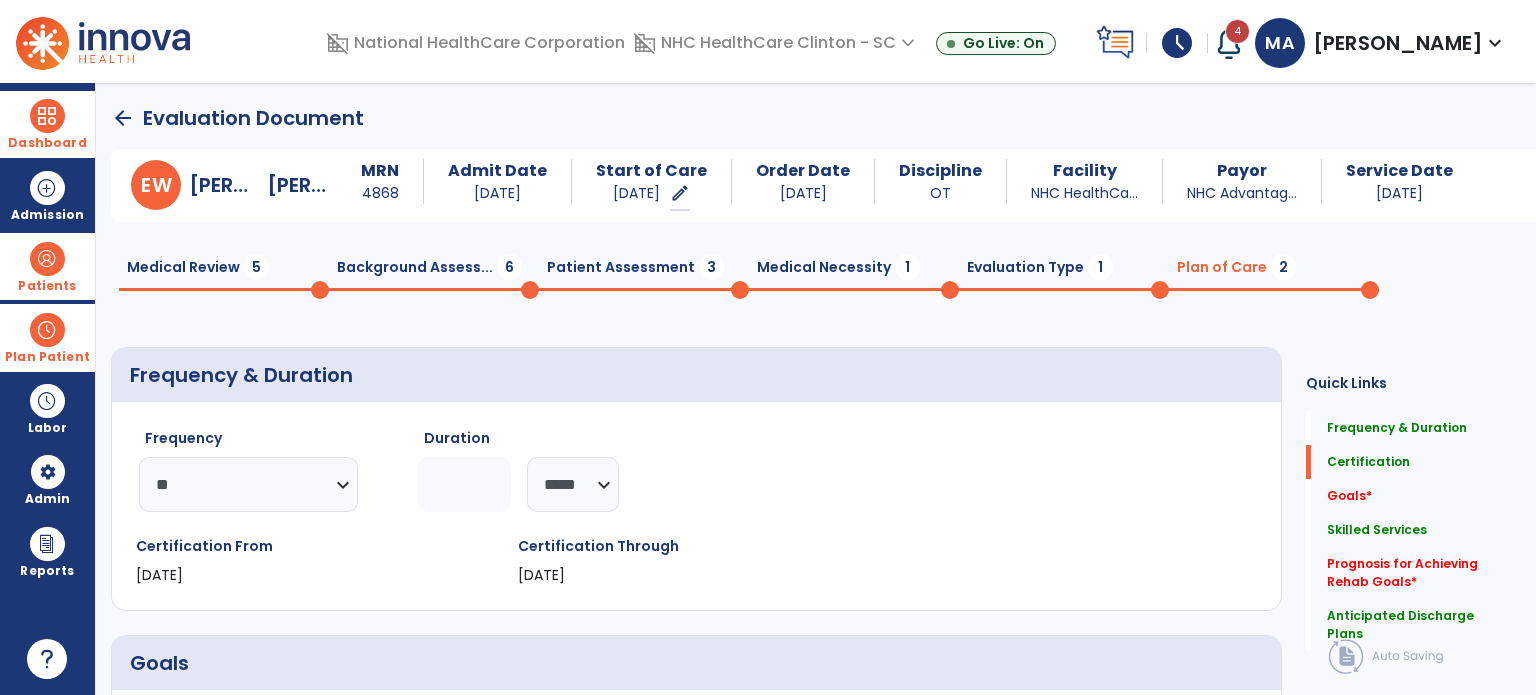 click on "arrow_back" 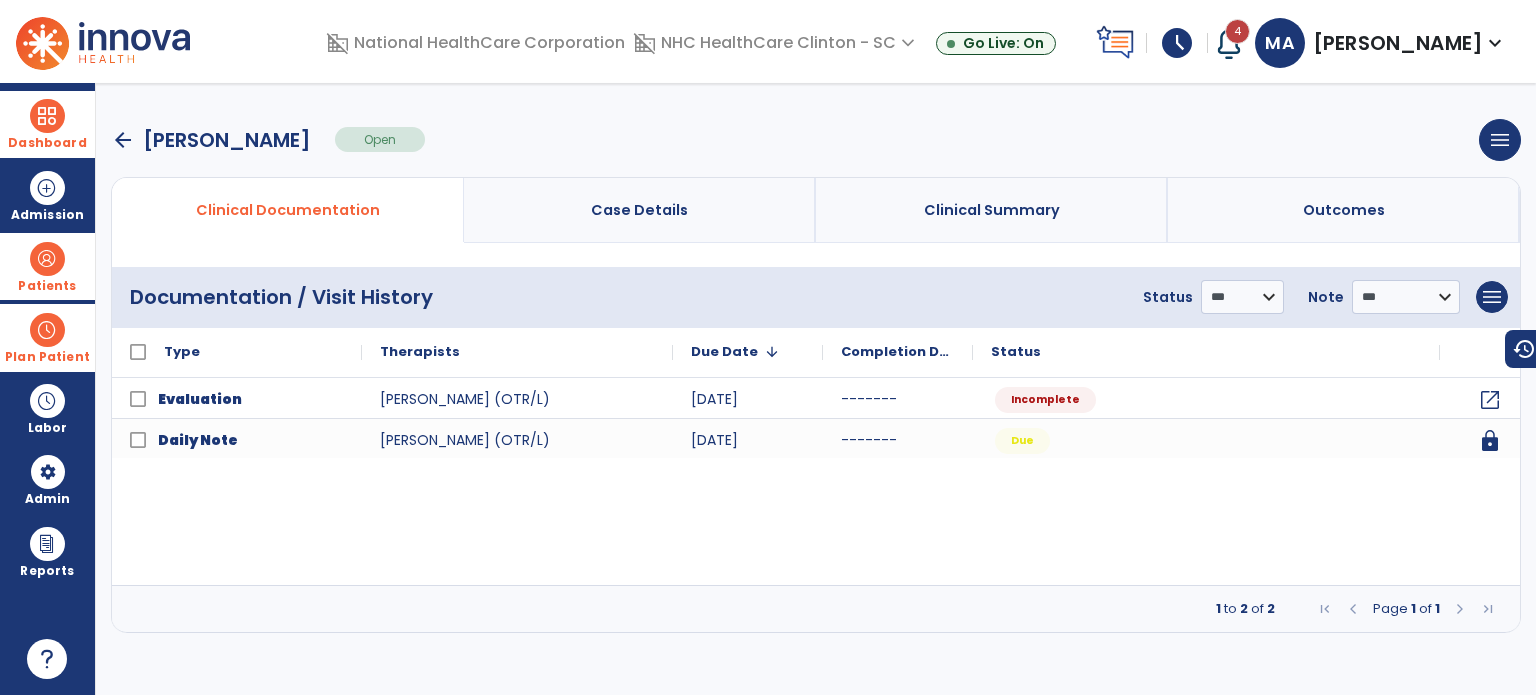 click on "arrow_back" at bounding box center (123, 140) 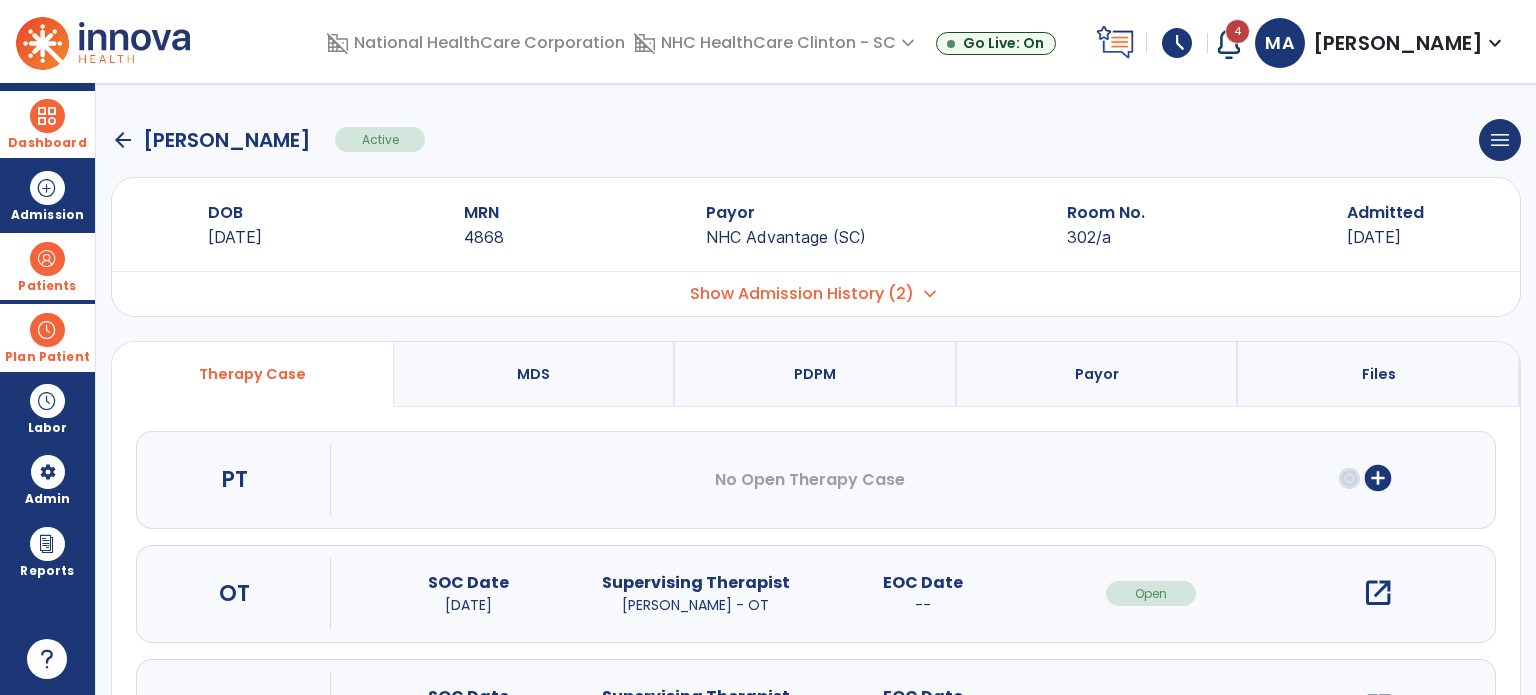 click on "arrow_back" 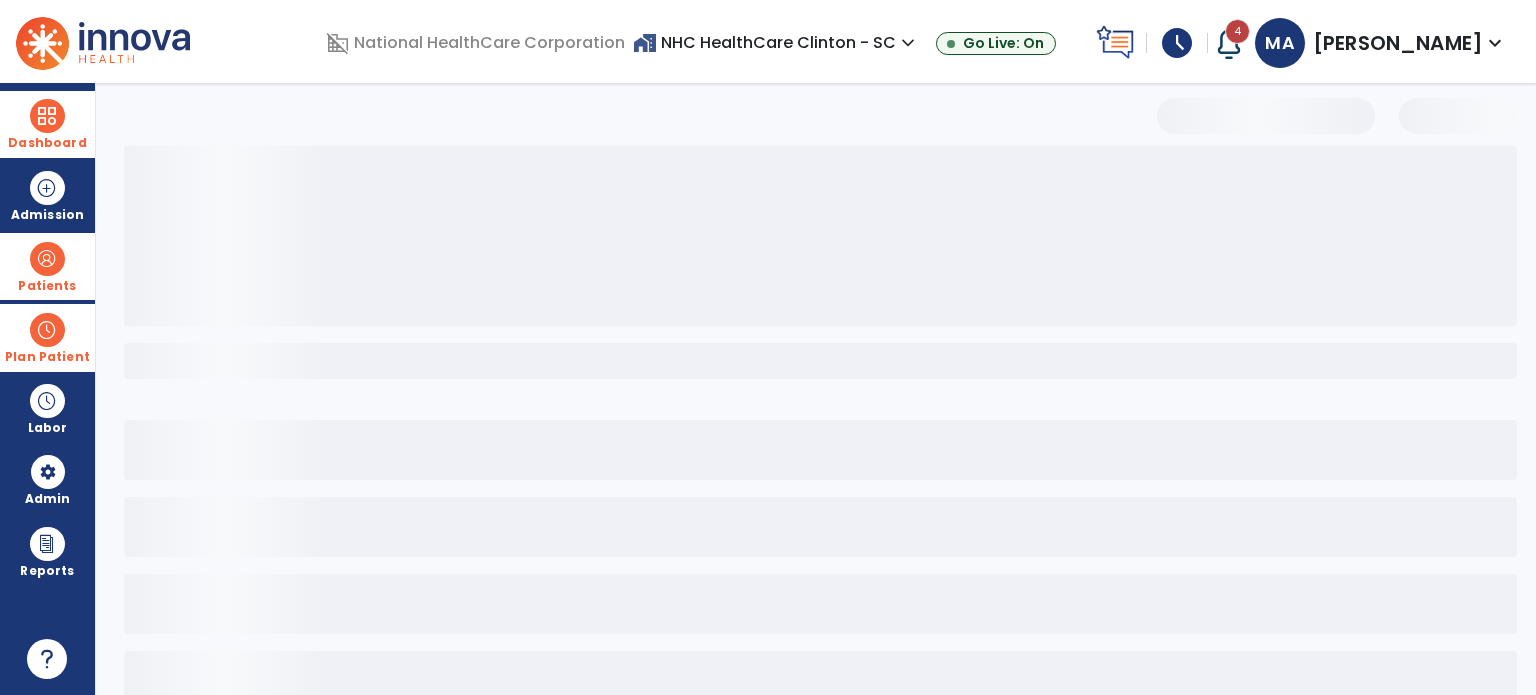 select on "***" 